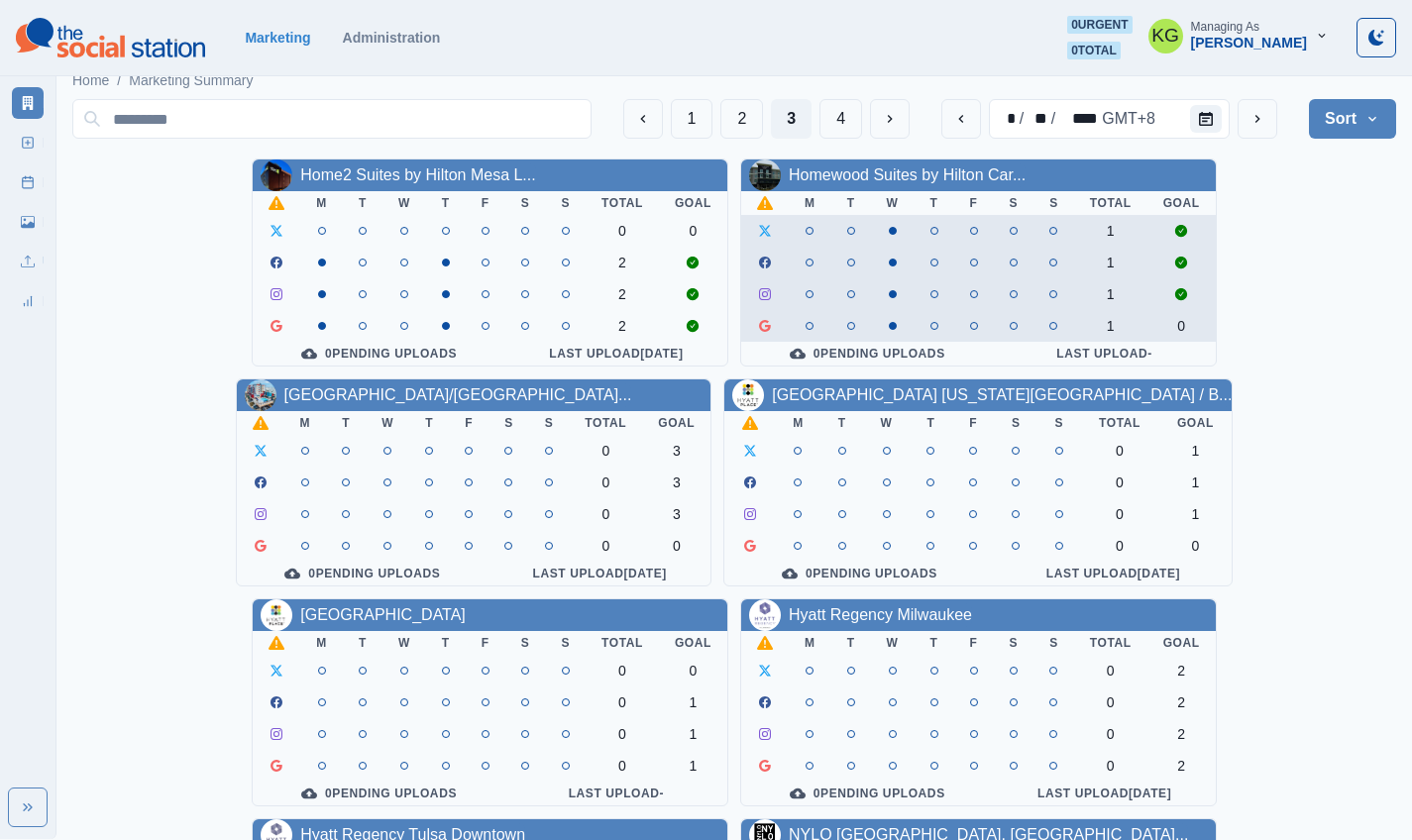 scroll, scrollTop: 0, scrollLeft: 0, axis: both 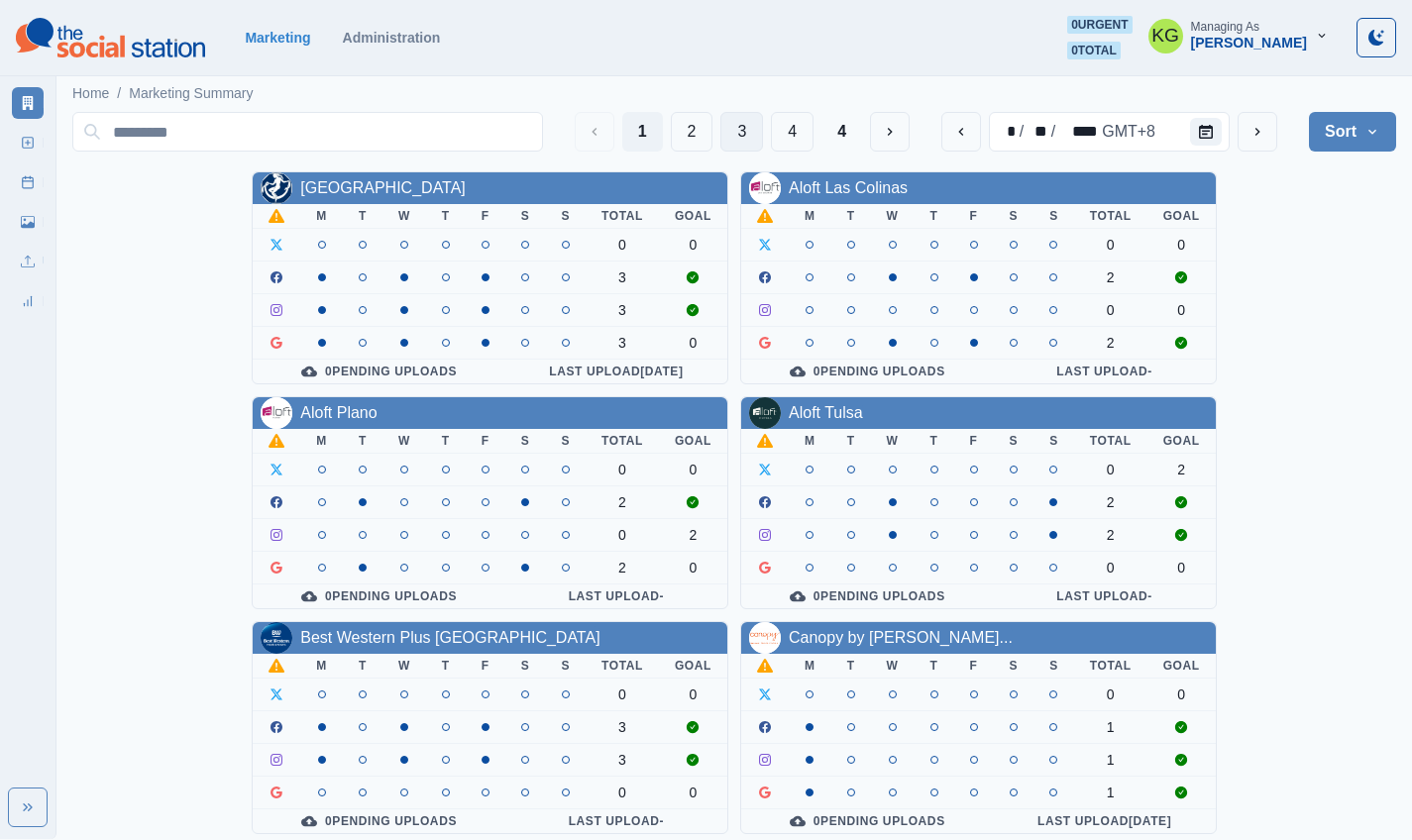 click on "3" at bounding box center (741, 132) 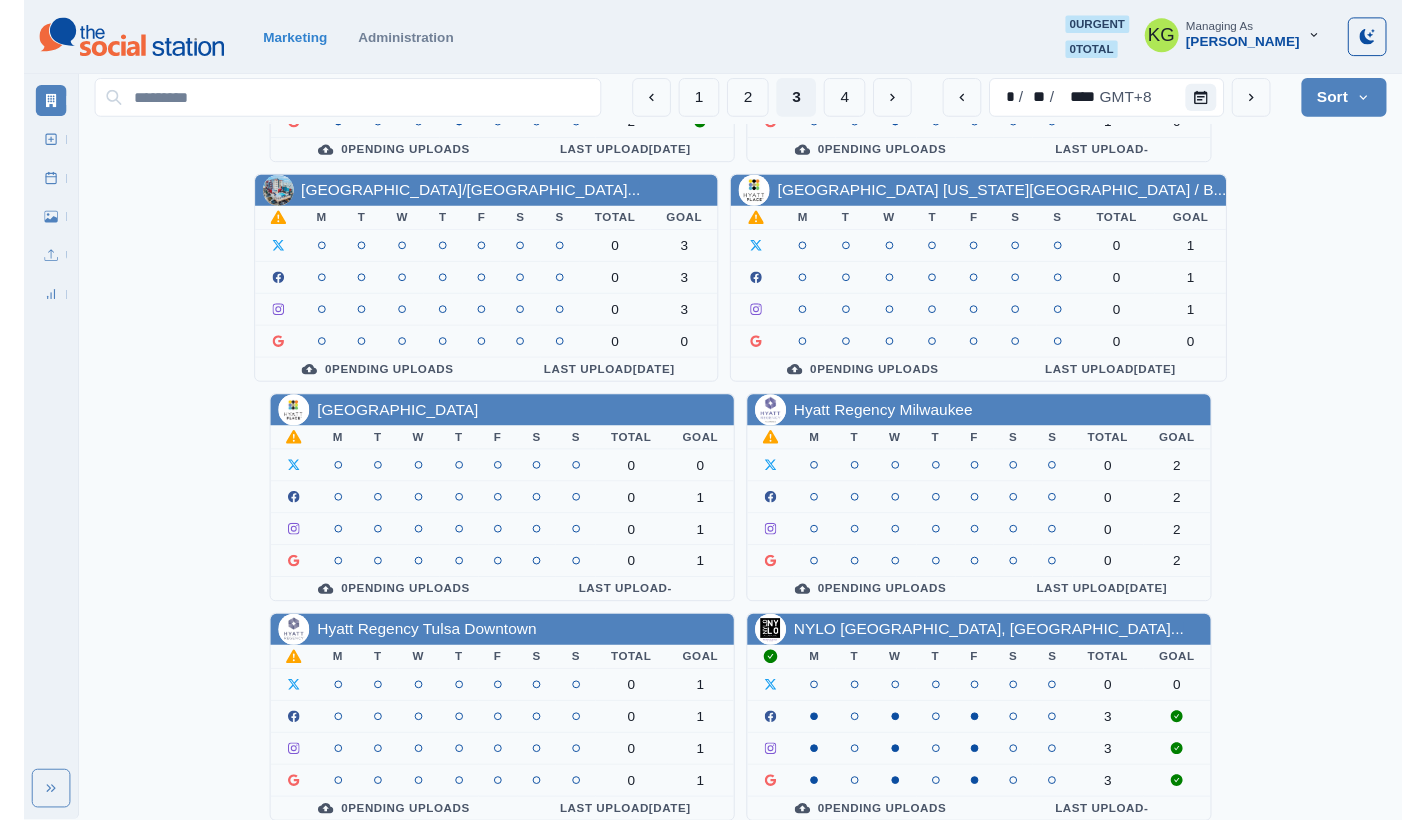 scroll, scrollTop: 0, scrollLeft: 0, axis: both 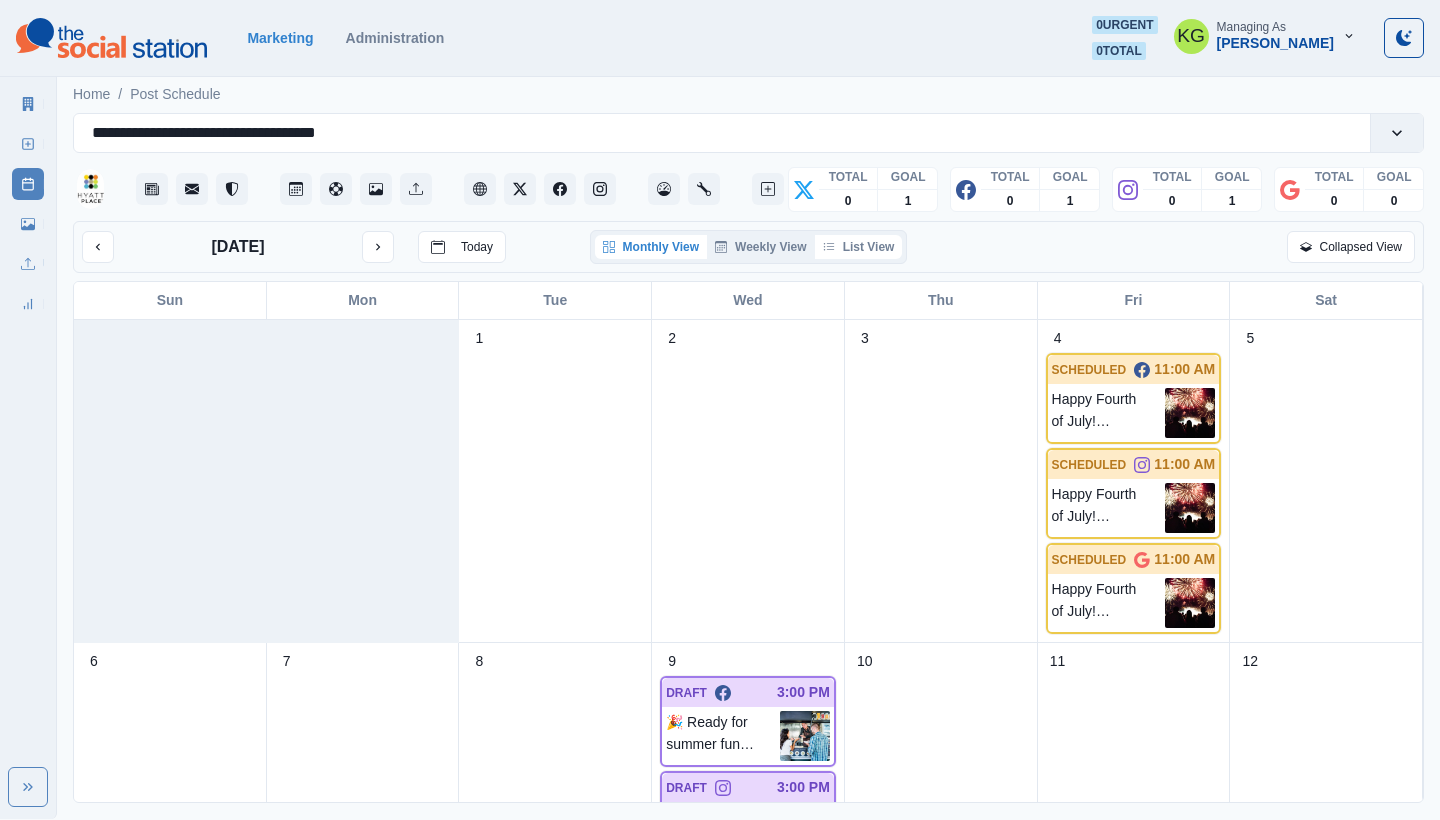 click on "List View" at bounding box center [859, 247] 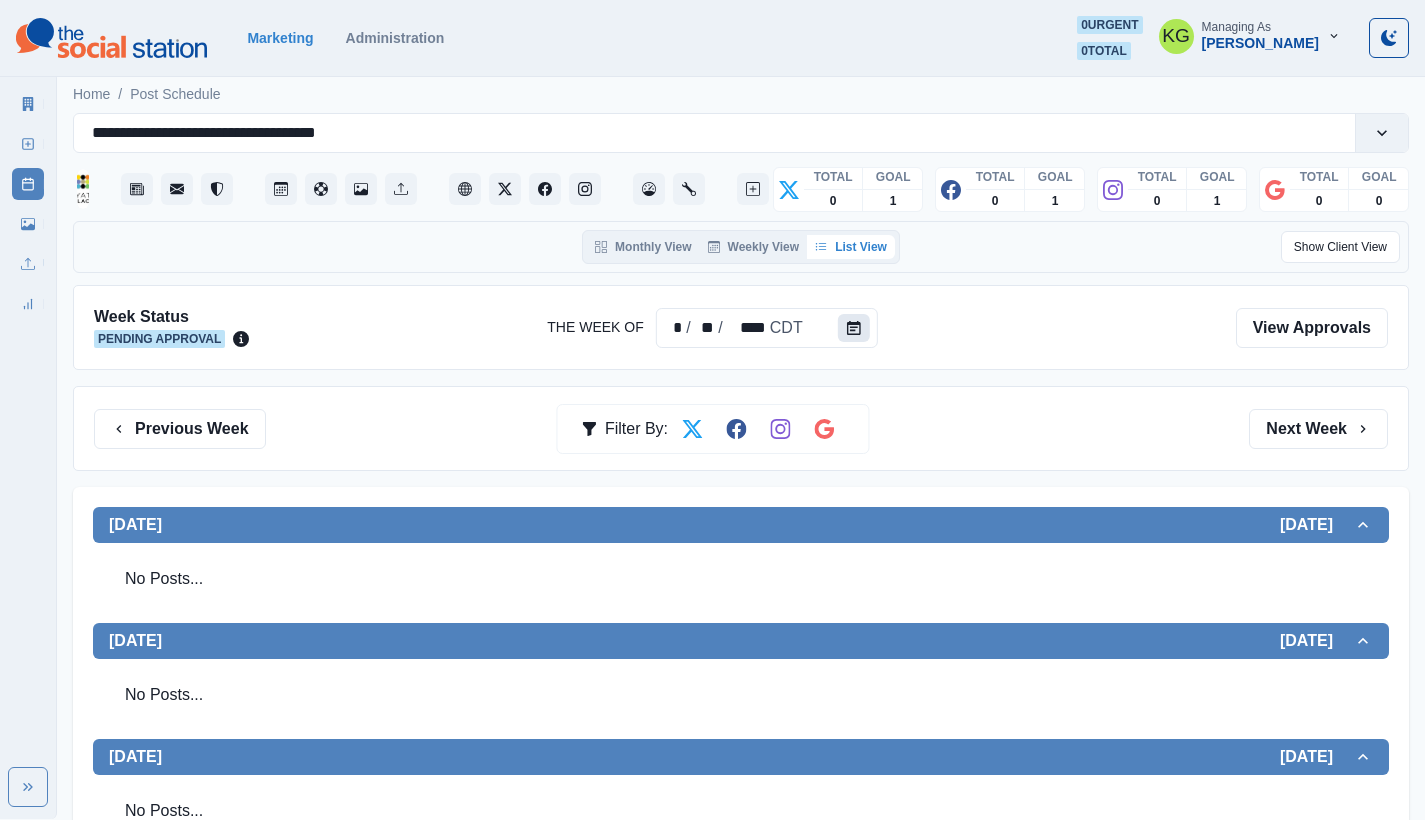 click 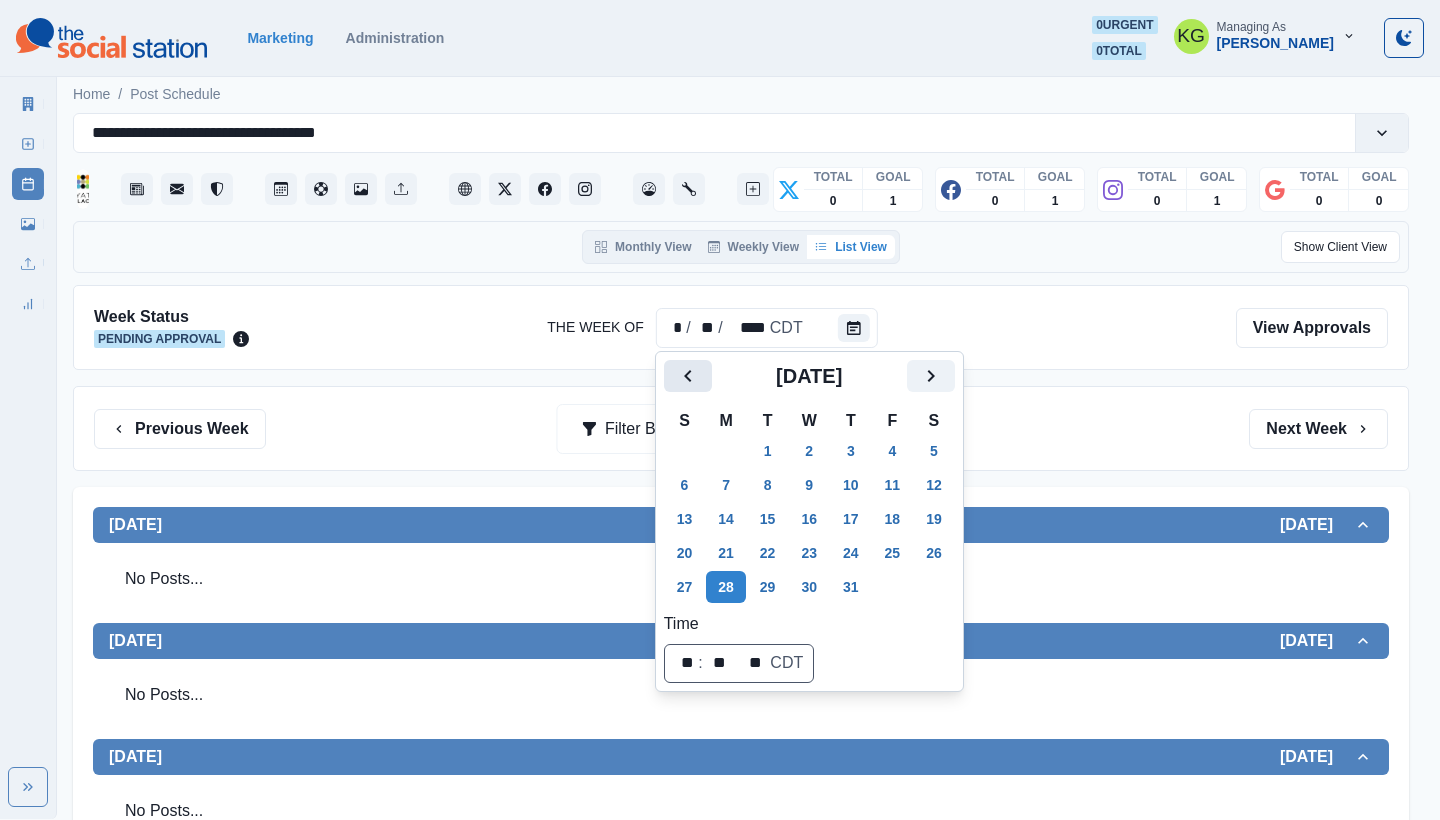 click at bounding box center (688, 376) 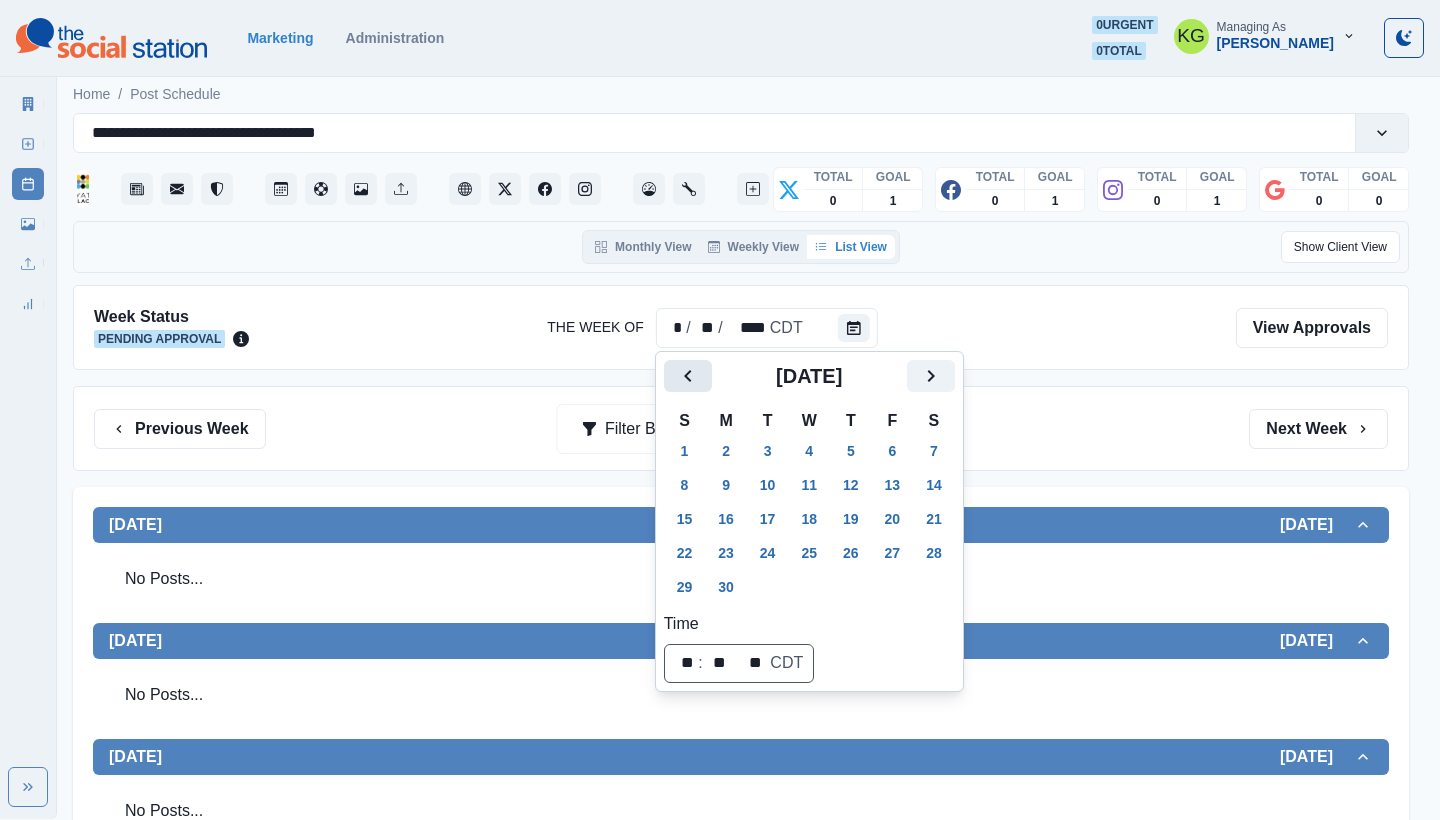 click at bounding box center [688, 376] 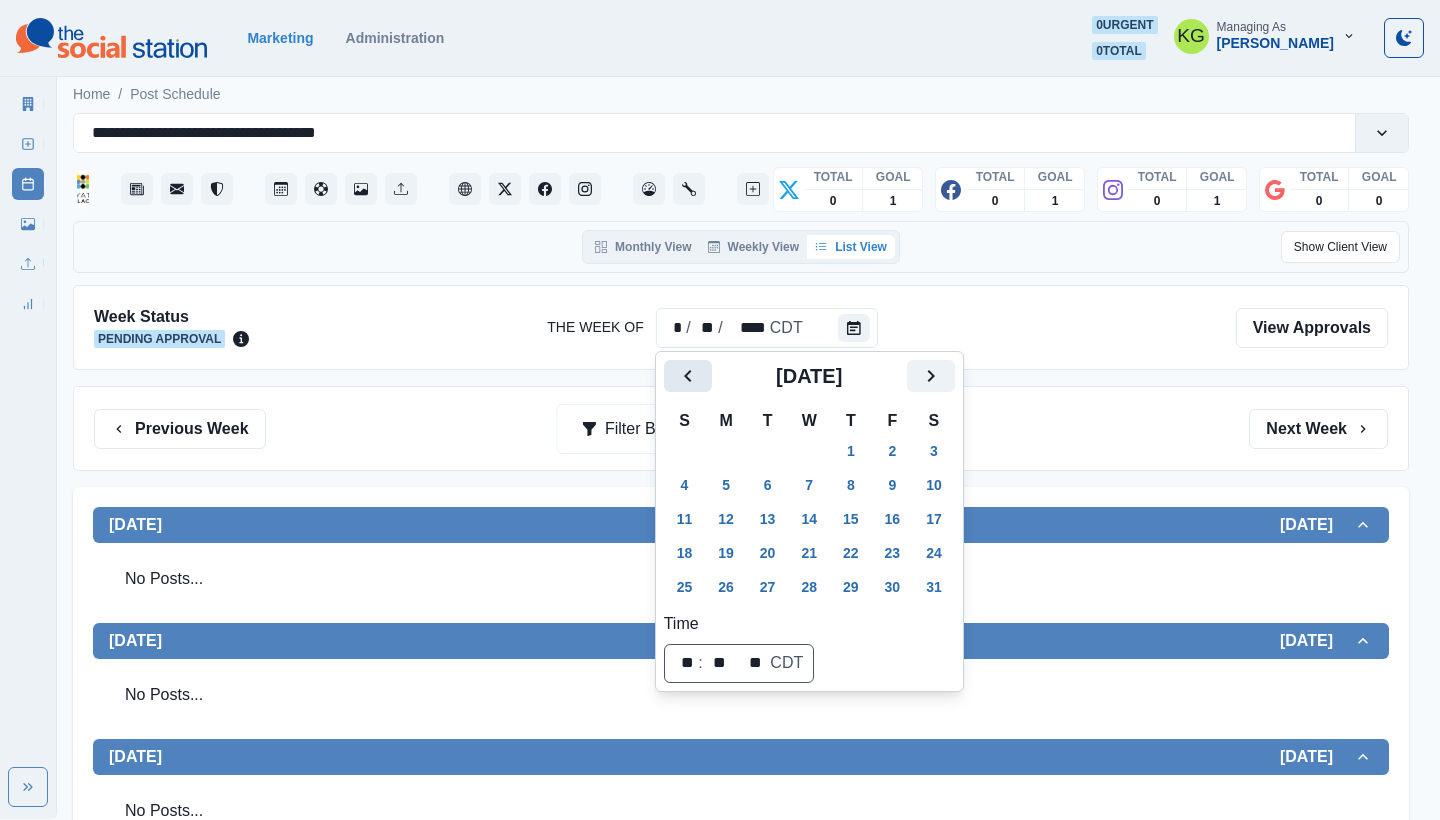 click at bounding box center (688, 376) 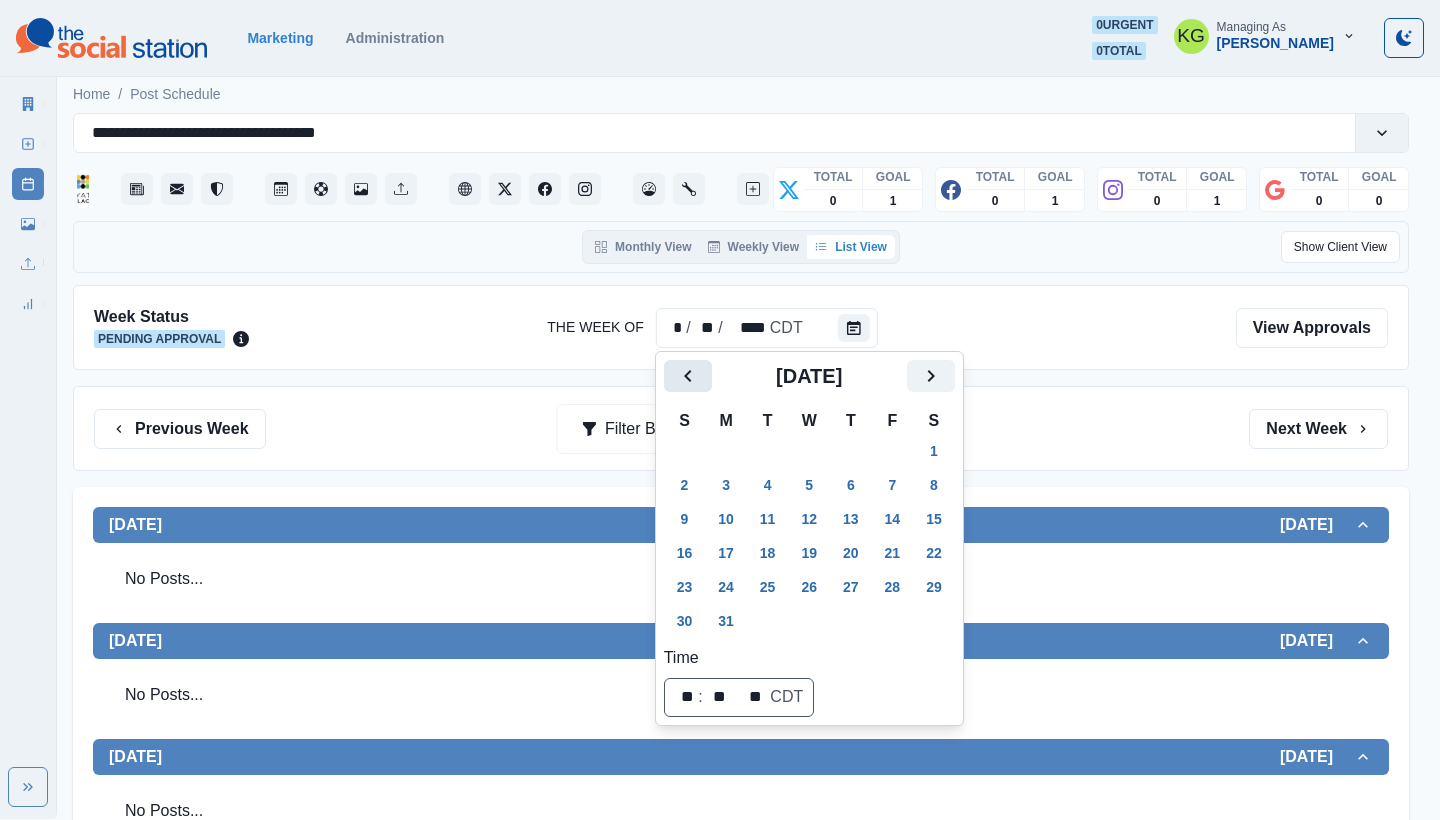 click at bounding box center [688, 376] 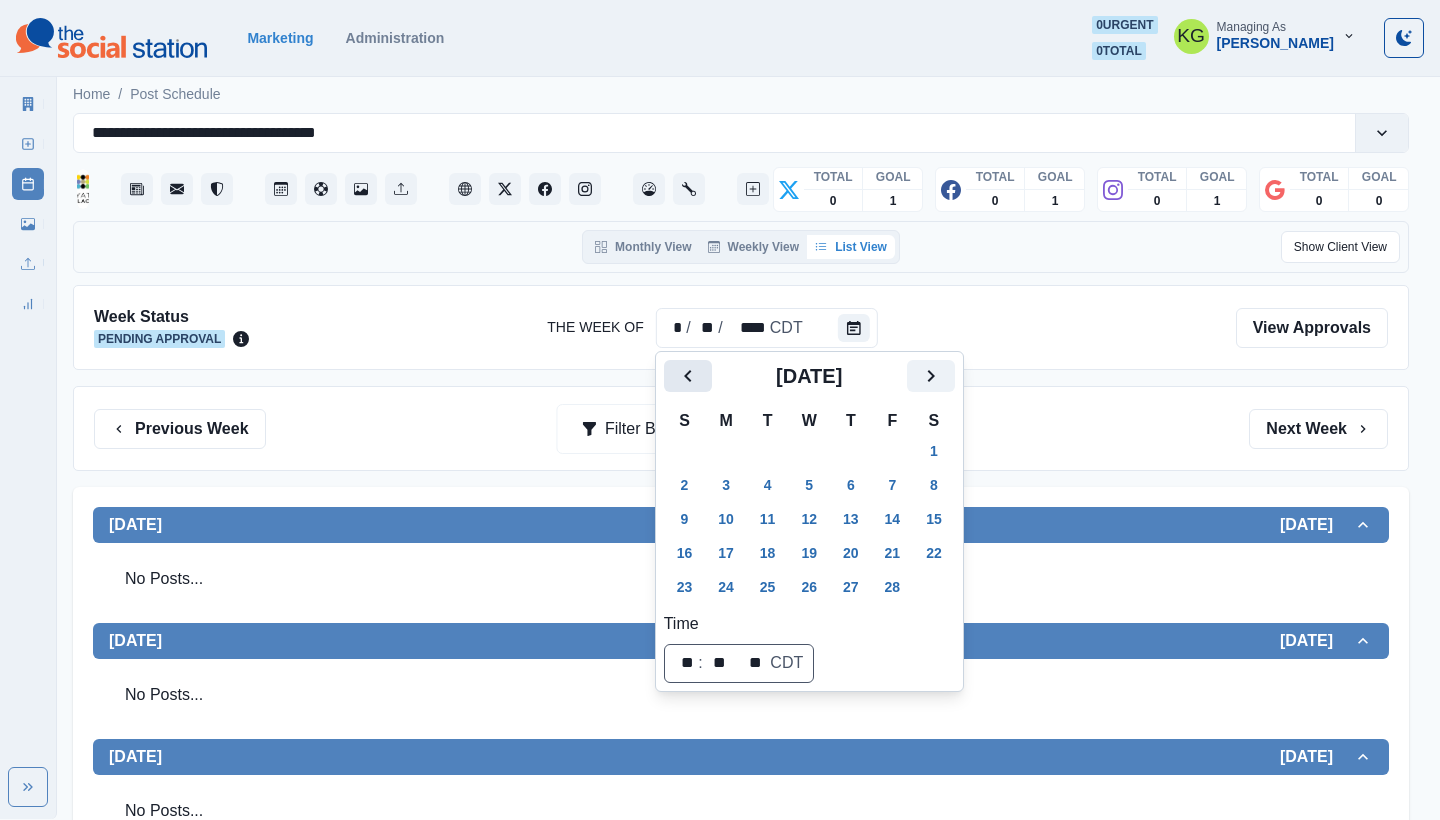 click at bounding box center [688, 376] 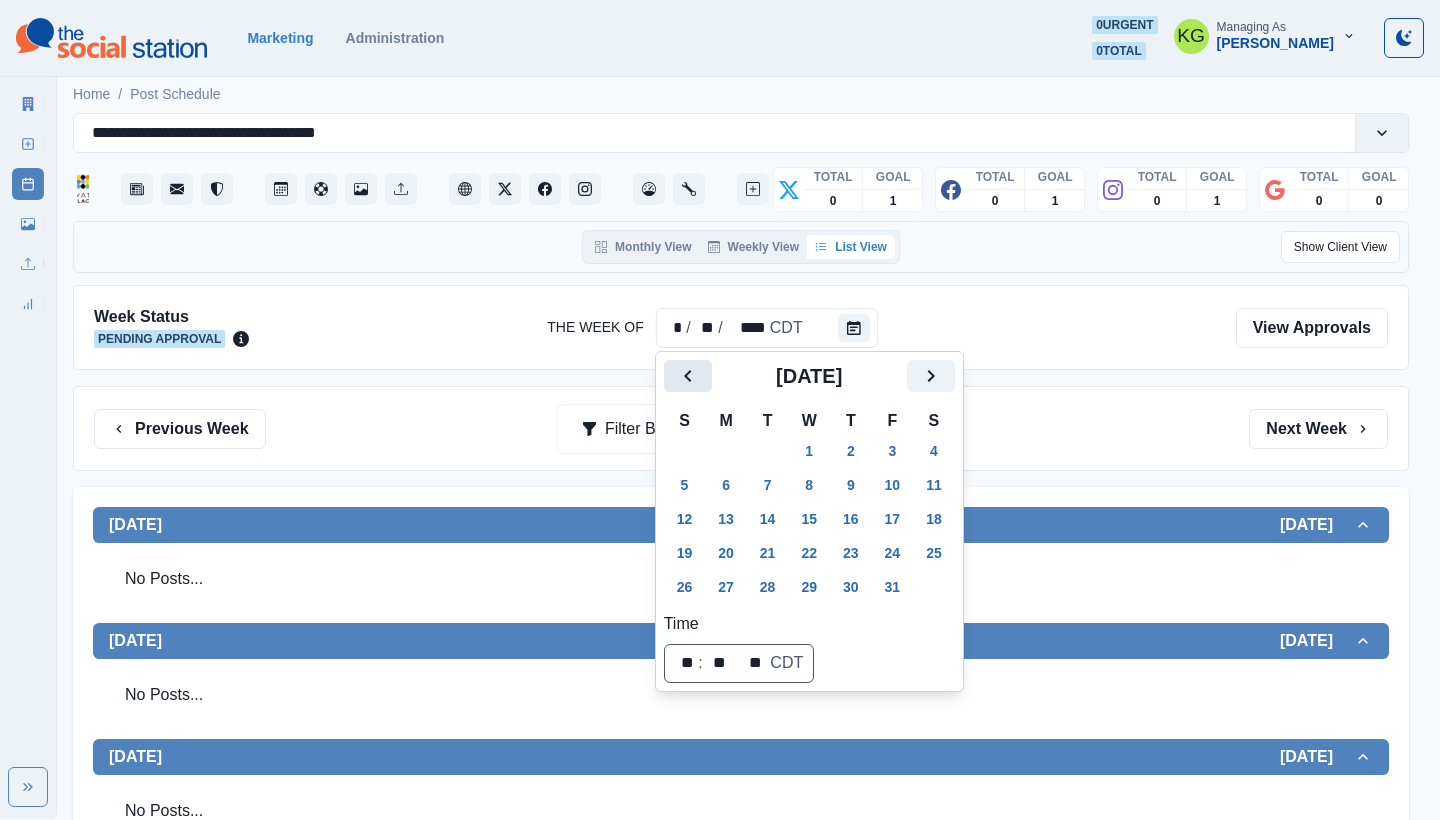 click at bounding box center (688, 376) 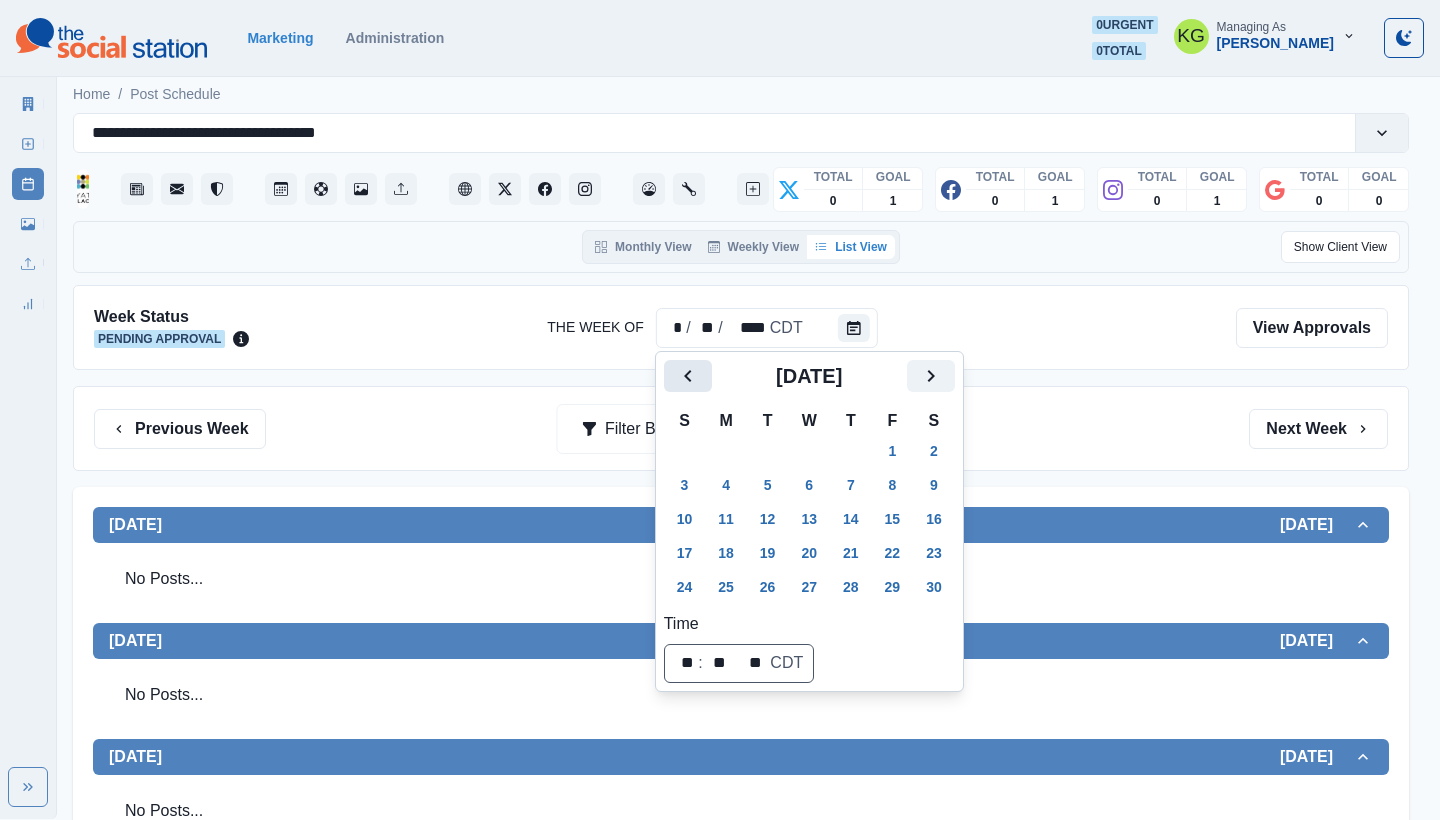 click at bounding box center (688, 376) 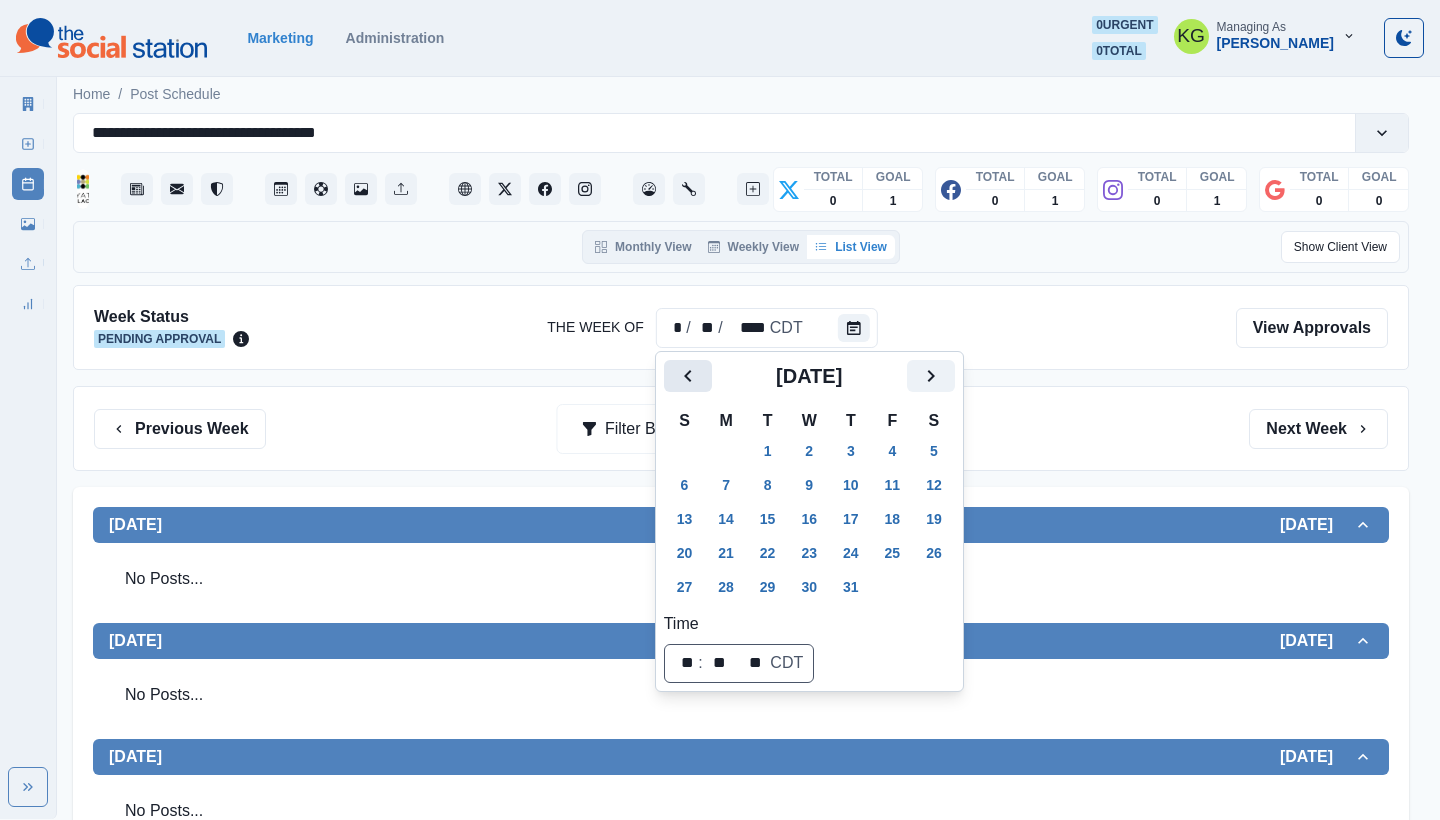 click at bounding box center [688, 376] 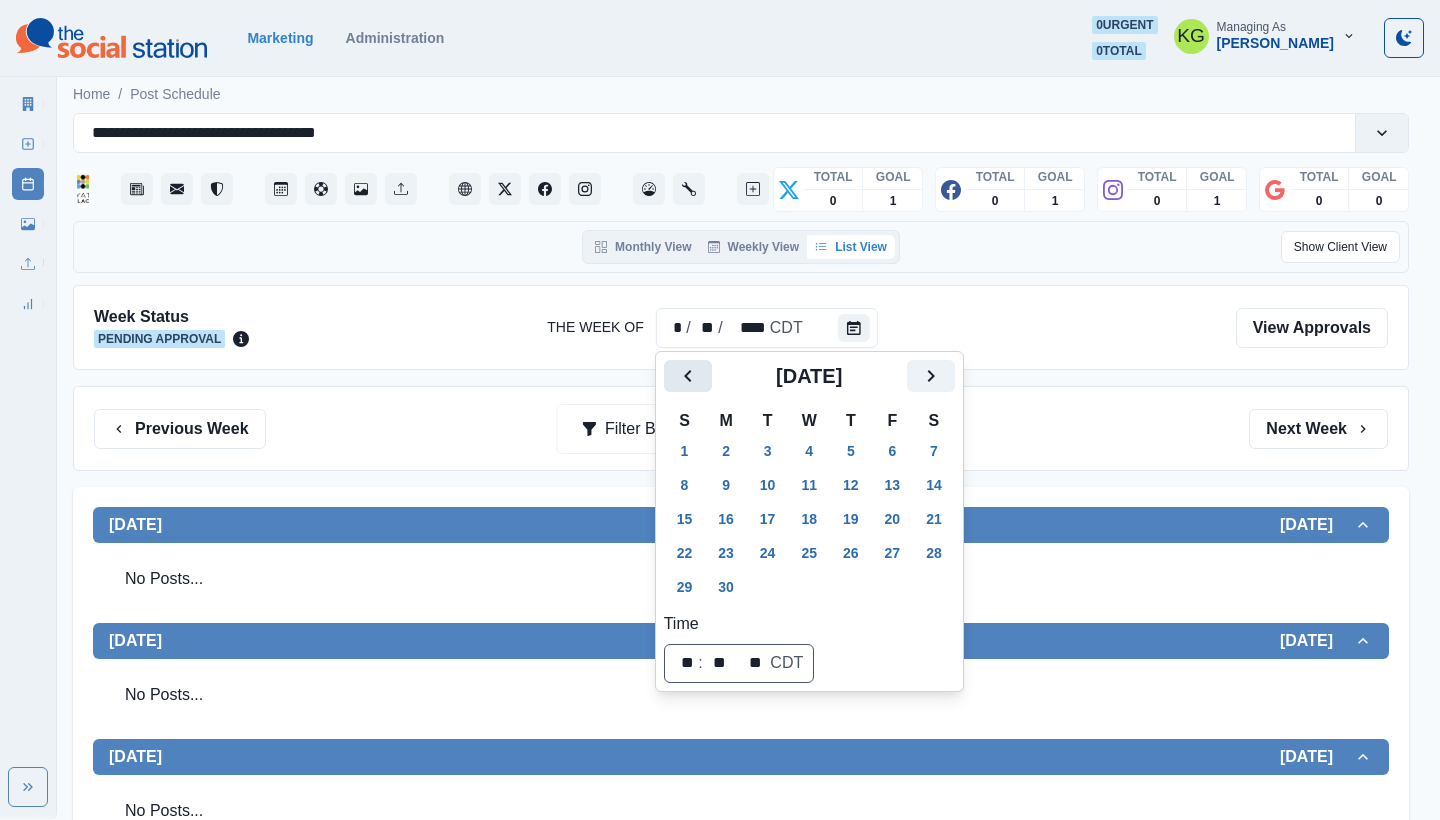 click at bounding box center [688, 376] 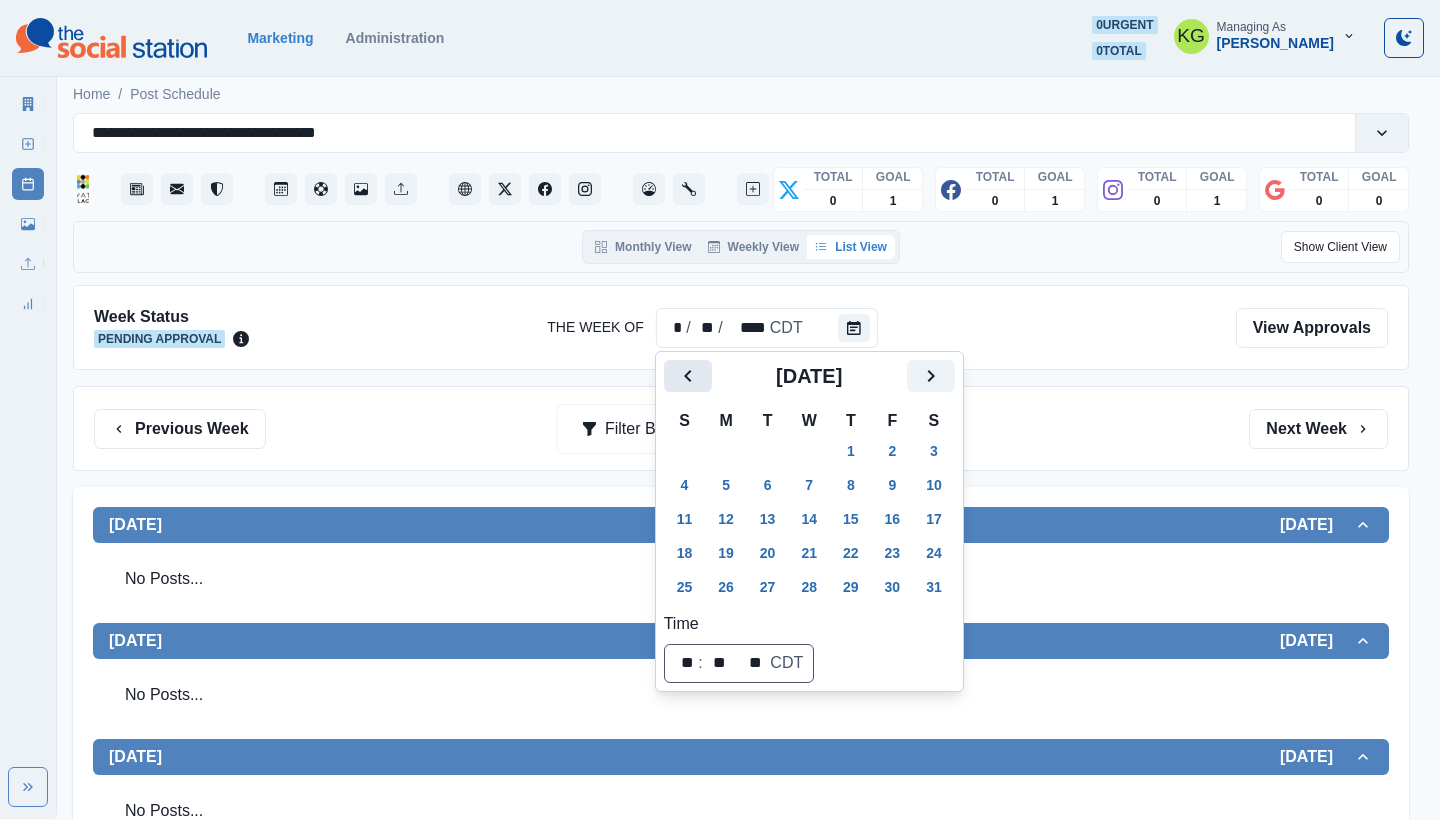 click at bounding box center (688, 376) 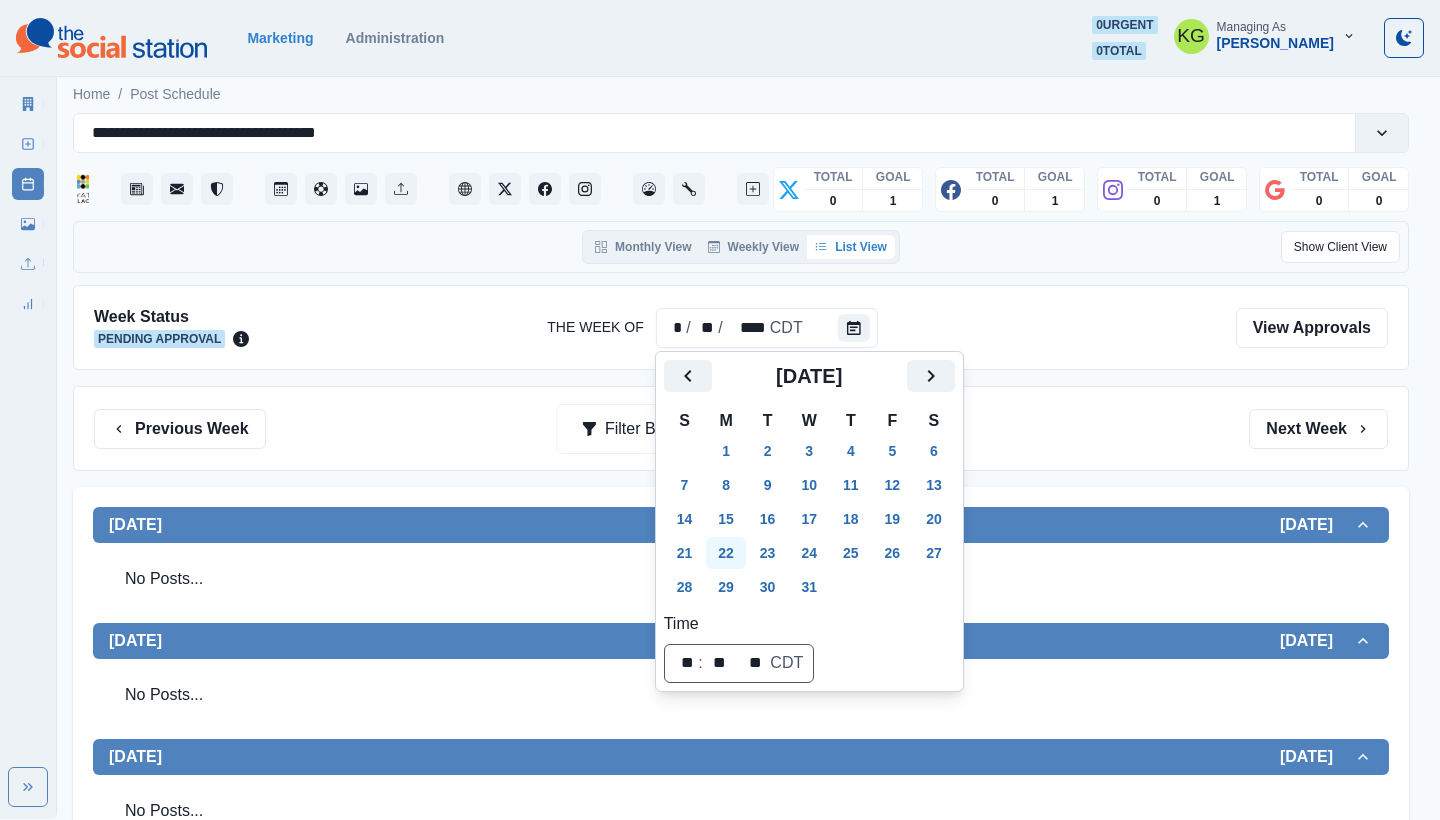 click on "22" at bounding box center (726, 553) 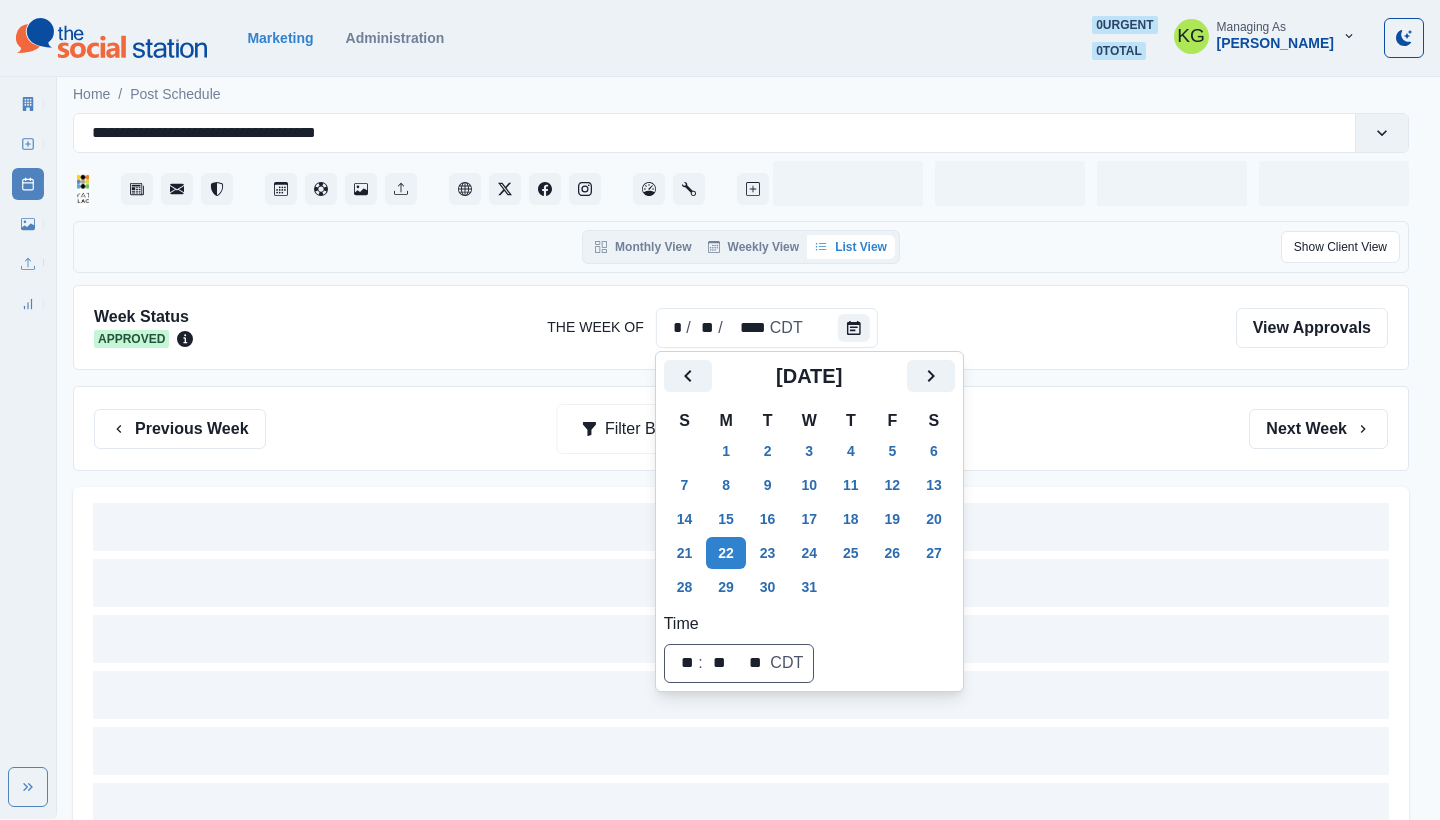click on "Week Status  Approved The Week Of * / ** / **** CDT View Approvals Previous Week Filter By: Next Week" at bounding box center (741, 590) 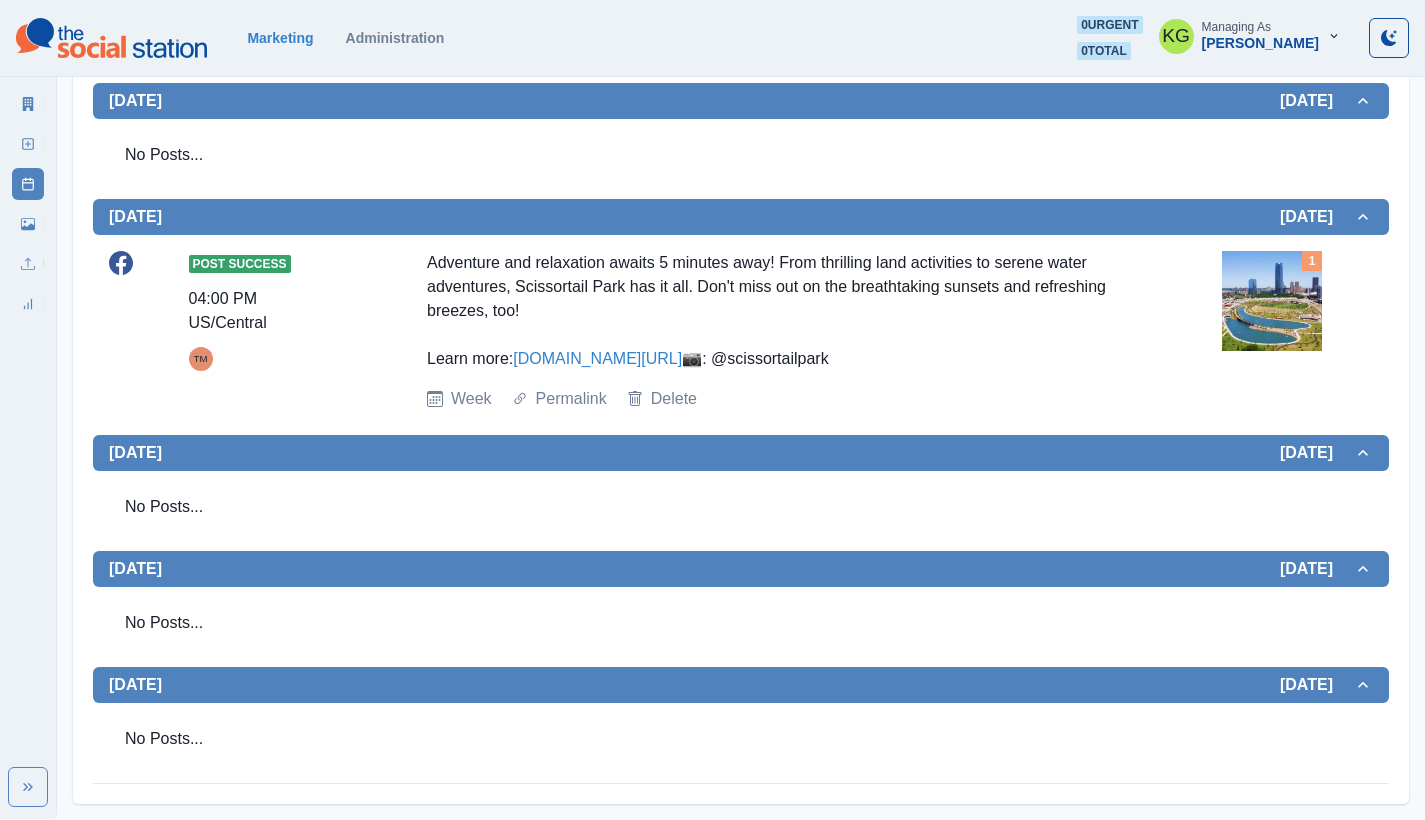 scroll, scrollTop: 0, scrollLeft: 0, axis: both 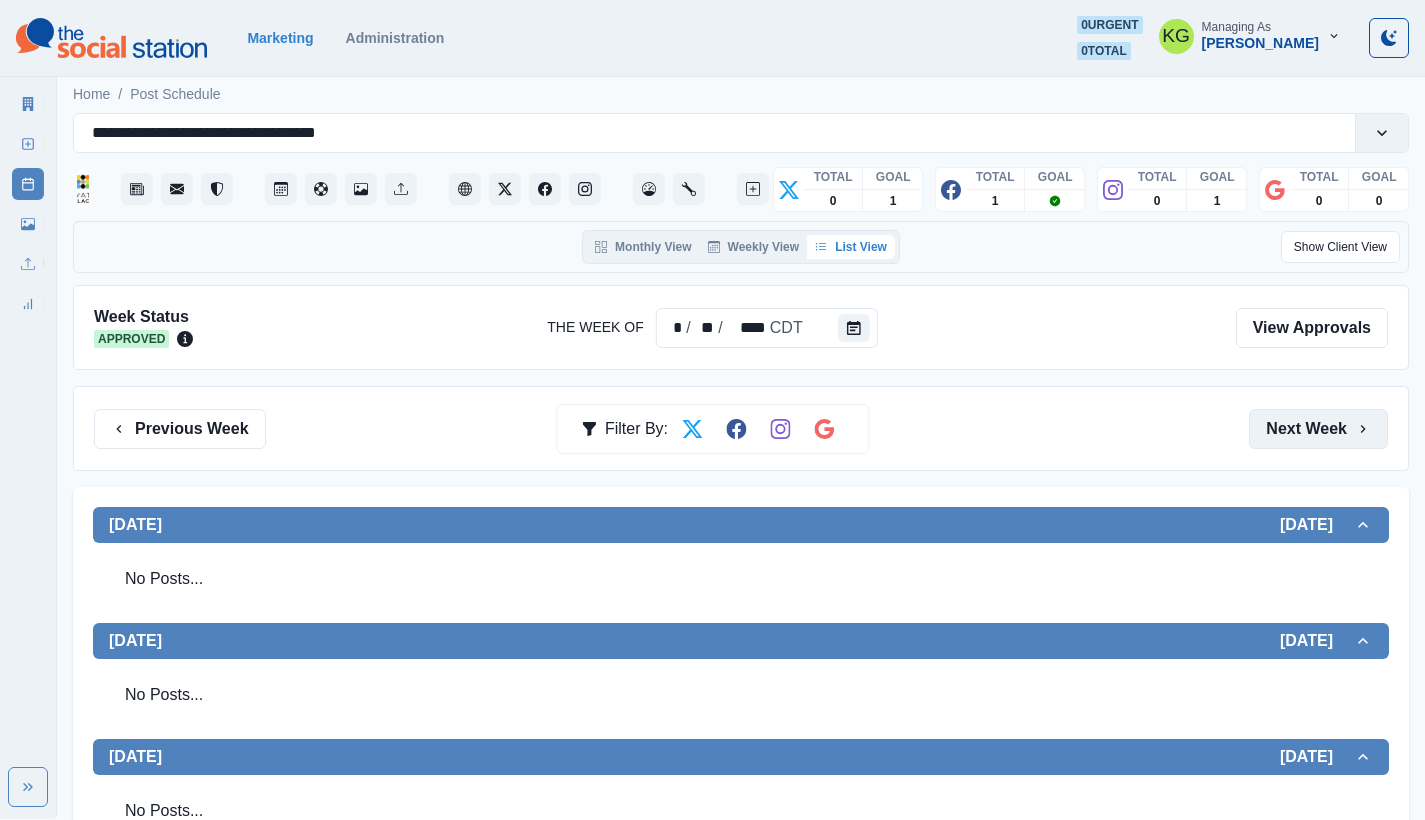 click on "Next Week" at bounding box center [1318, 429] 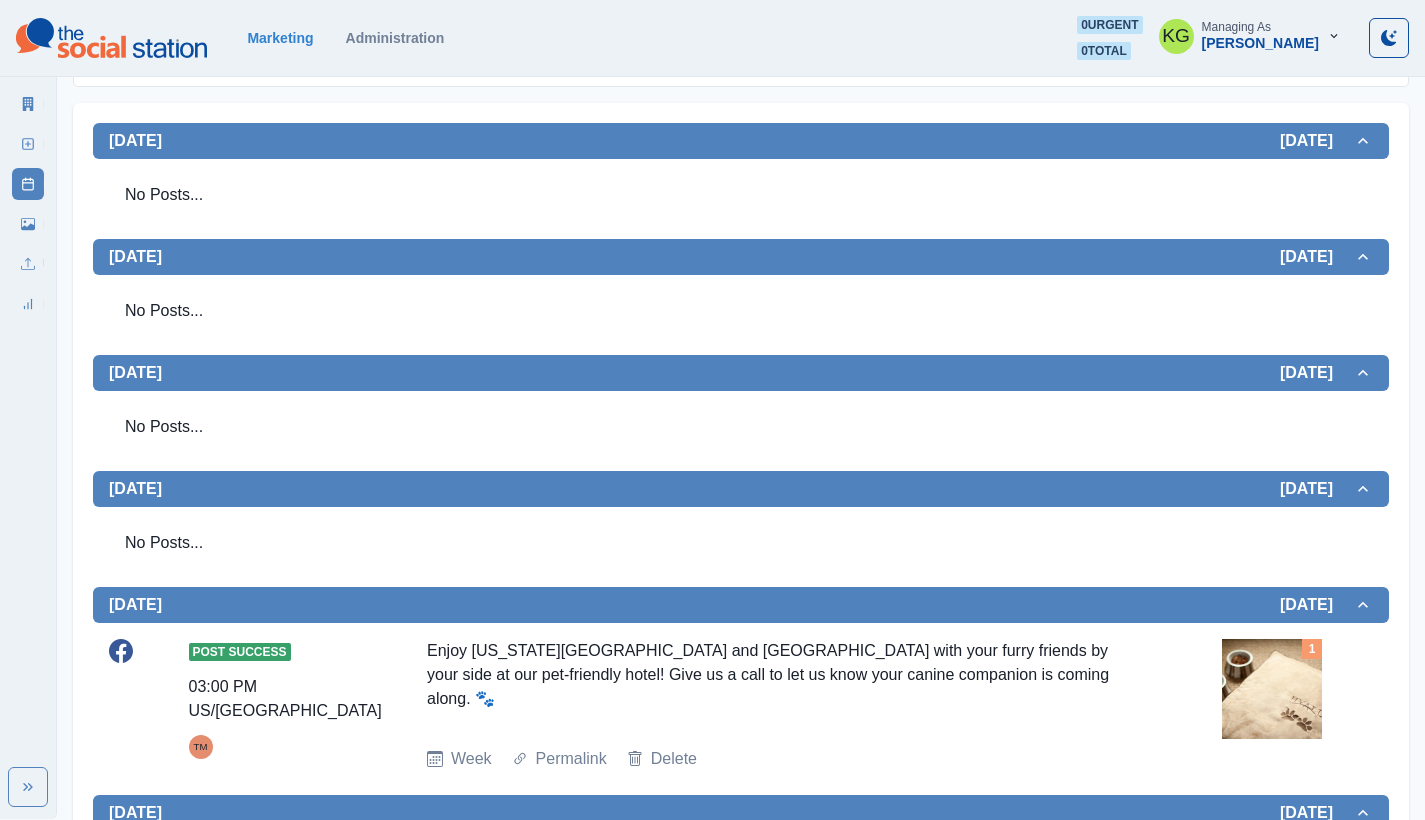 scroll, scrollTop: 531, scrollLeft: 0, axis: vertical 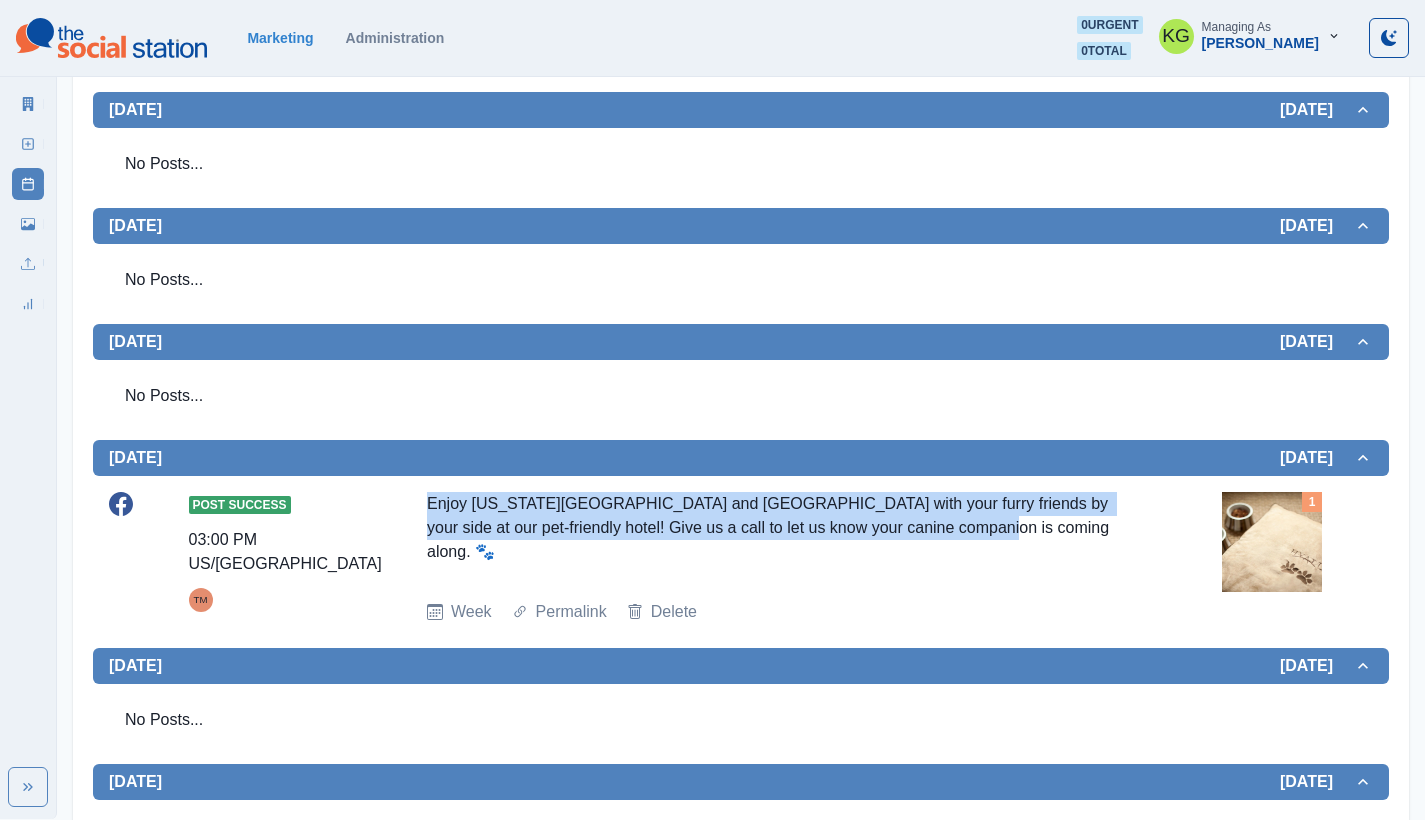 drag, startPoint x: 442, startPoint y: 493, endPoint x: 1143, endPoint y: 541, distance: 702.6414 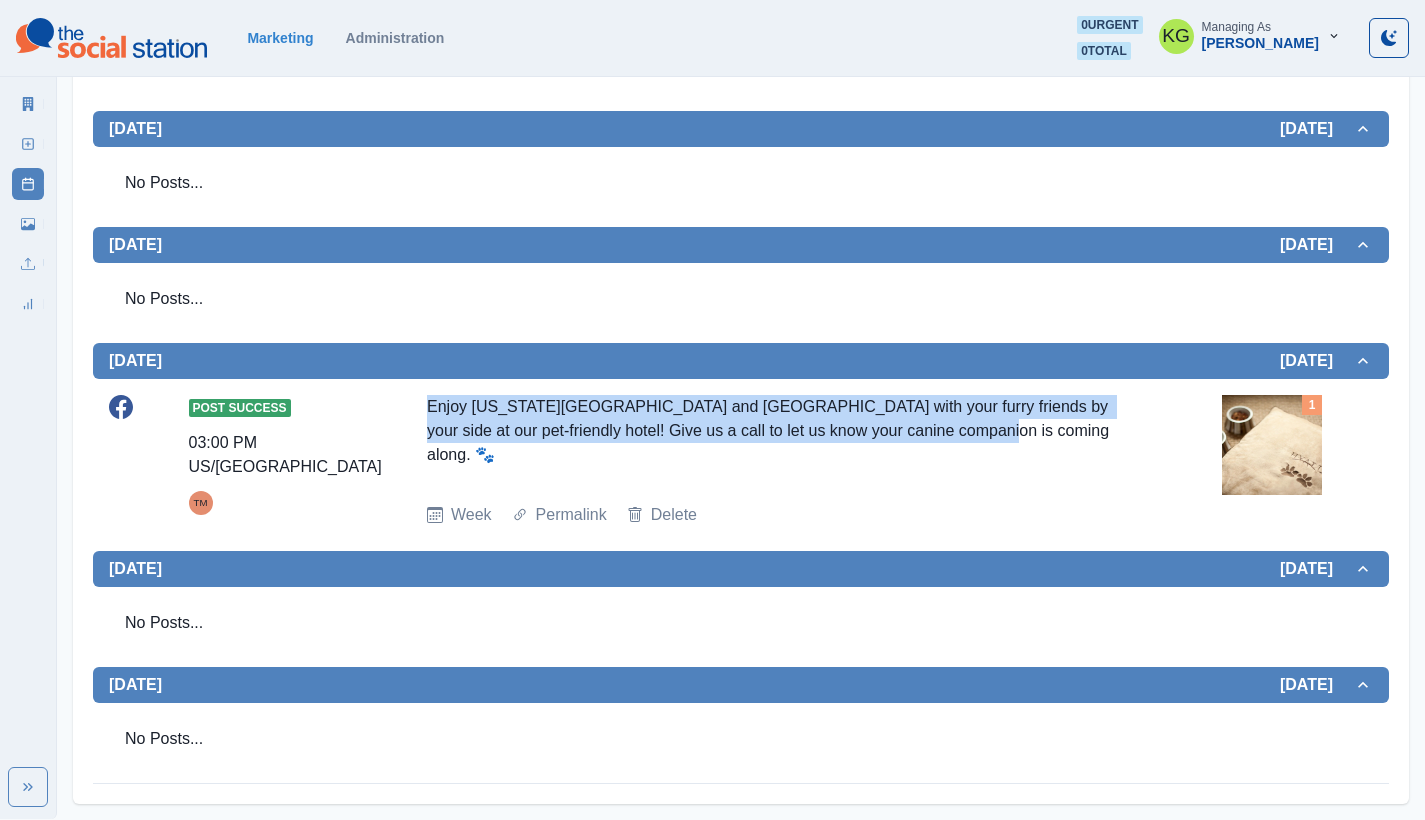 scroll, scrollTop: 0, scrollLeft: 0, axis: both 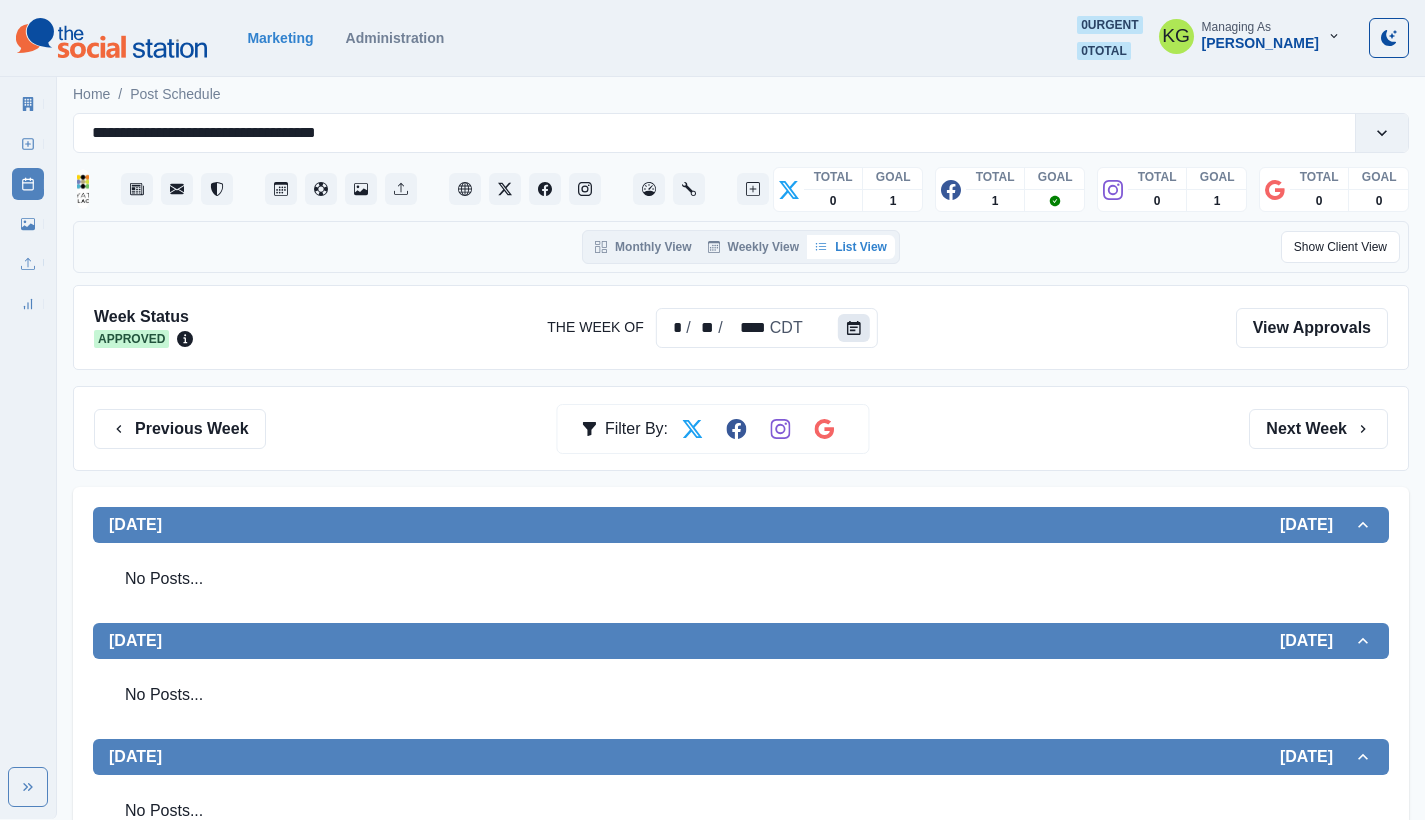 click 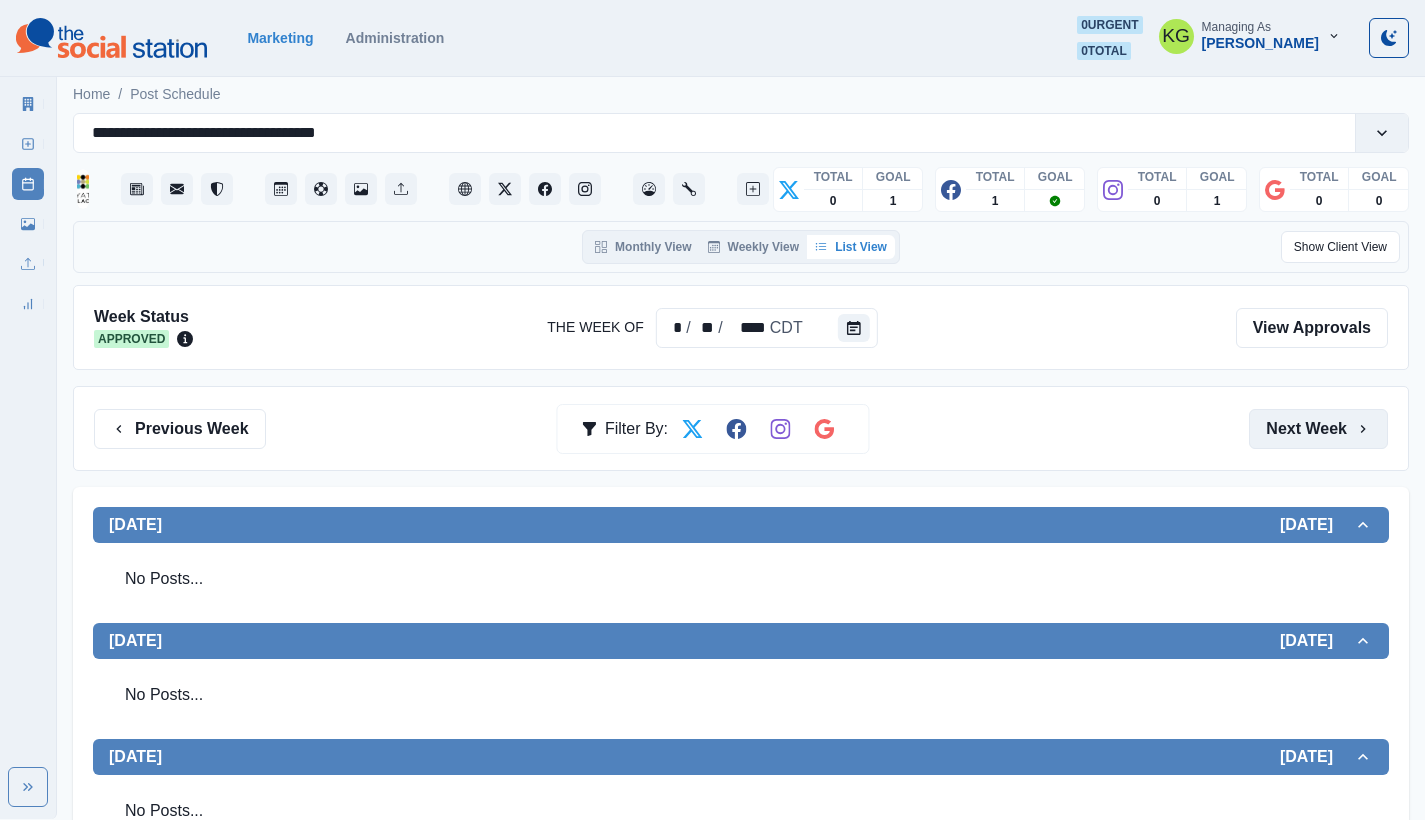 click on "Next Week" at bounding box center [1318, 429] 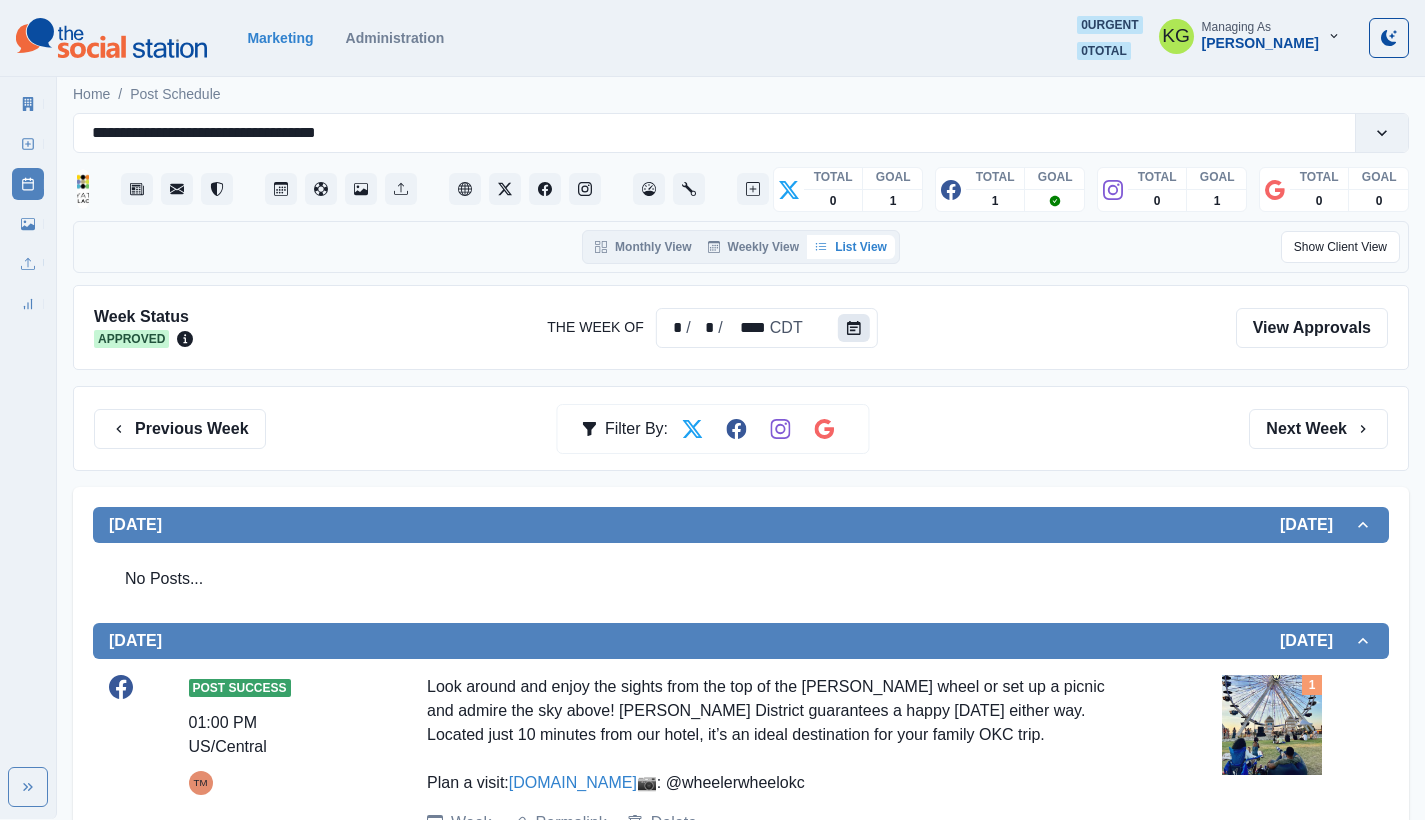 click 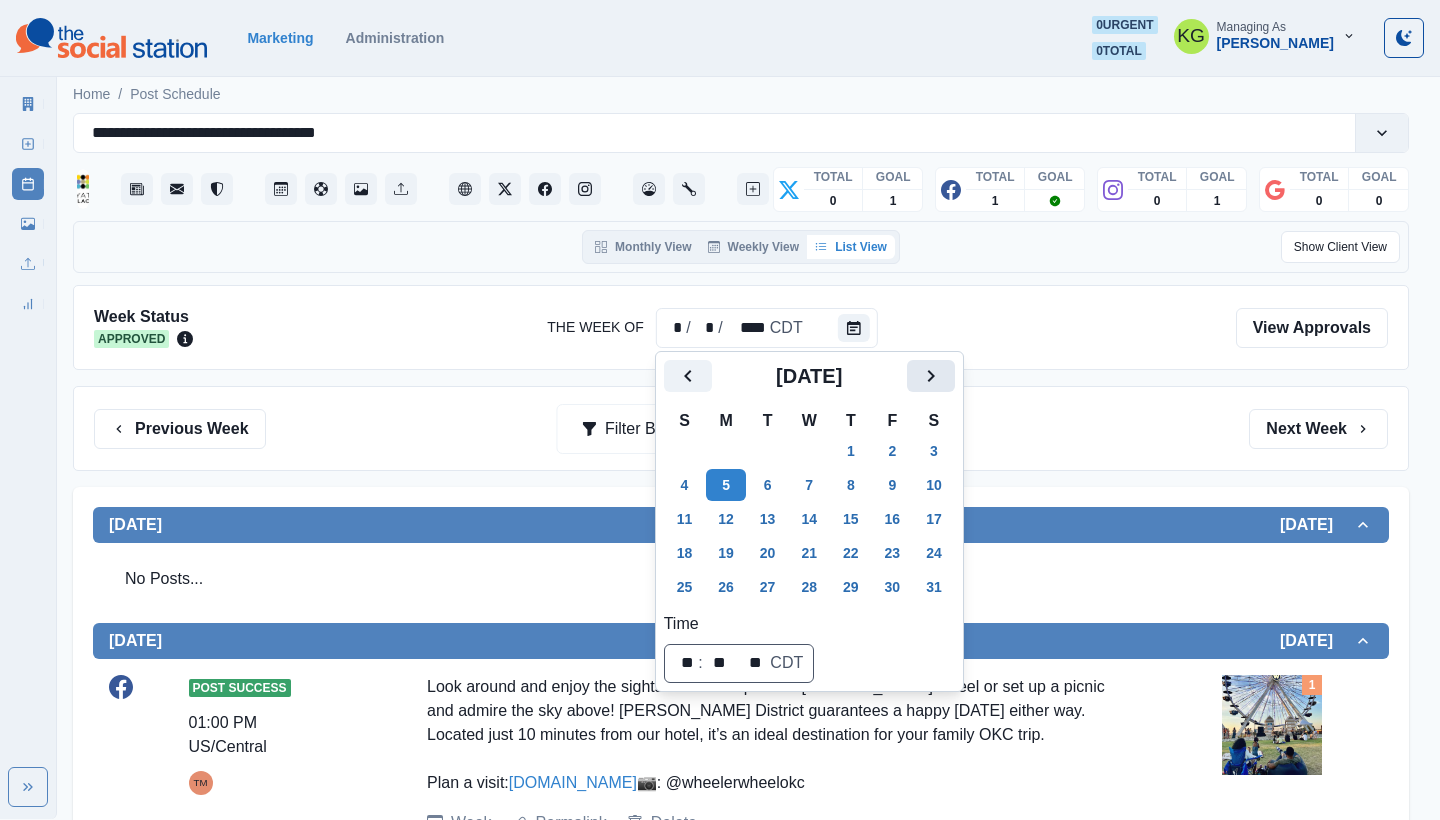 click at bounding box center (931, 376) 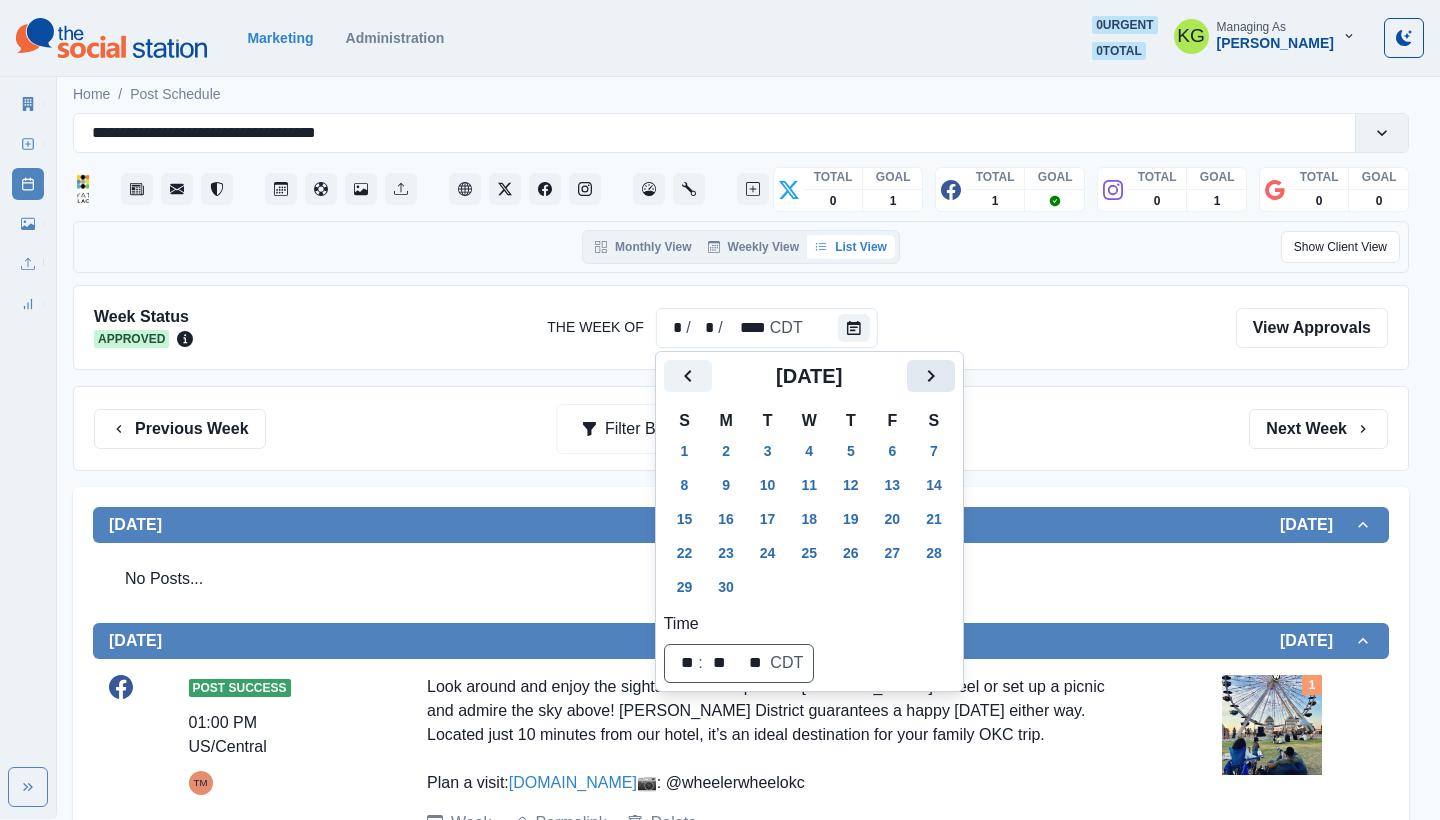 click at bounding box center (931, 376) 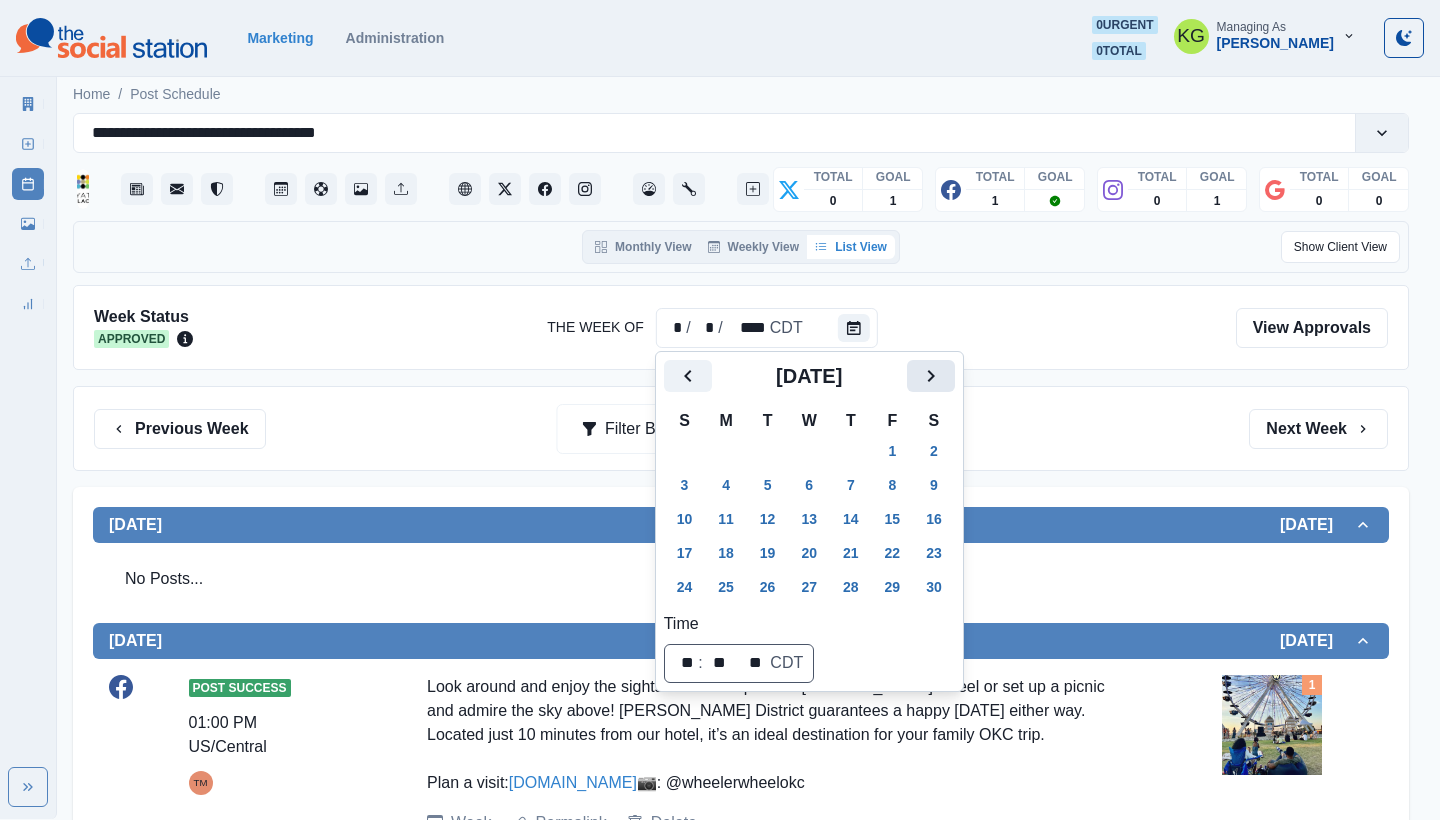 click at bounding box center [931, 376] 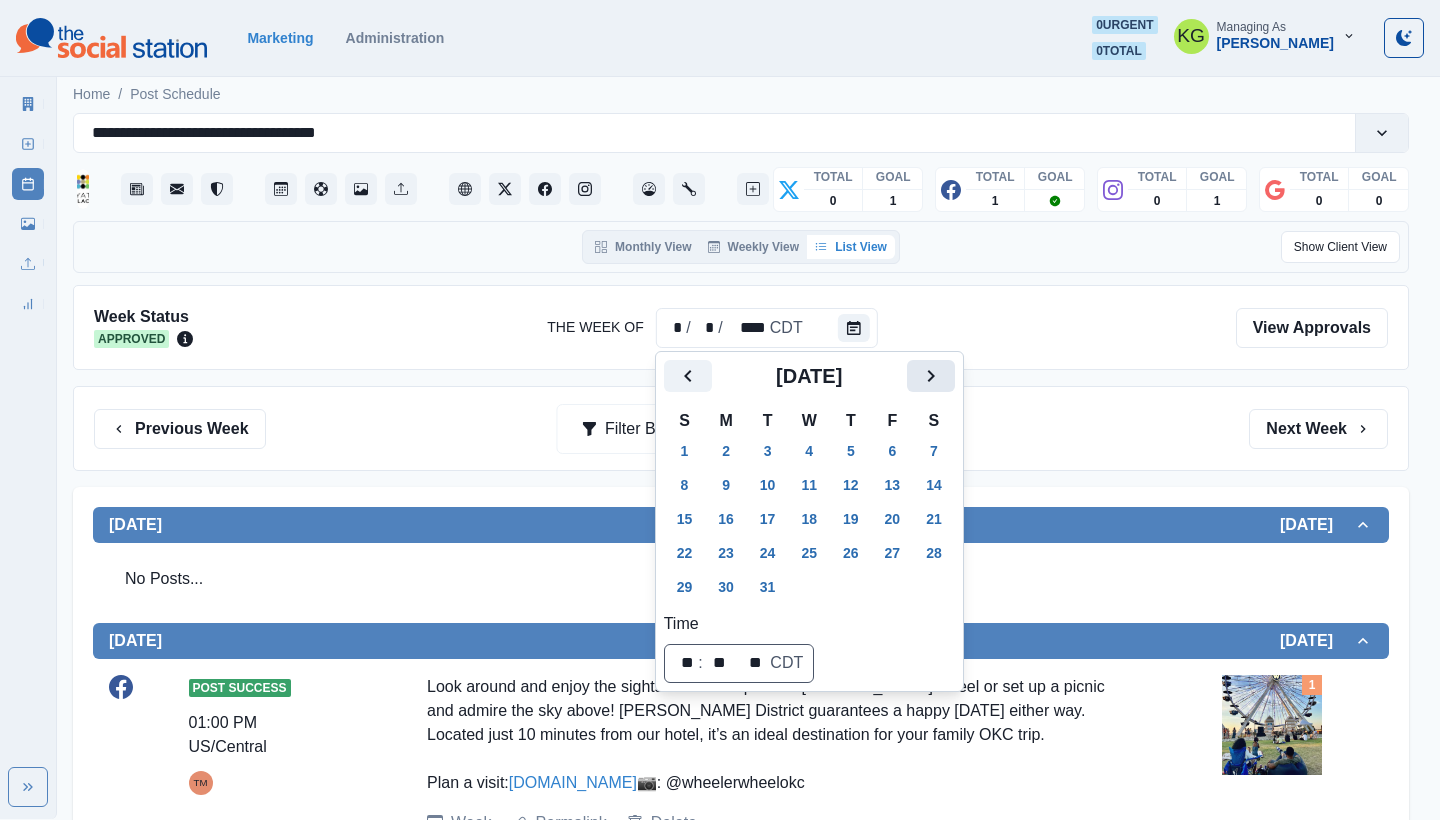 click at bounding box center (931, 376) 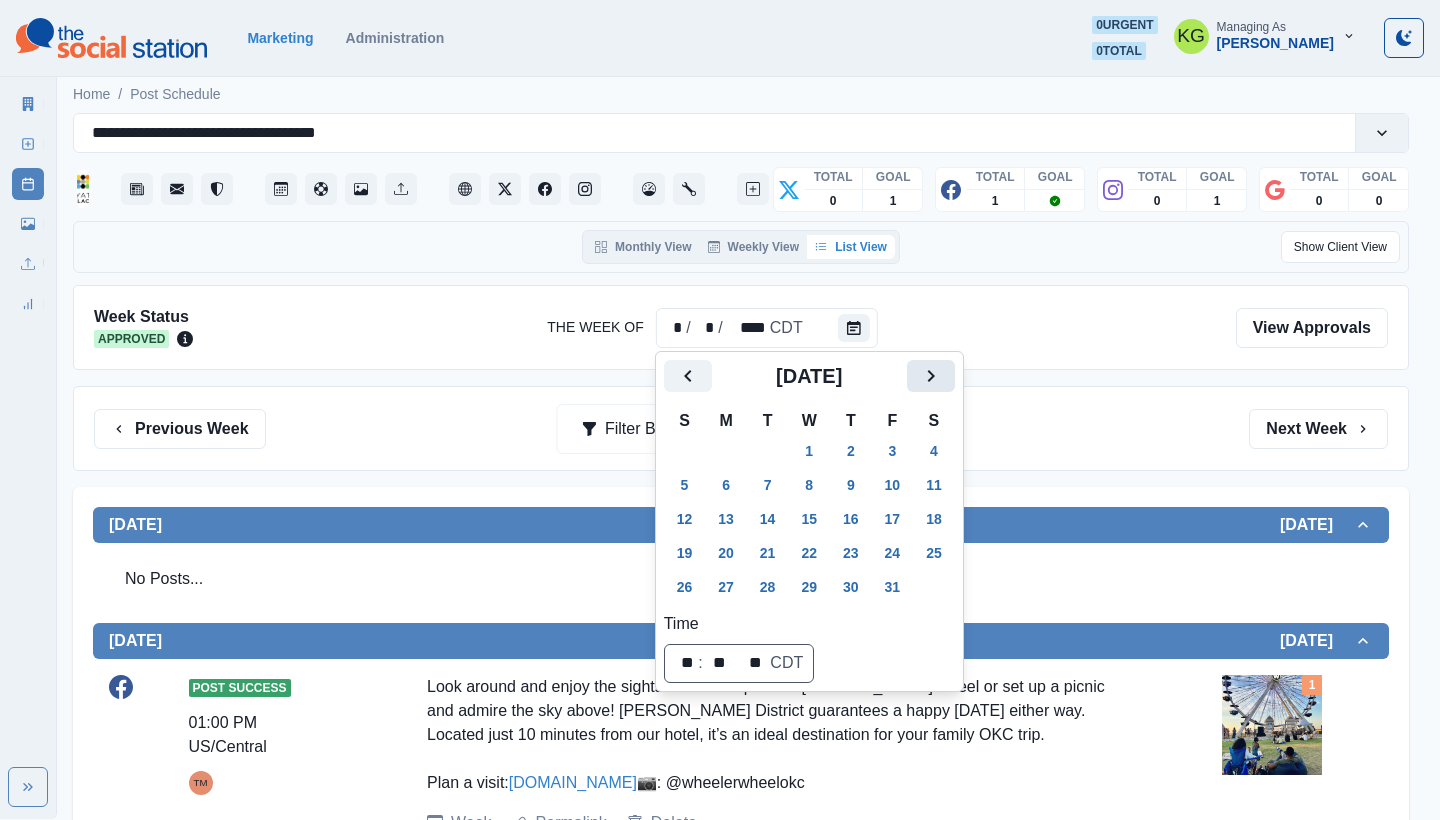 click at bounding box center (931, 376) 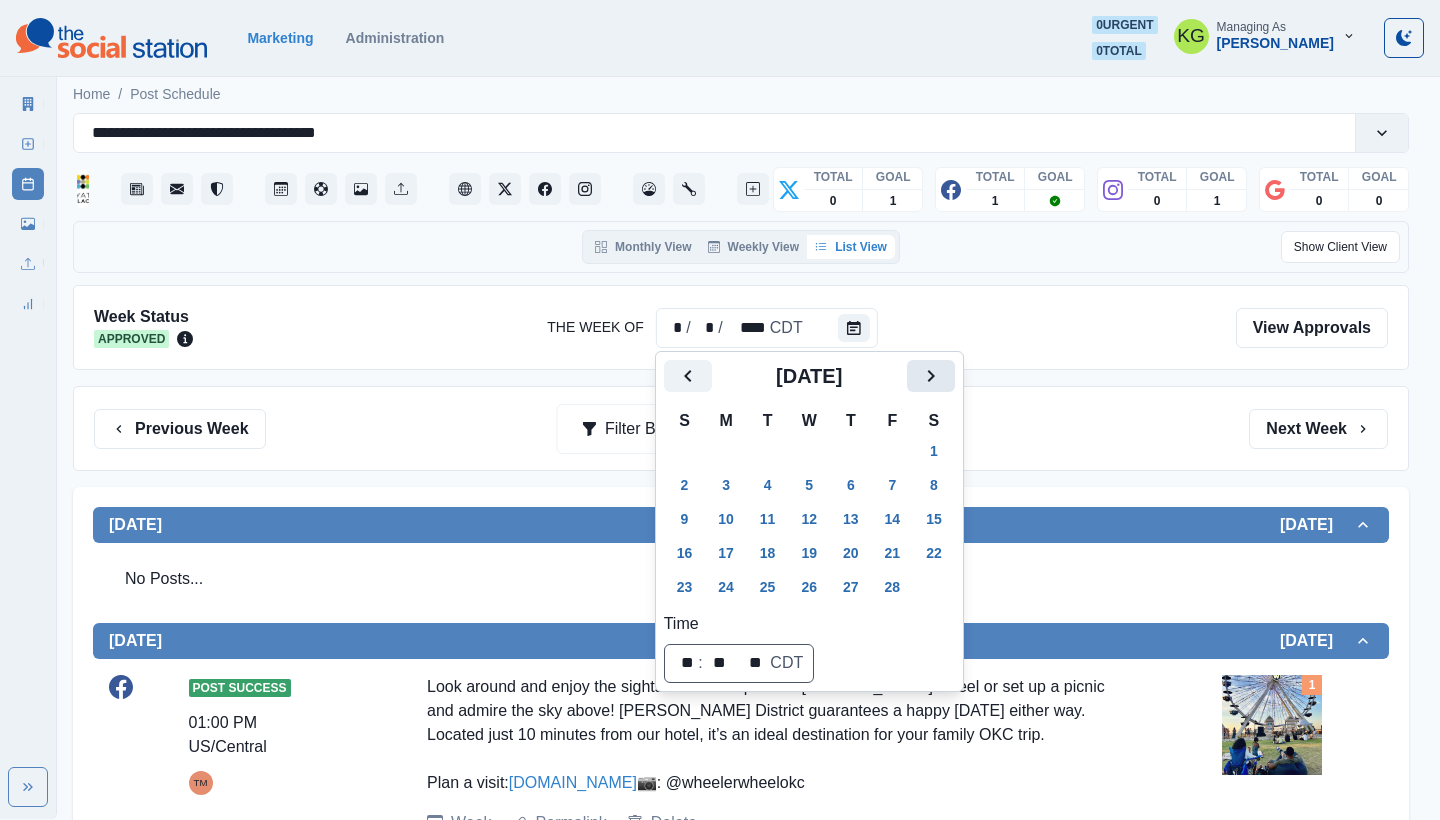 click 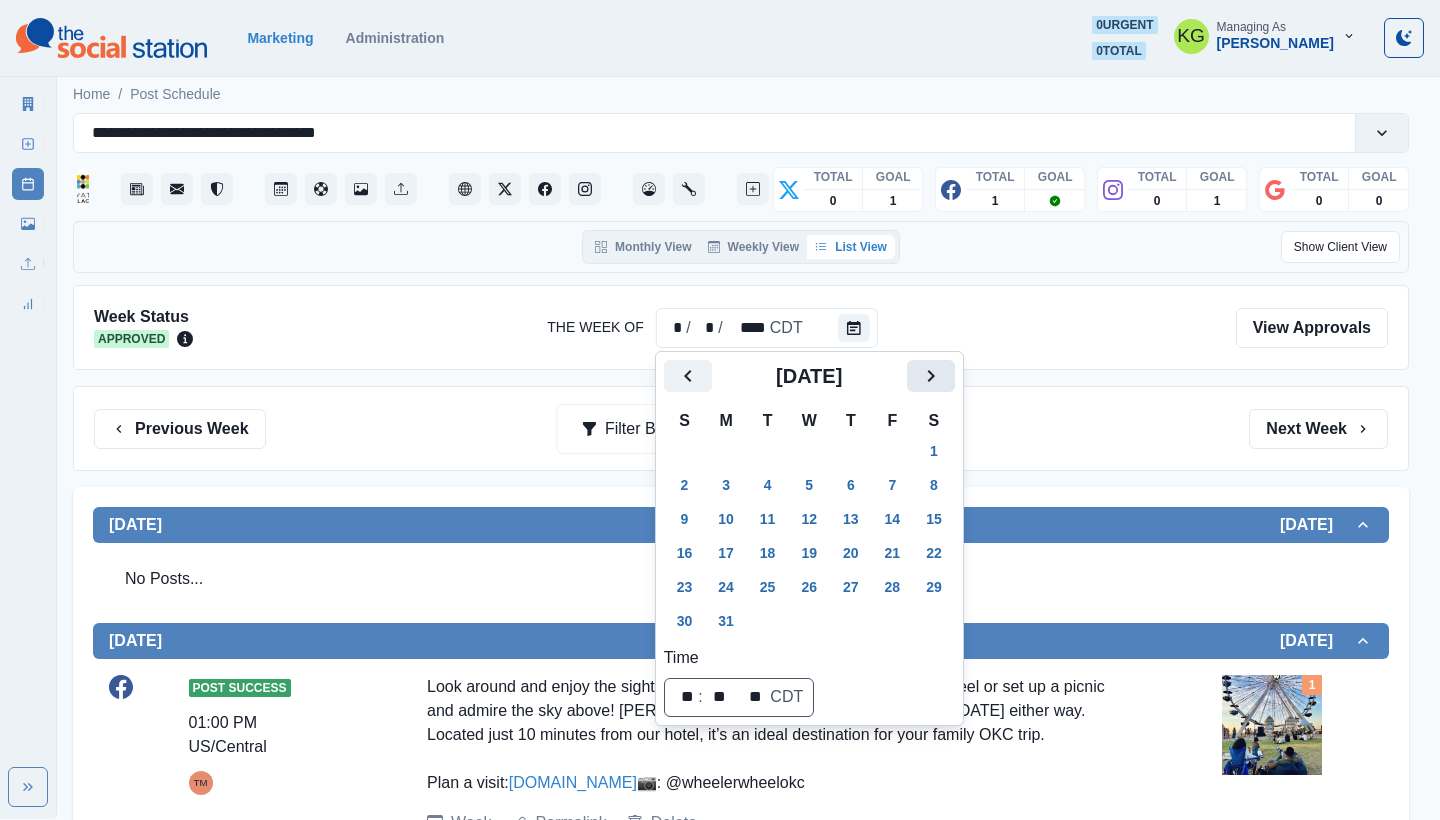 click at bounding box center (931, 376) 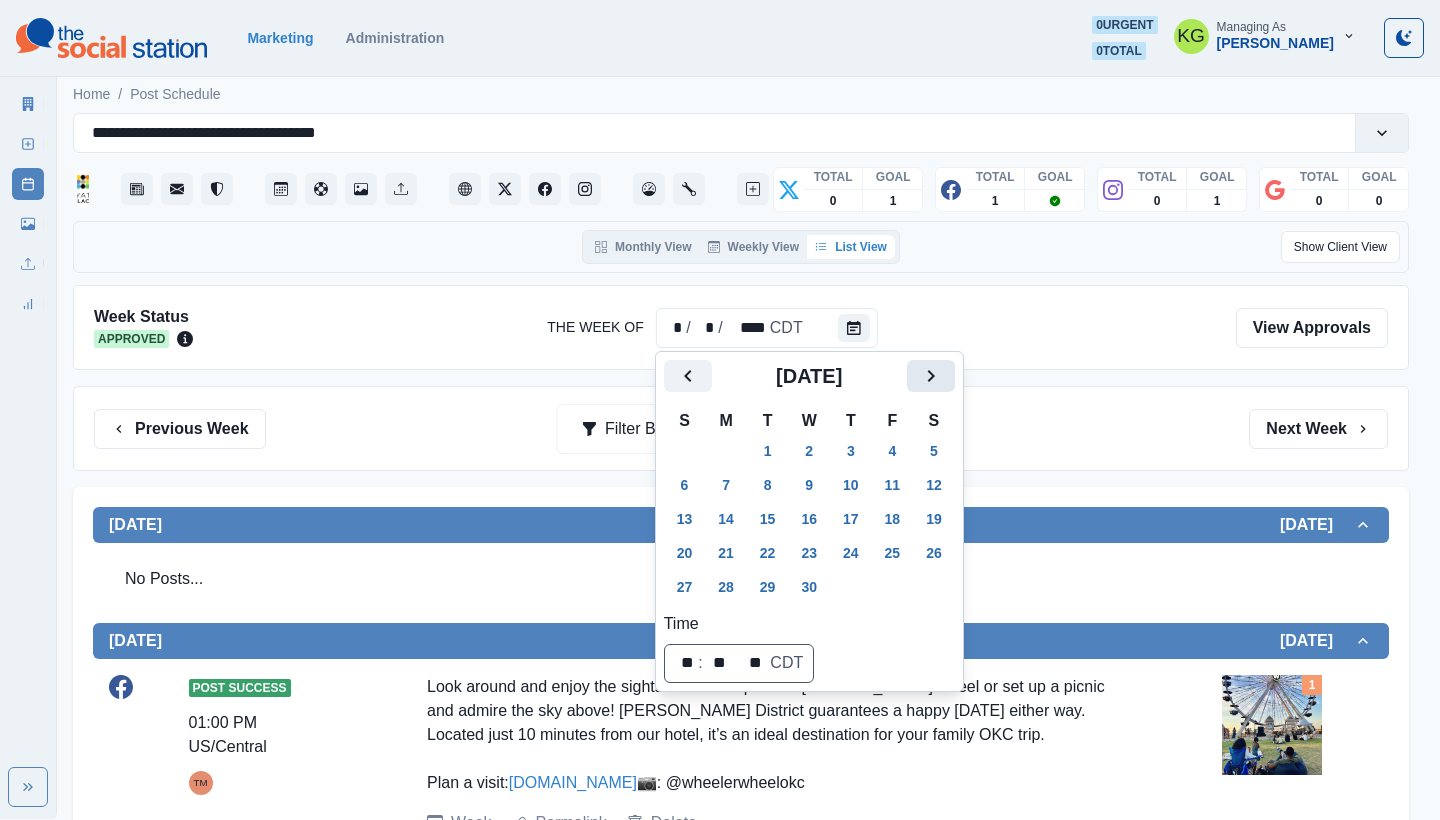 click at bounding box center (931, 376) 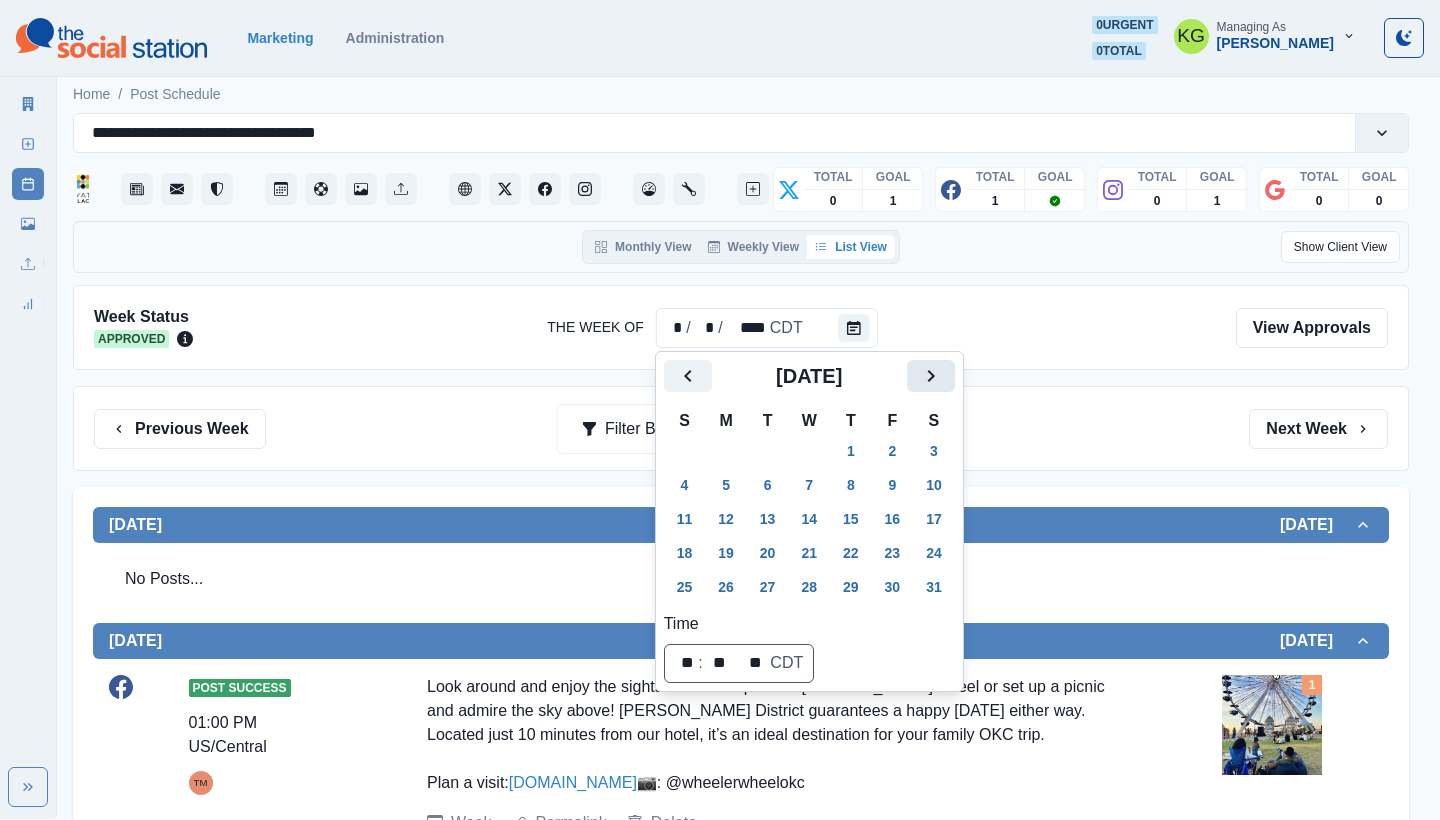 click at bounding box center [931, 376] 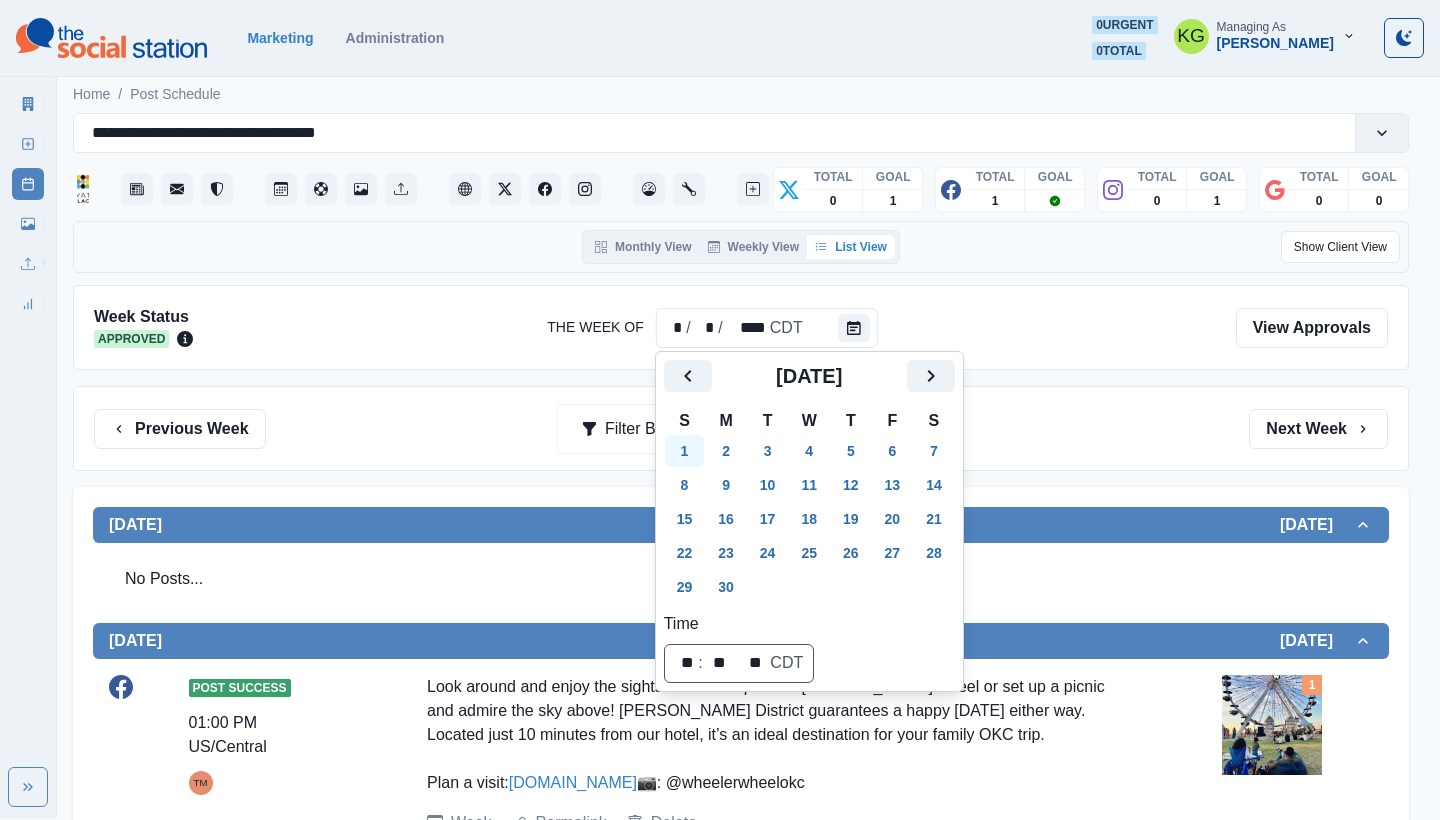 click on "1" at bounding box center (685, 451) 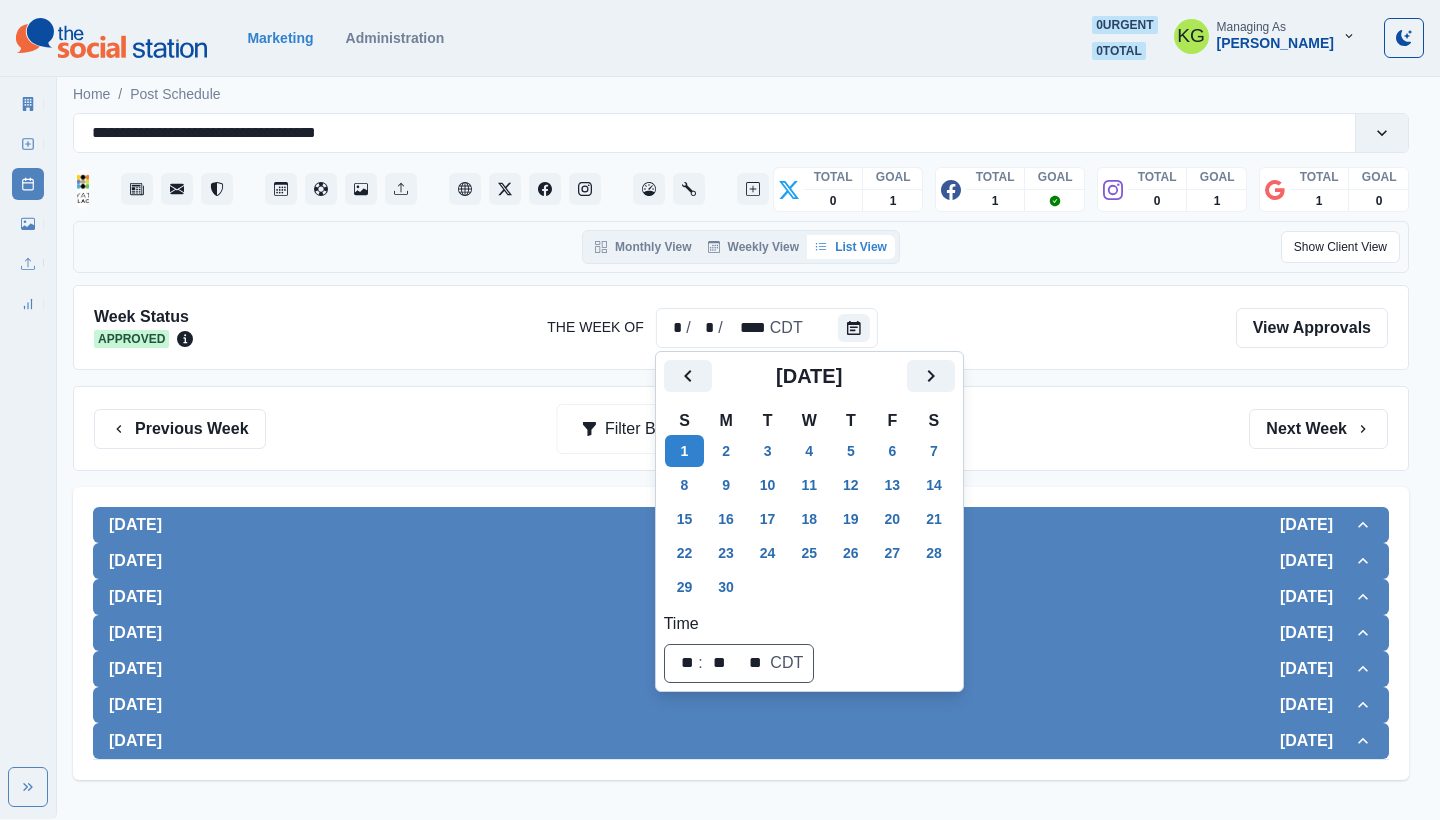 click on "Previous Week Filter By: Next Week" at bounding box center (741, 429) 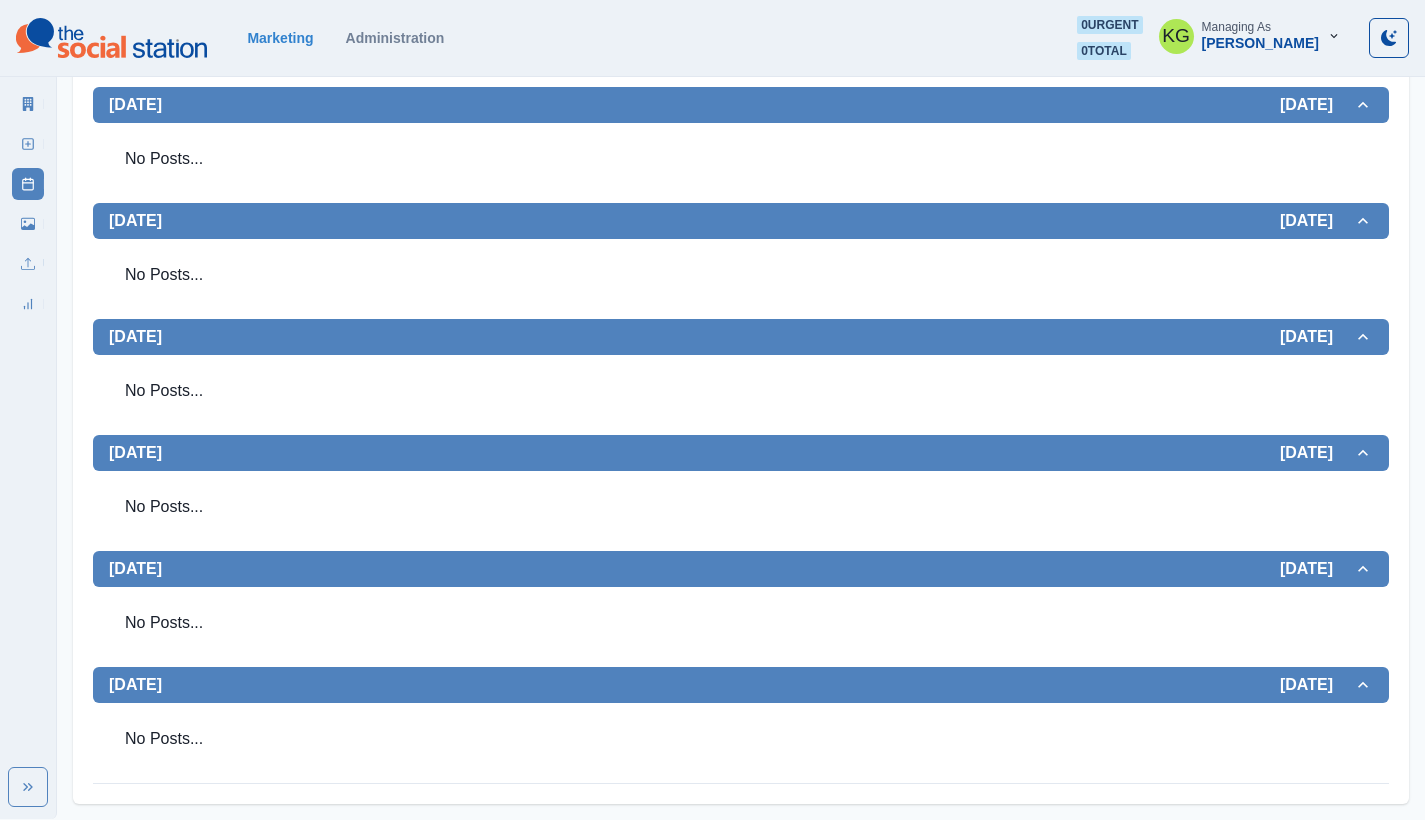 scroll, scrollTop: 0, scrollLeft: 0, axis: both 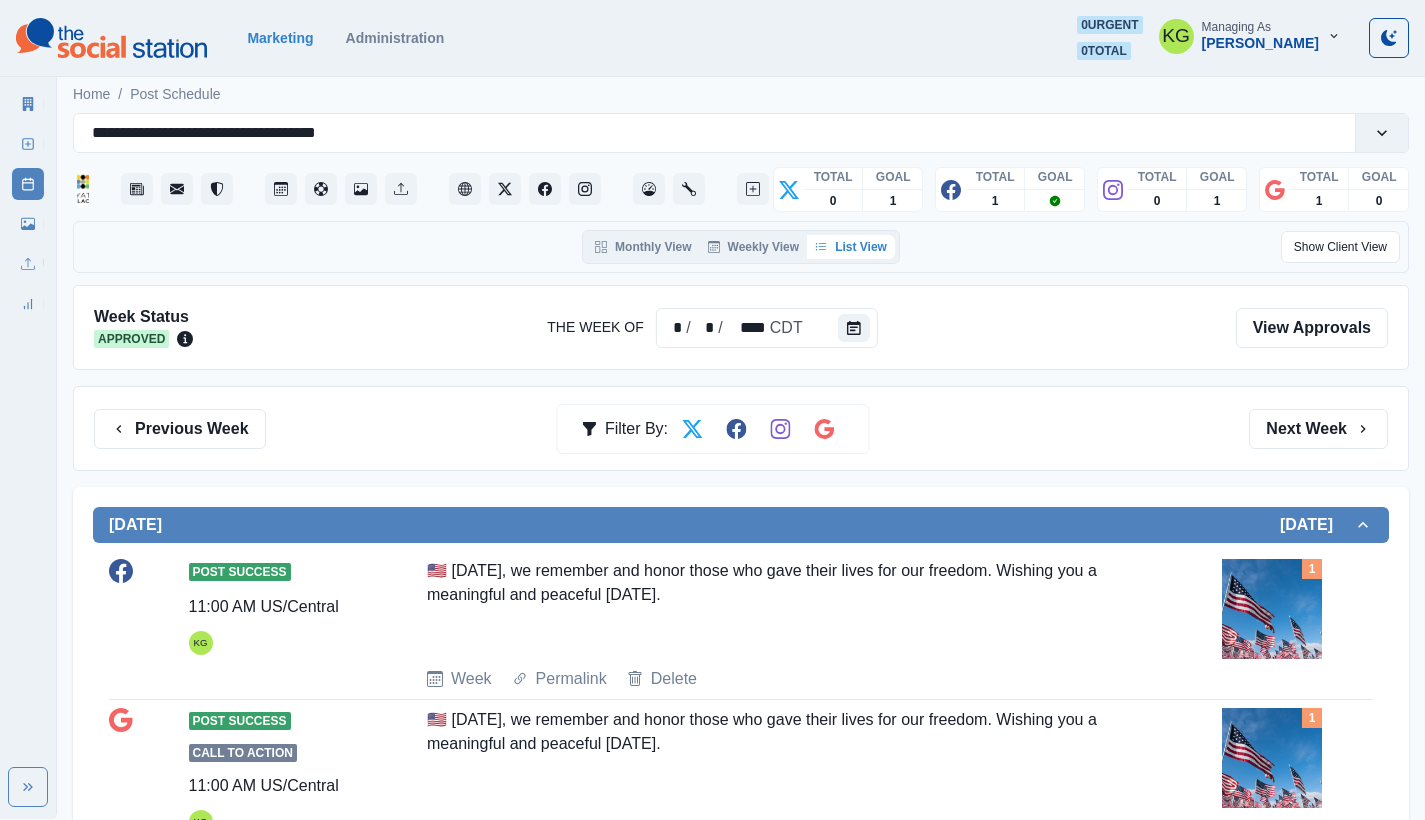 click on "Previous Week Filter By: Next Week" at bounding box center [741, 428] 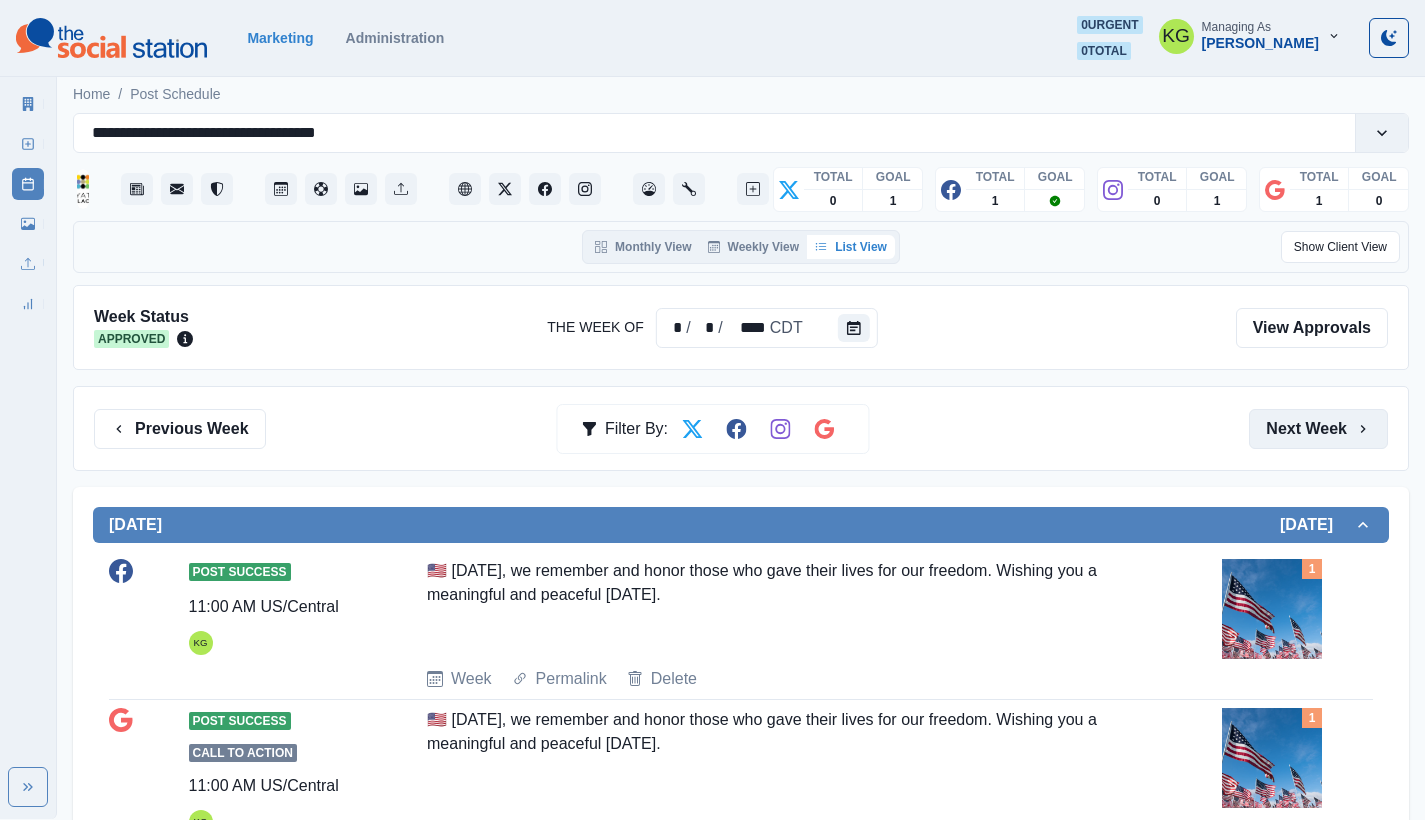 click on "Next Week" at bounding box center [1318, 429] 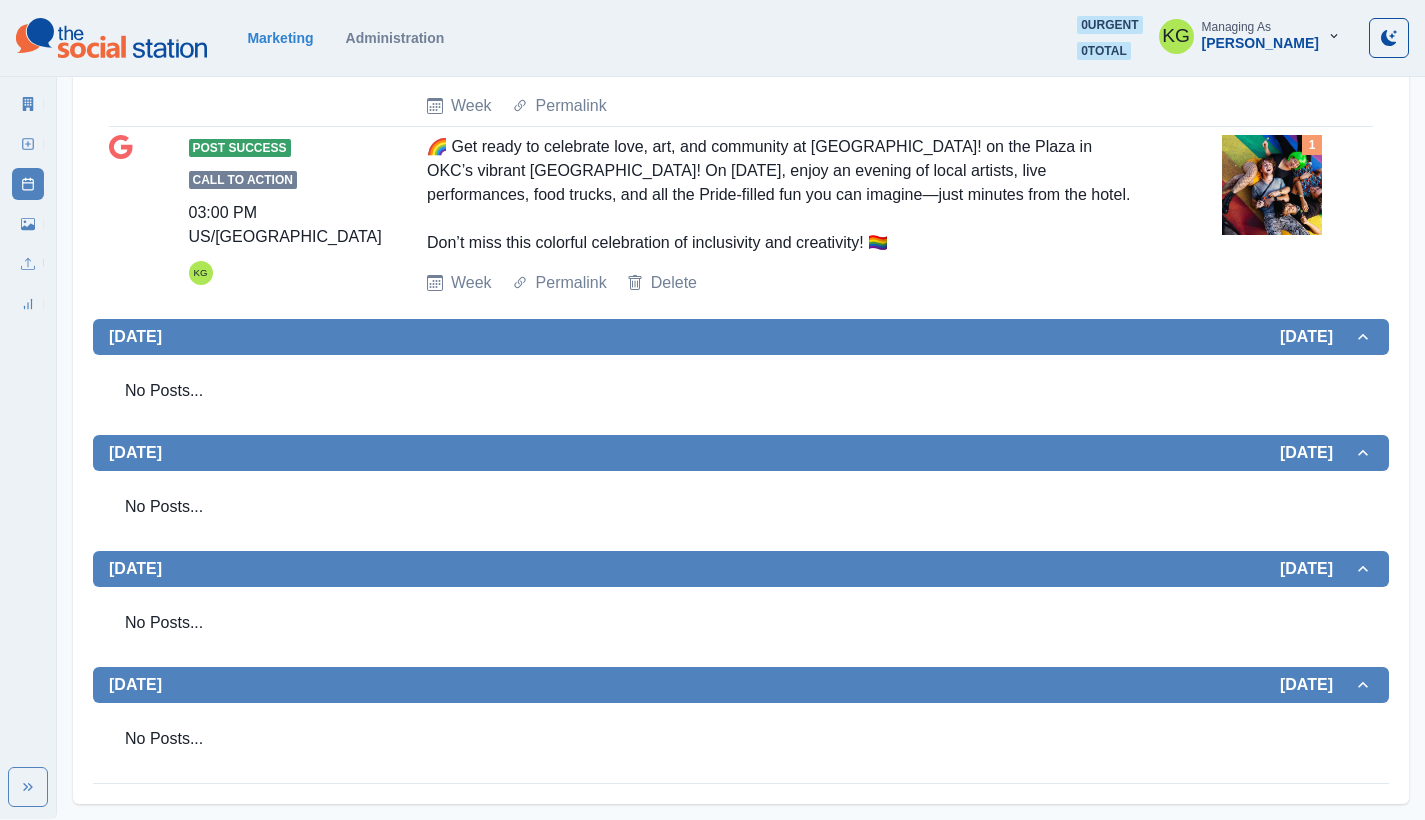 scroll, scrollTop: 0, scrollLeft: 0, axis: both 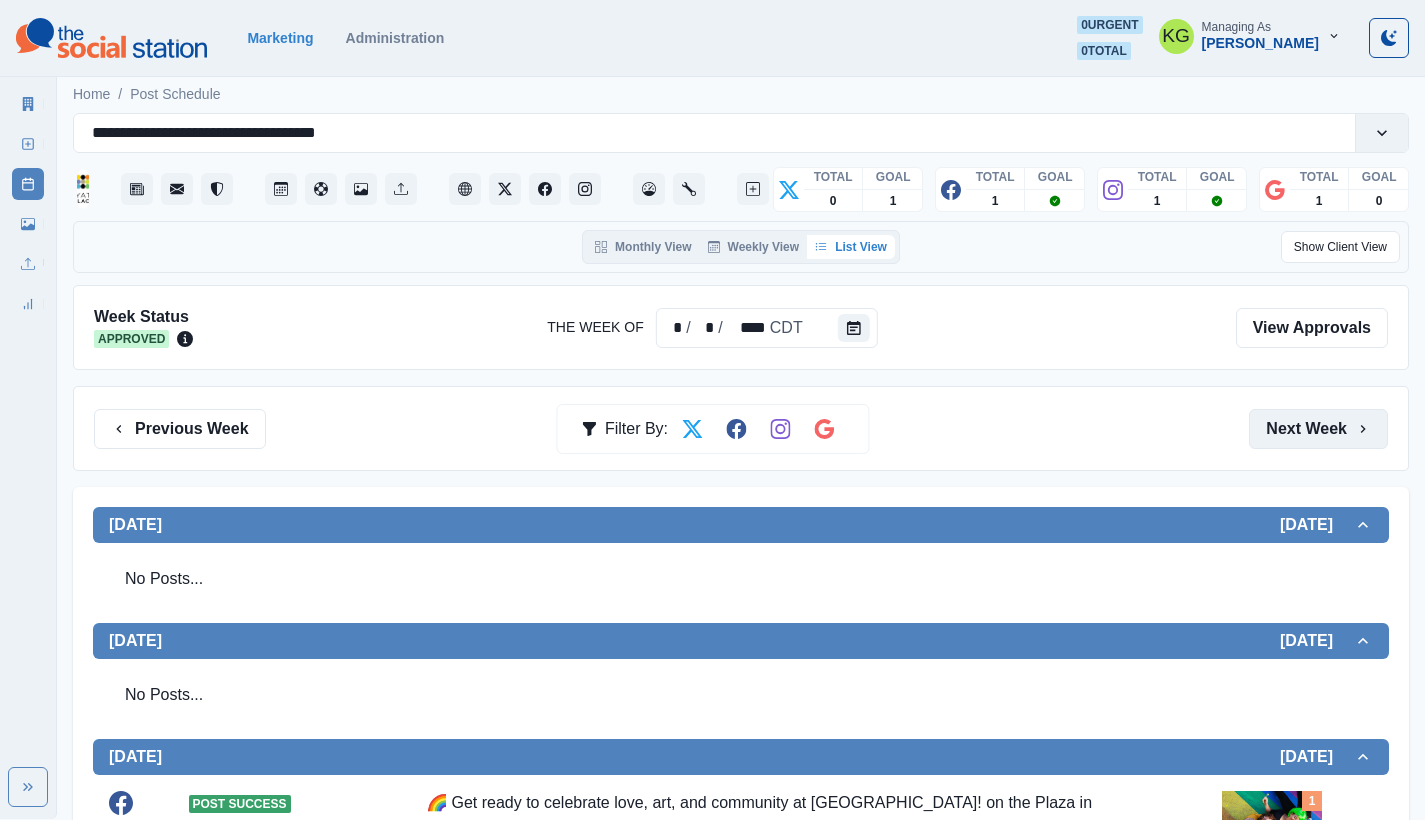 click on "Next Week" at bounding box center (1318, 429) 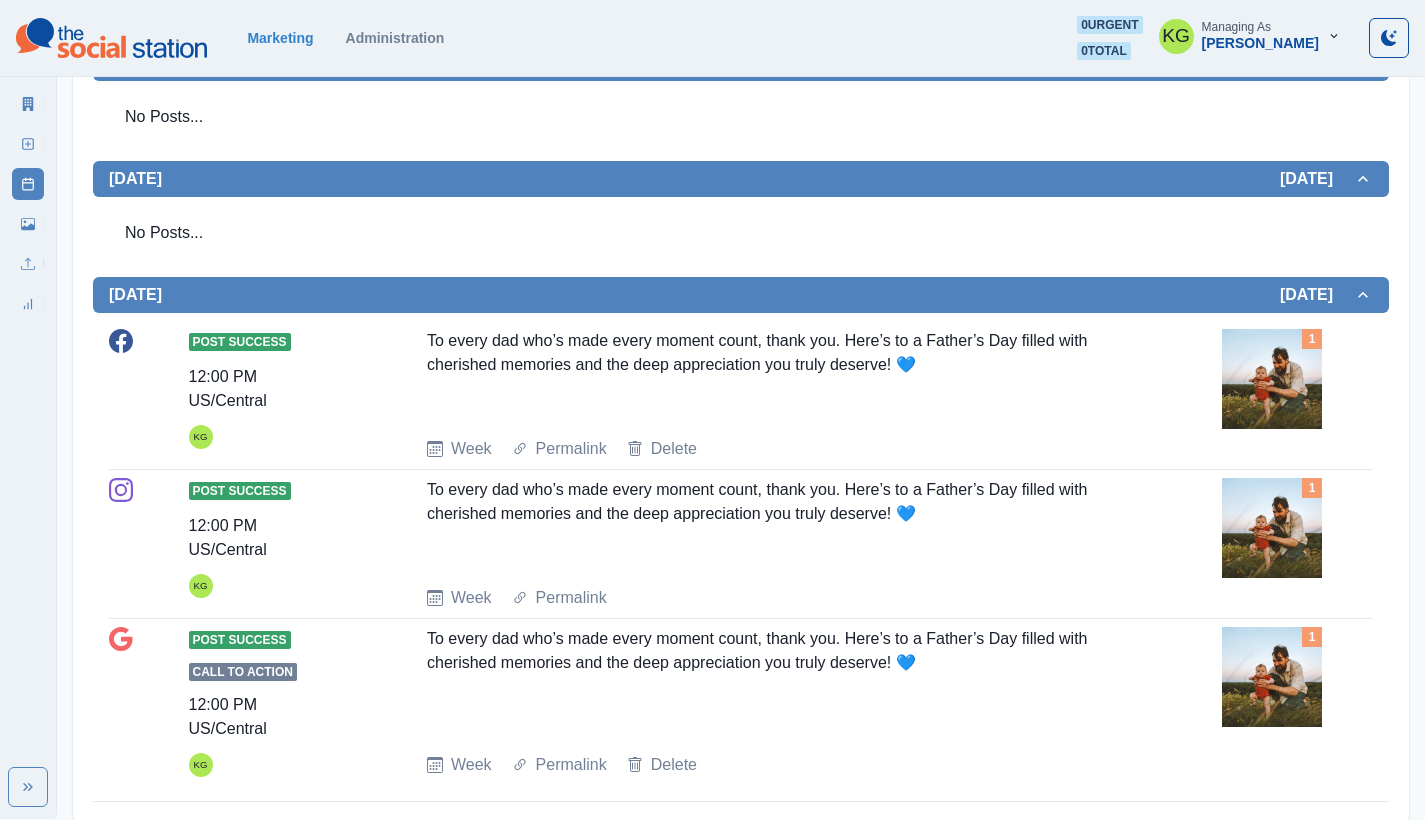 scroll, scrollTop: 0, scrollLeft: 0, axis: both 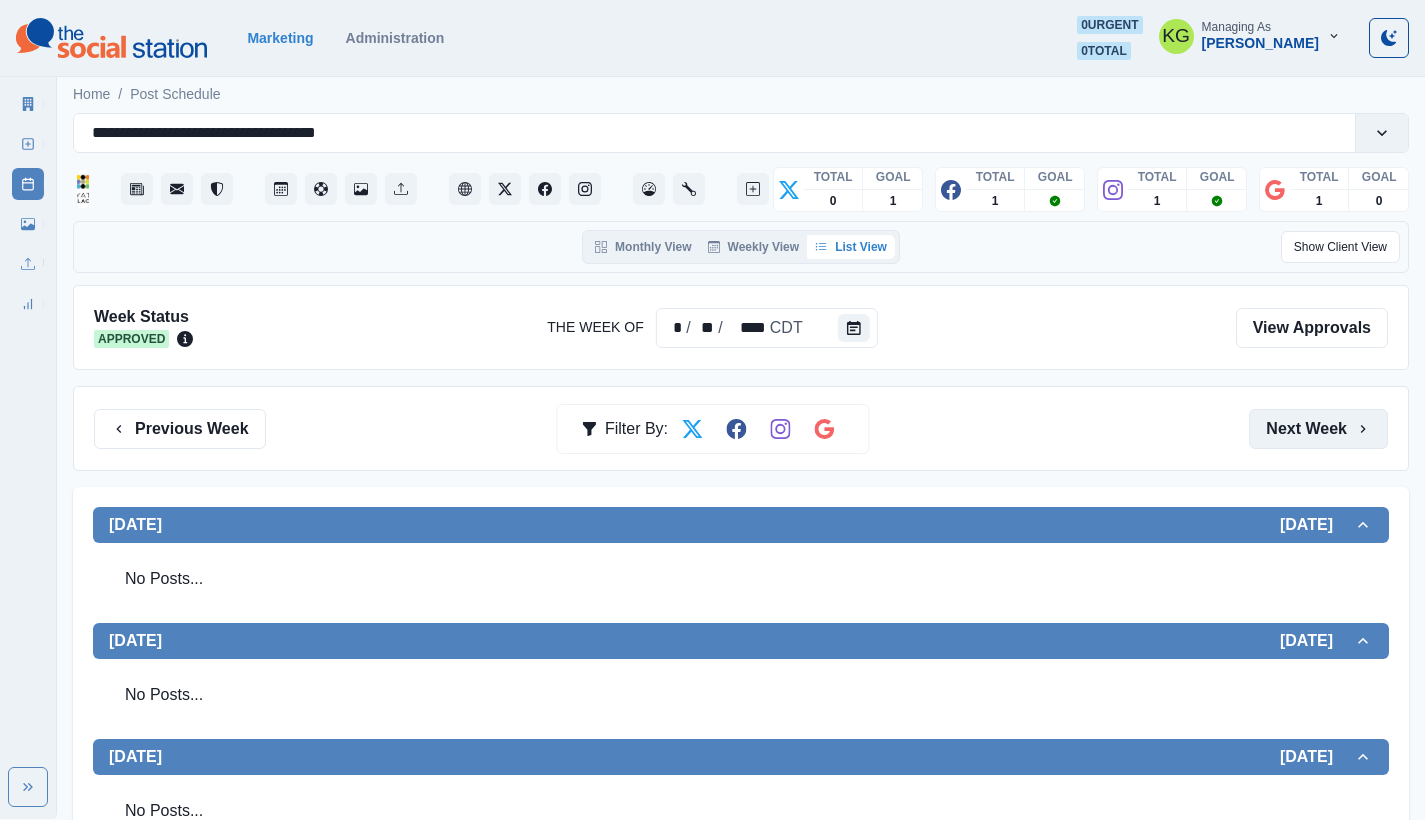 click on "Next Week" at bounding box center (1318, 429) 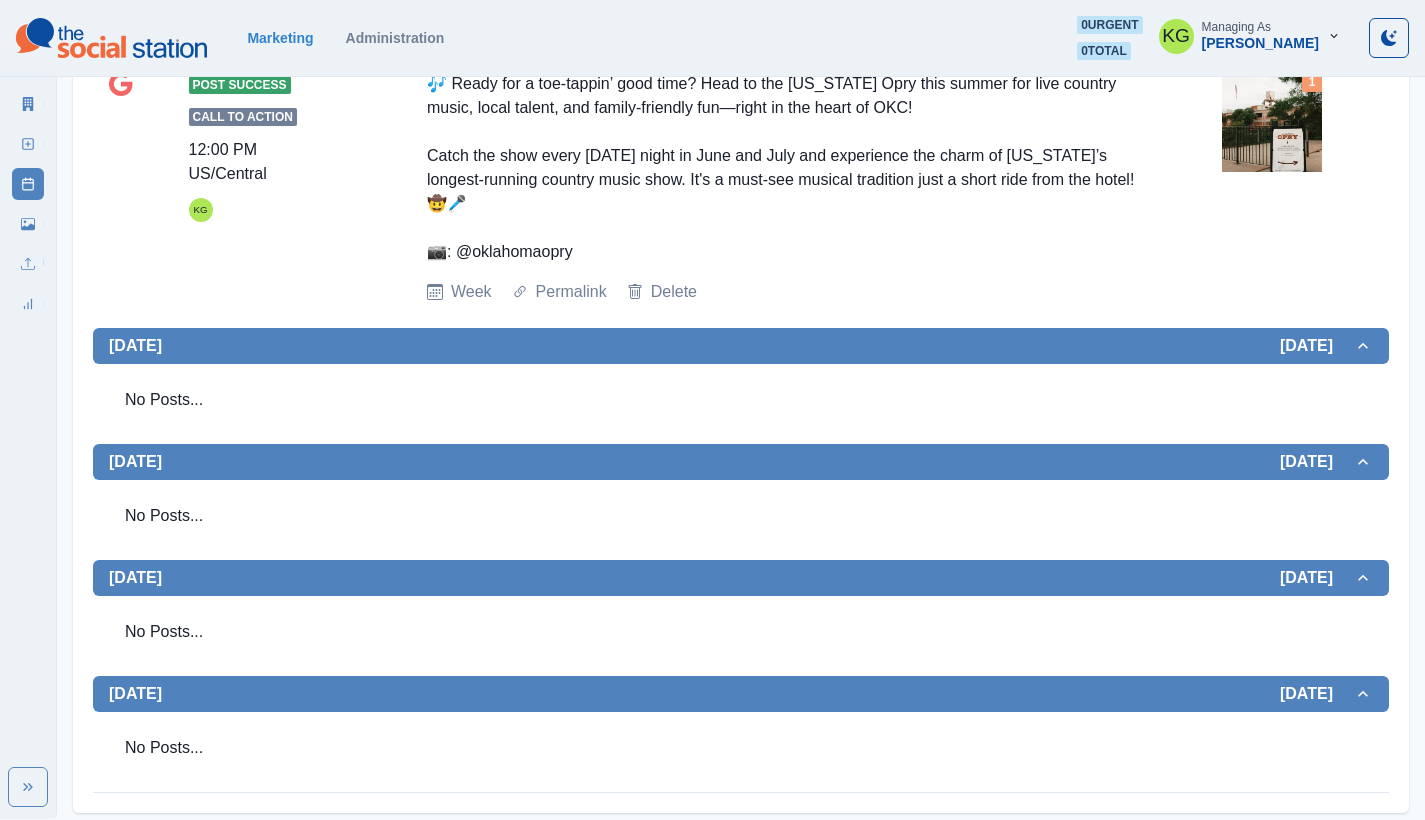 scroll, scrollTop: 0, scrollLeft: 0, axis: both 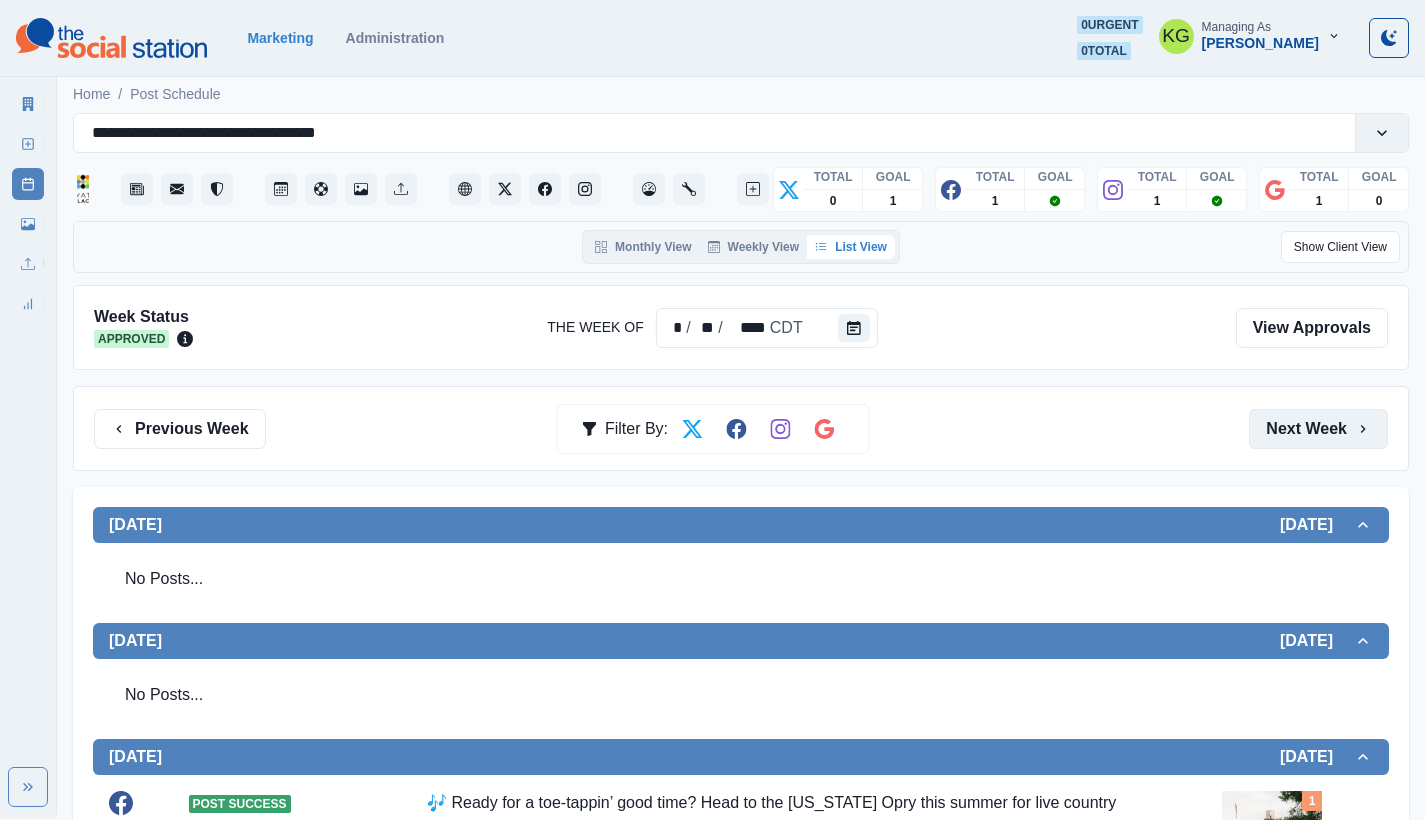 click on "Next Week" at bounding box center (1318, 429) 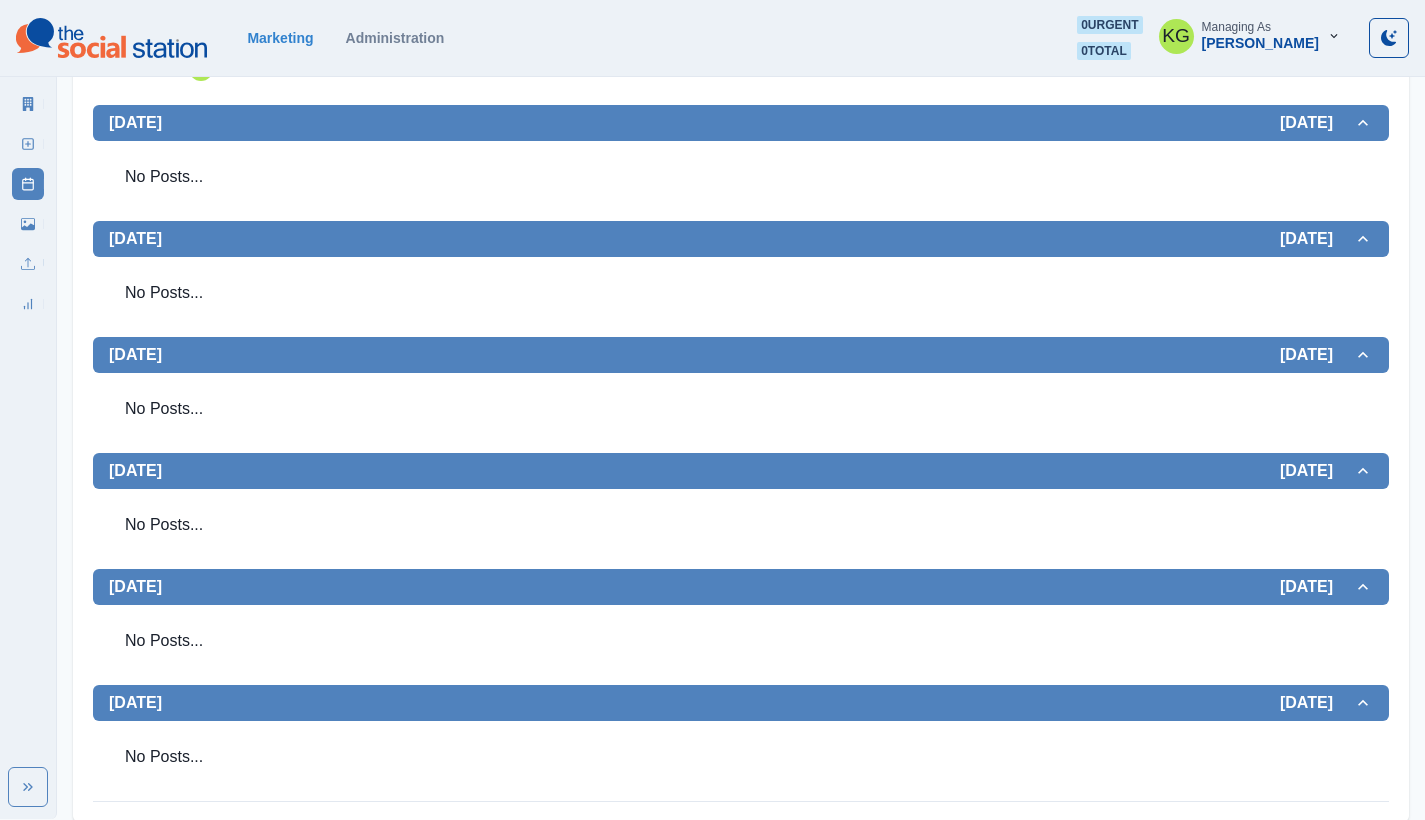 scroll, scrollTop: 0, scrollLeft: 0, axis: both 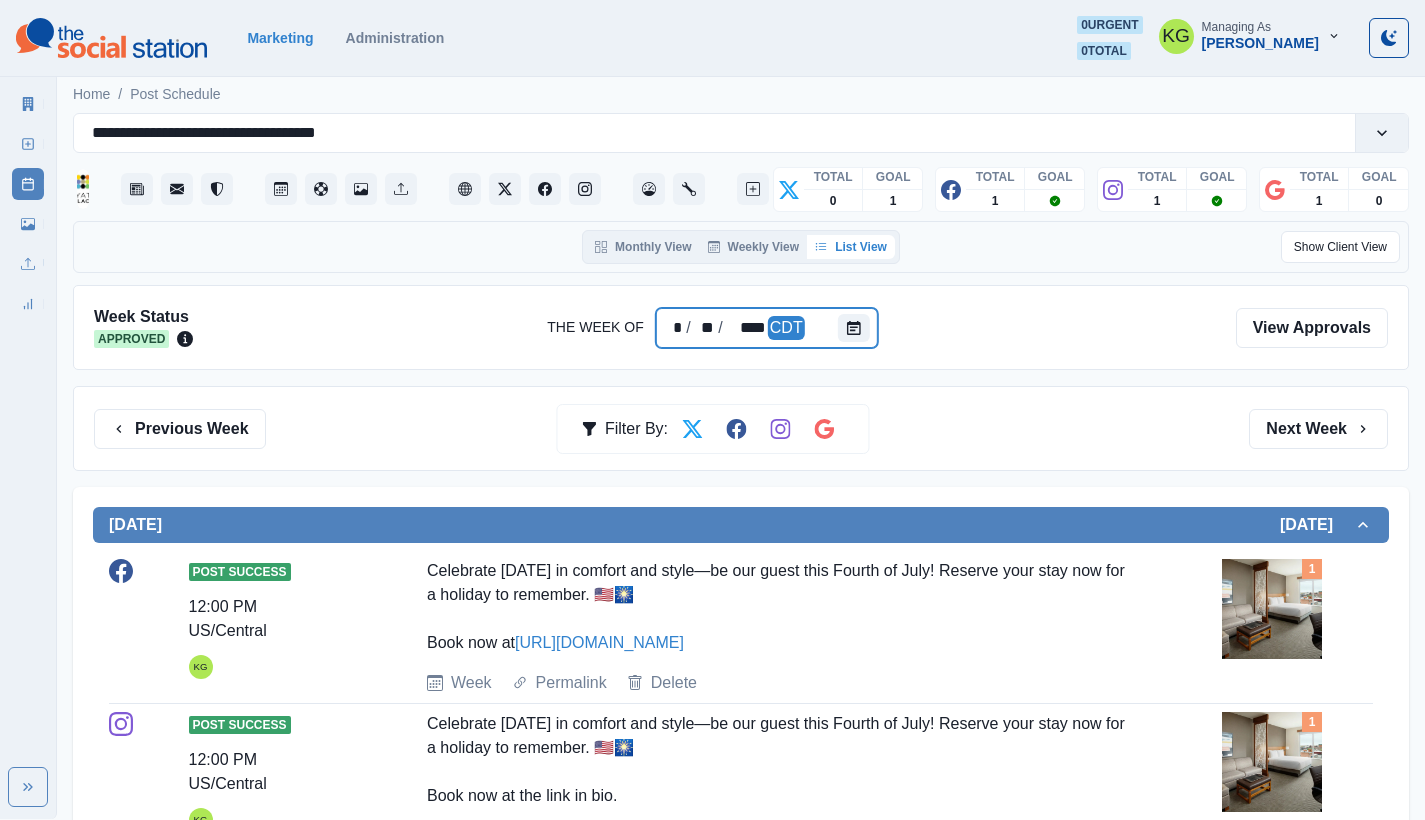 click at bounding box center [858, 328] 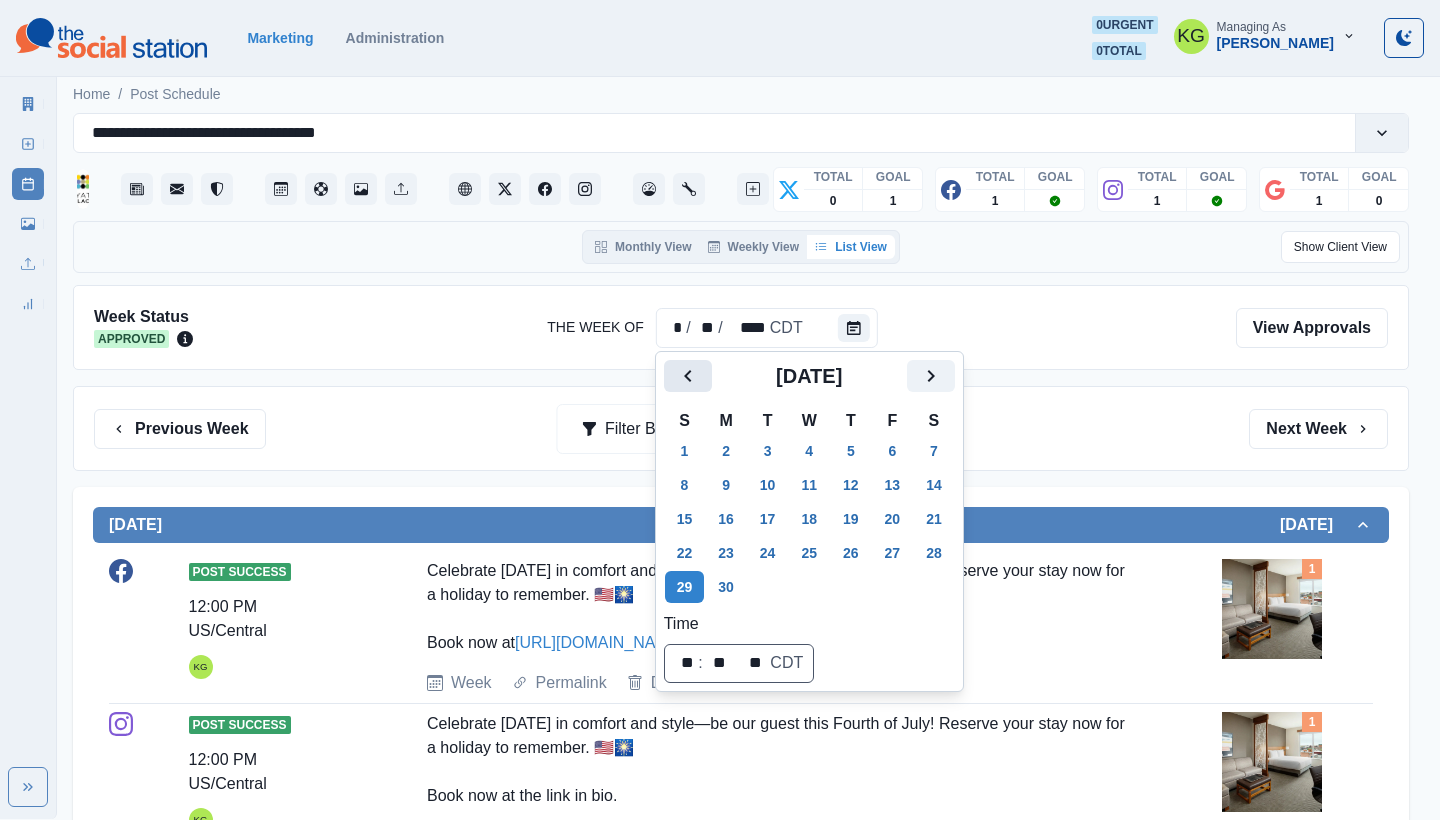 click at bounding box center (688, 376) 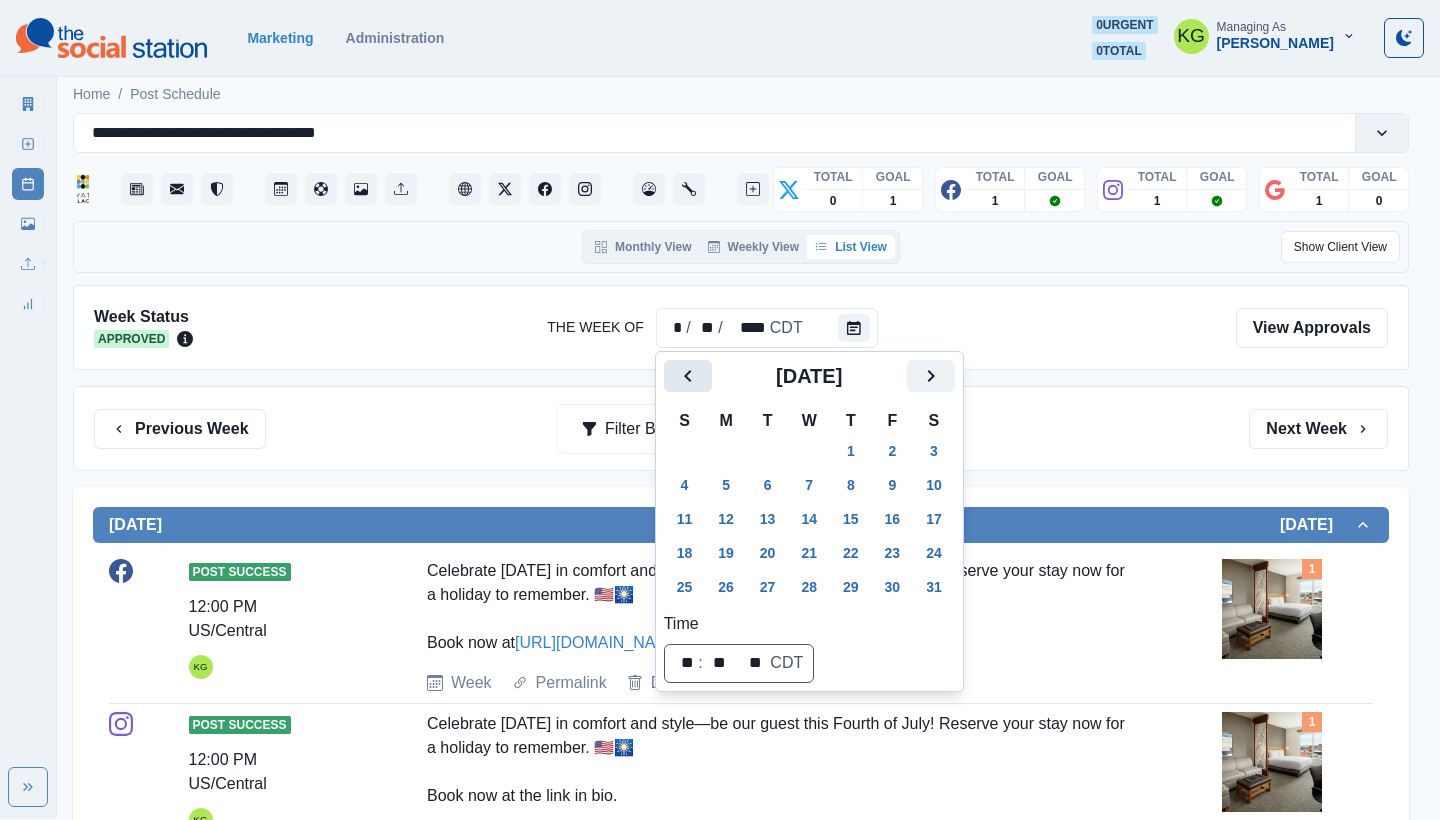 click at bounding box center (688, 376) 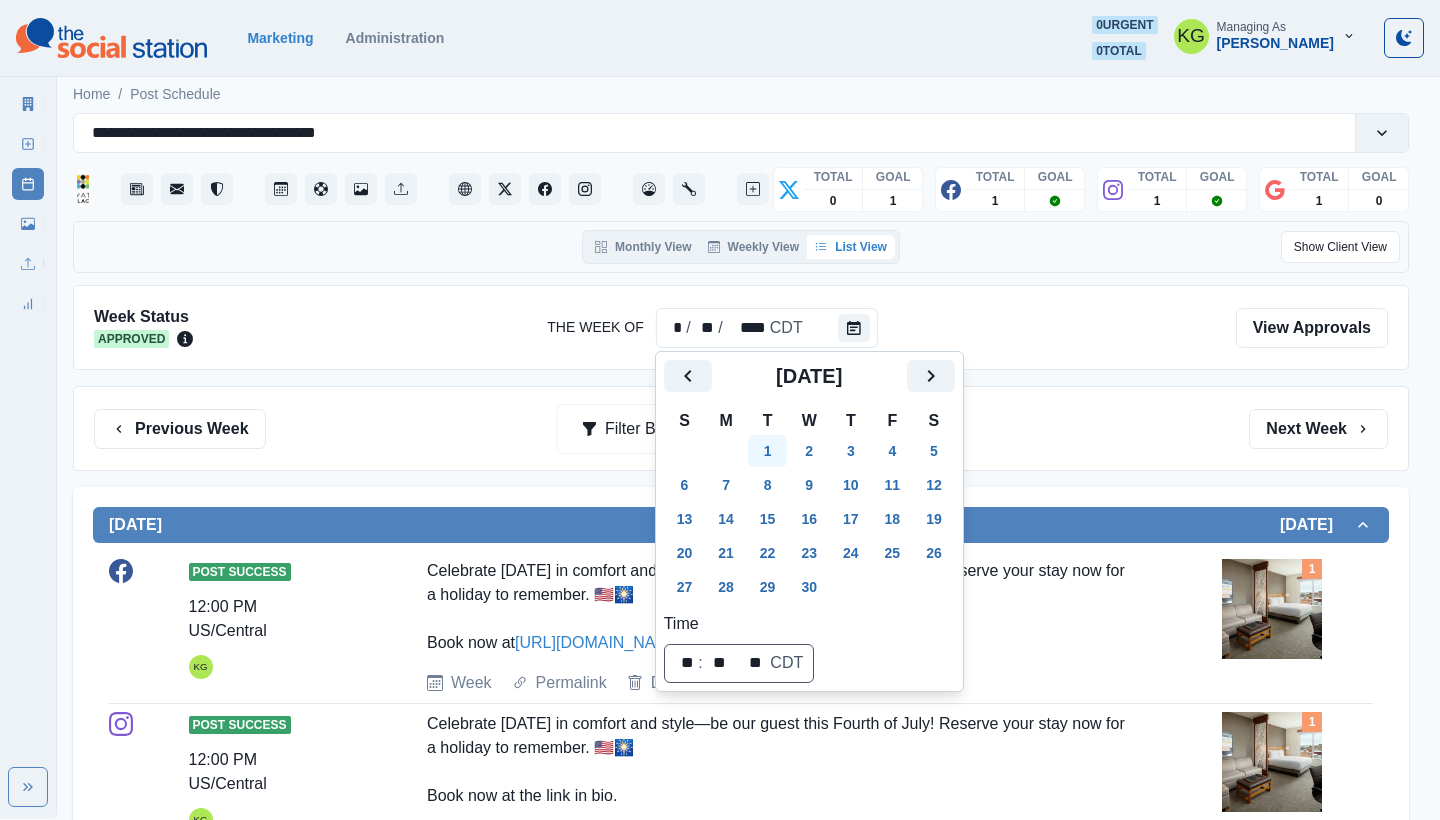 click on "1" at bounding box center (768, 451) 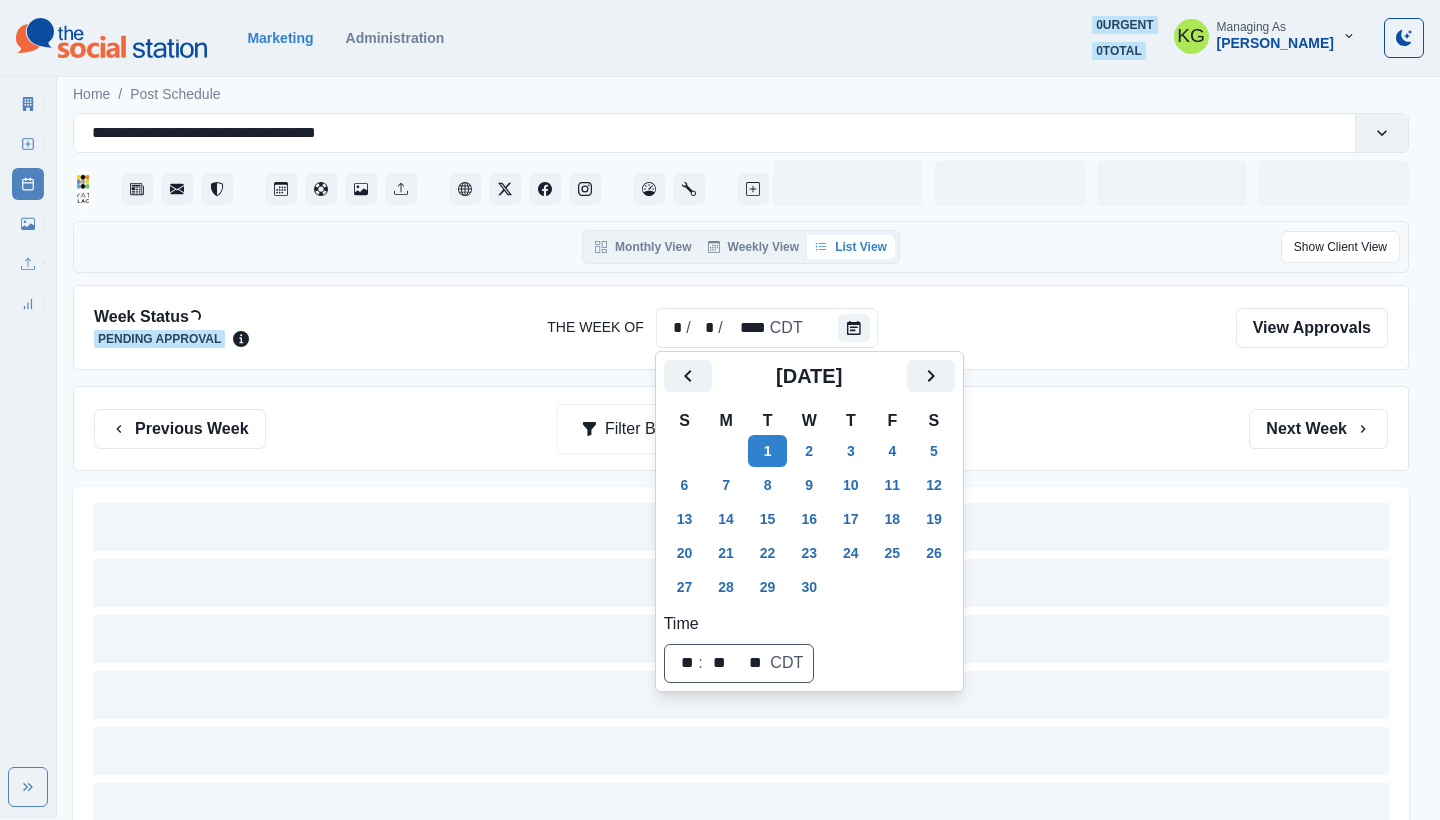 click on "Previous Week Filter By: Next Week" at bounding box center (741, 429) 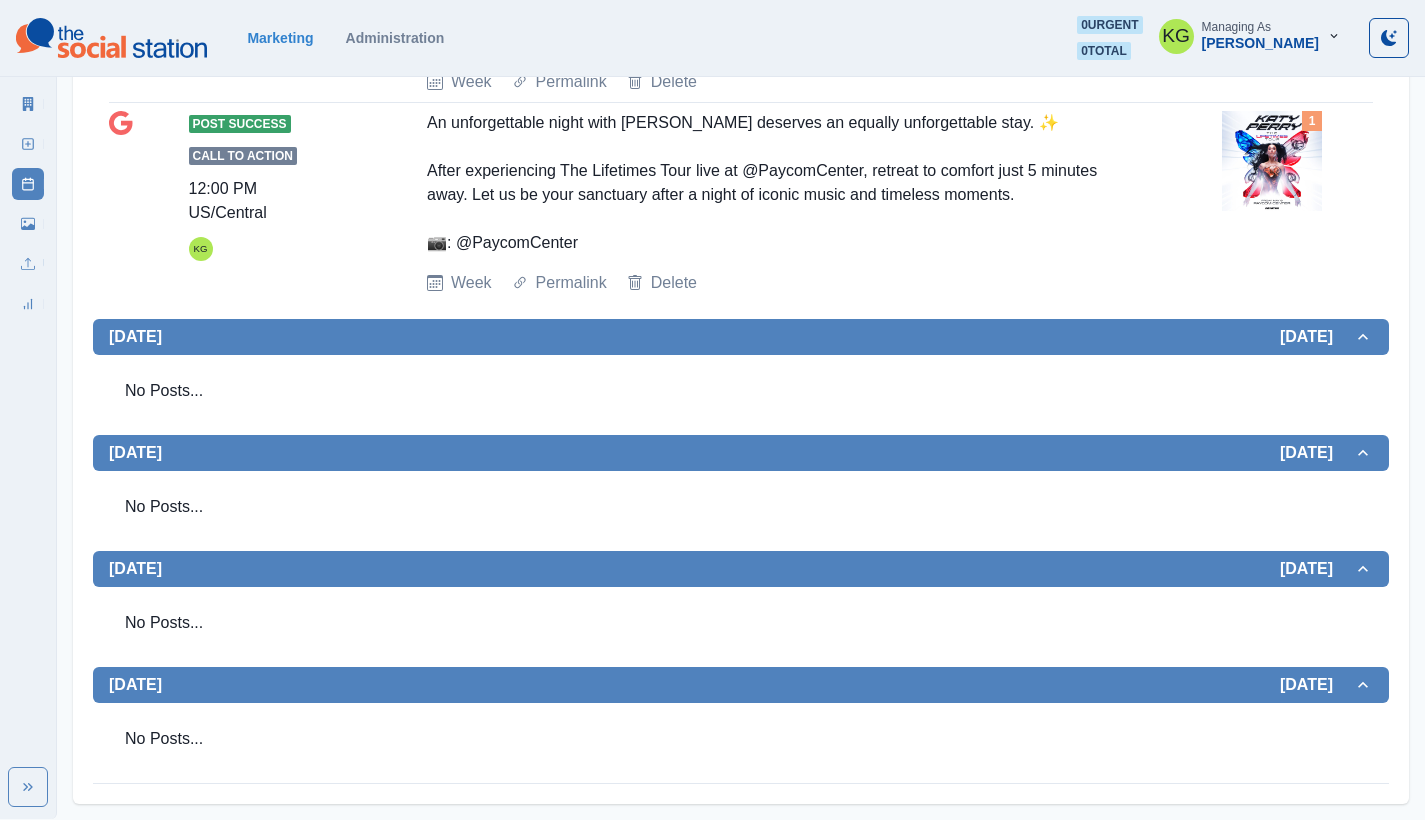 scroll, scrollTop: 0, scrollLeft: 0, axis: both 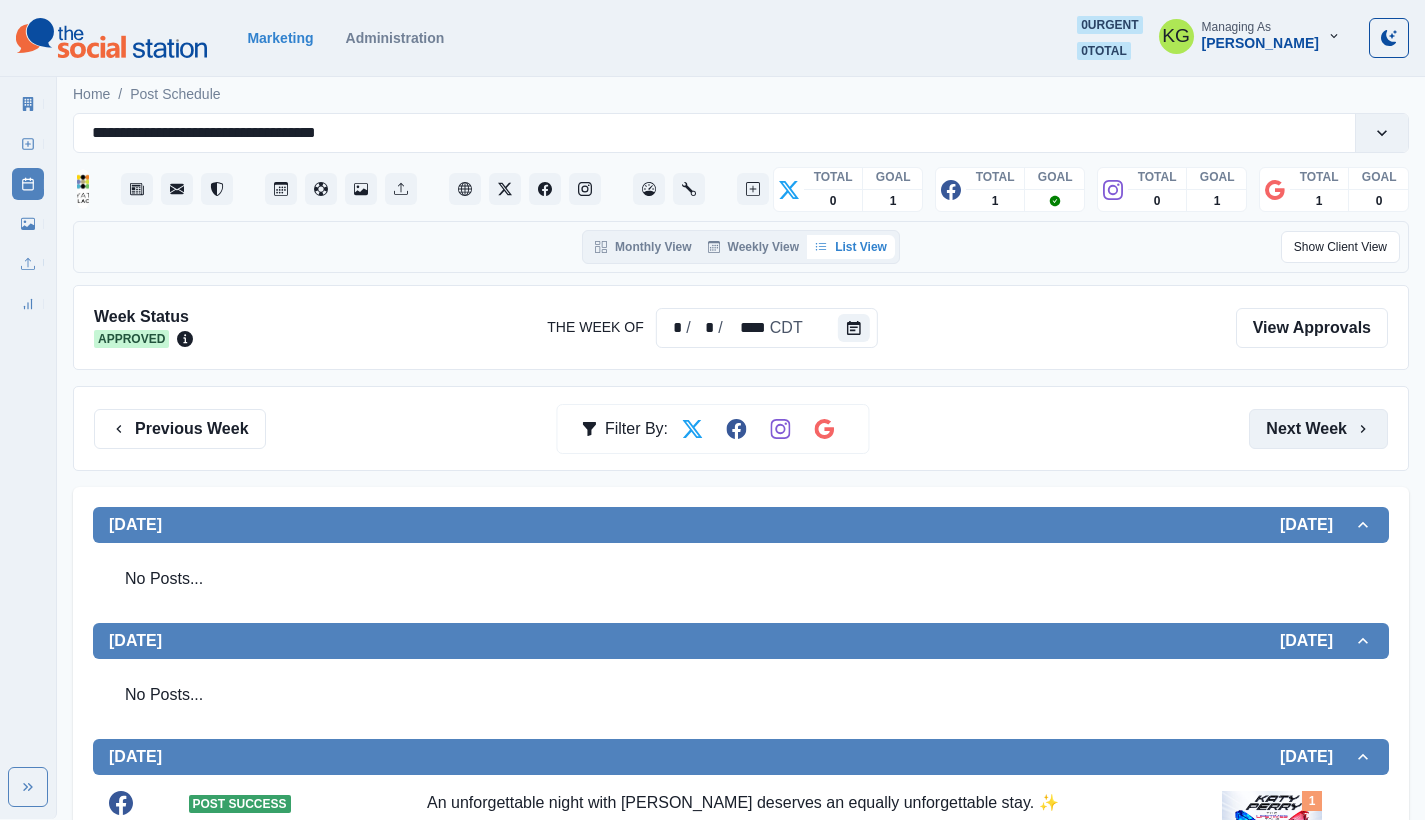 click on "Next Week" at bounding box center [1318, 429] 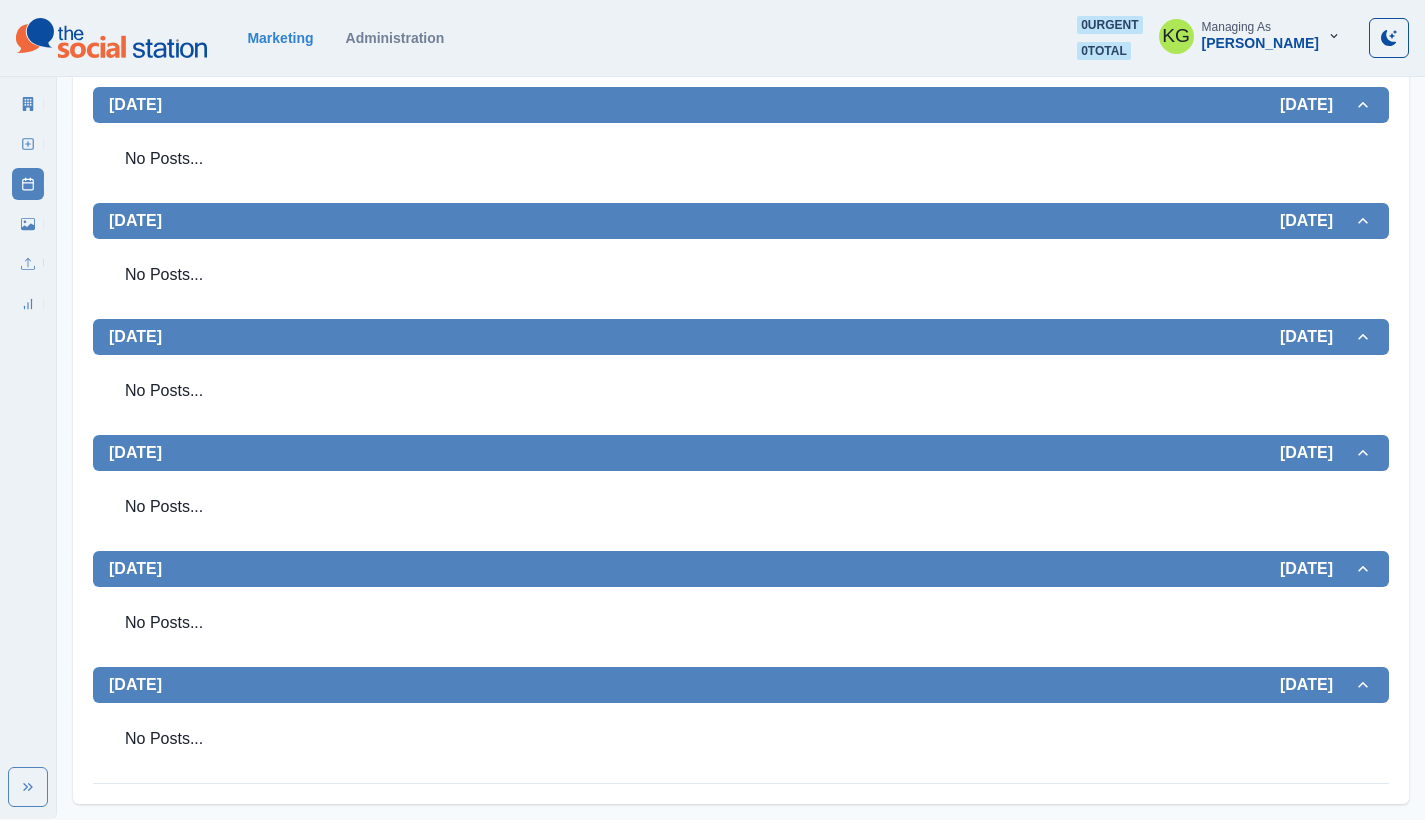 scroll, scrollTop: 0, scrollLeft: 0, axis: both 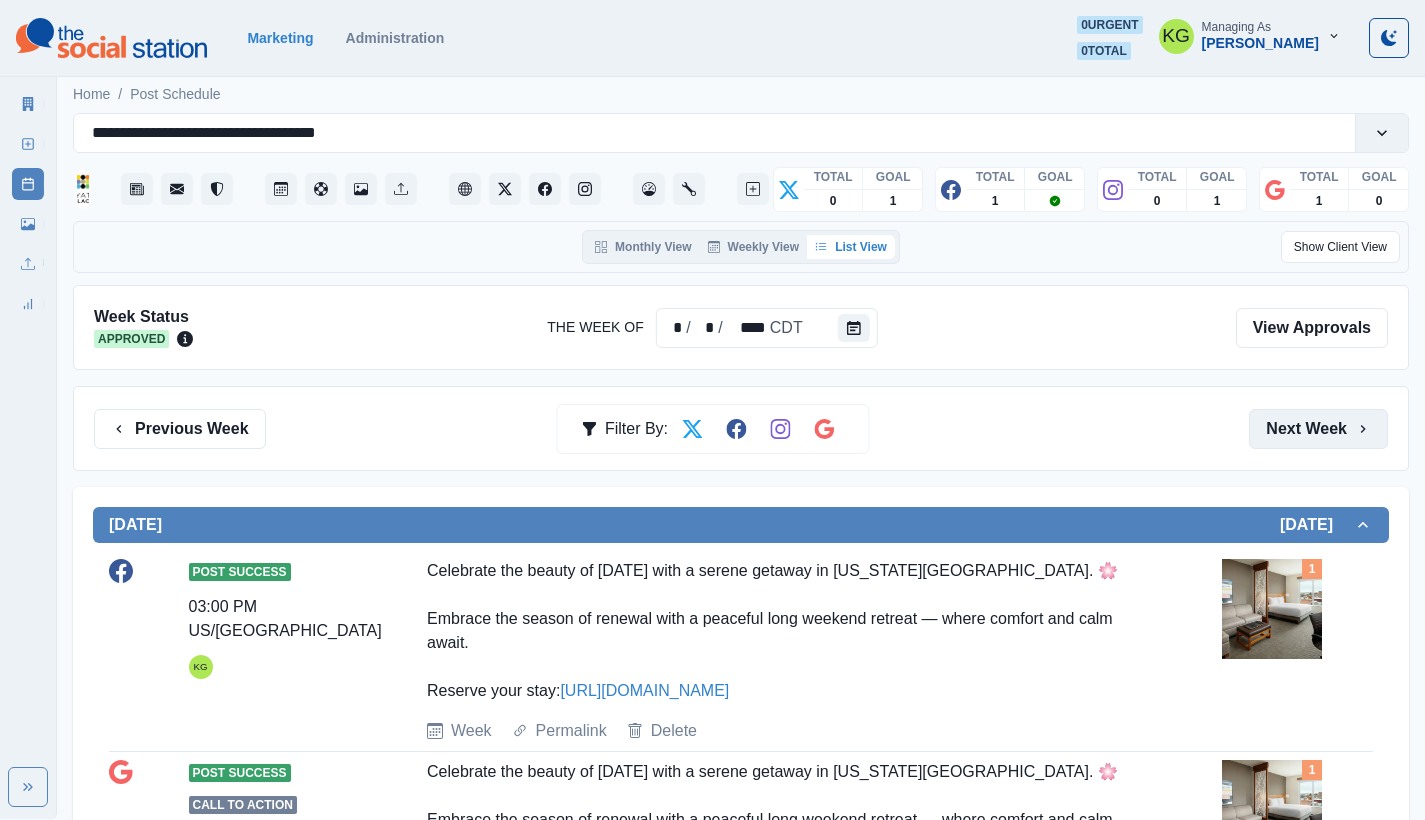 click on "Next Week" at bounding box center [1318, 429] 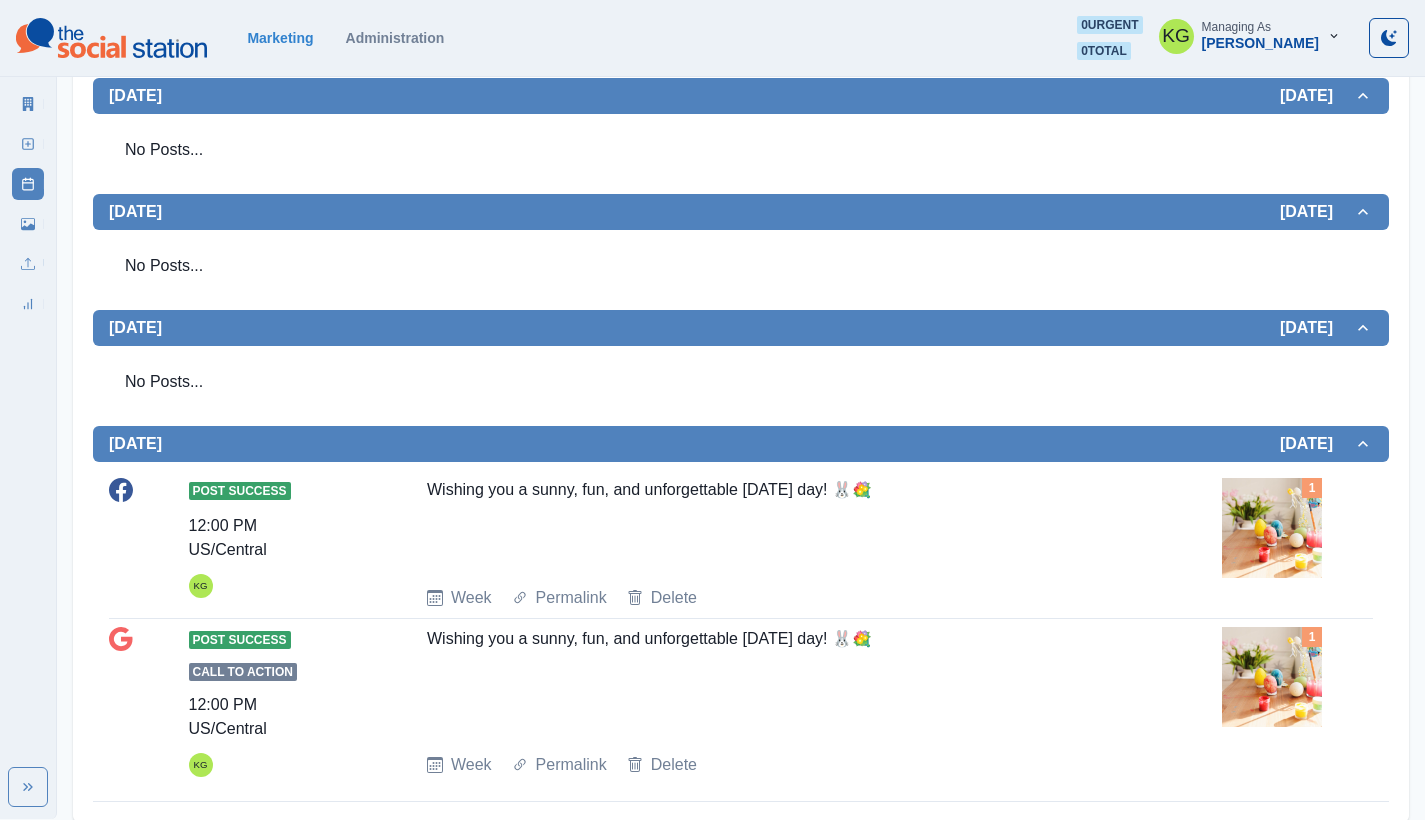 scroll, scrollTop: 0, scrollLeft: 0, axis: both 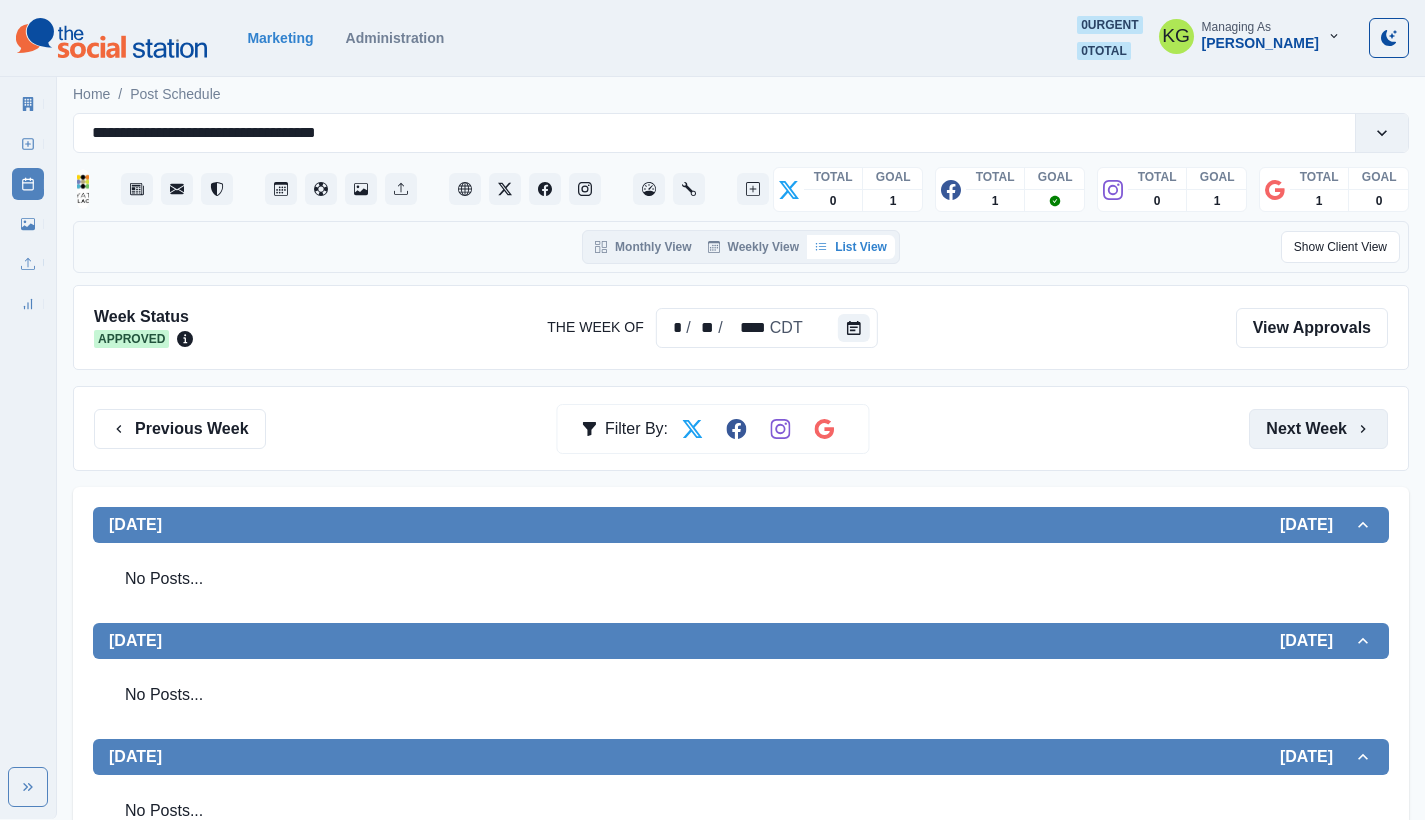click on "Next Week" at bounding box center (1318, 429) 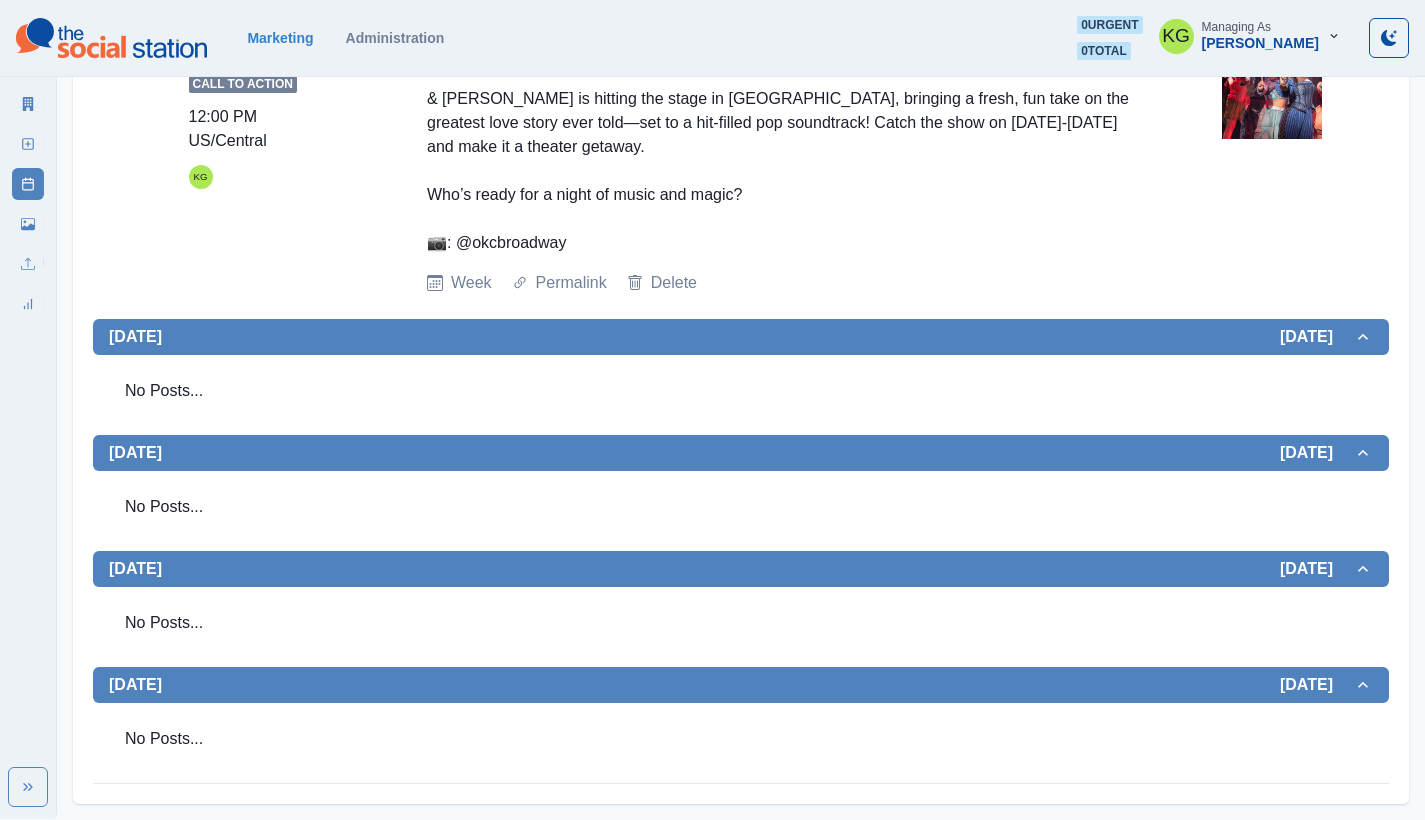 scroll, scrollTop: 0, scrollLeft: 0, axis: both 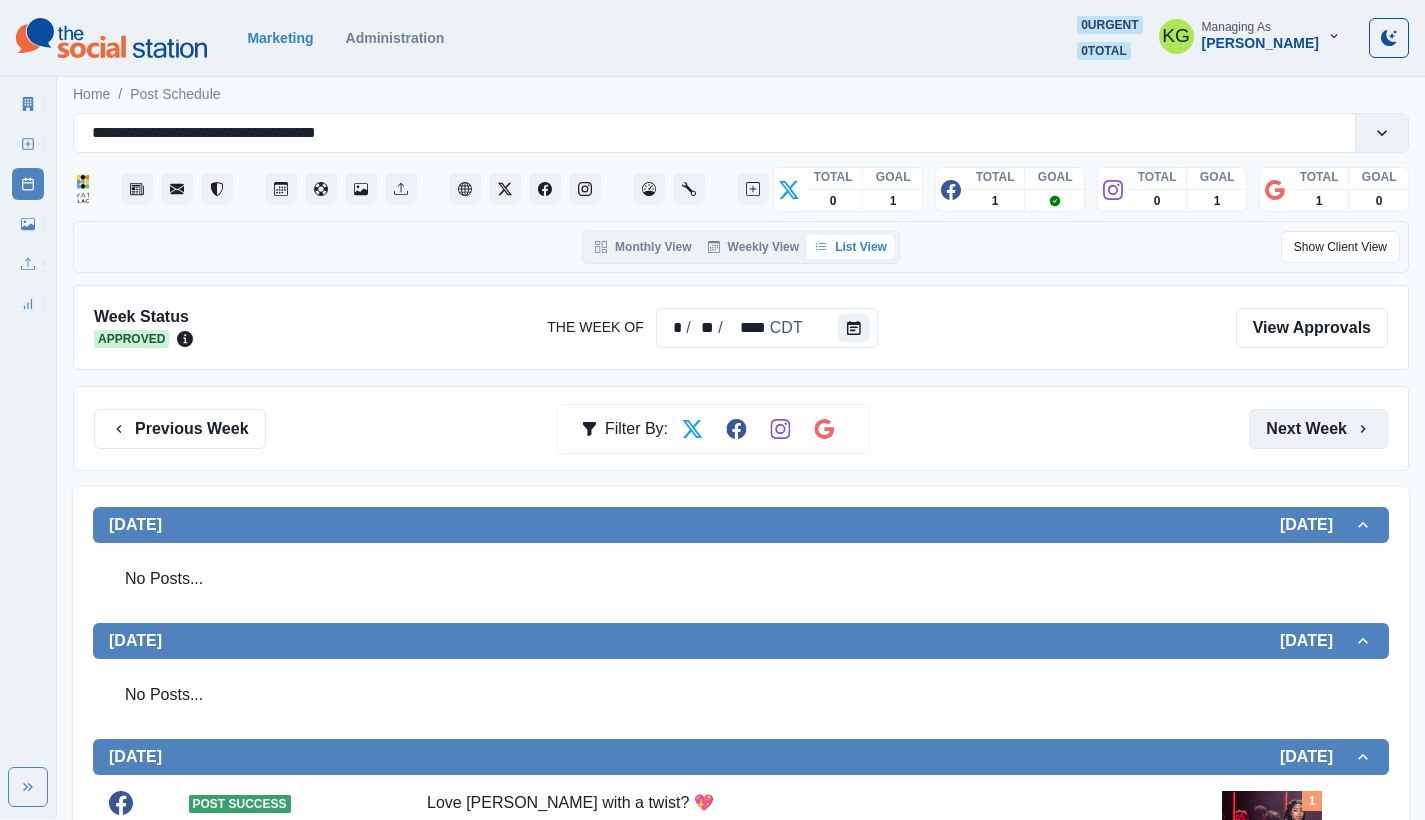 click on "Next Week" at bounding box center [1318, 429] 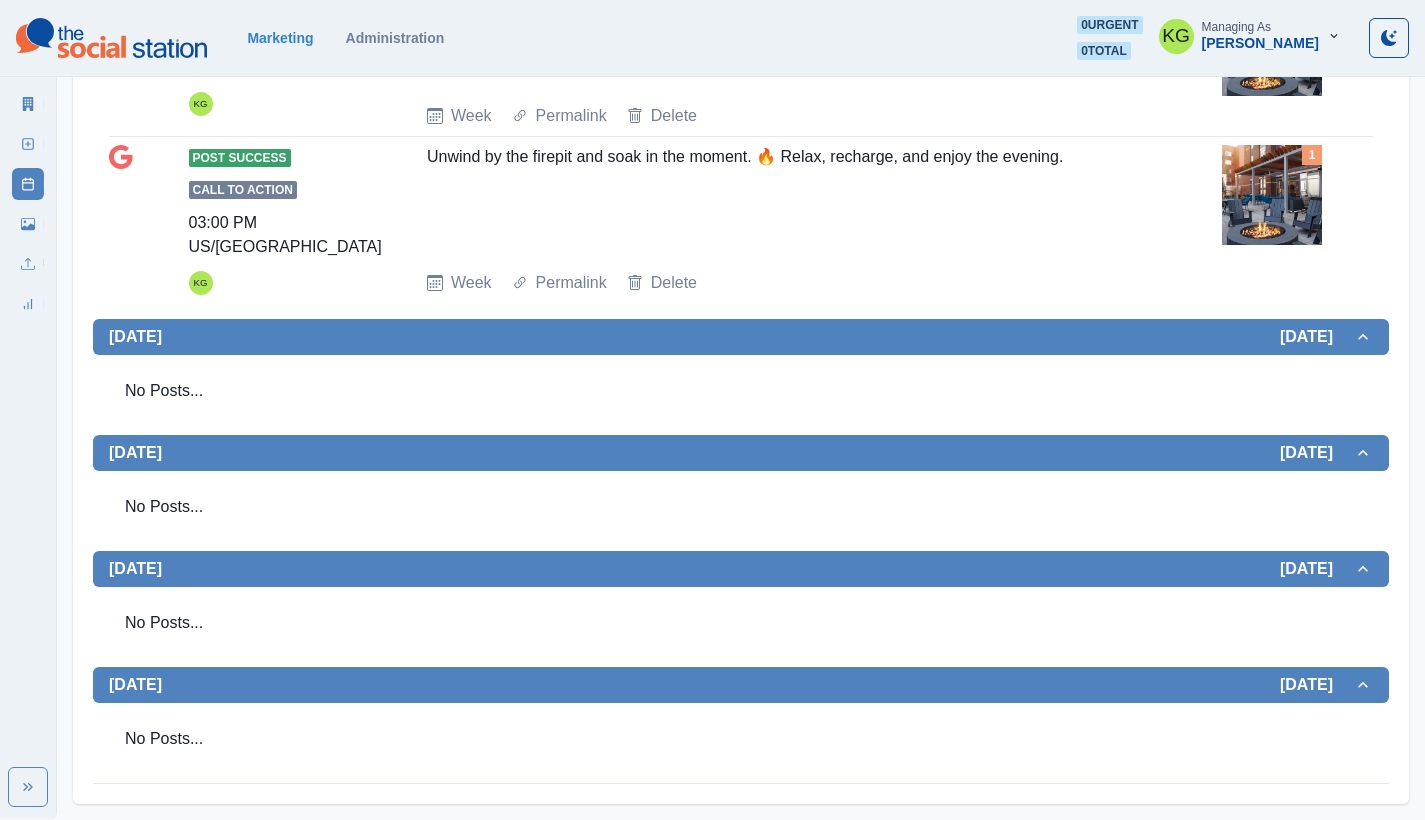 scroll, scrollTop: 0, scrollLeft: 0, axis: both 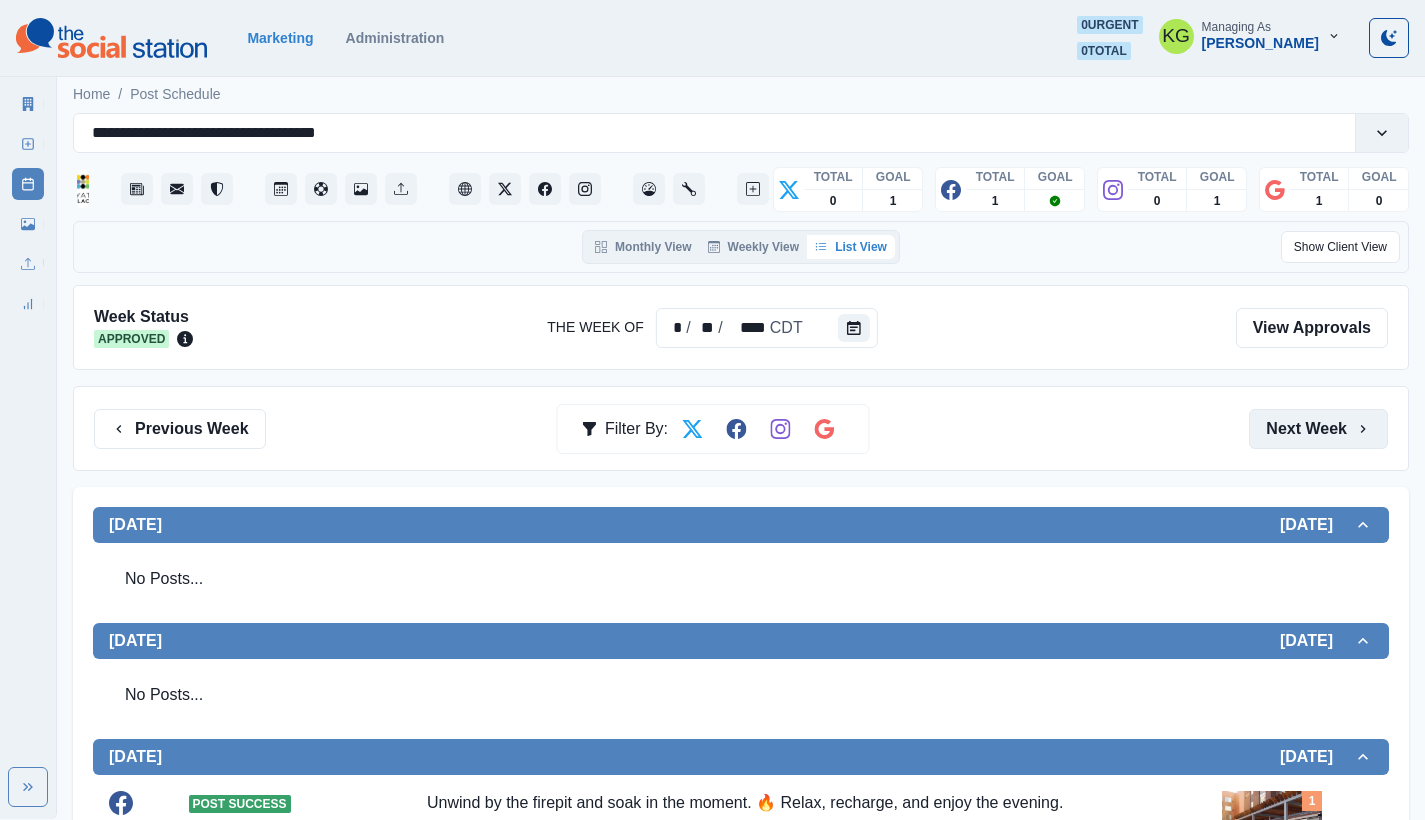 click on "Next Week" at bounding box center (1318, 429) 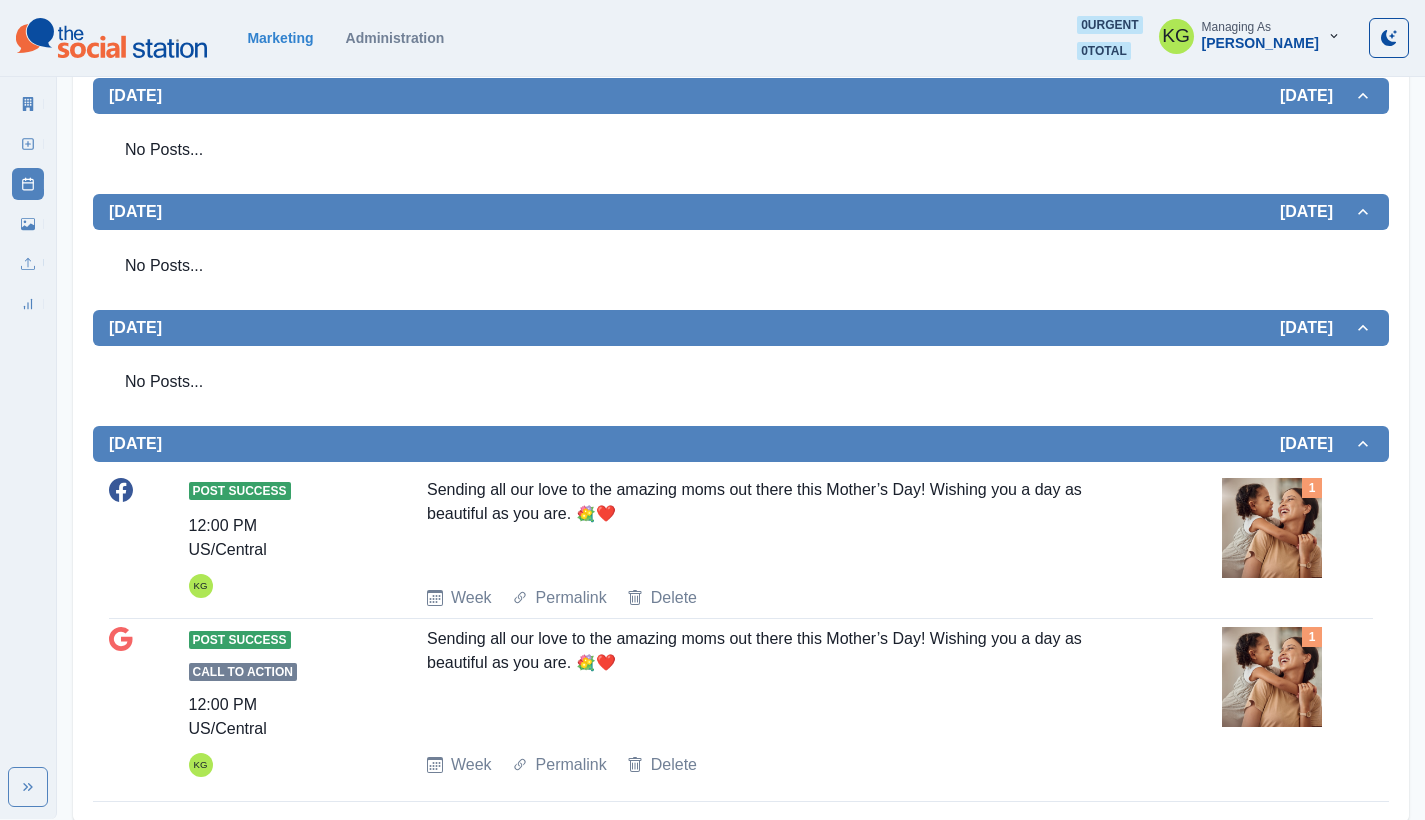 scroll, scrollTop: 0, scrollLeft: 0, axis: both 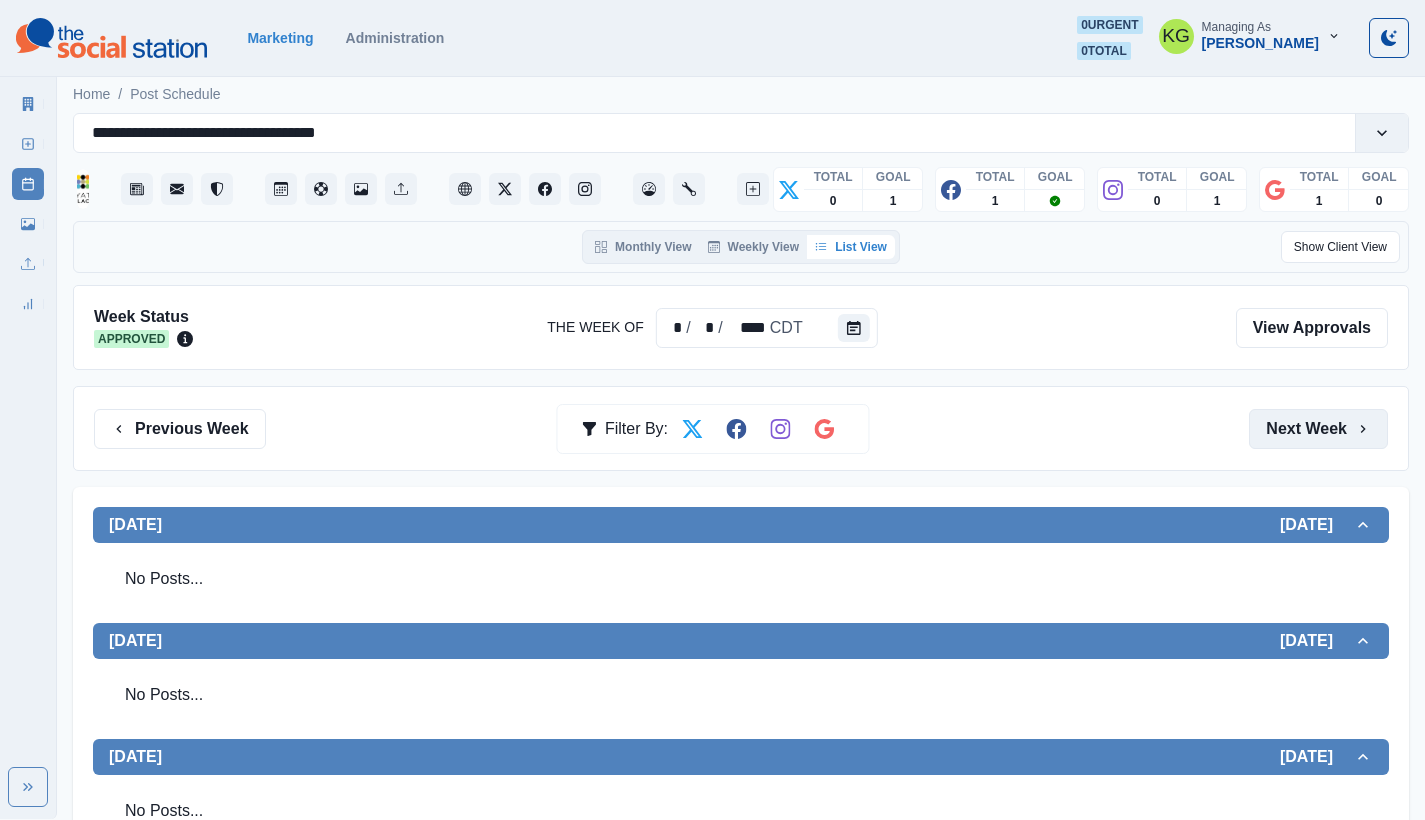 click on "Next Week" at bounding box center [1318, 429] 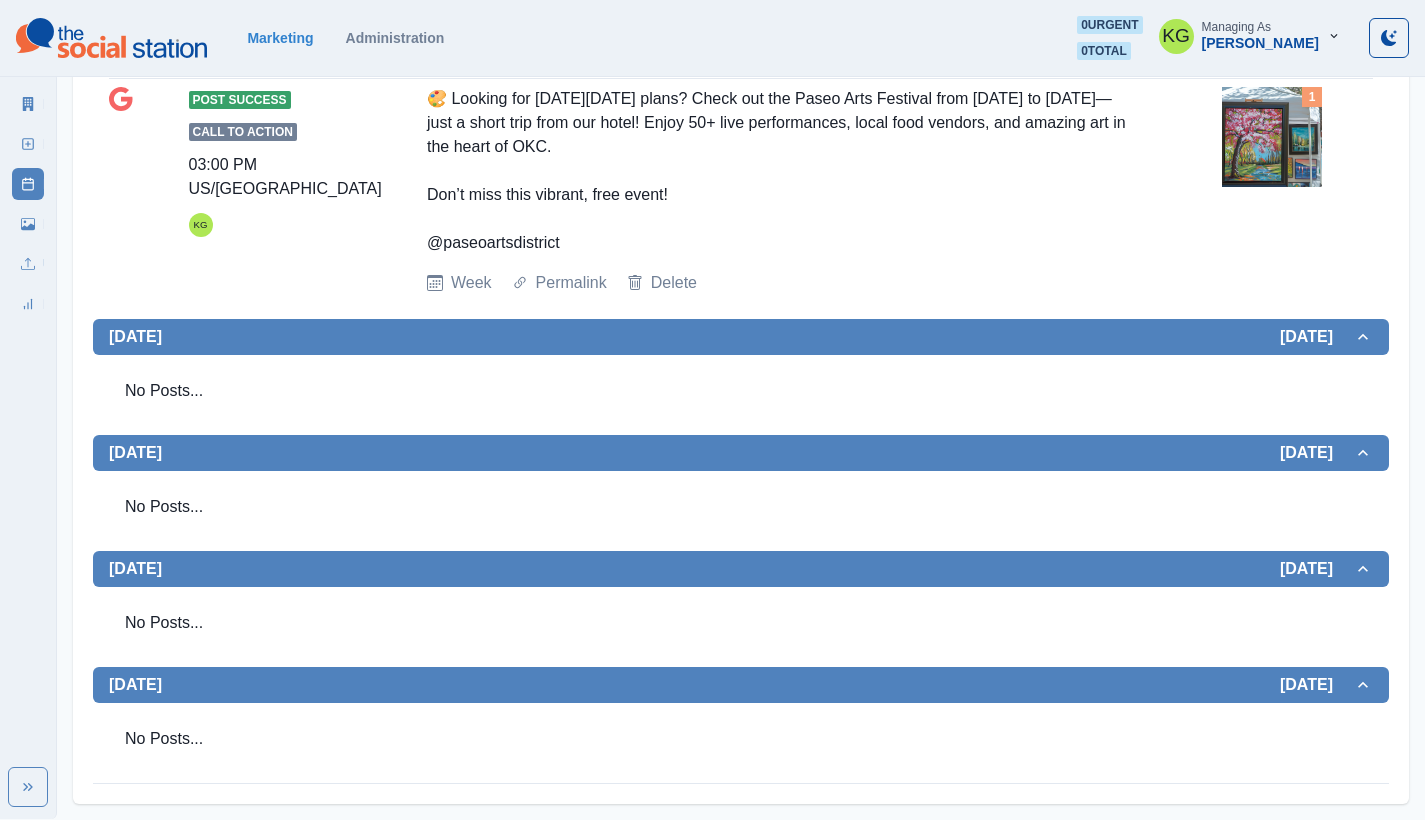 scroll, scrollTop: 0, scrollLeft: 0, axis: both 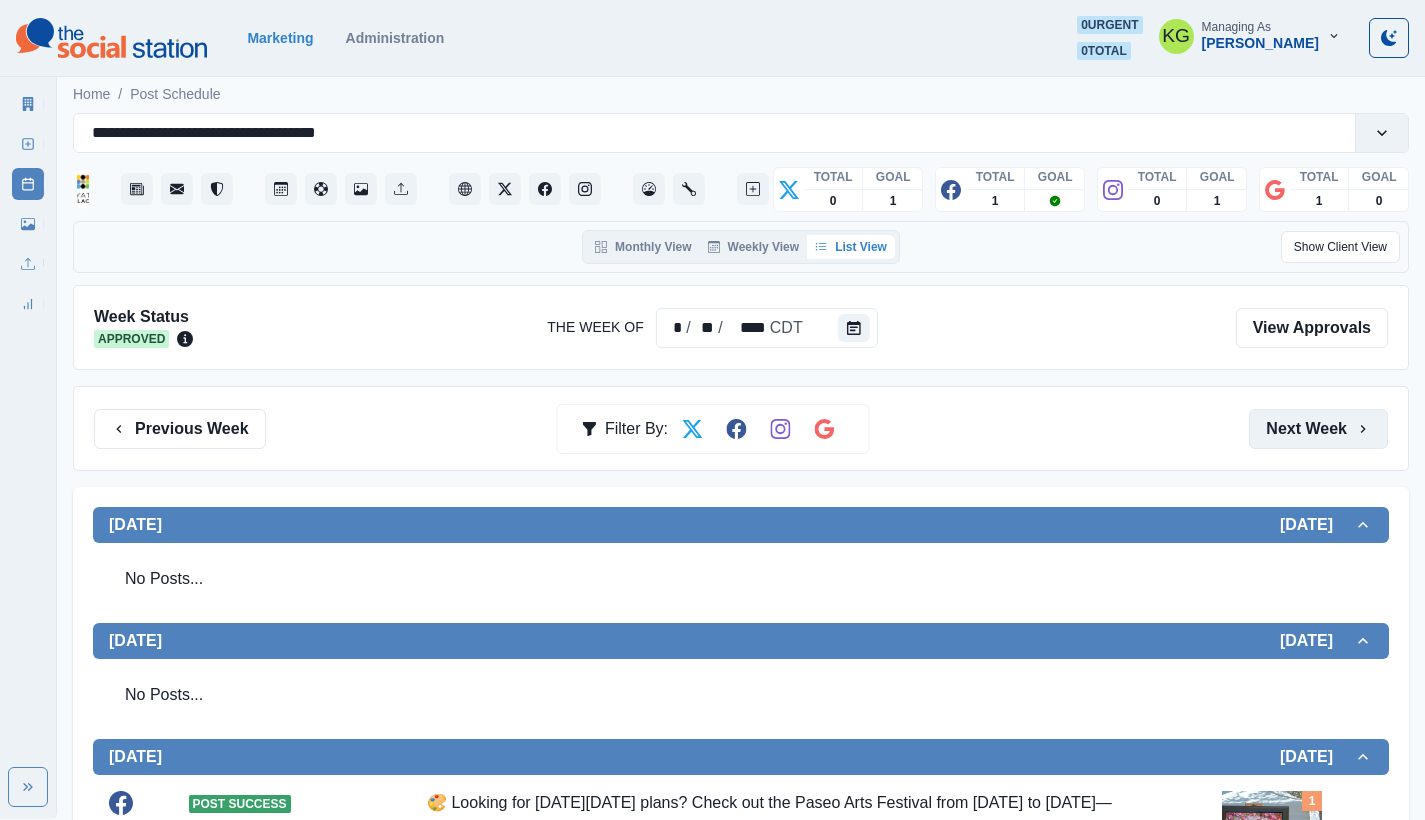 click on "Next Week" at bounding box center (1318, 429) 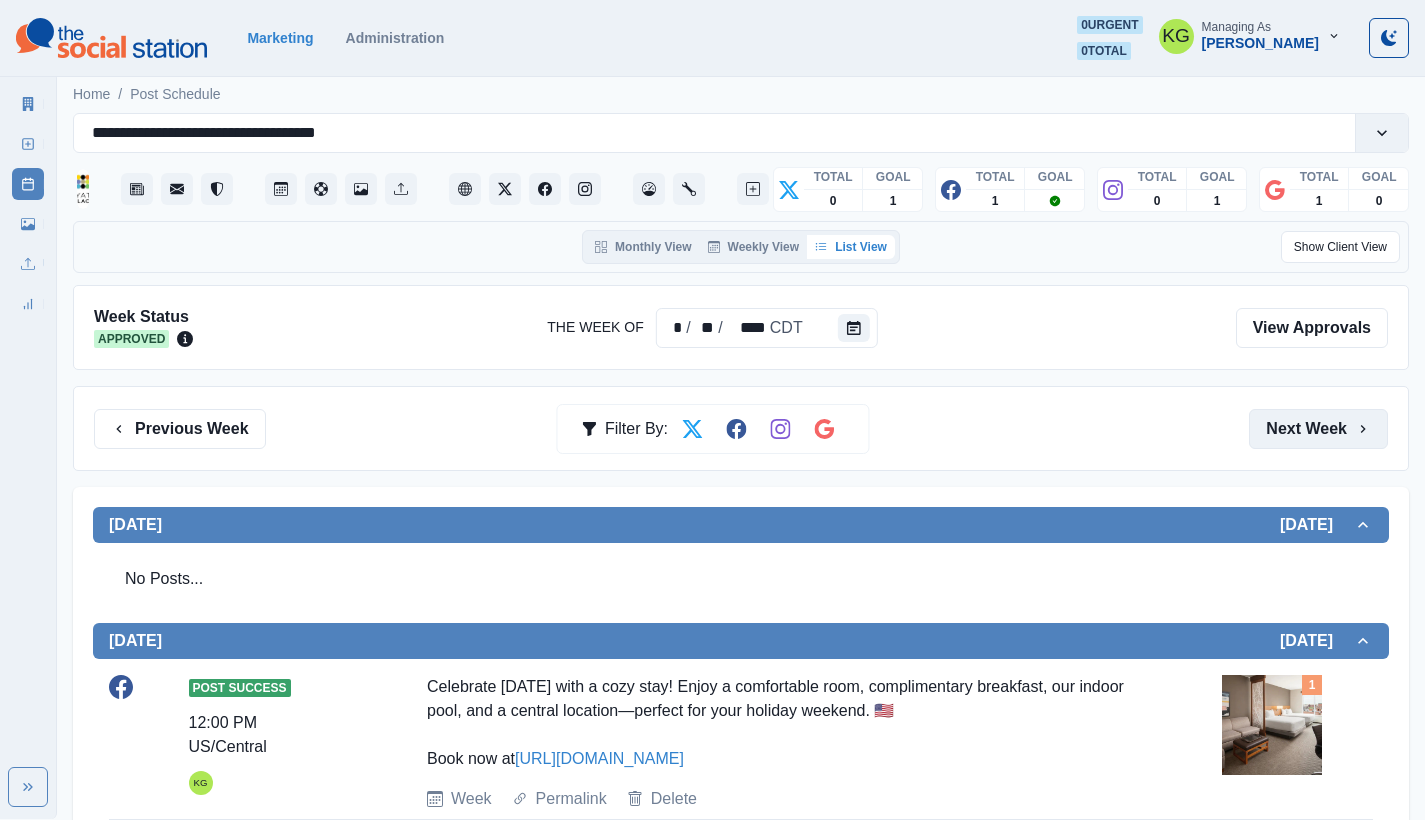 scroll 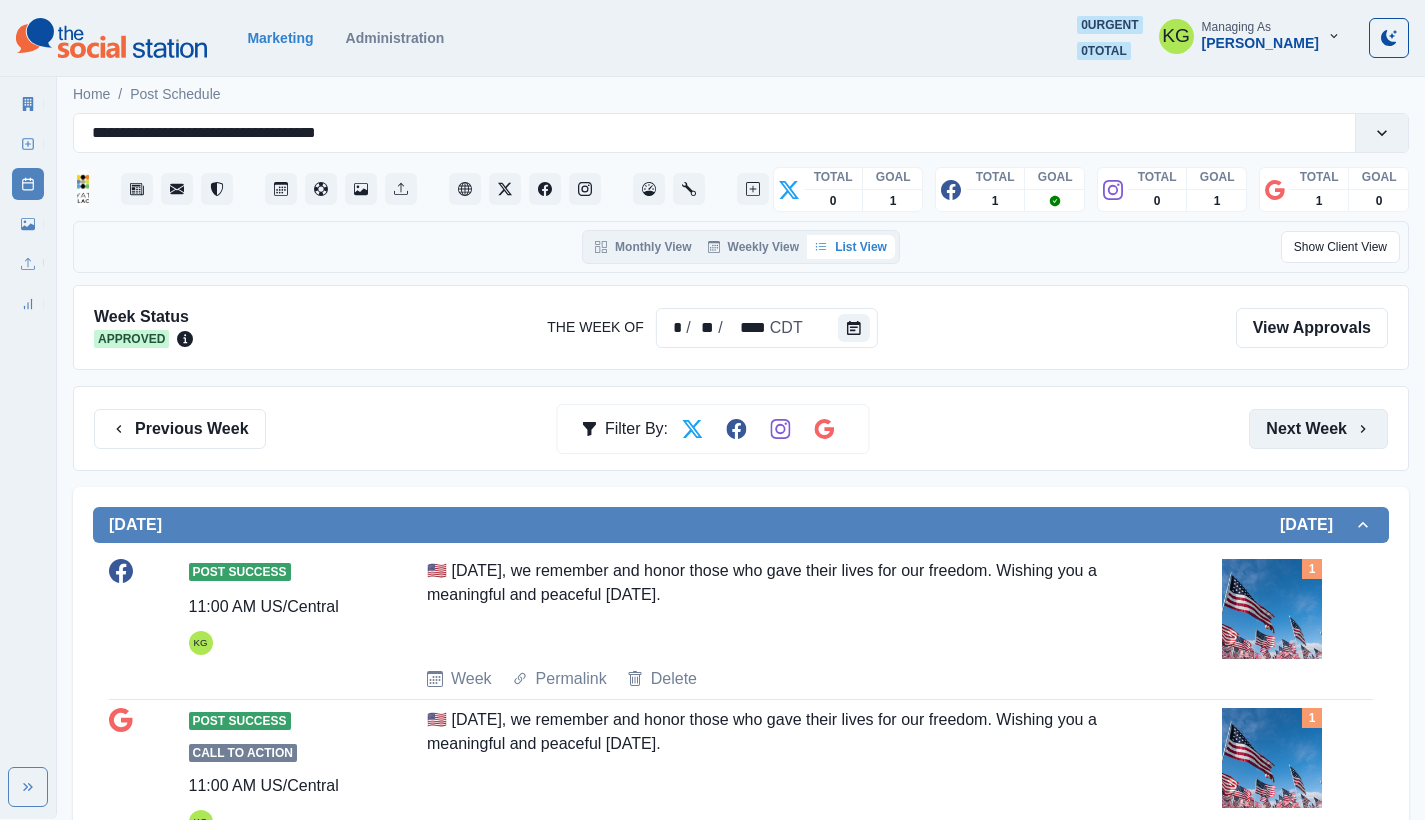 click on "Next Week" at bounding box center (1318, 429) 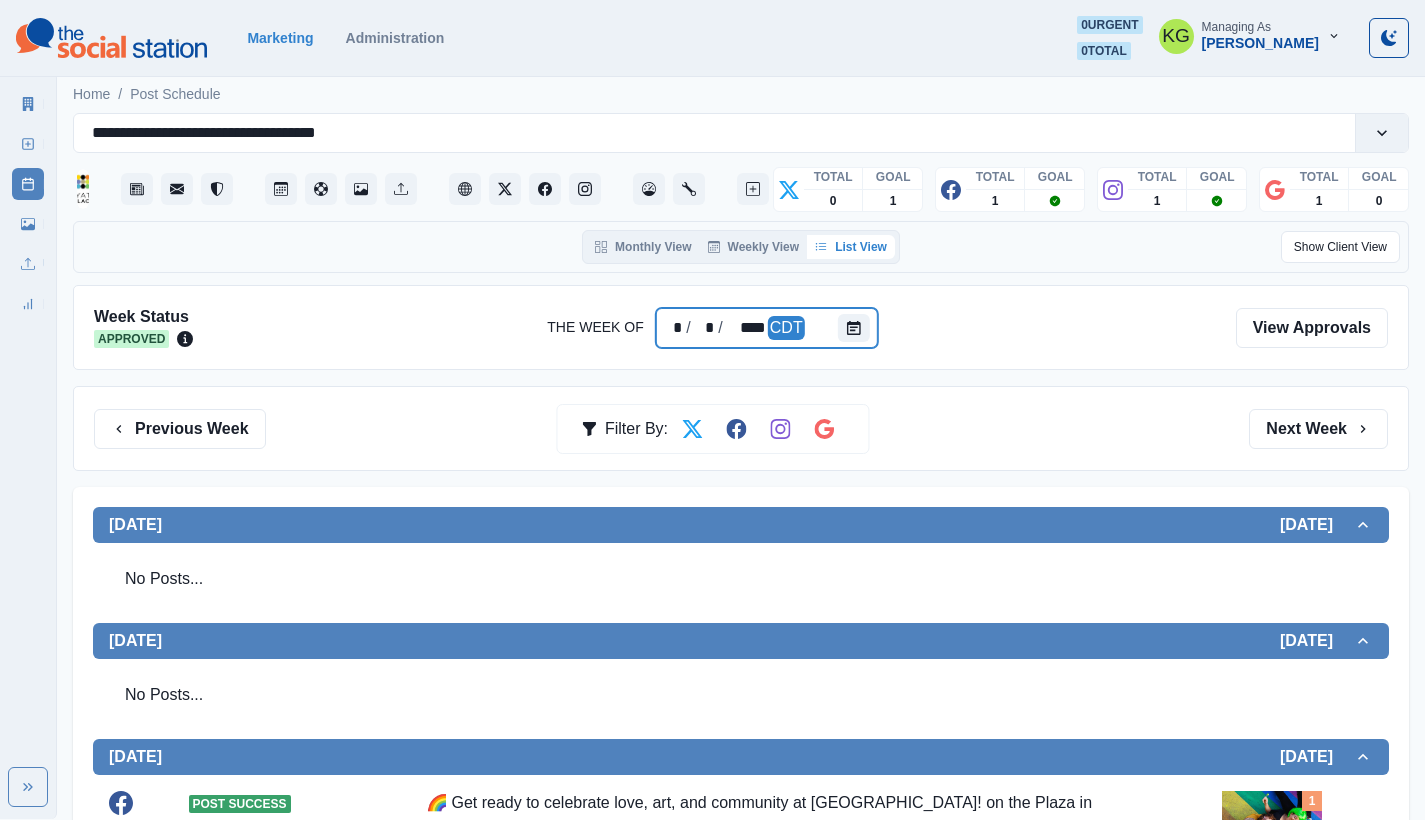 click on "* / * / **** CDT" at bounding box center (767, 328) 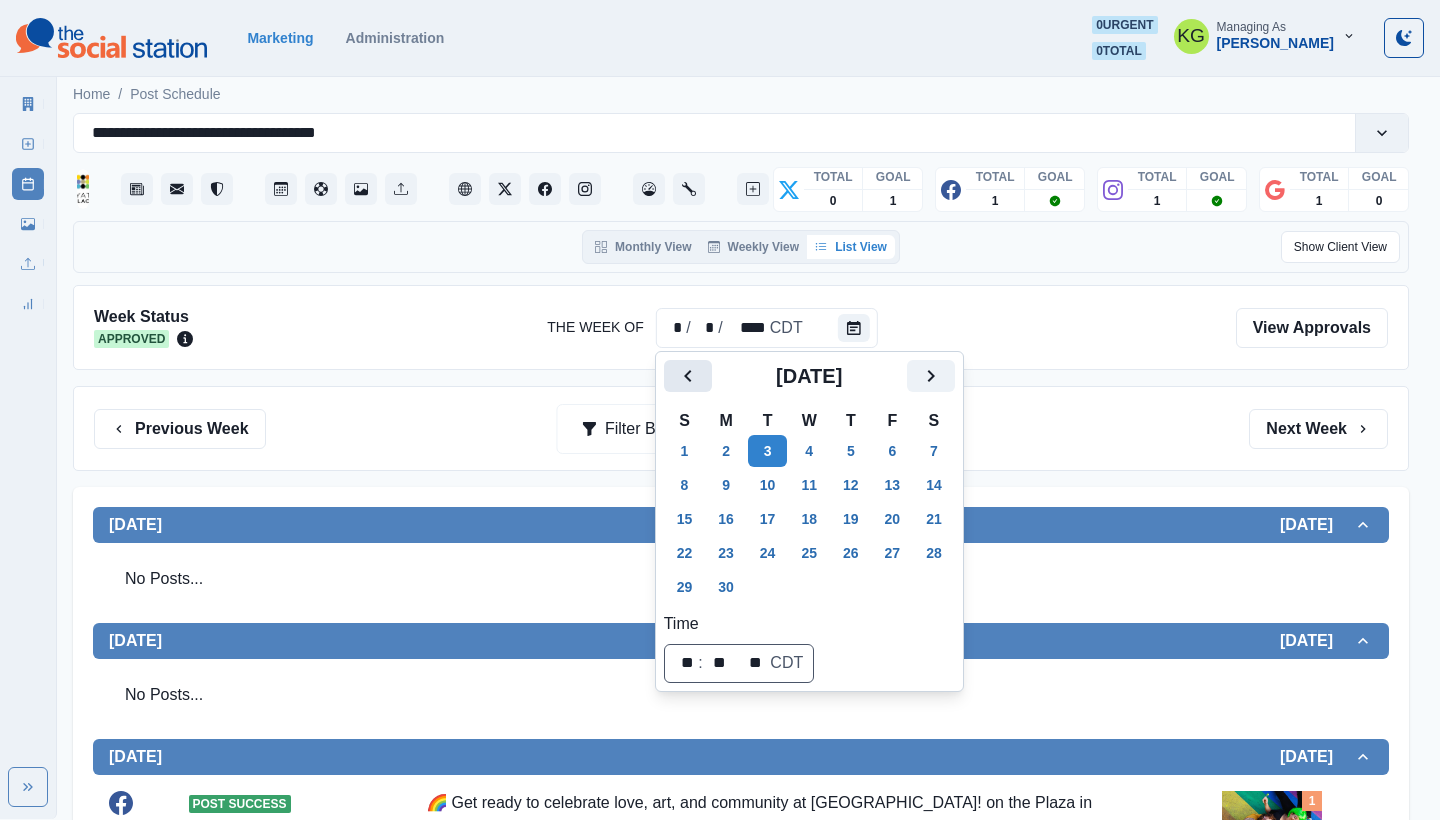 click 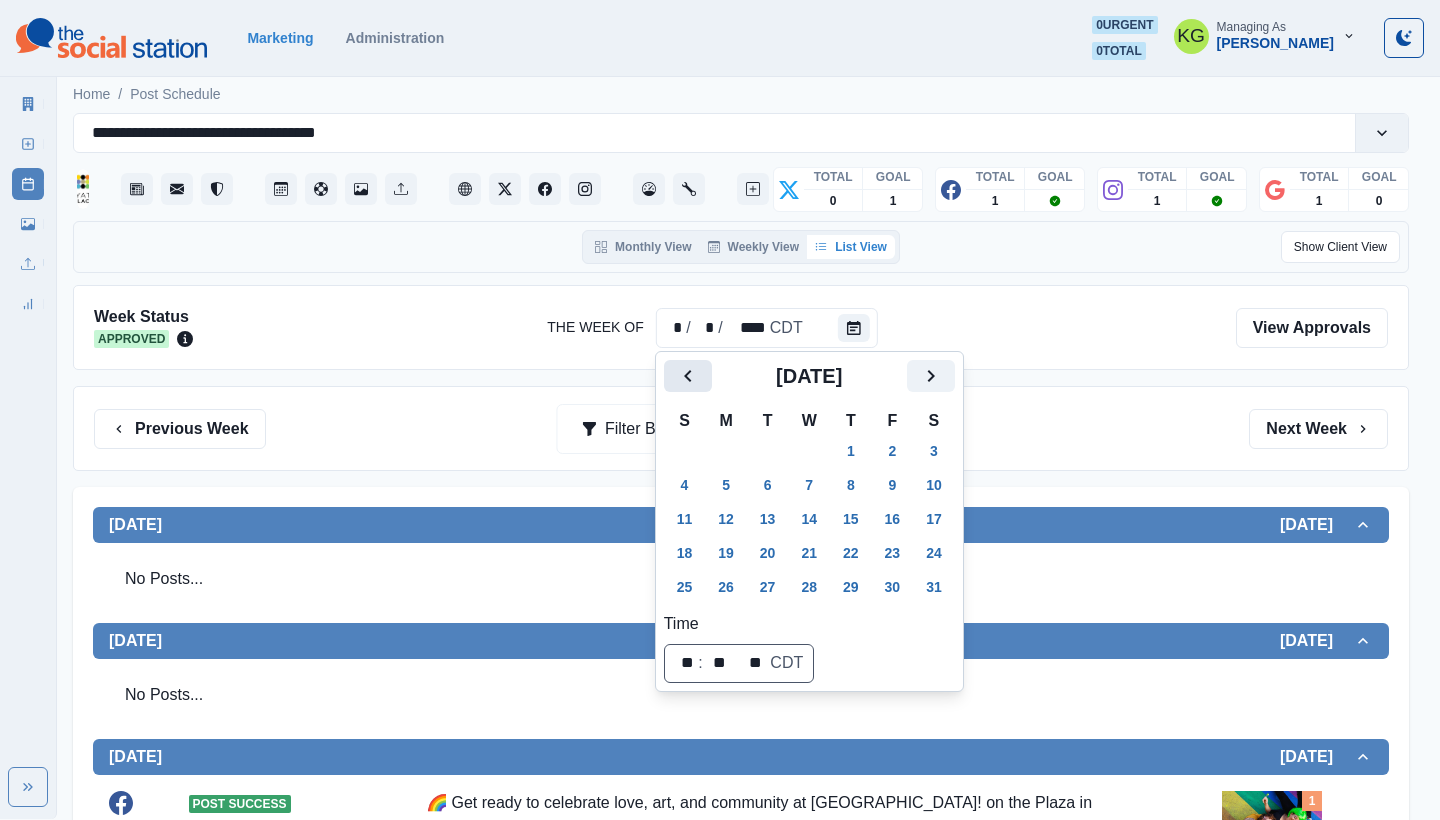 click 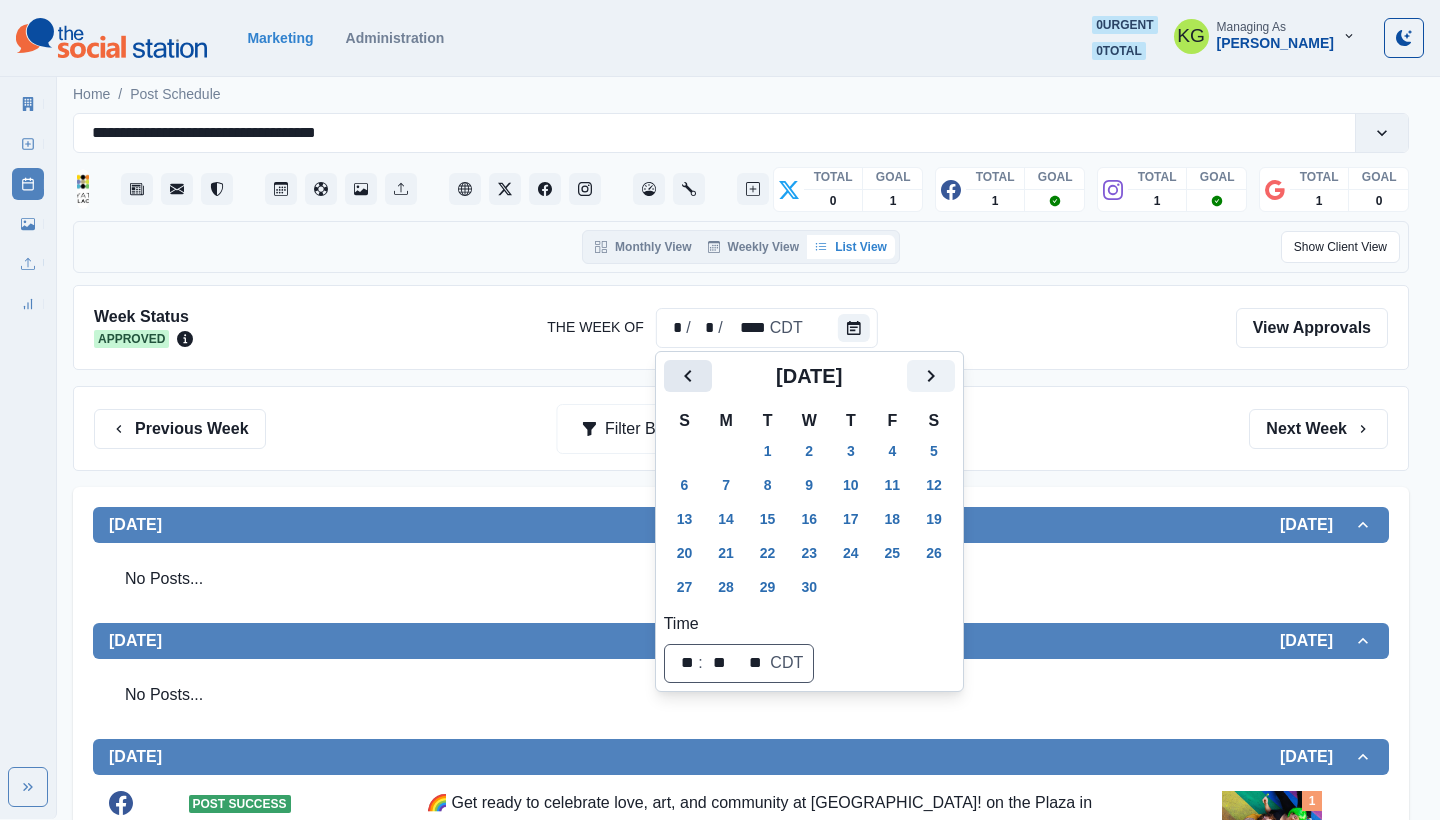 click 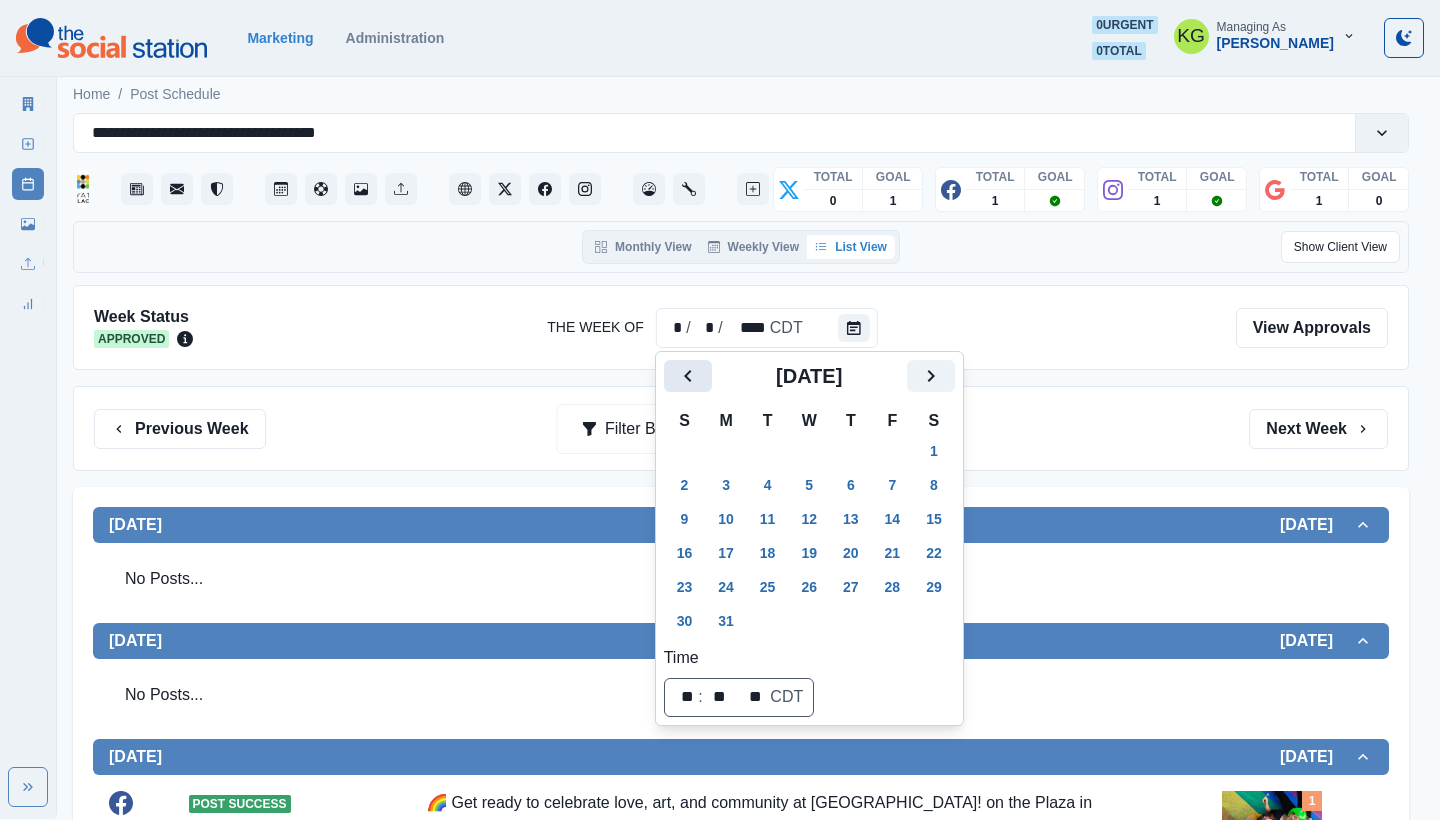 click at bounding box center [688, 376] 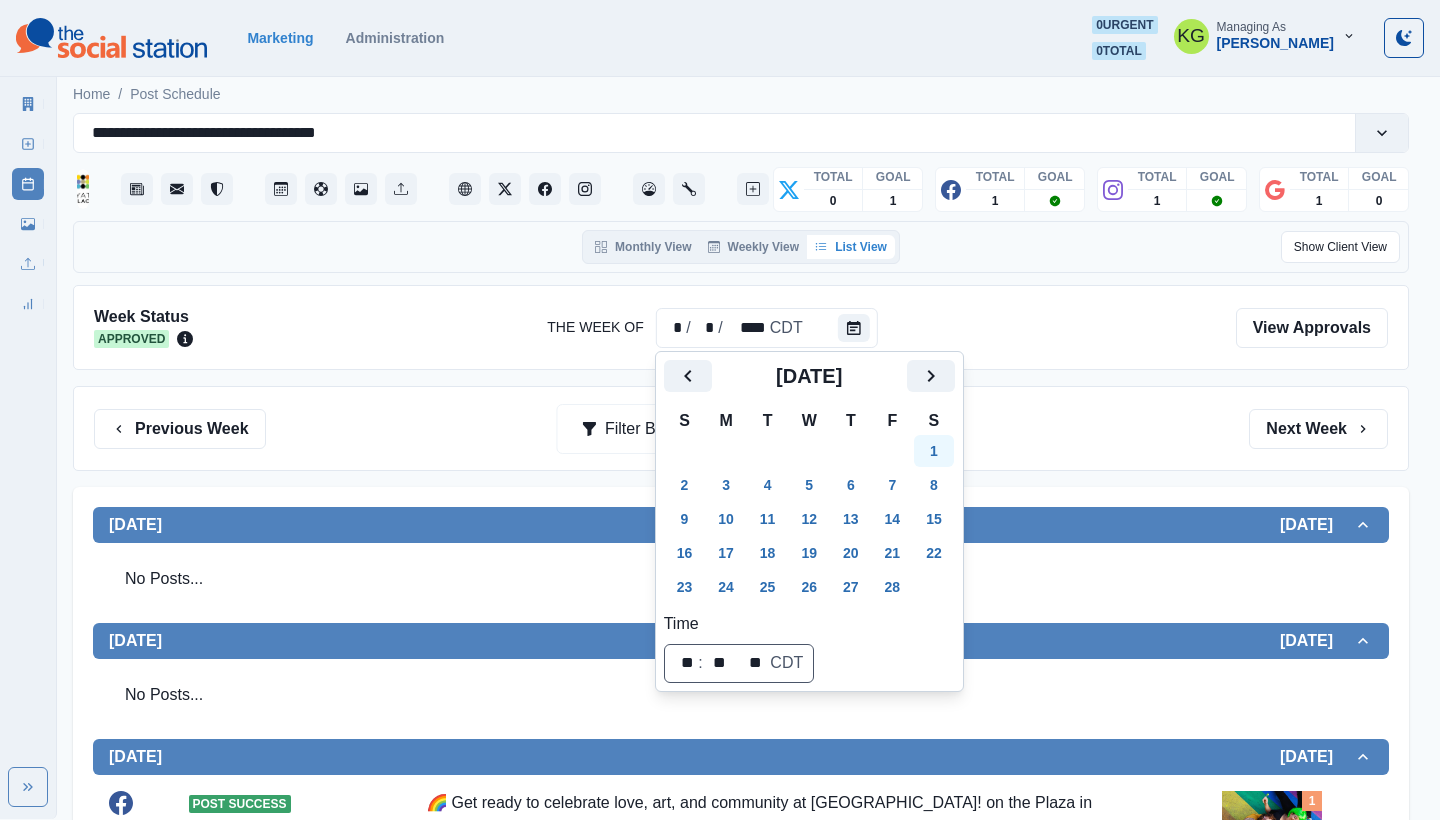 click on "1" at bounding box center (934, 451) 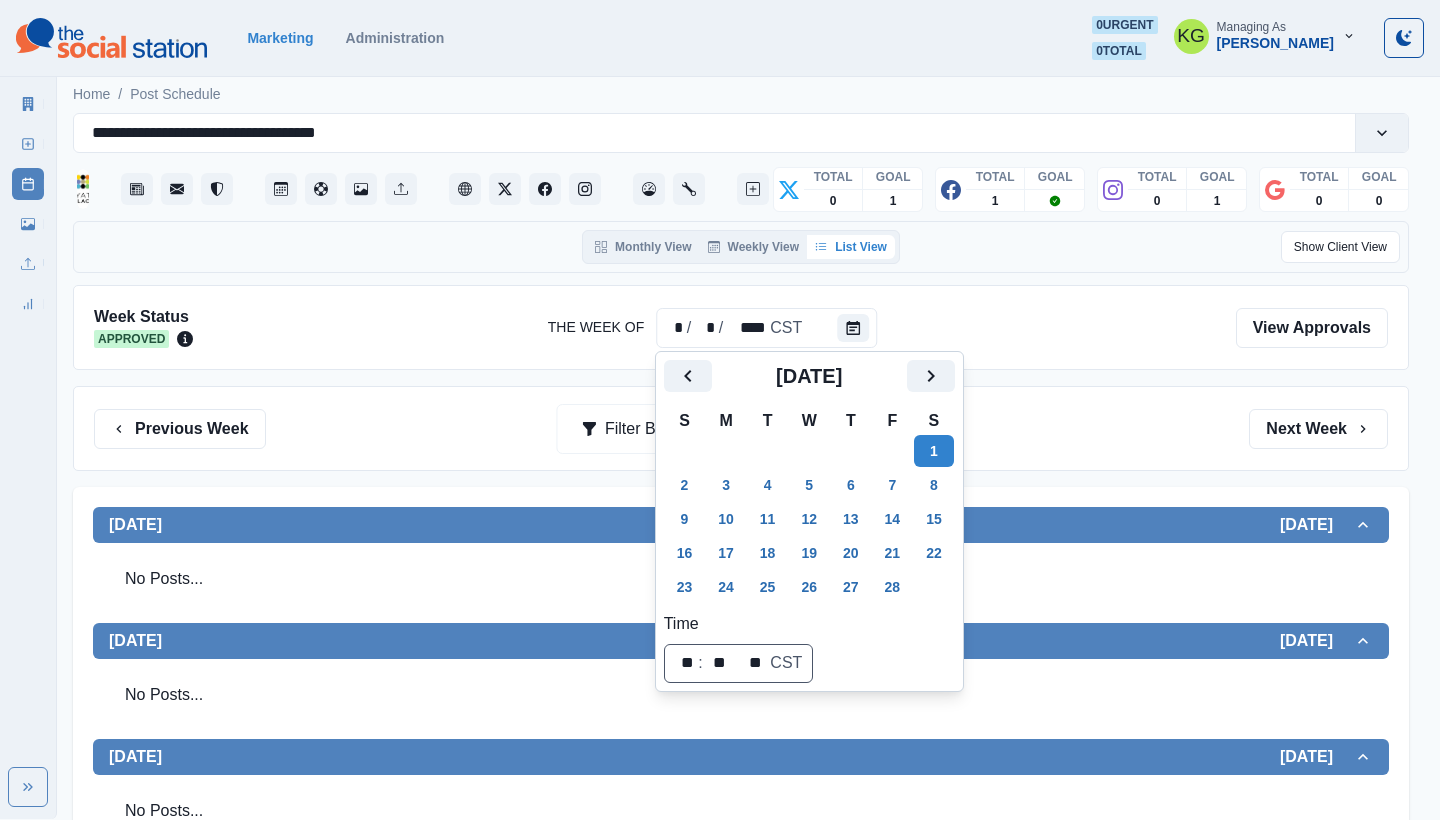 click on "Previous Week Filter By: Next Week" at bounding box center [741, 429] 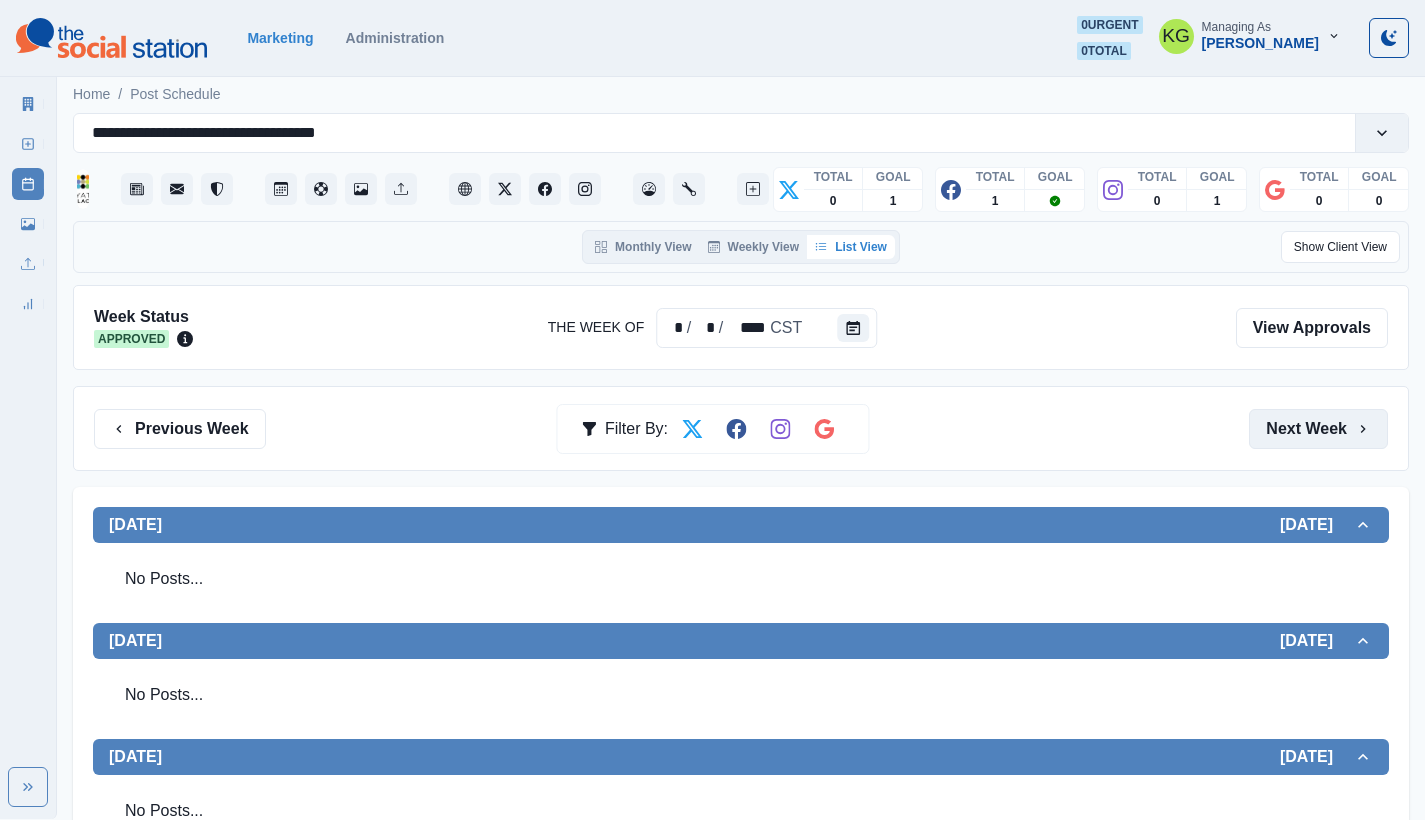 click on "Next Week" at bounding box center [1318, 429] 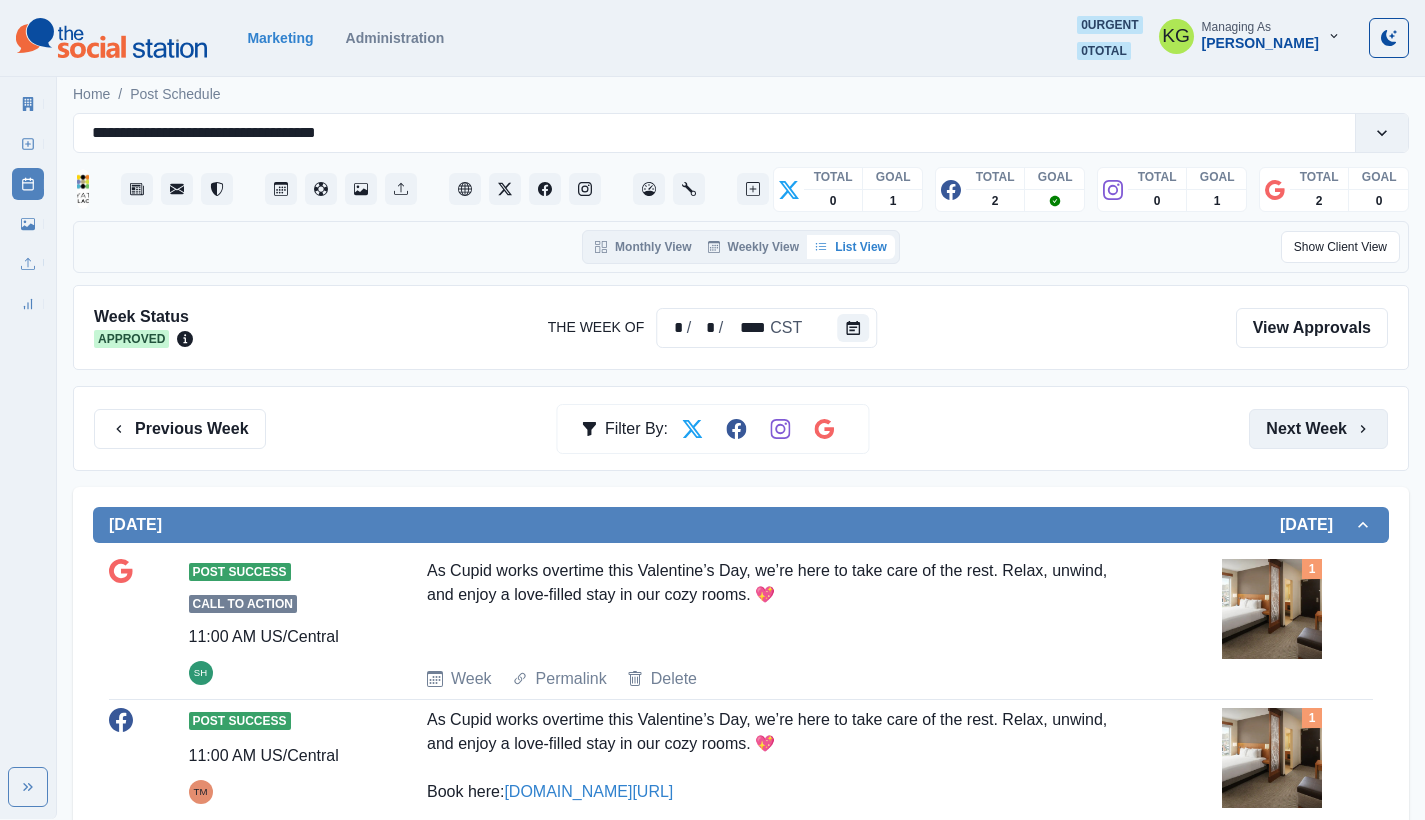 click on "Next Week" at bounding box center [1318, 429] 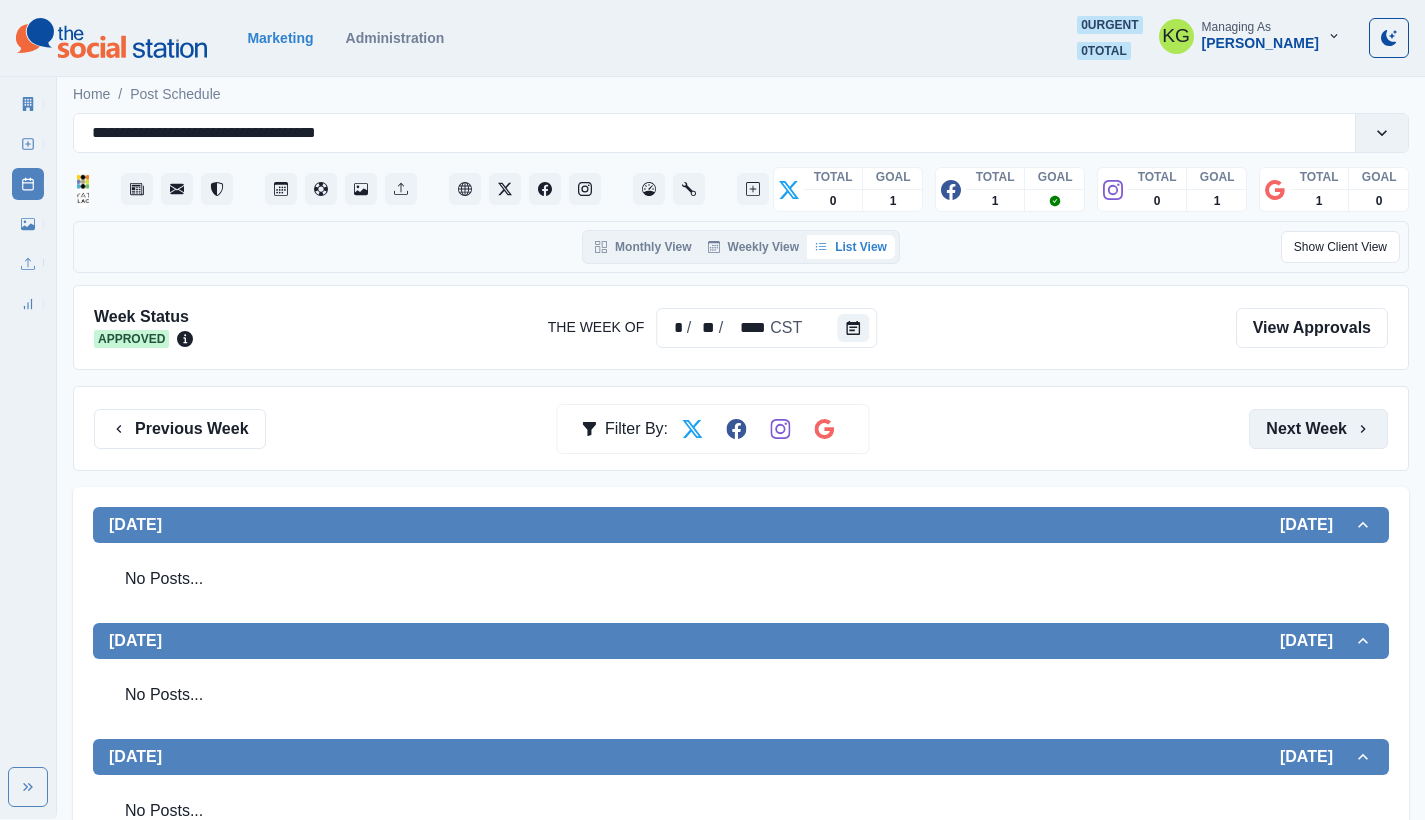 click on "Next Week" at bounding box center [1318, 429] 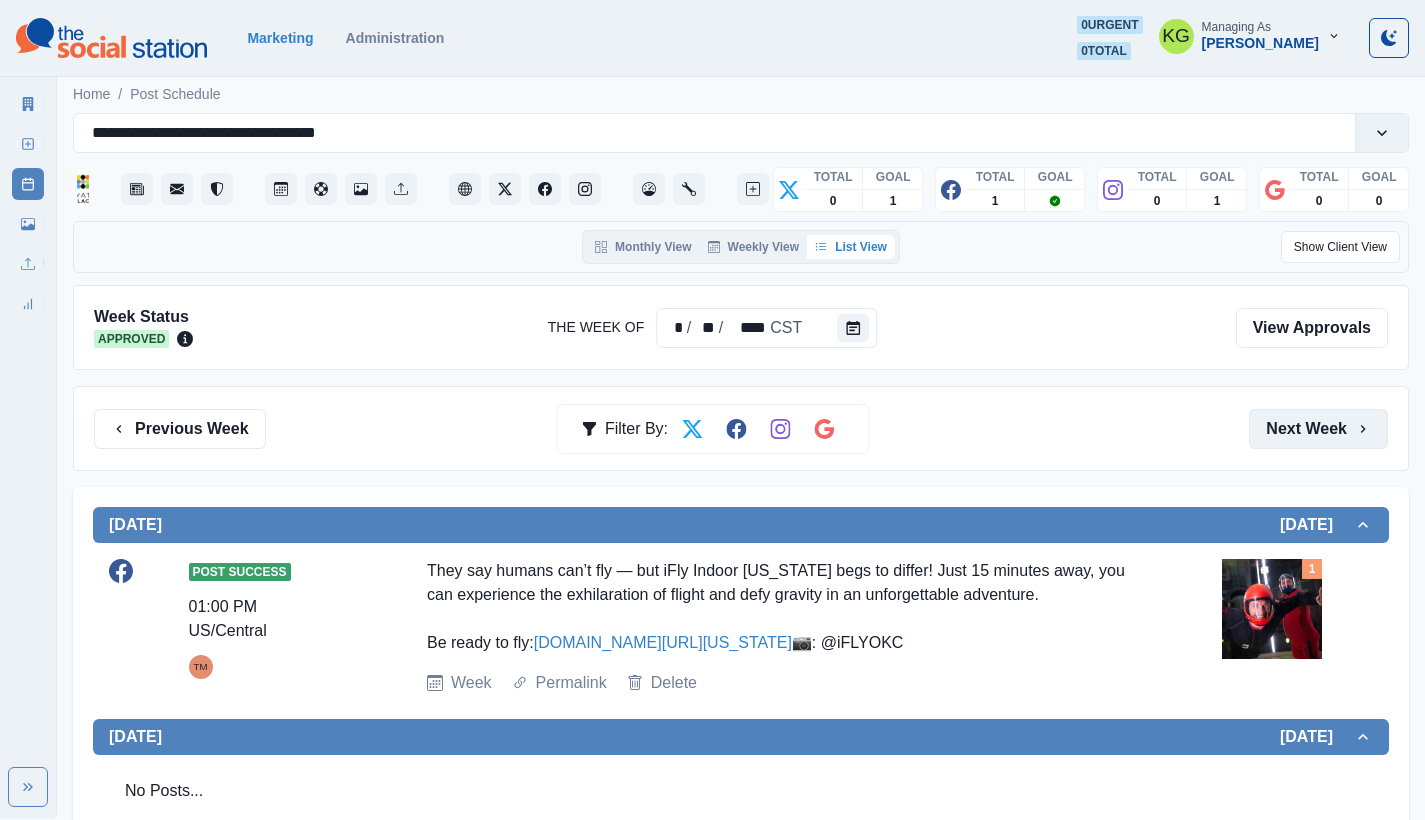 click on "Next Week" at bounding box center [1318, 429] 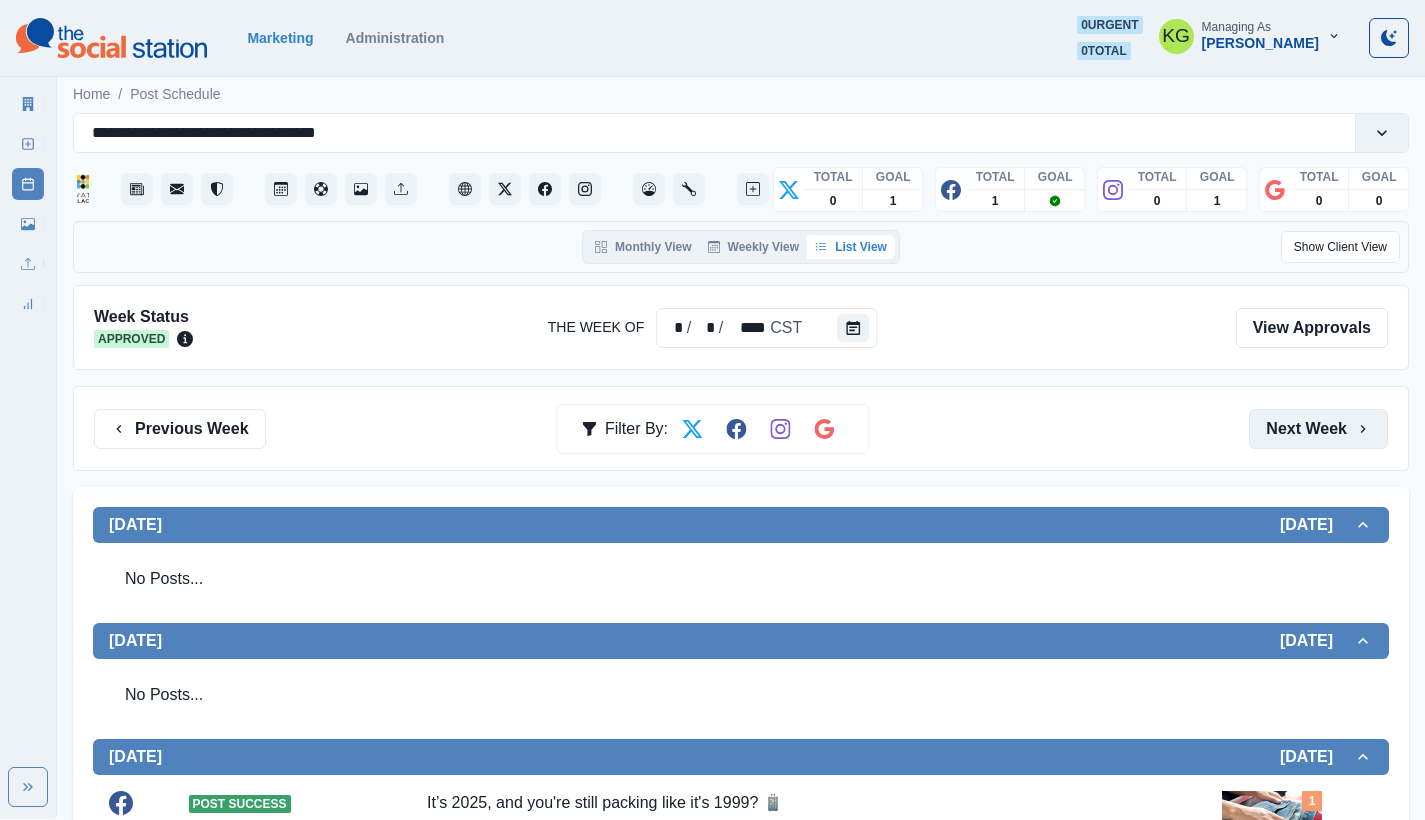 click on "Next Week" at bounding box center (1318, 429) 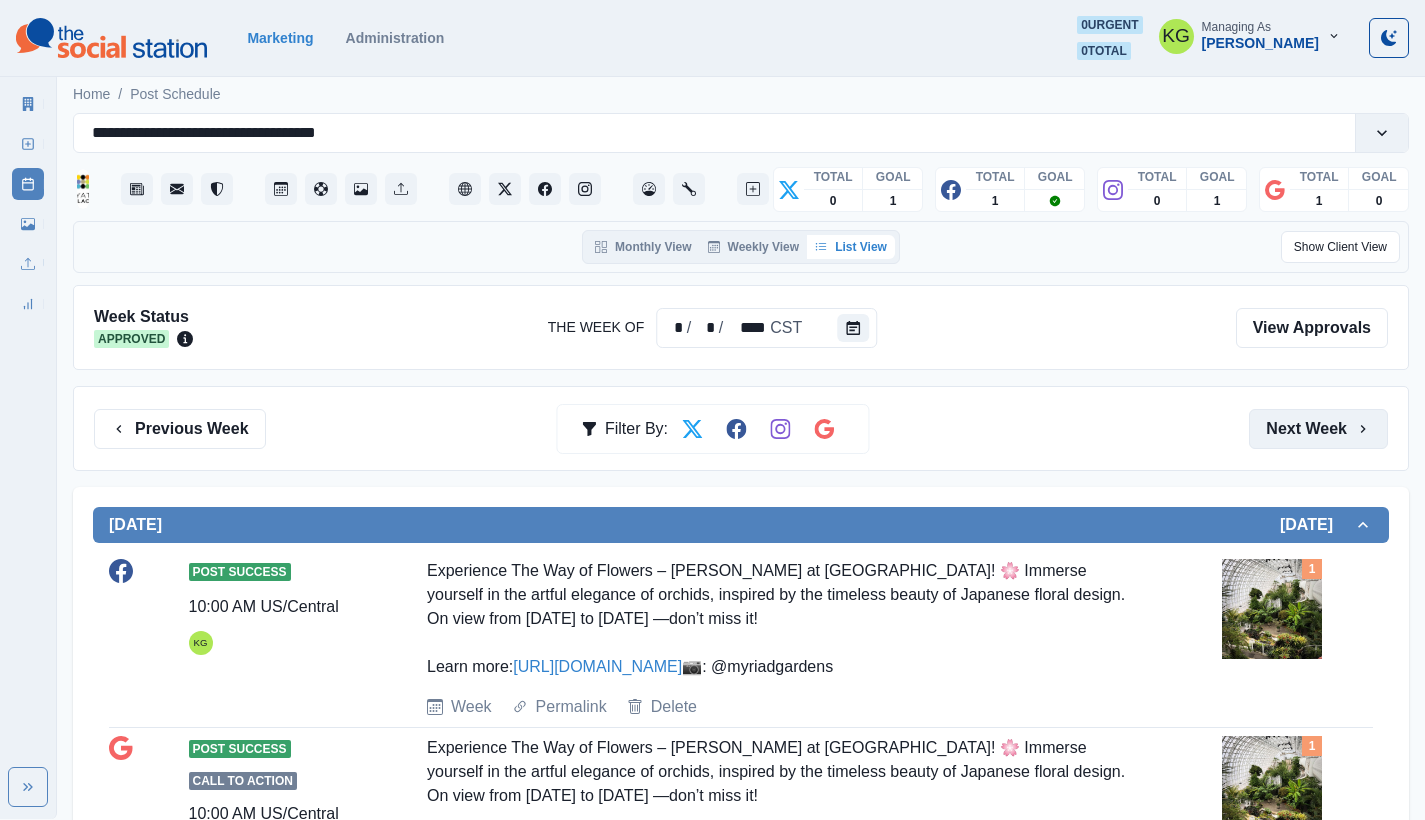 click on "Next Week" at bounding box center [1318, 429] 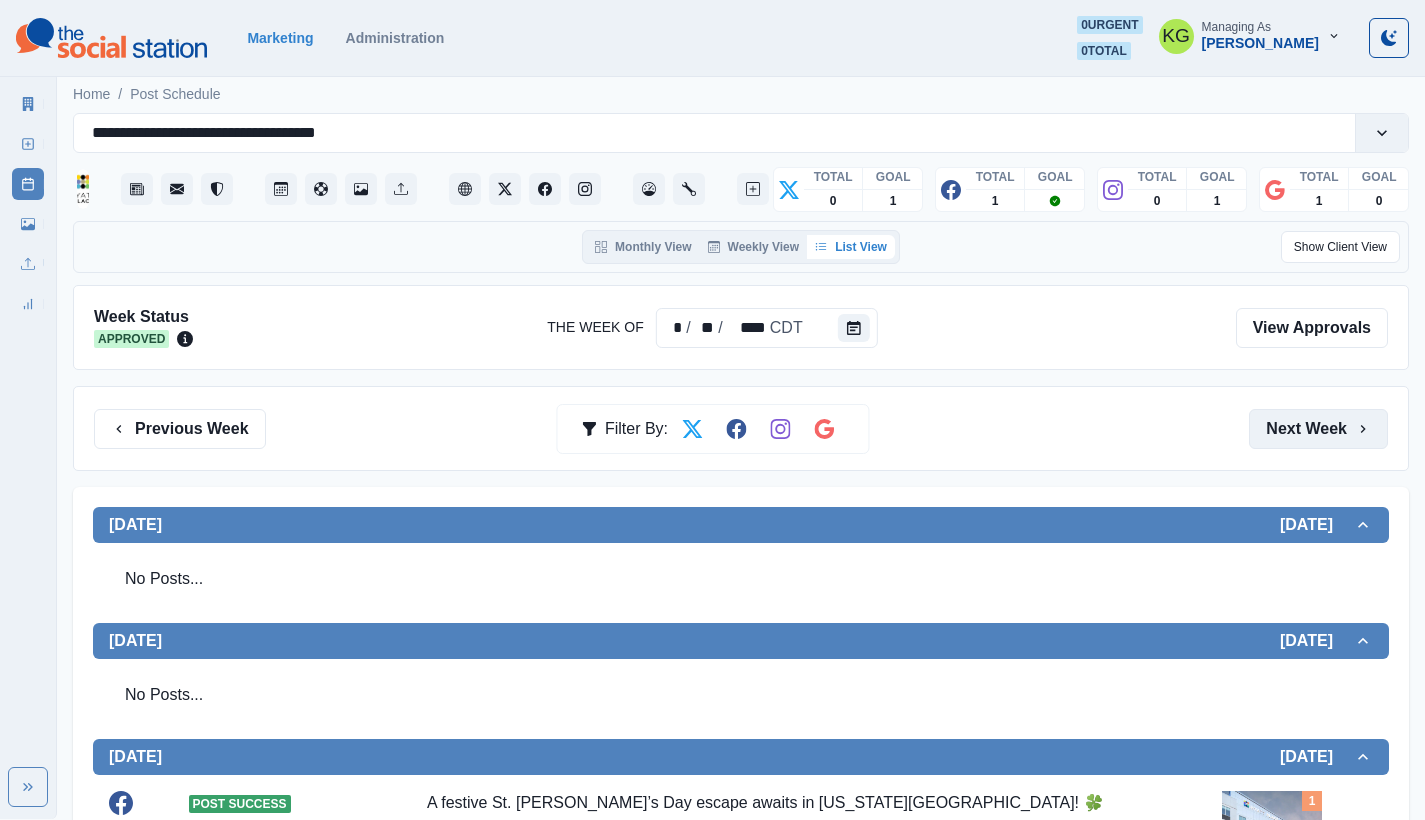 click on "Next Week" at bounding box center (1318, 429) 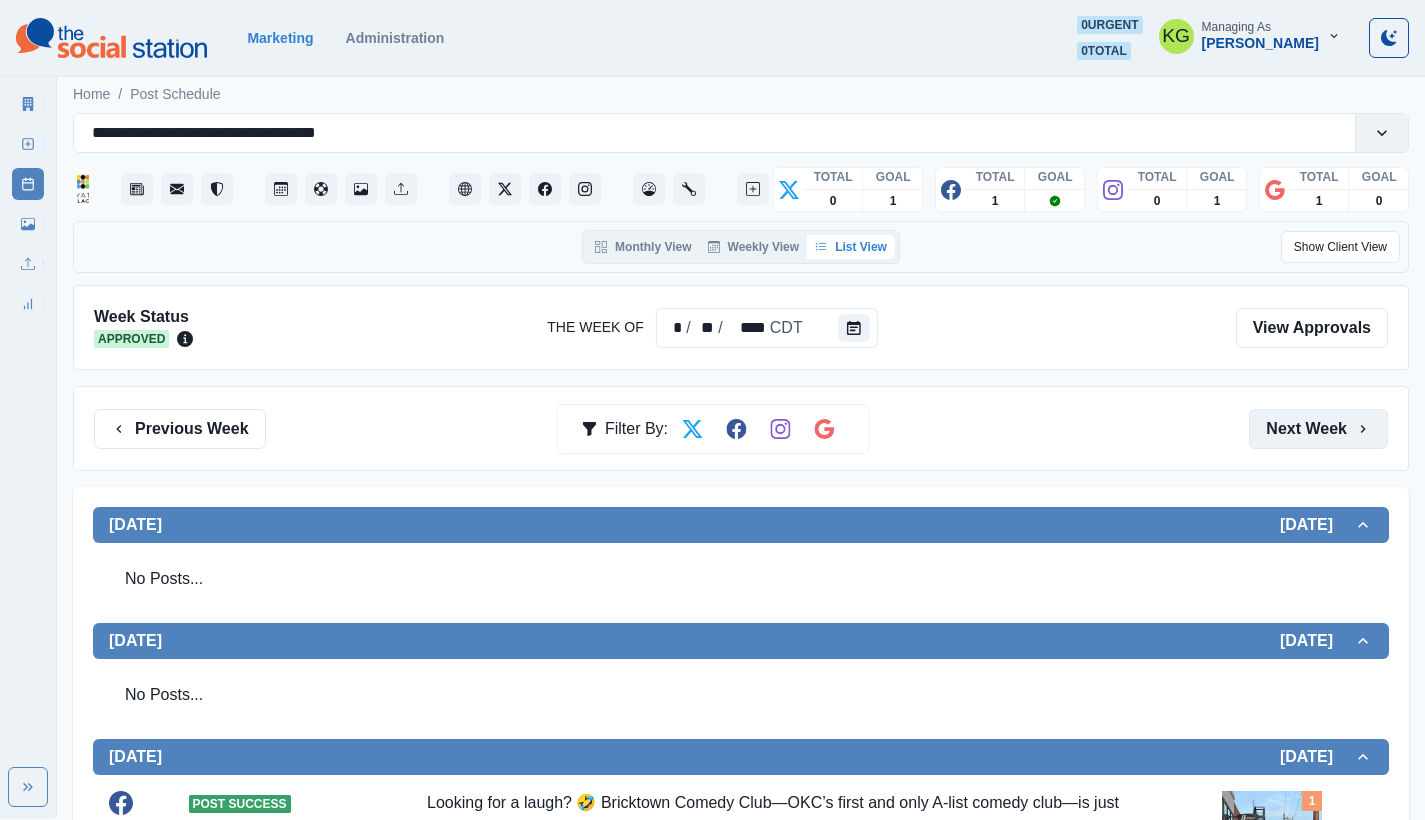 click on "Next Week" at bounding box center [1318, 429] 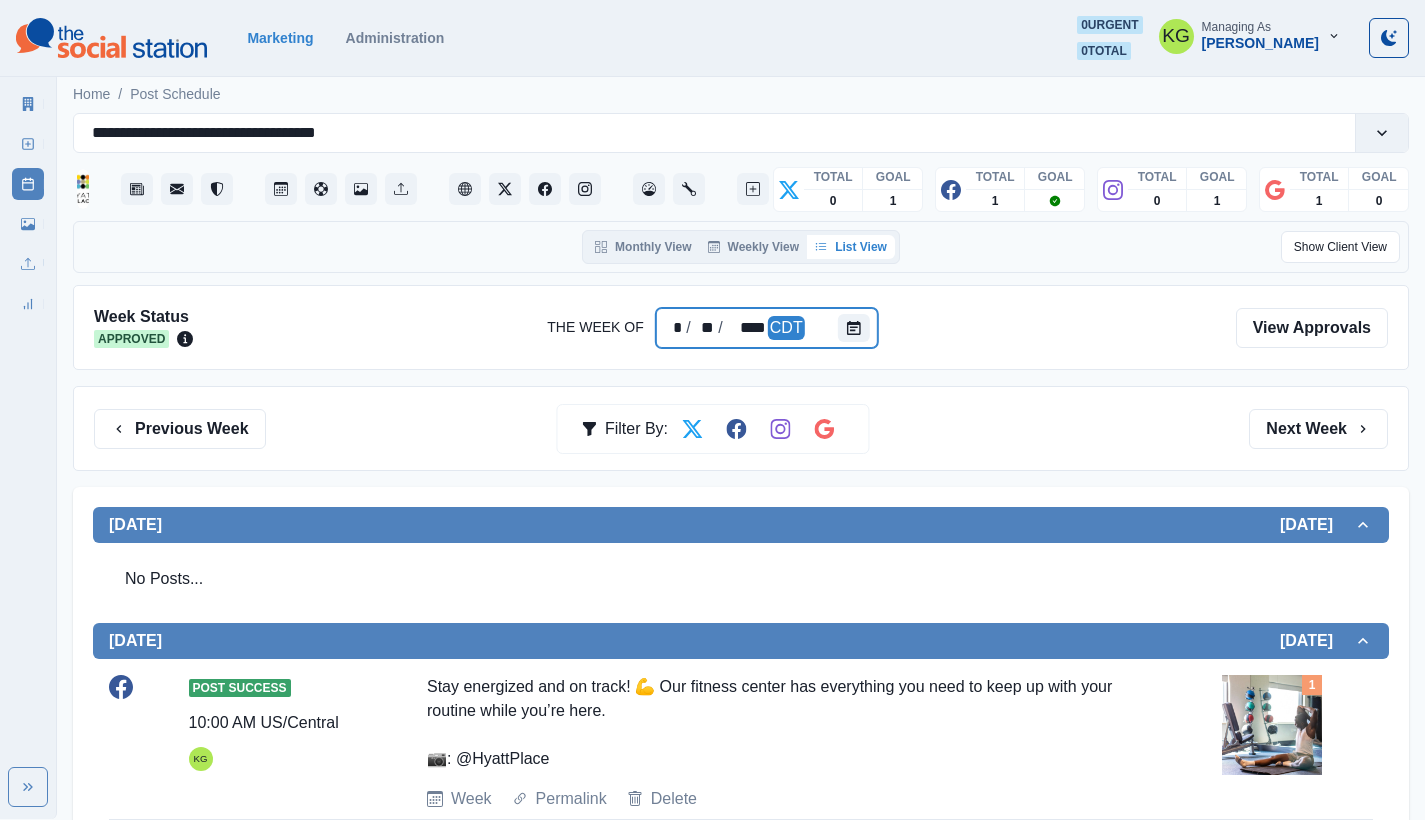 click on "* / ** / **** CDT" at bounding box center (767, 328) 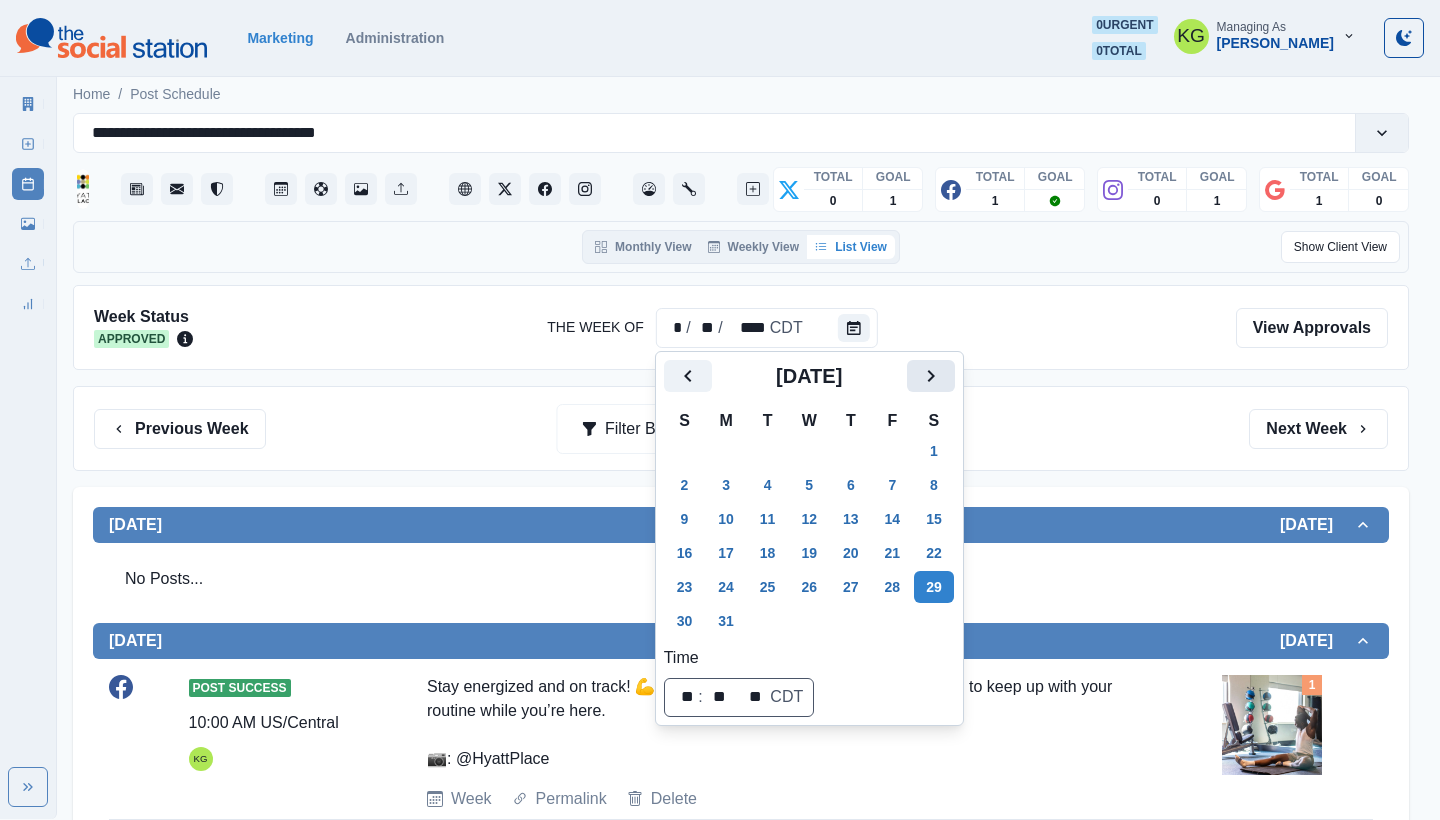 click 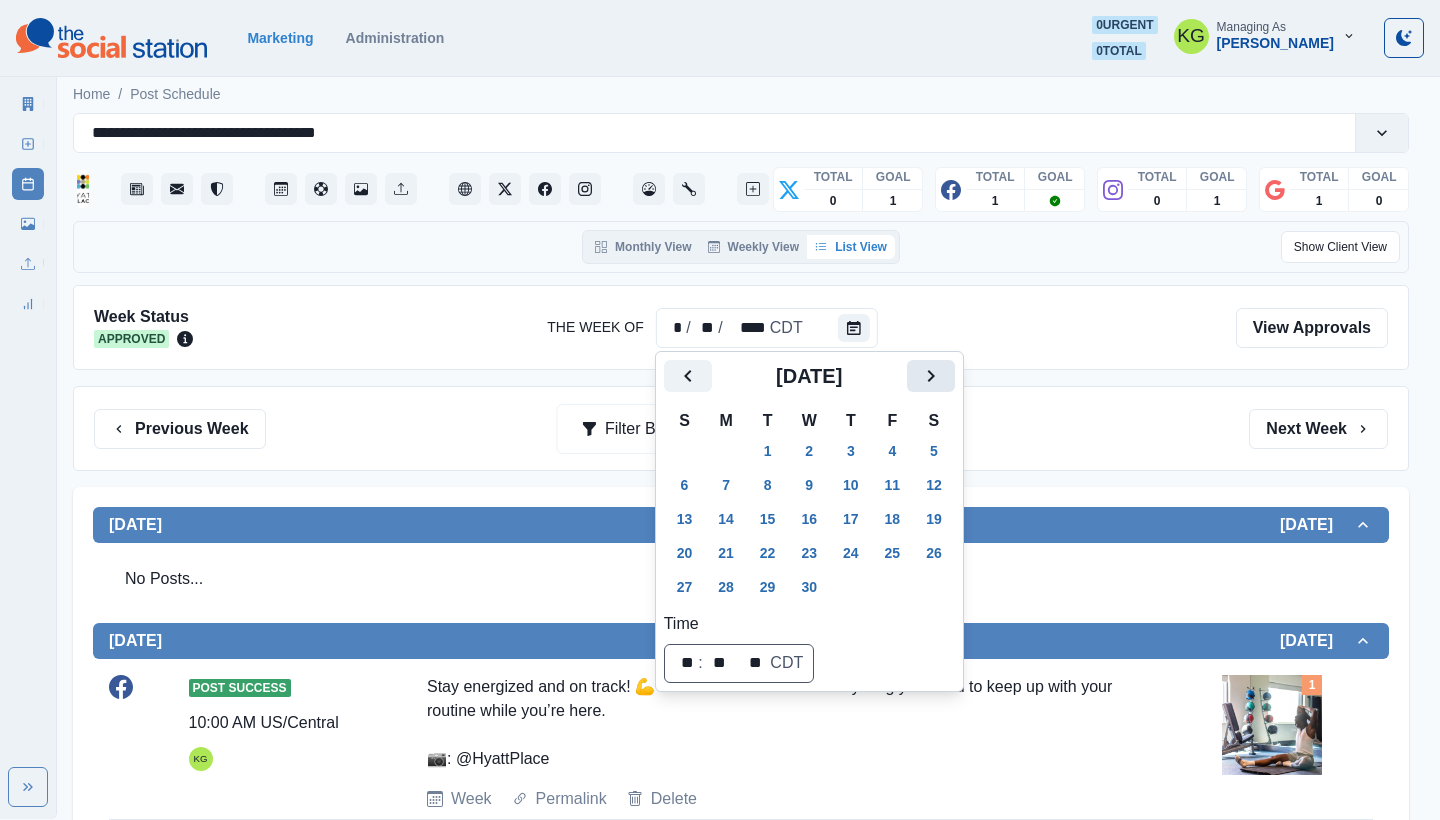 click 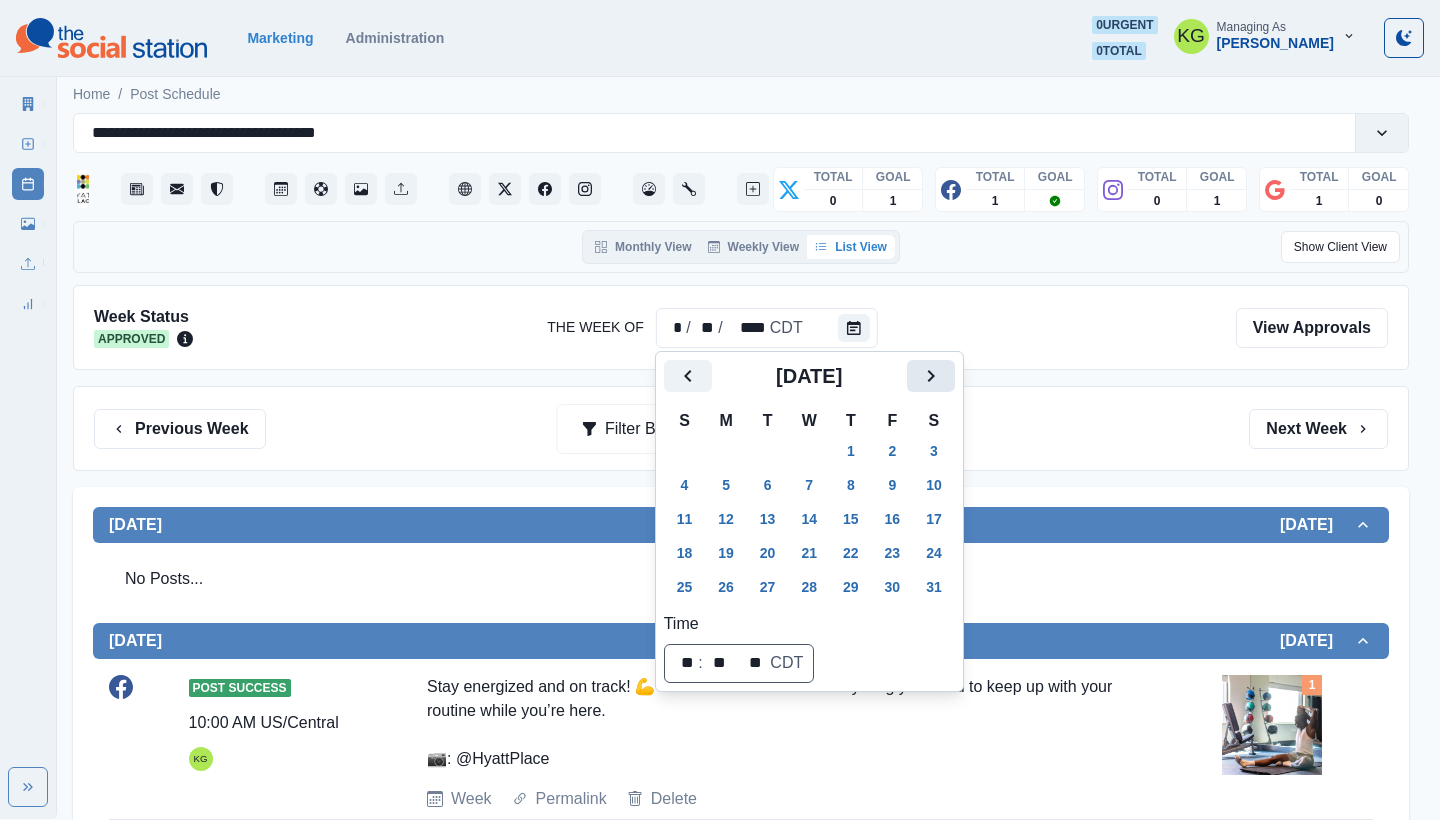 click 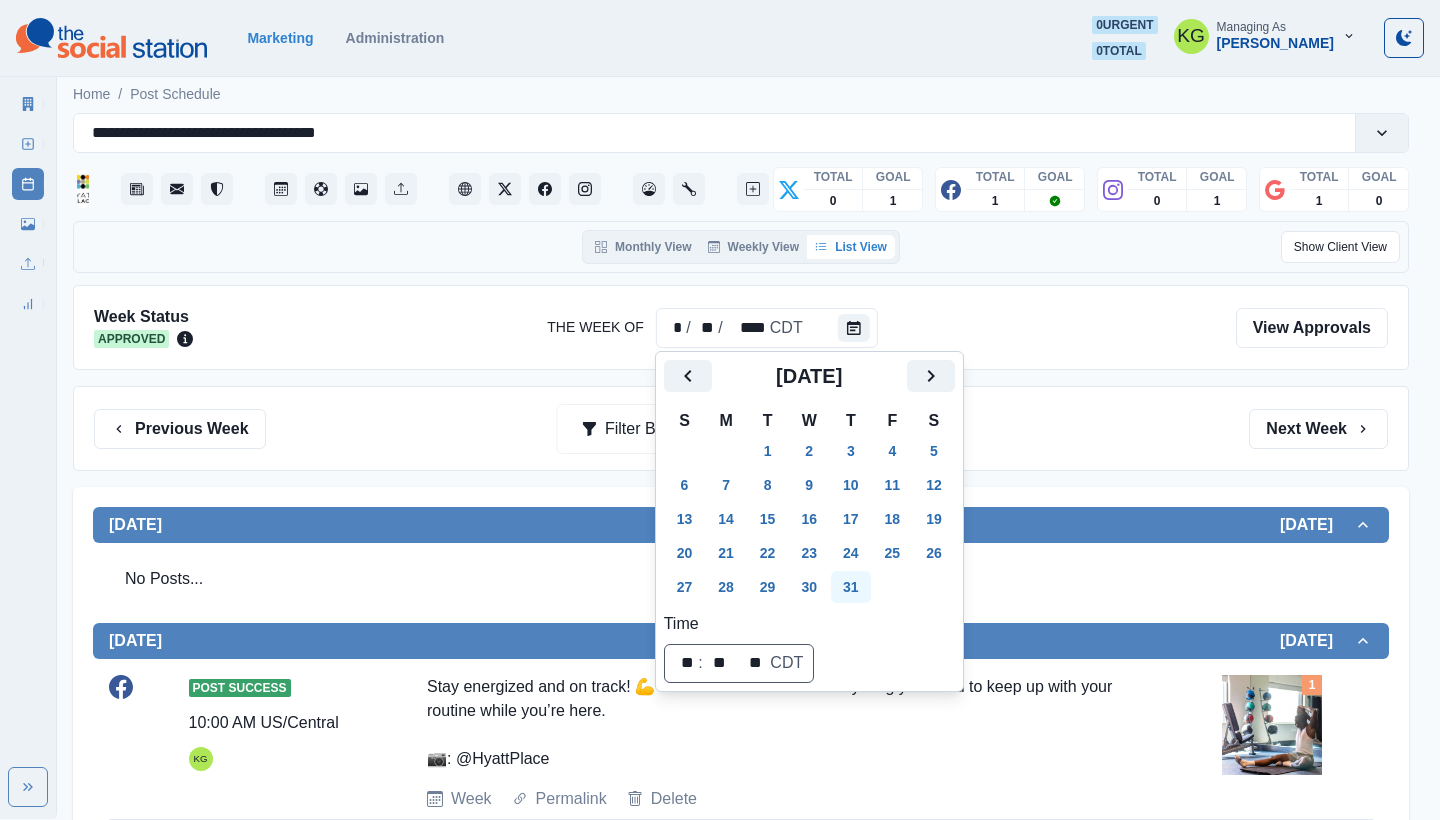 click on "31" at bounding box center (851, 587) 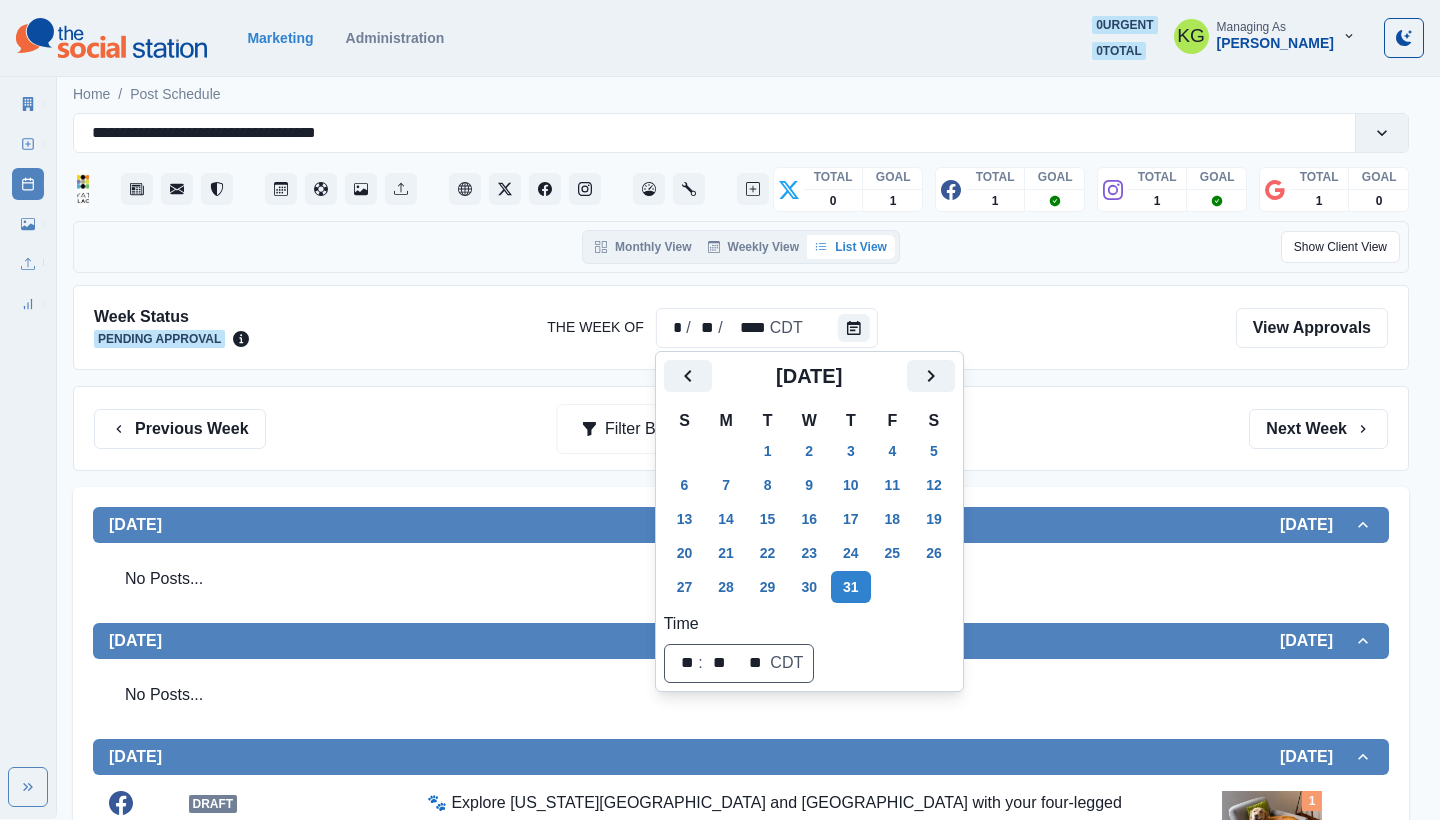 click on "Previous Week Filter By: Next Week" at bounding box center (741, 429) 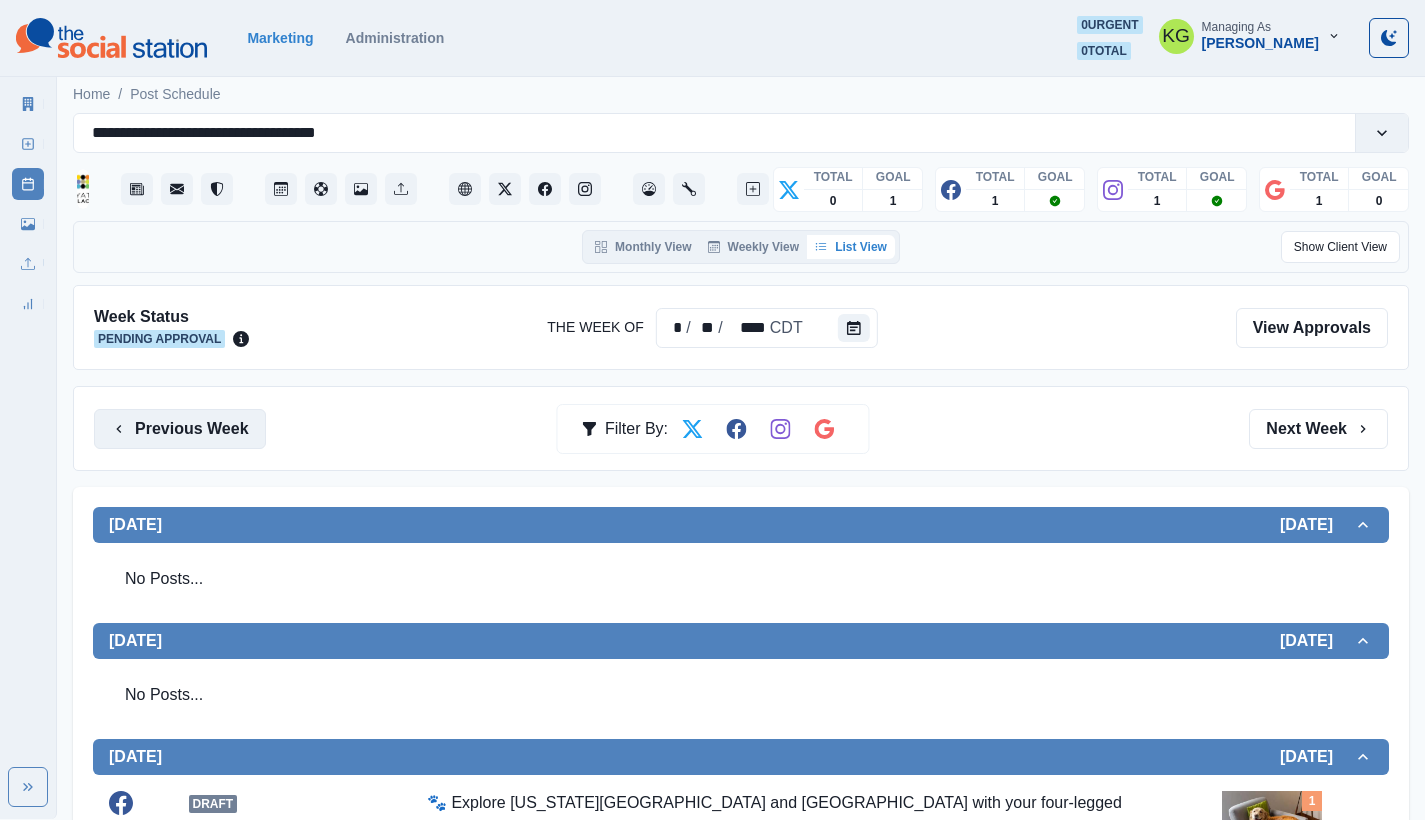 click on "Previous Week" at bounding box center [180, 429] 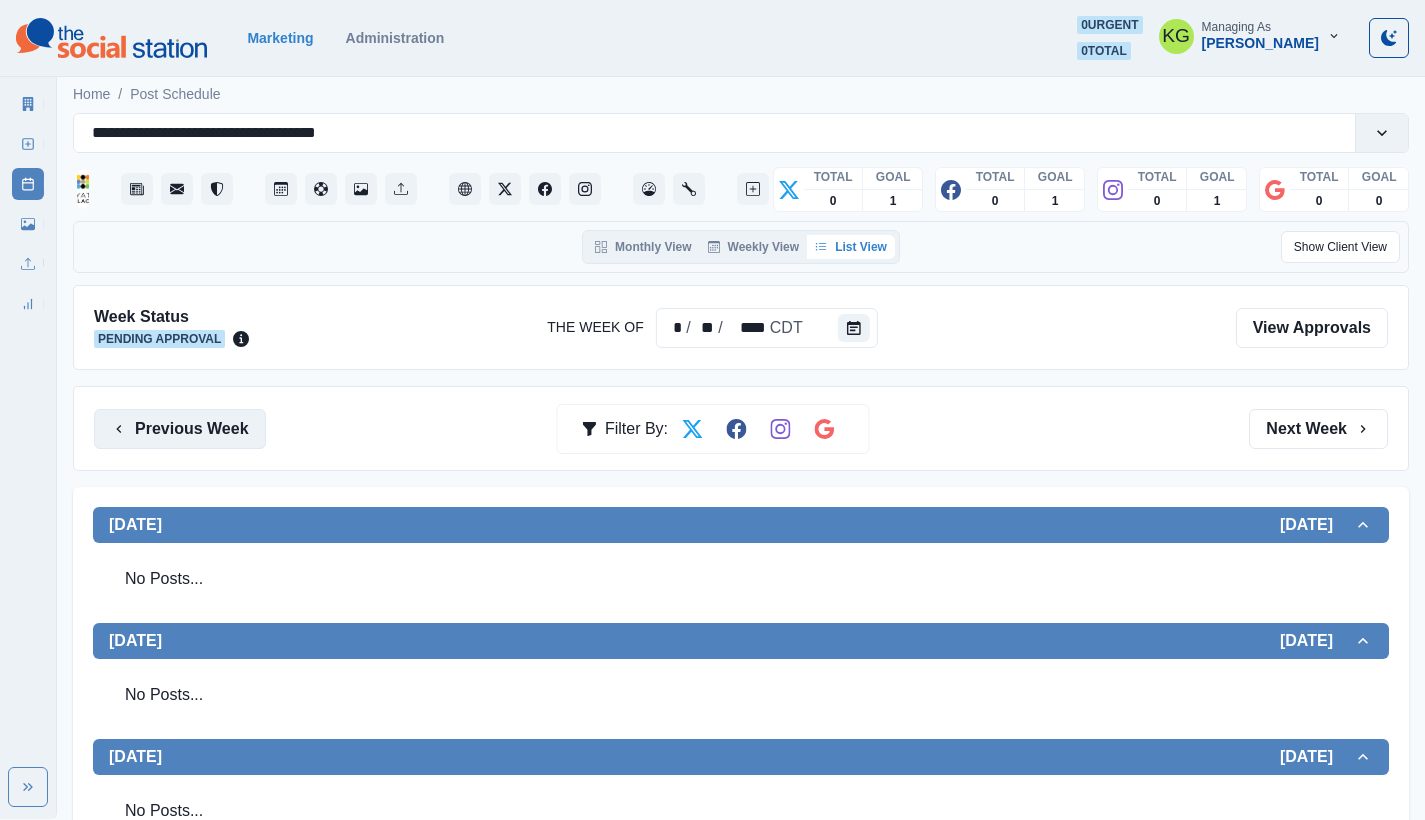 drag, startPoint x: 174, startPoint y: 445, endPoint x: 204, endPoint y: 443, distance: 30.066593 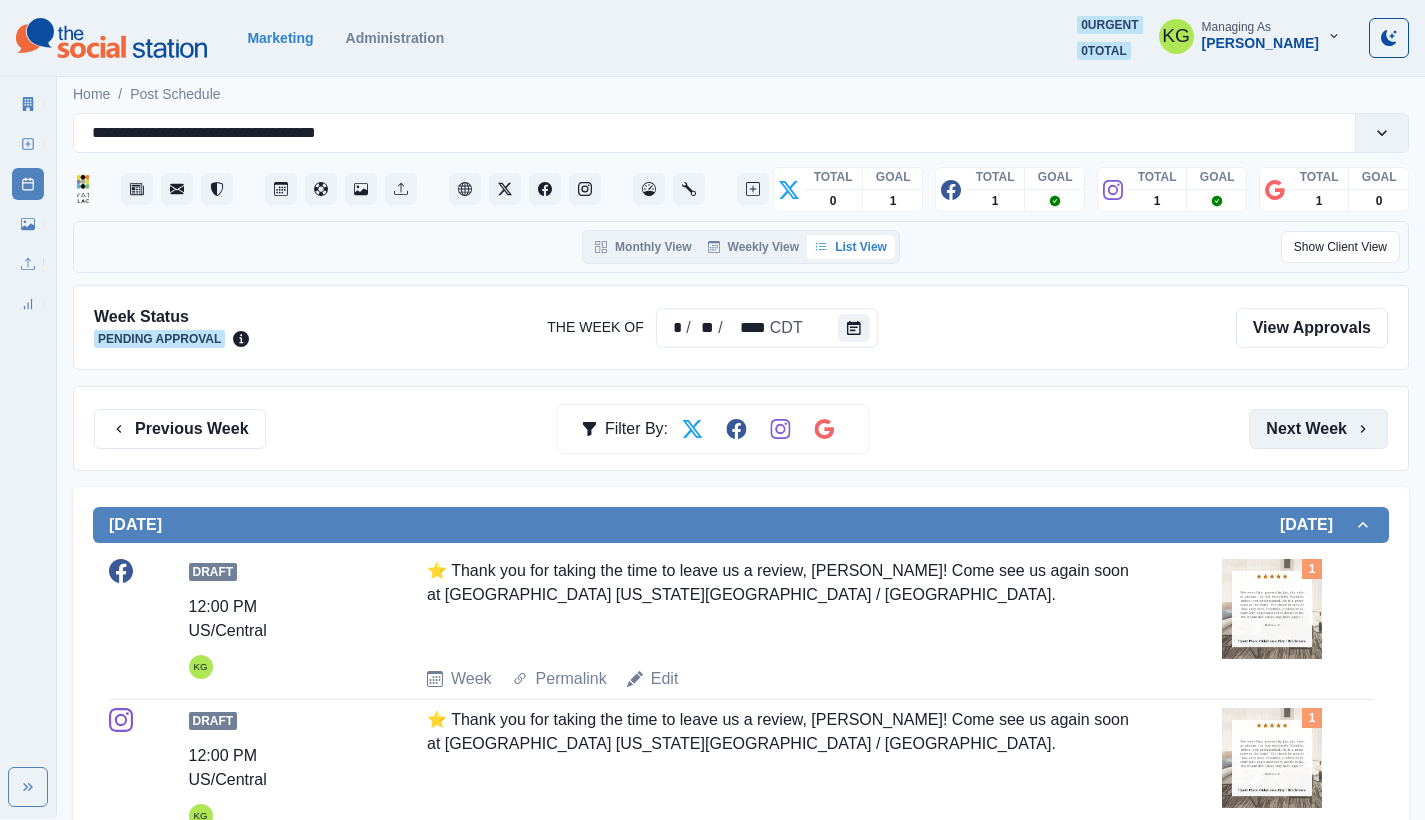 click on "Next Week" at bounding box center (1318, 429) 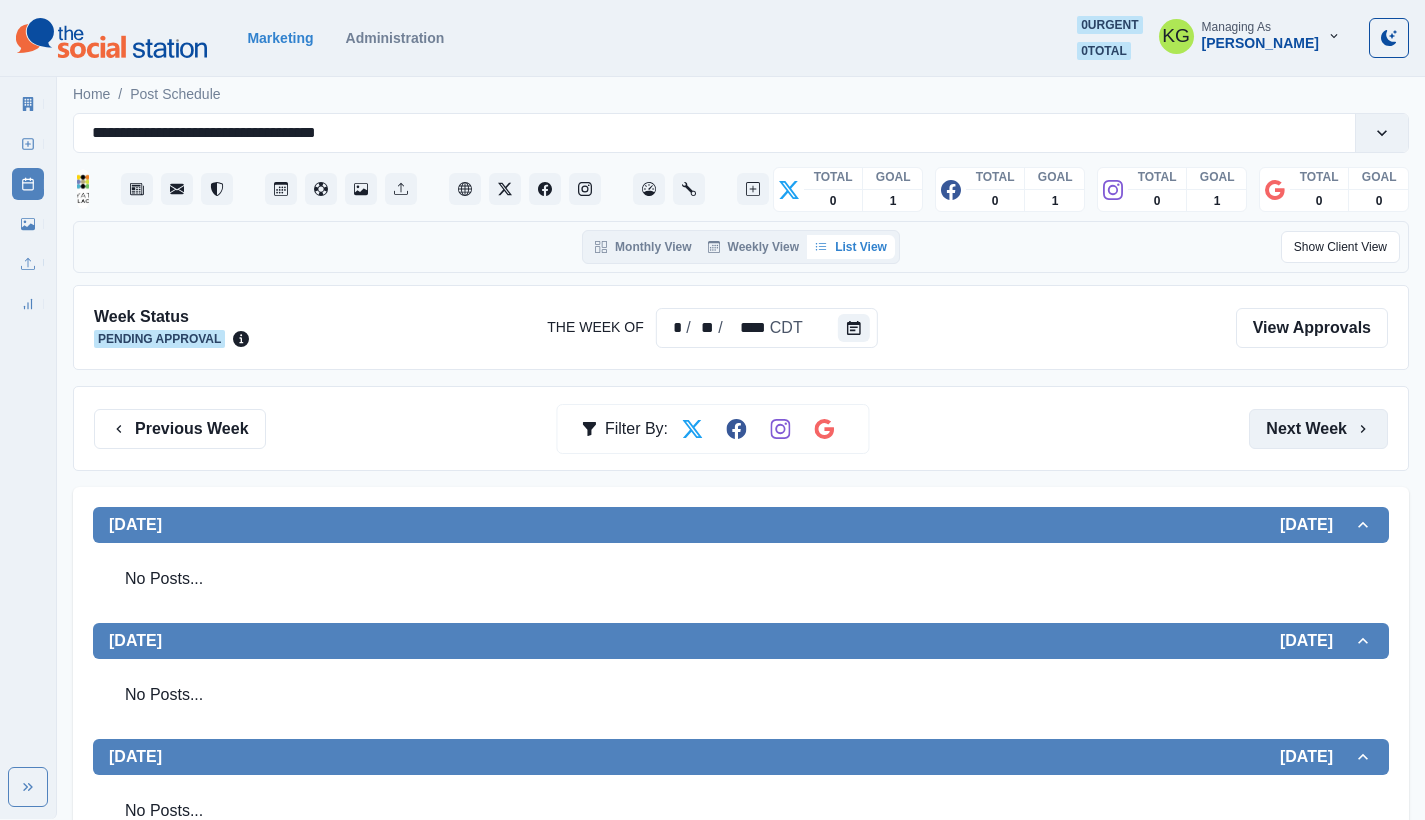 click on "Next Week" at bounding box center [1318, 429] 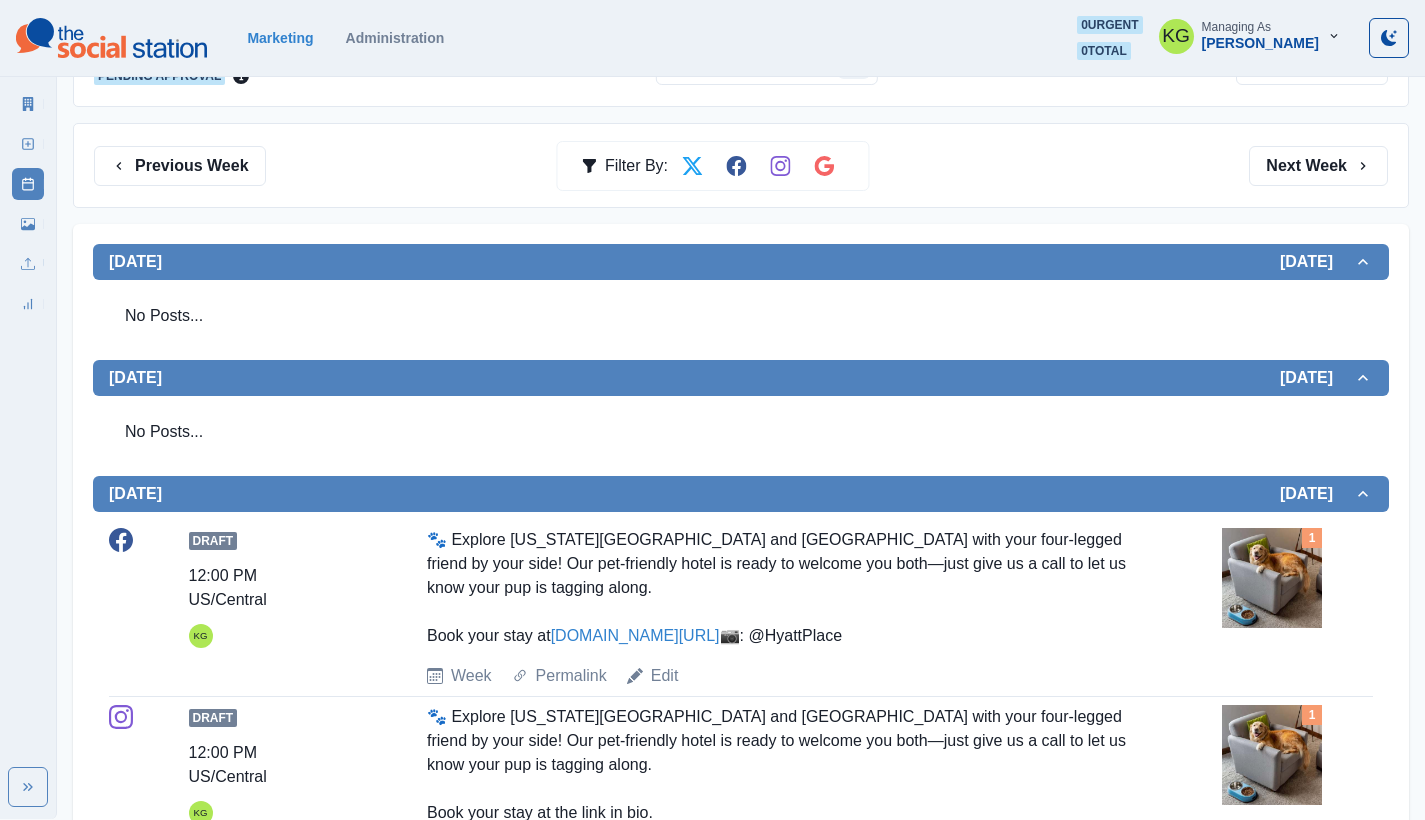 scroll, scrollTop: 17, scrollLeft: 0, axis: vertical 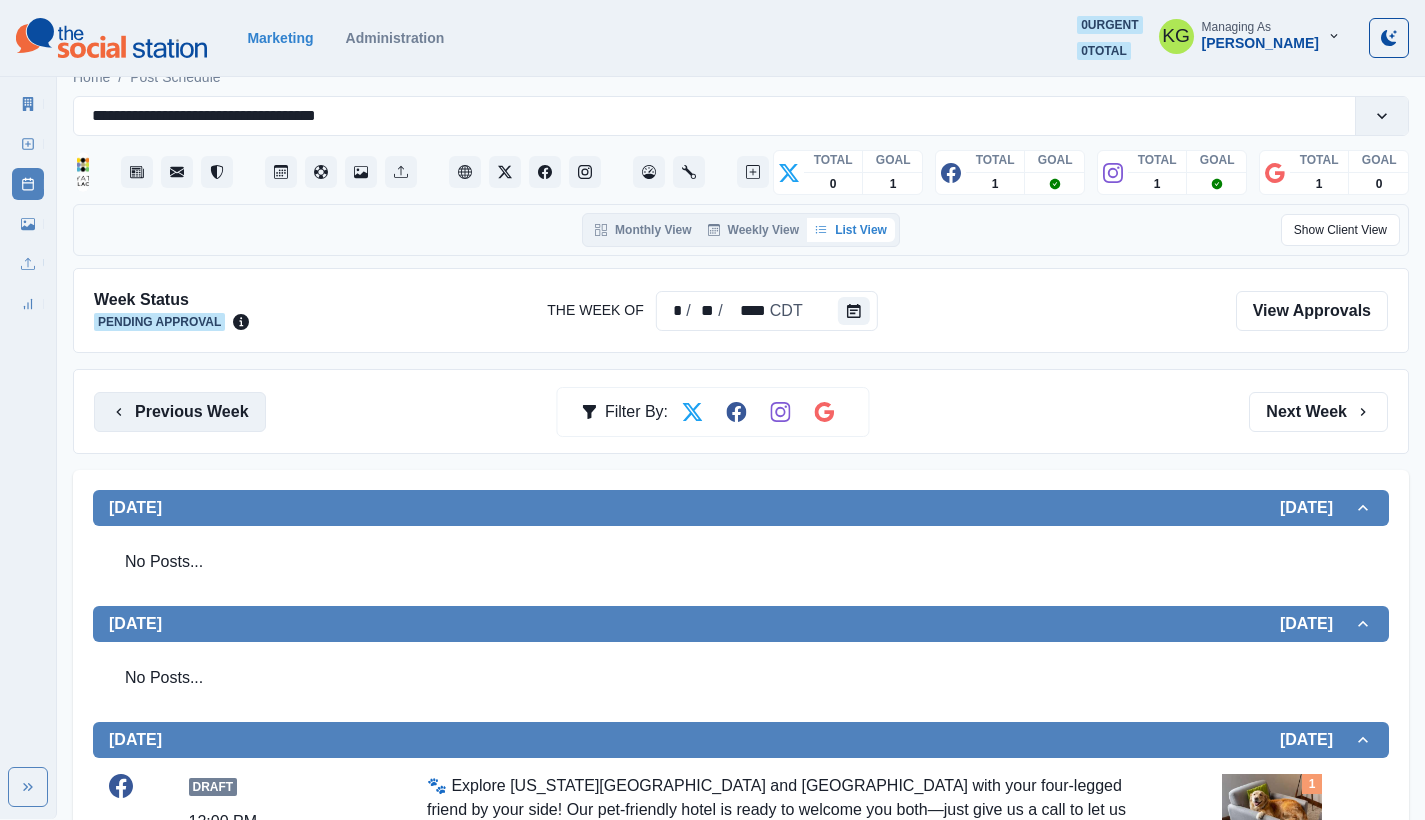 click on "Previous Week" at bounding box center [180, 412] 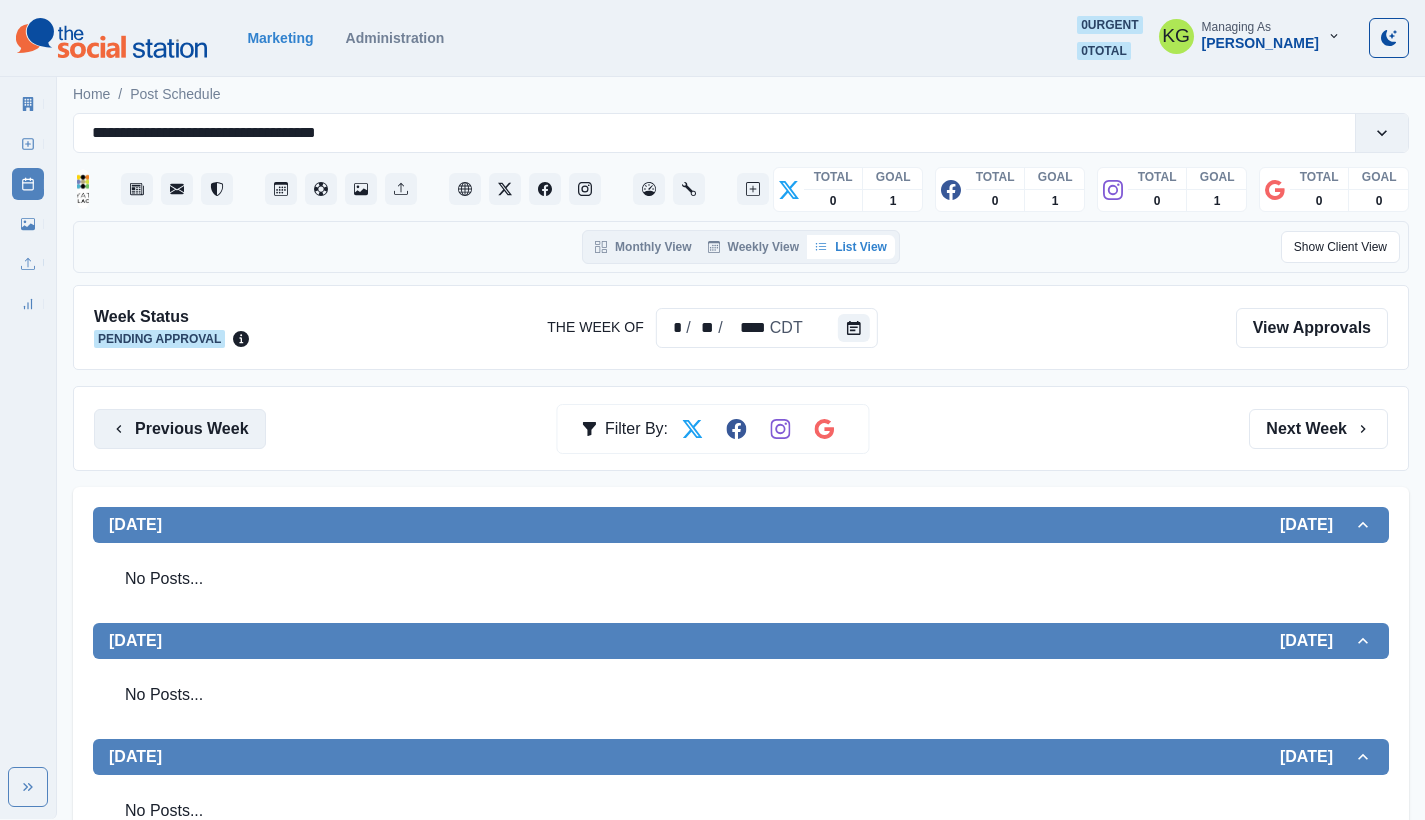 scroll, scrollTop: 0, scrollLeft: 0, axis: both 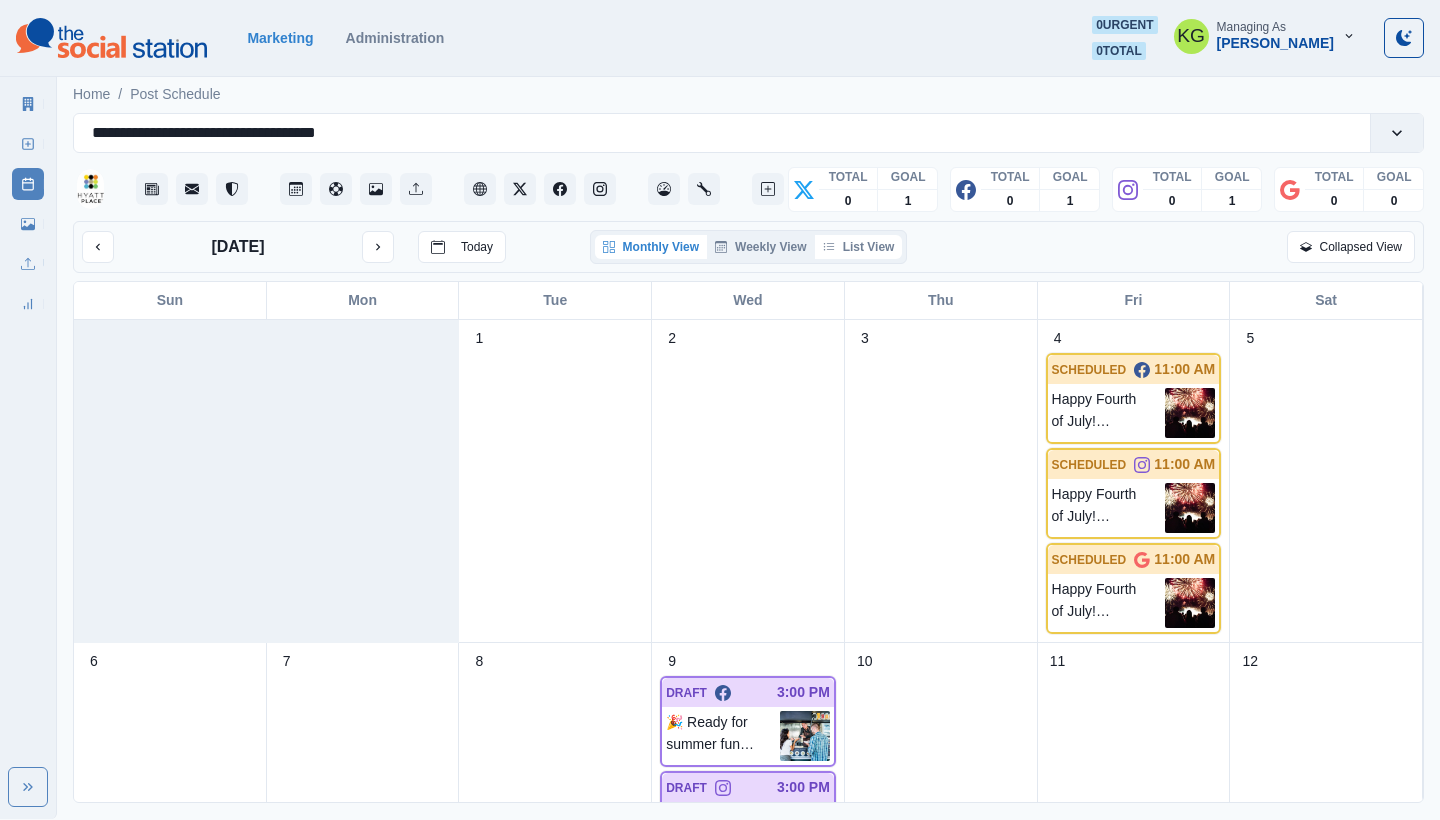click on "List View" at bounding box center [859, 247] 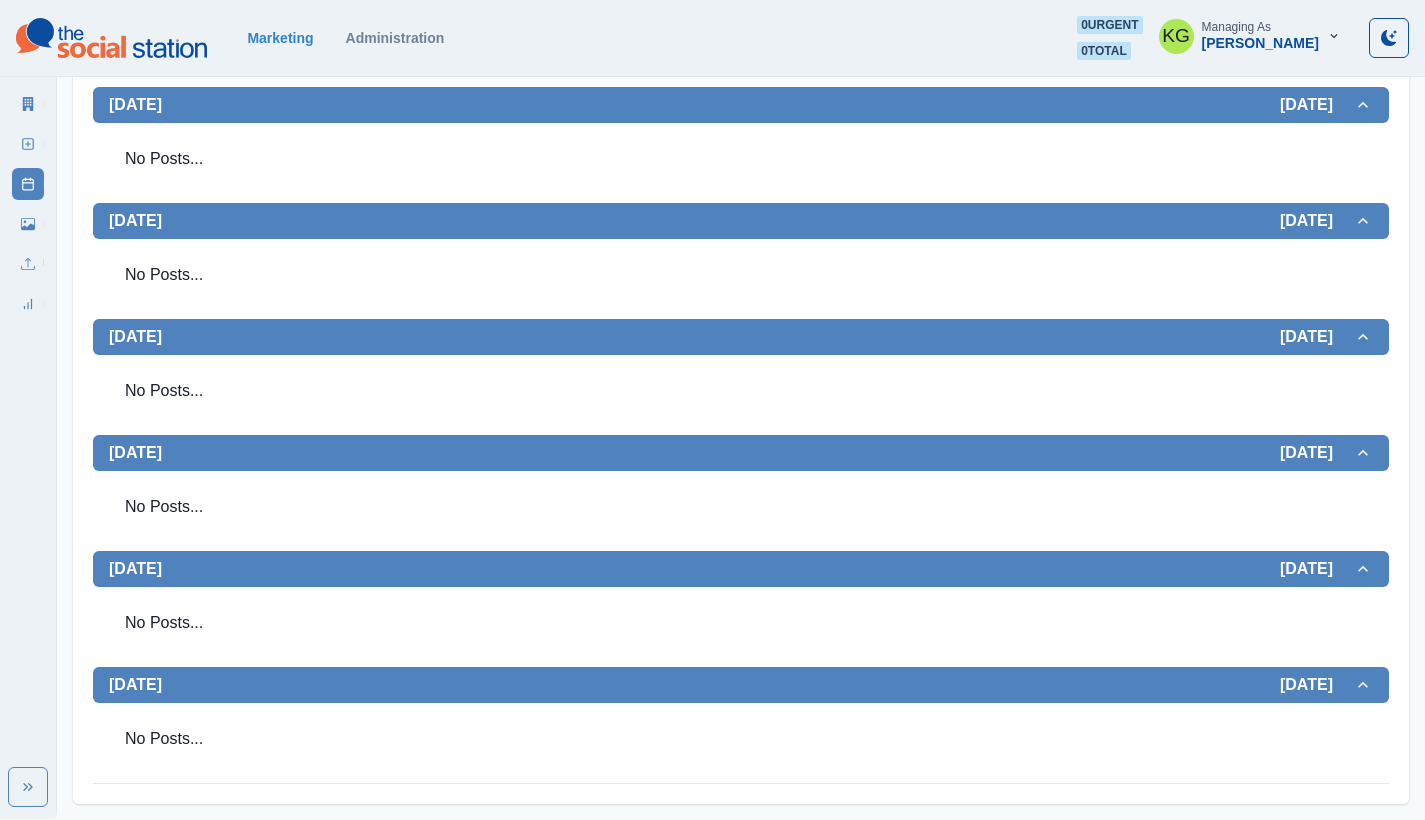 scroll, scrollTop: 0, scrollLeft: 0, axis: both 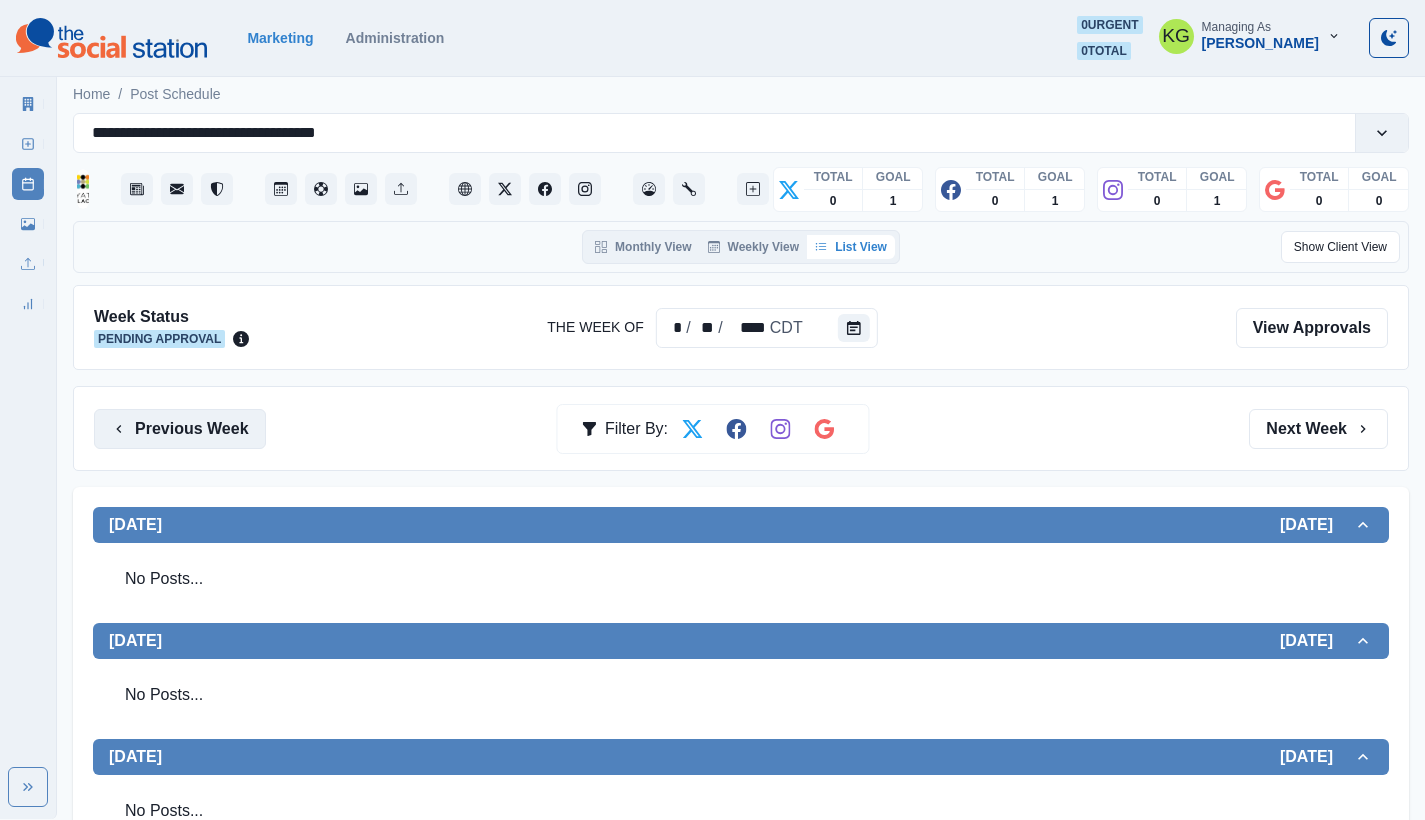 click on "Previous Week" at bounding box center [180, 429] 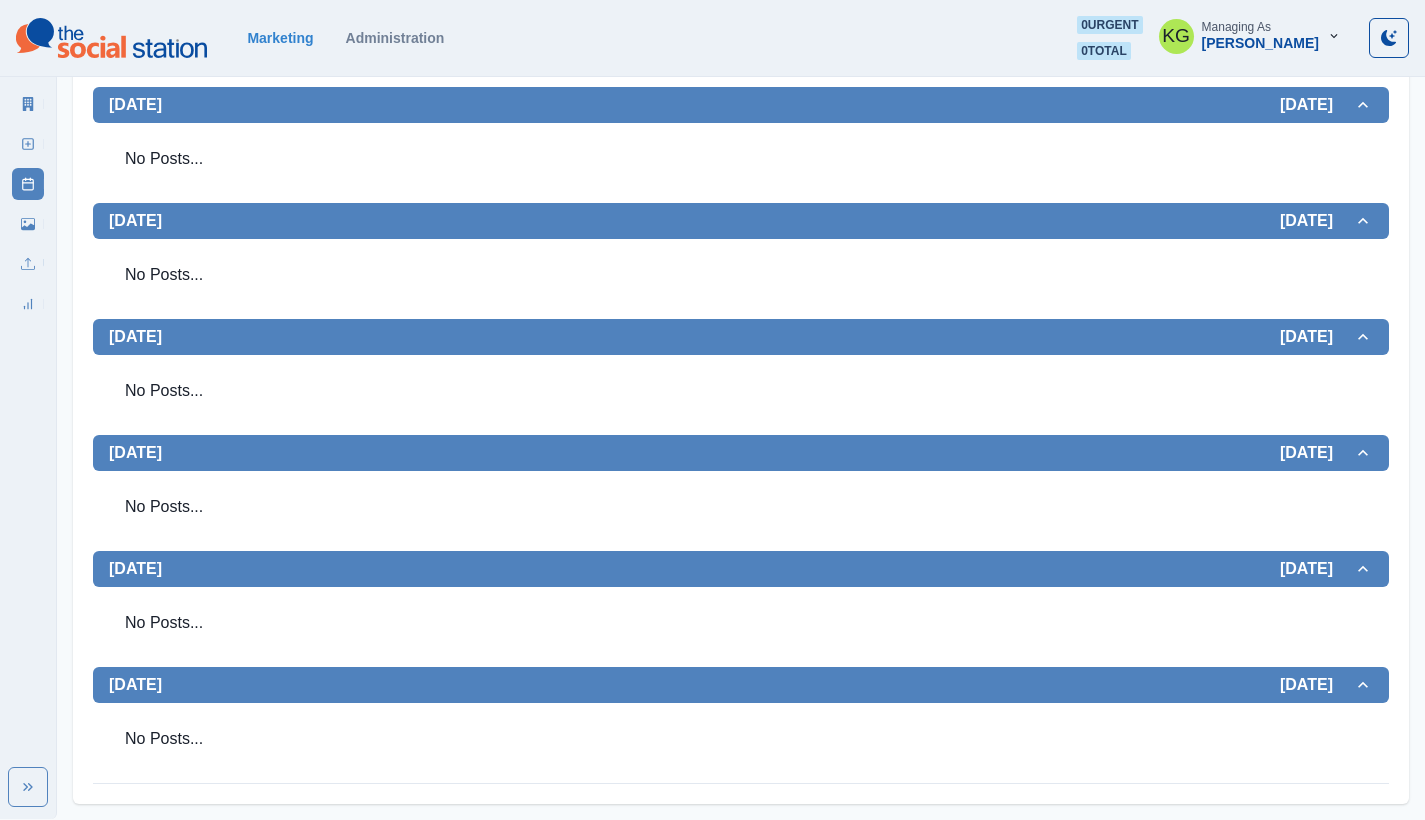 scroll, scrollTop: 0, scrollLeft: 0, axis: both 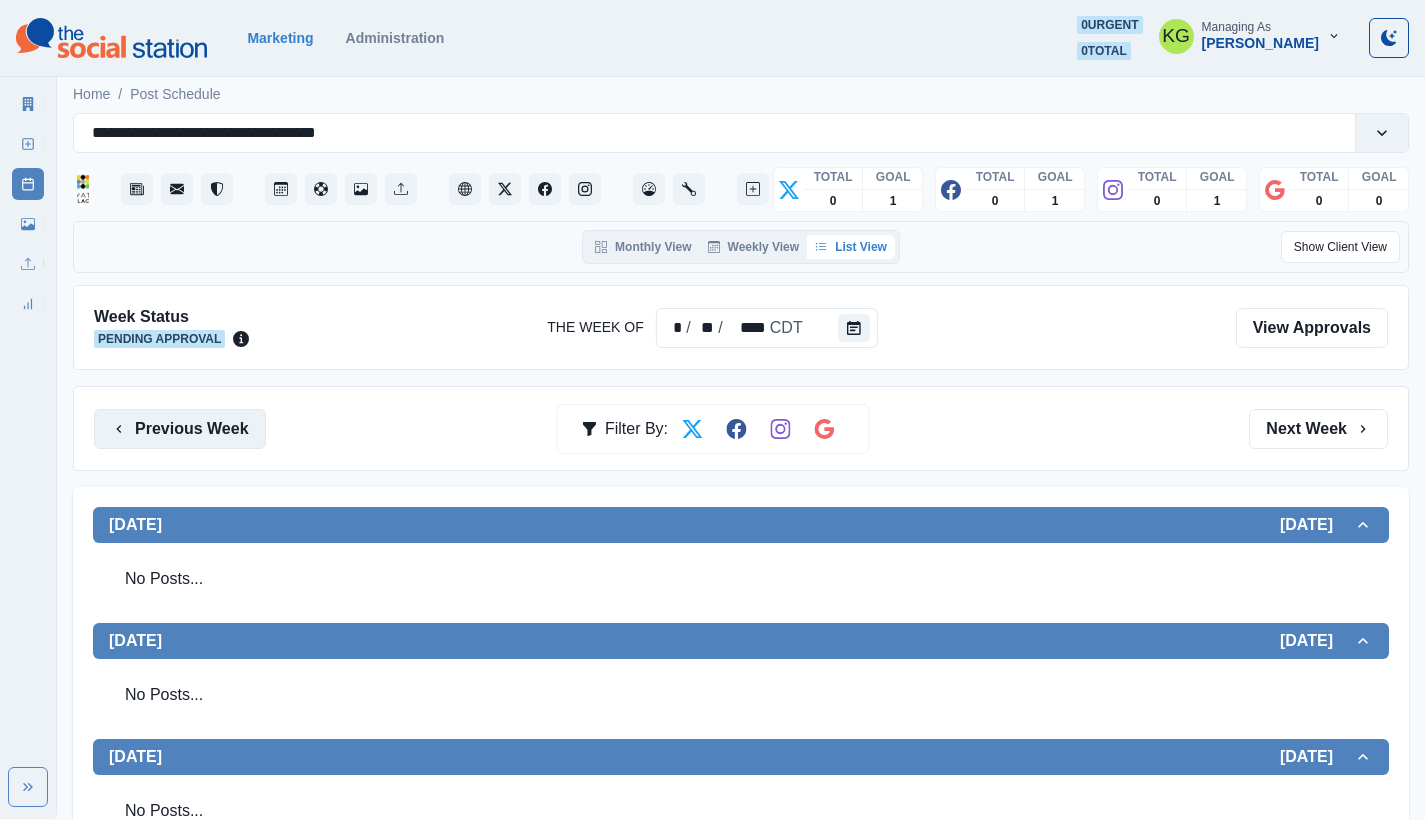 click on "Previous Week" at bounding box center [180, 429] 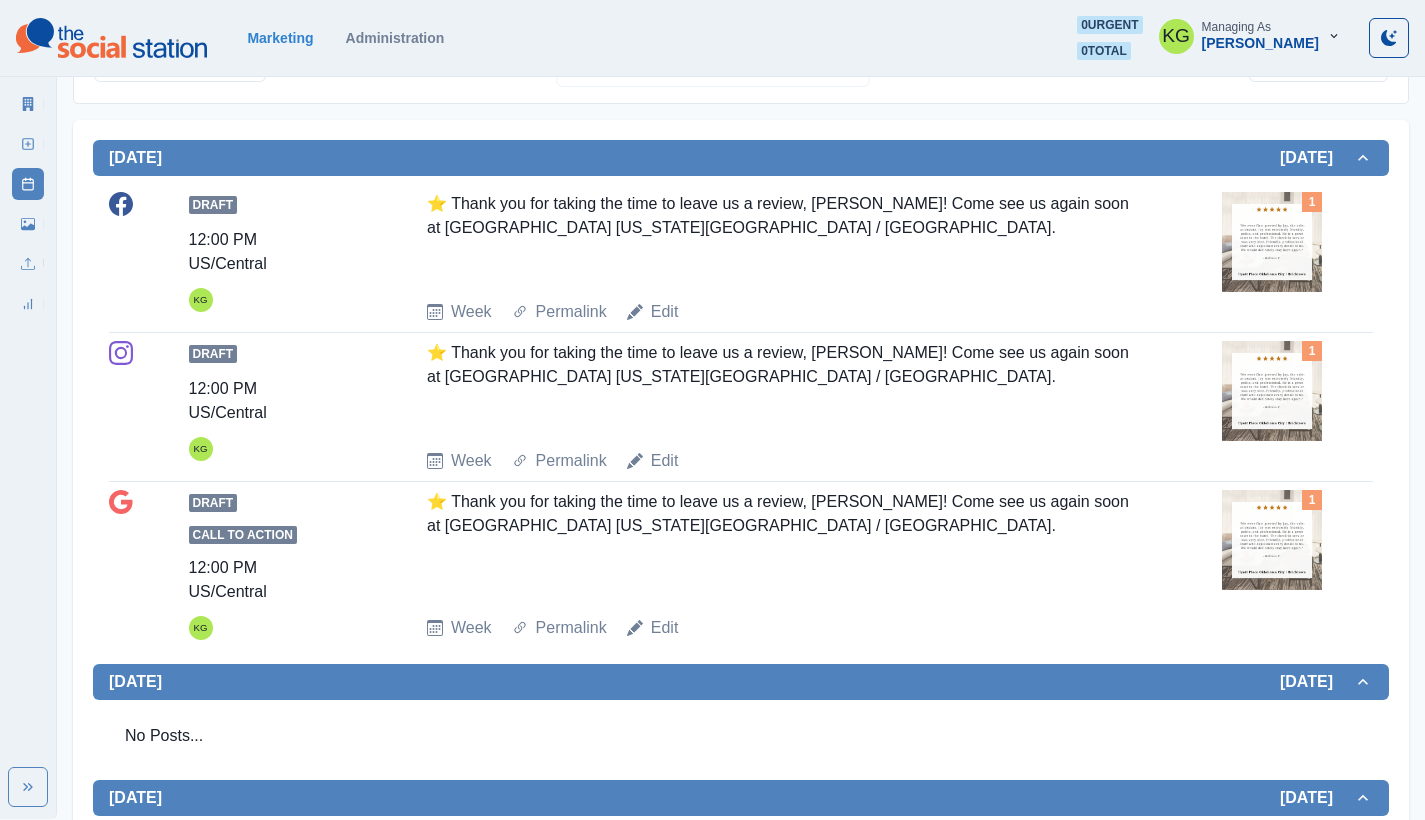scroll, scrollTop: 272, scrollLeft: 0, axis: vertical 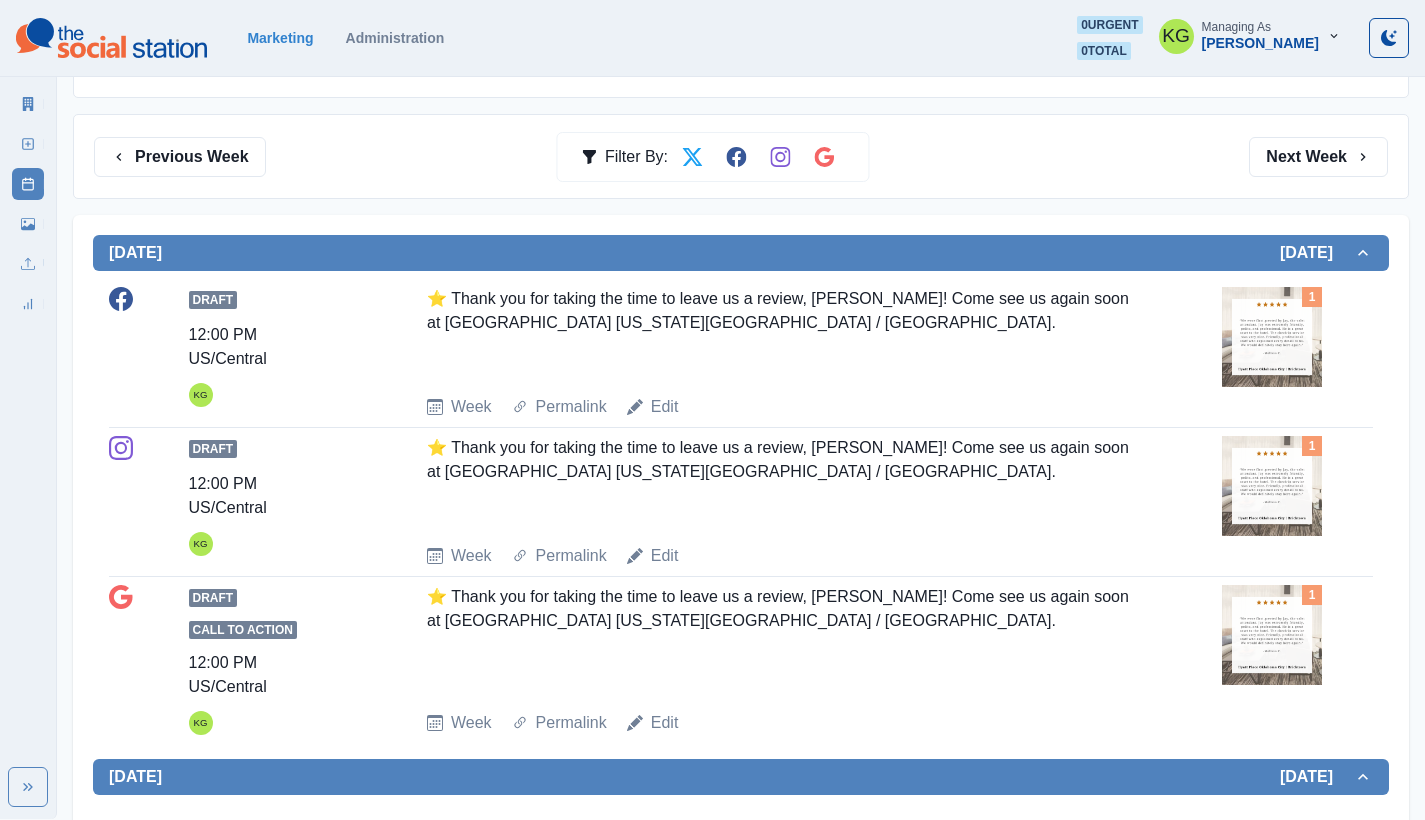 click at bounding box center (1272, 337) 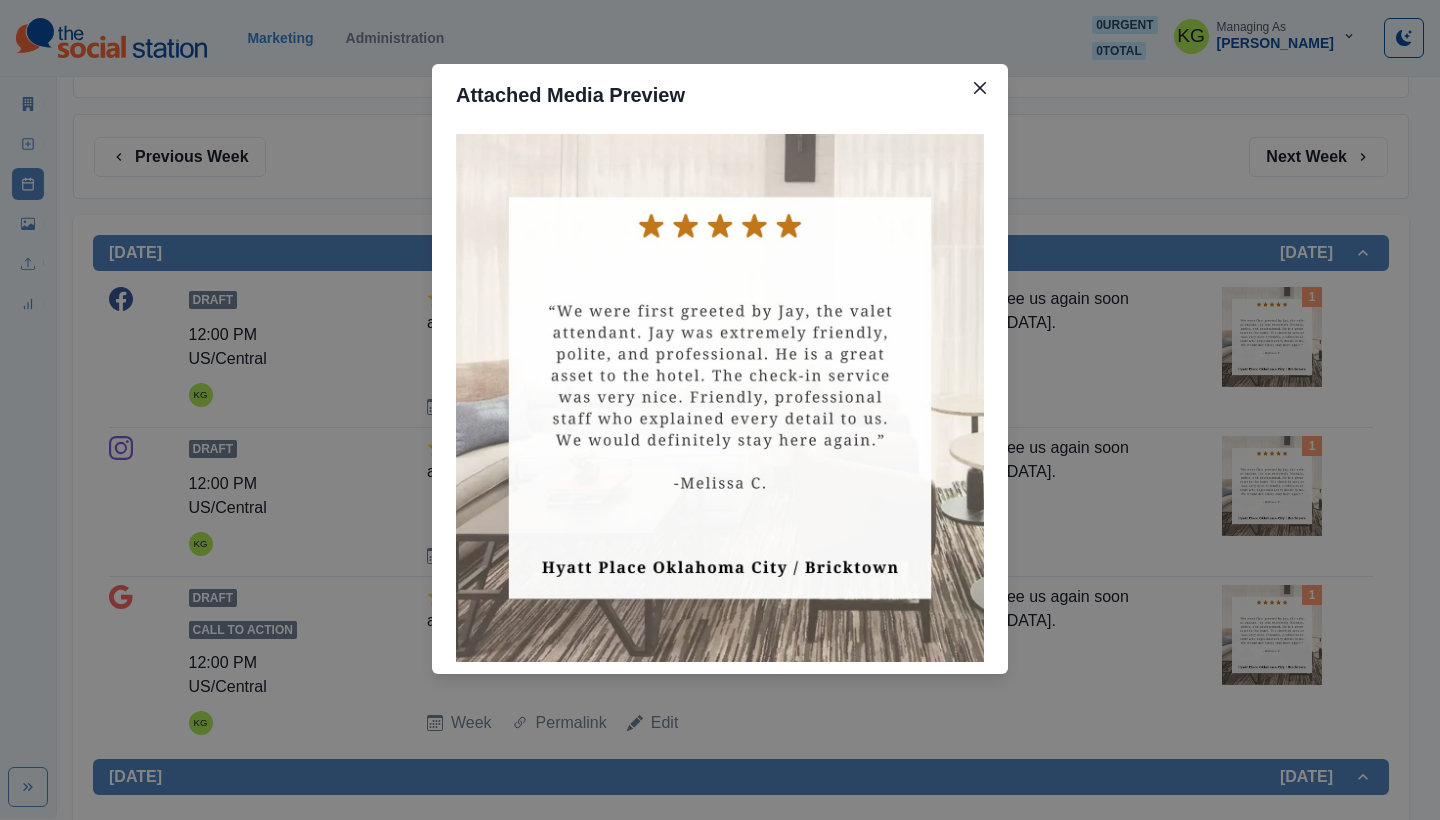 click on "Attached Media Preview" at bounding box center [720, 410] 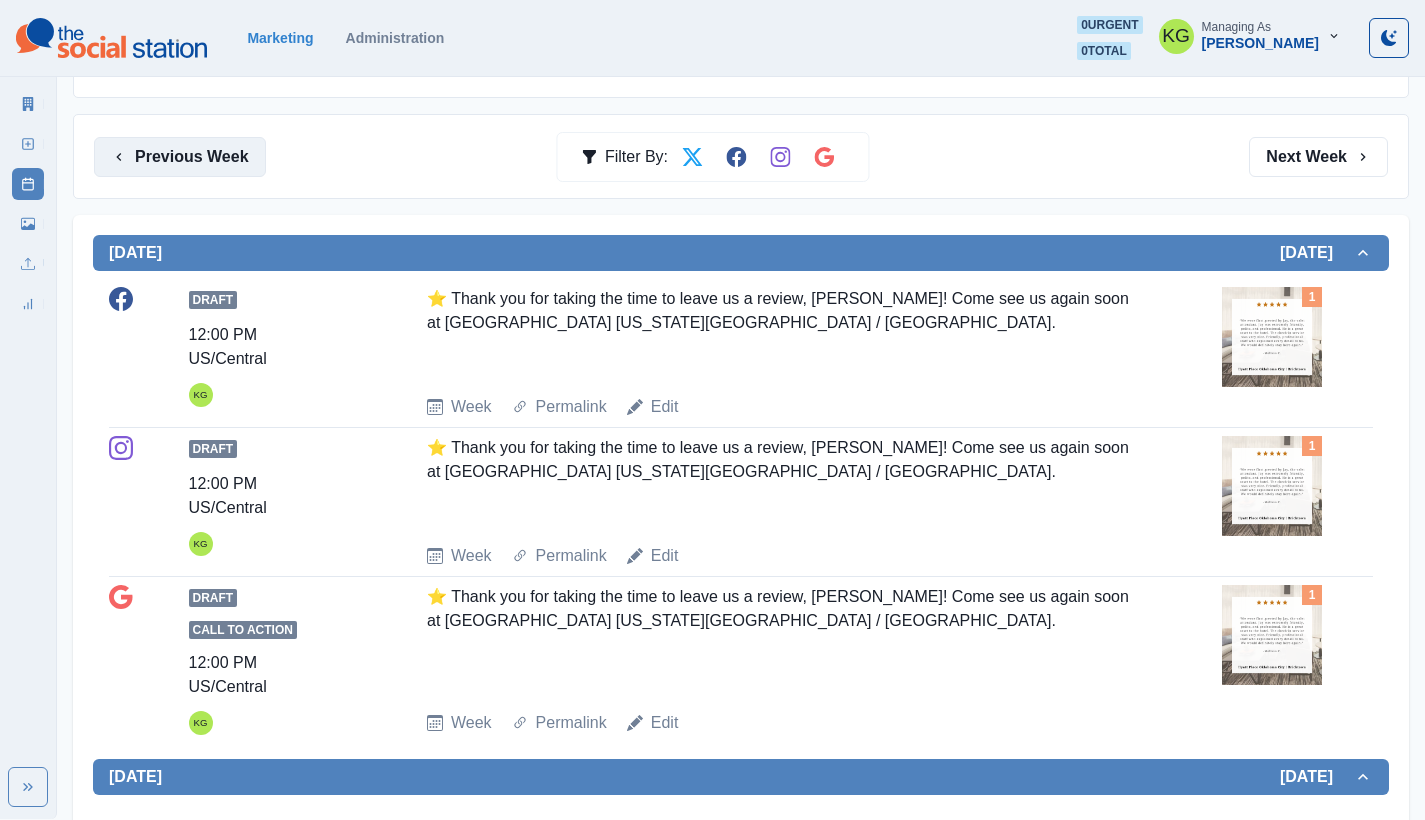 click on "Previous Week" at bounding box center (180, 157) 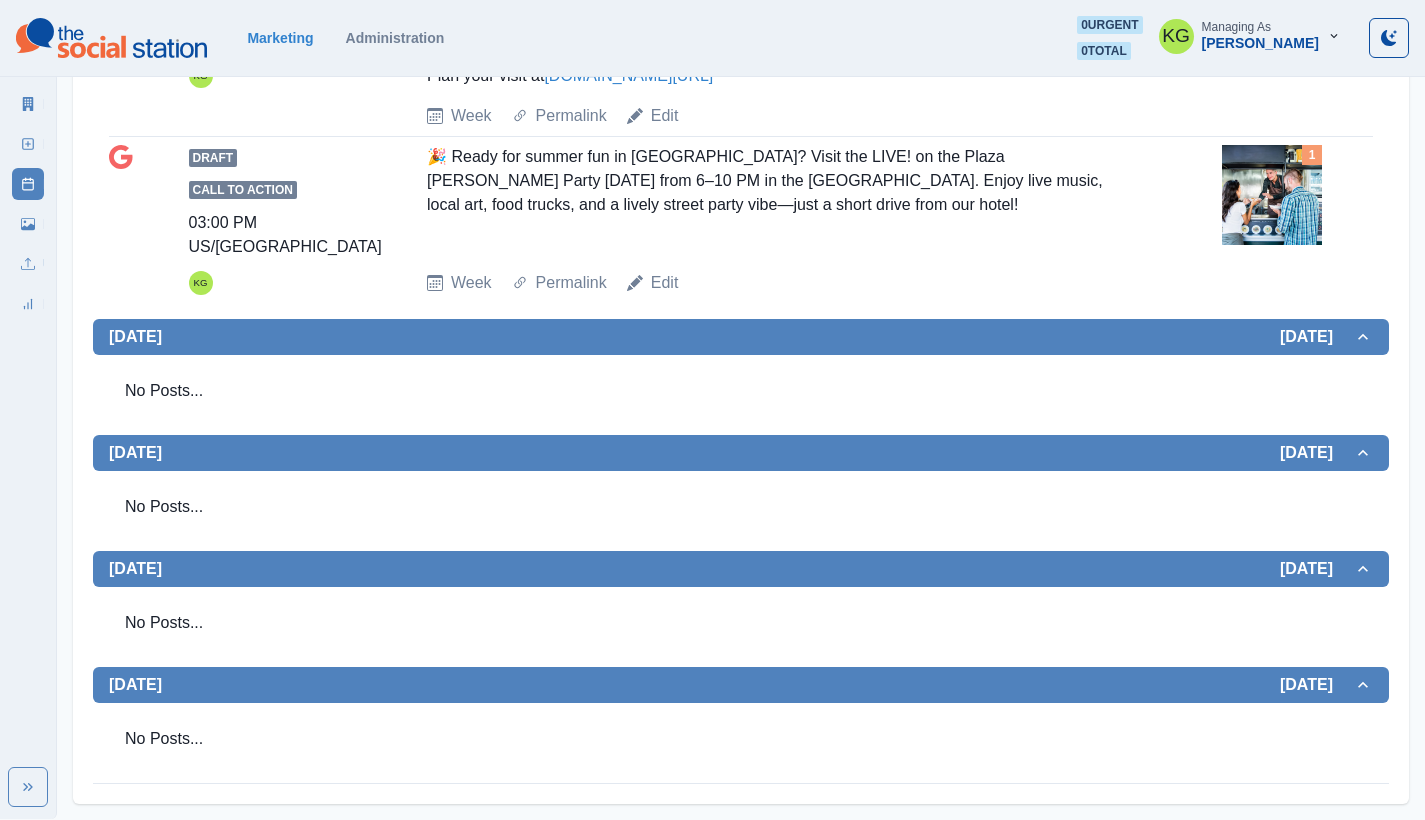 scroll, scrollTop: 0, scrollLeft: 0, axis: both 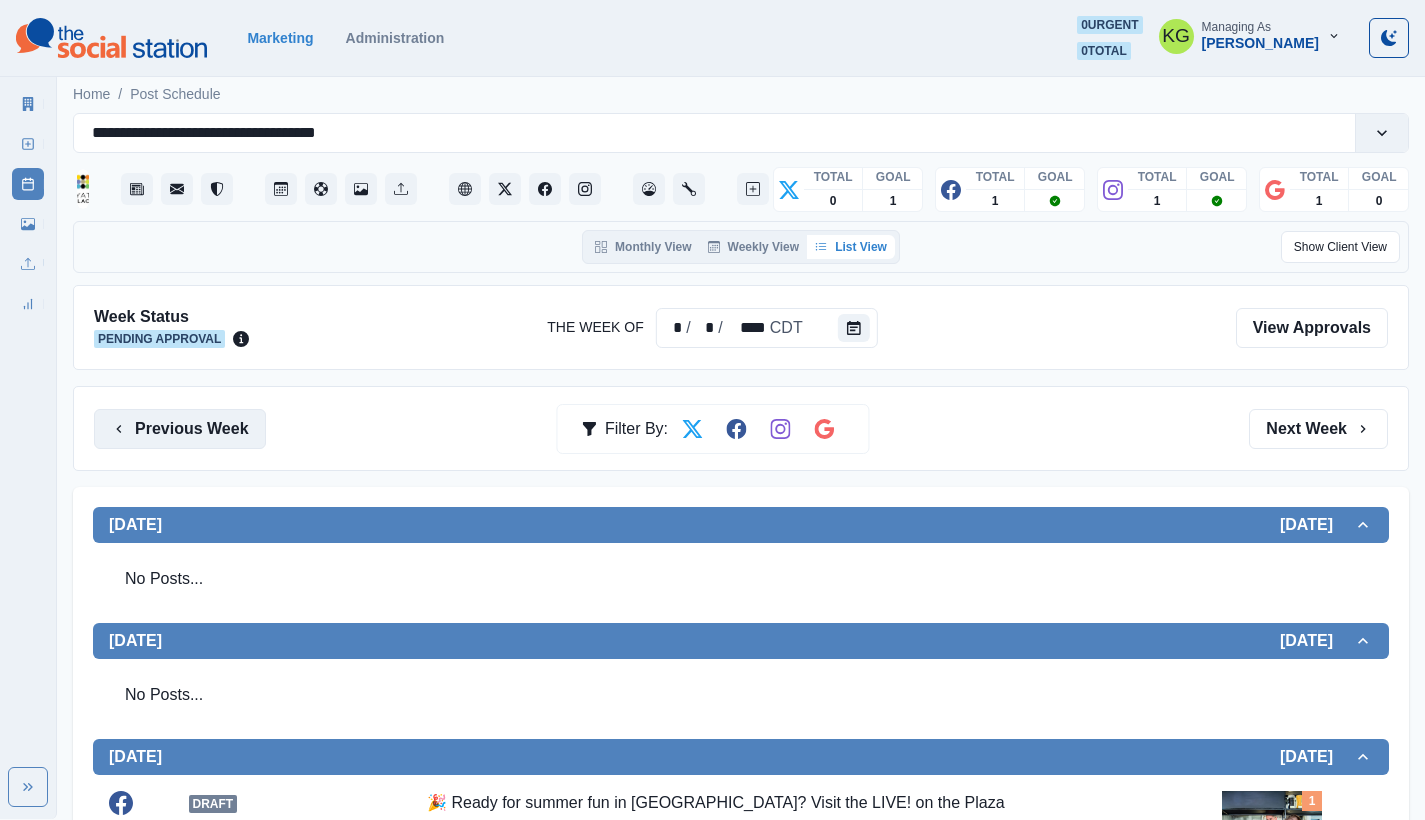 click on "Previous Week" at bounding box center (180, 429) 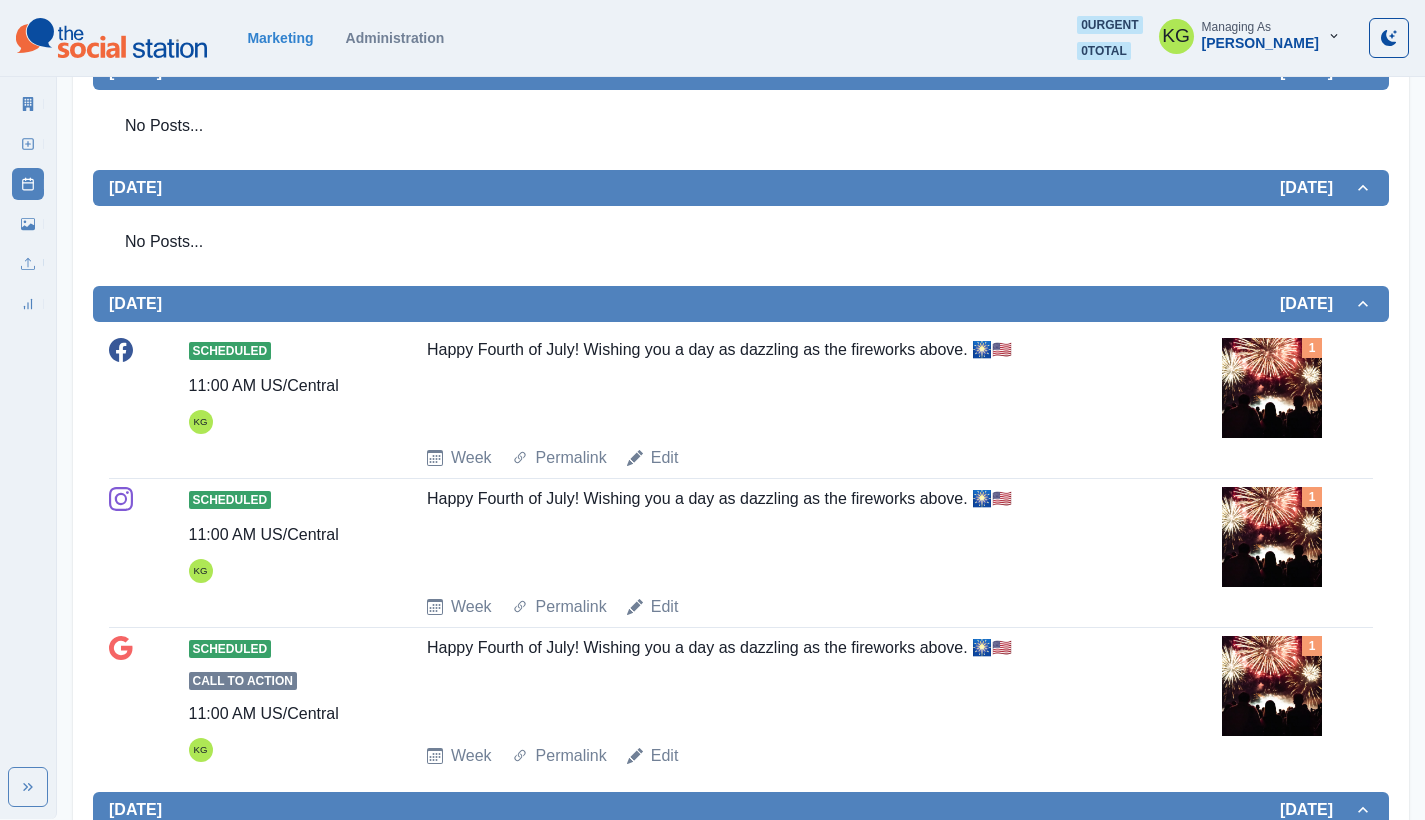 scroll, scrollTop: 0, scrollLeft: 0, axis: both 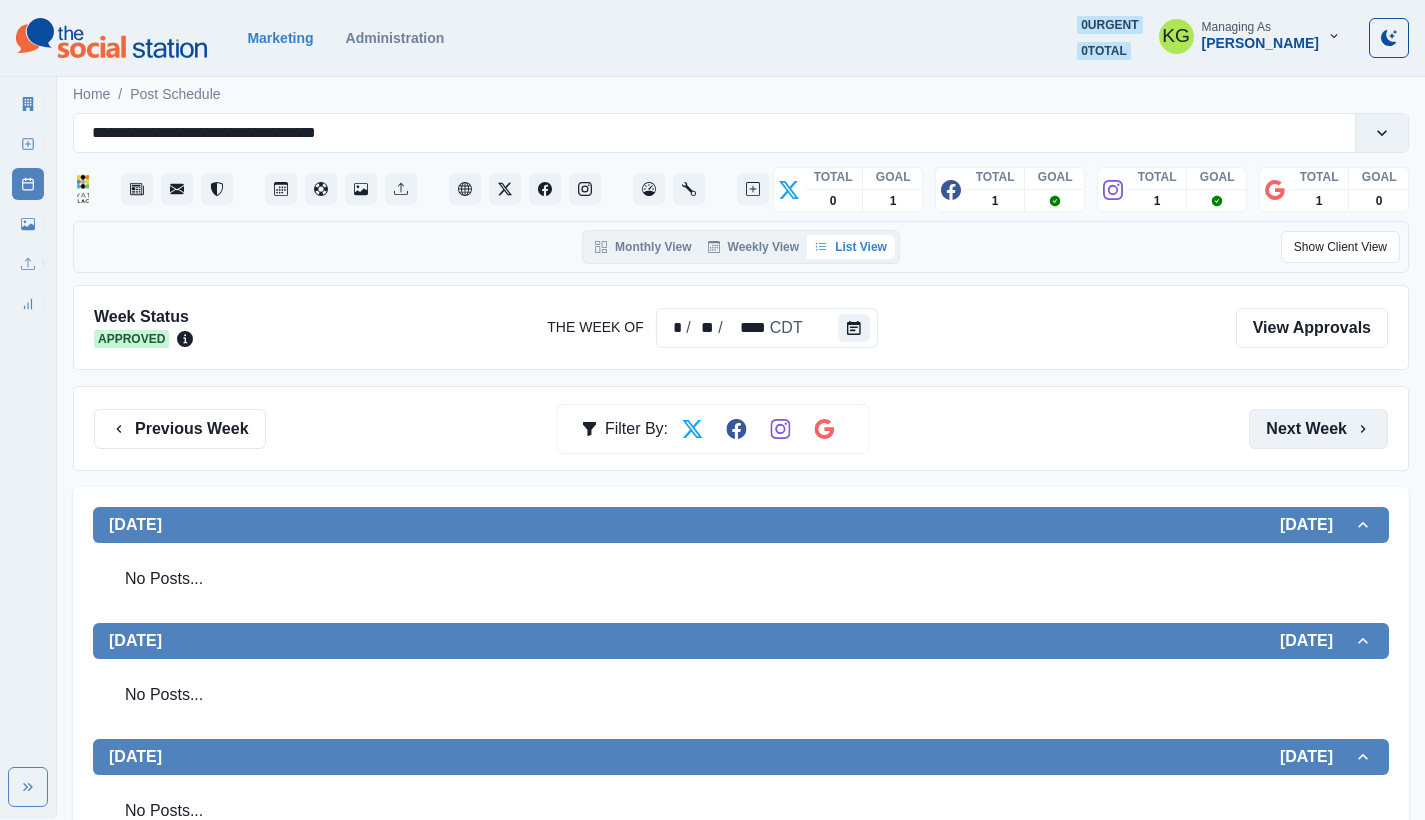 click on "Next Week" at bounding box center [1318, 429] 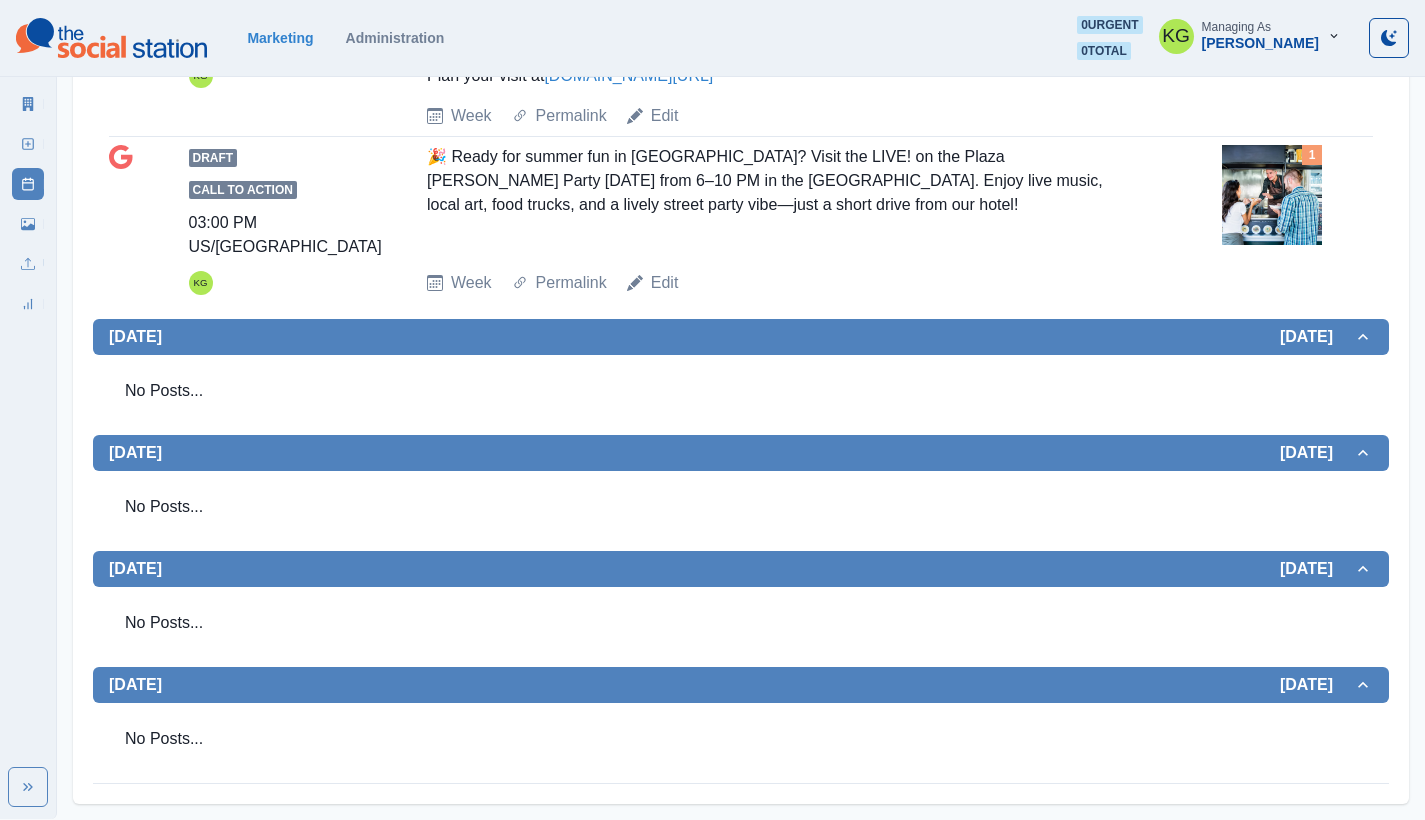 scroll, scrollTop: 0, scrollLeft: 0, axis: both 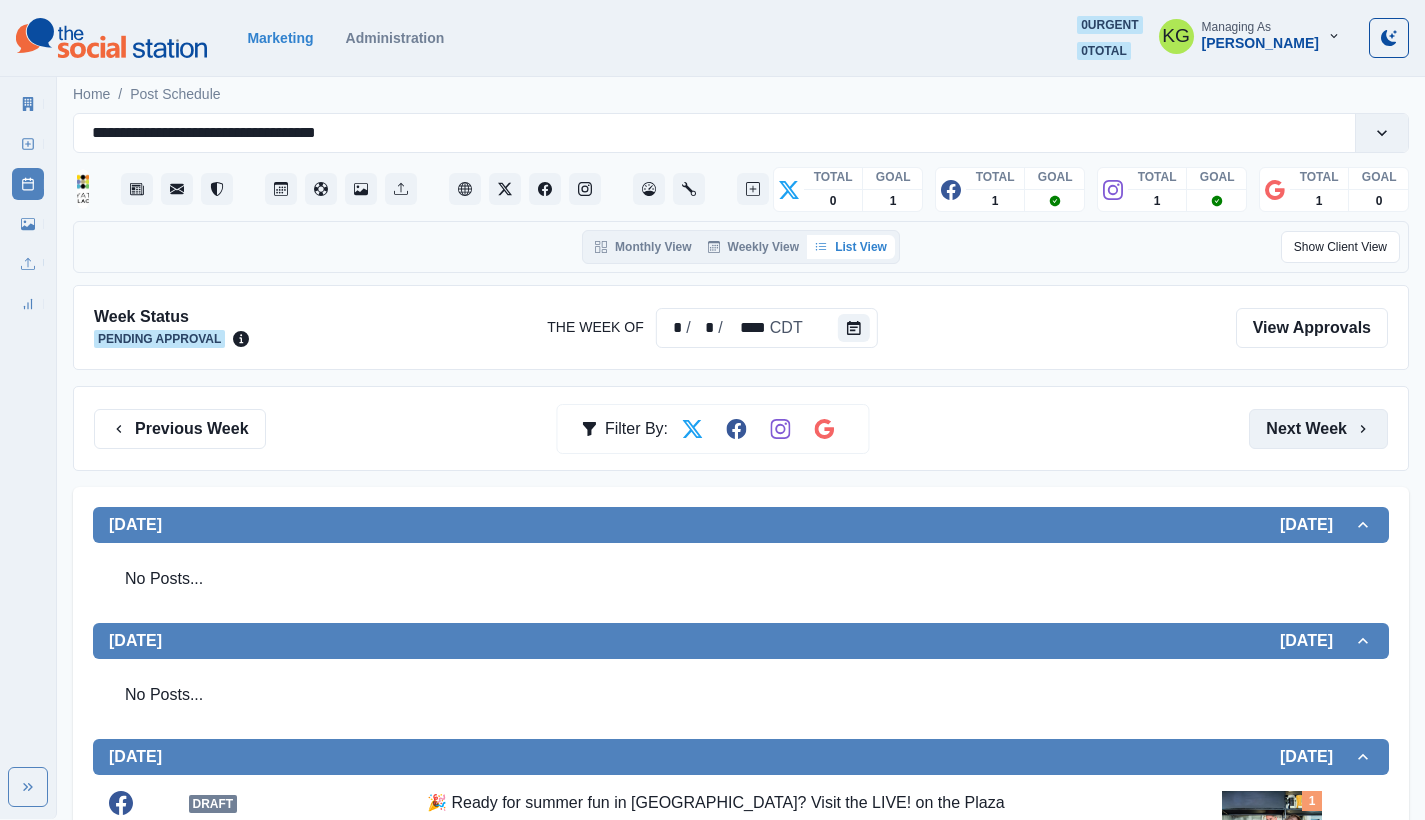 click on "Next Week" at bounding box center [1318, 429] 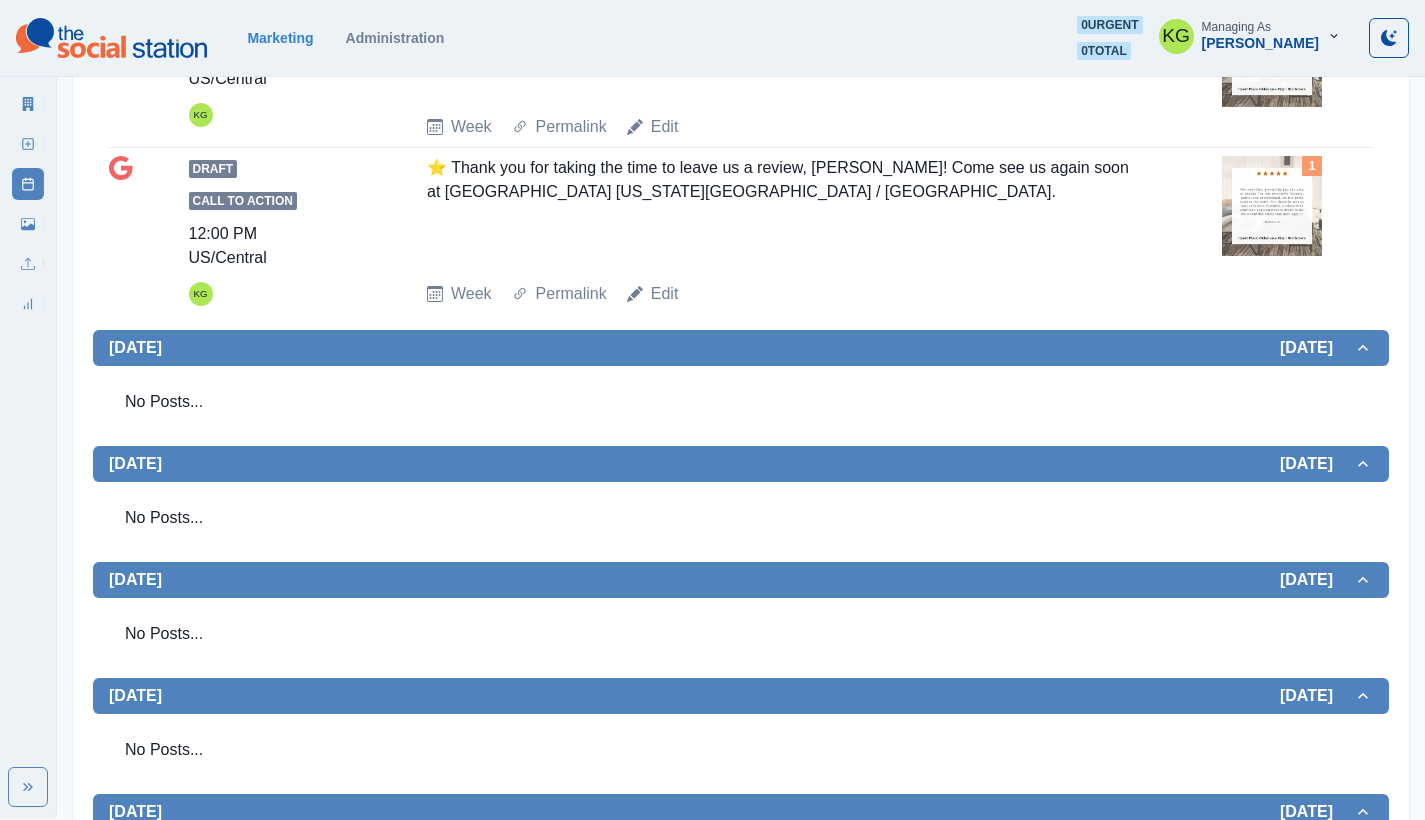 scroll, scrollTop: 0, scrollLeft: 0, axis: both 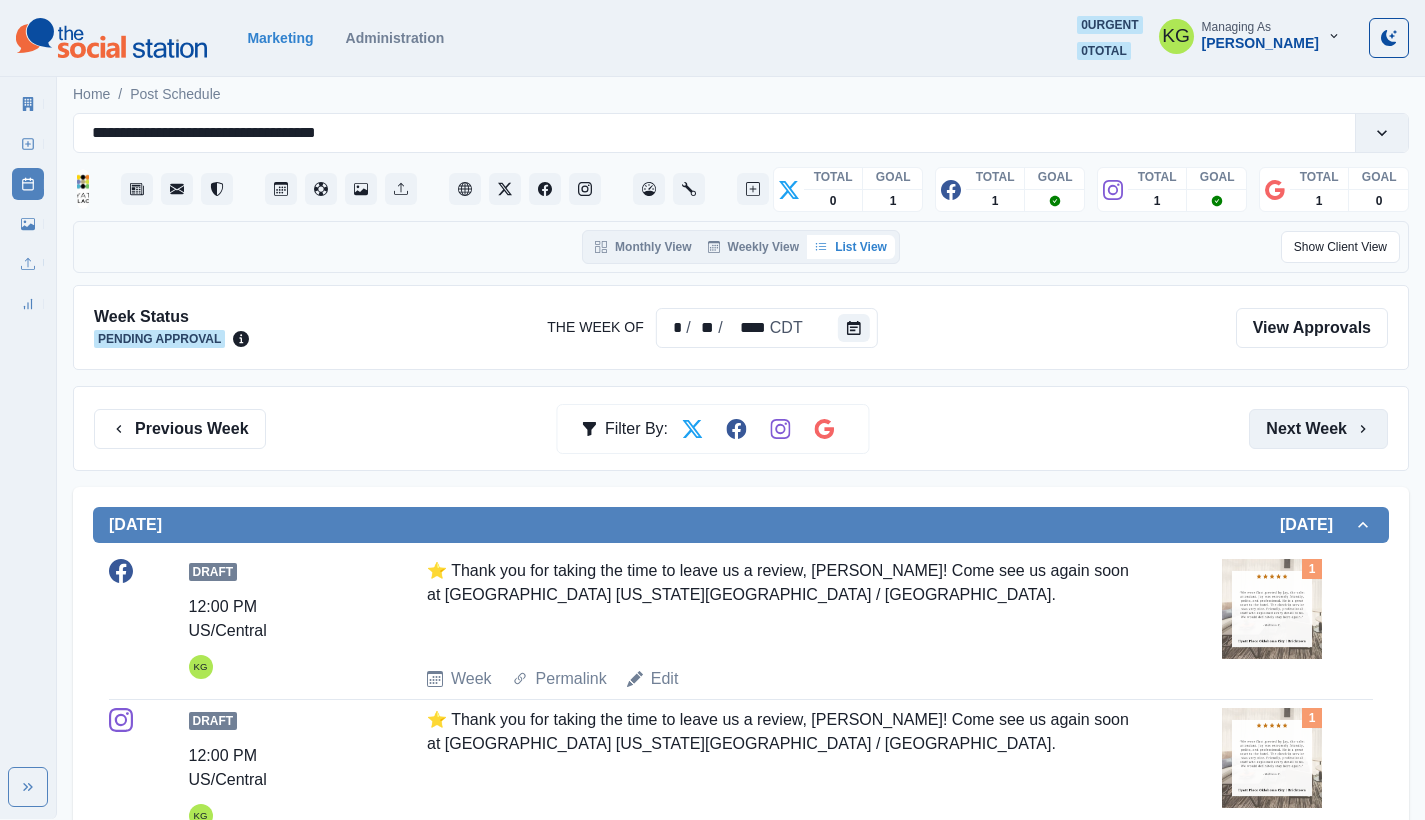 click on "Next Week" at bounding box center (1318, 429) 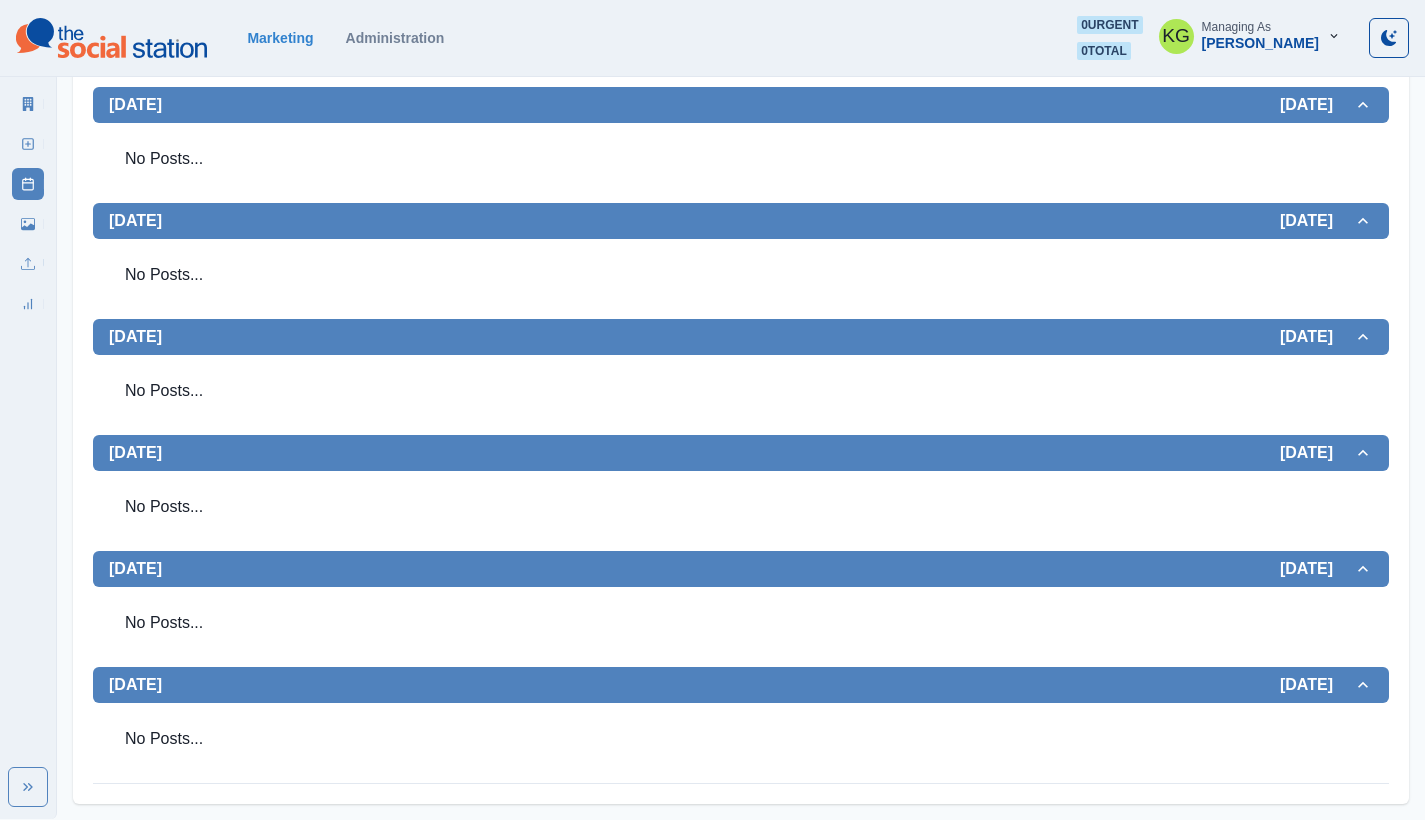 scroll, scrollTop: 0, scrollLeft: 0, axis: both 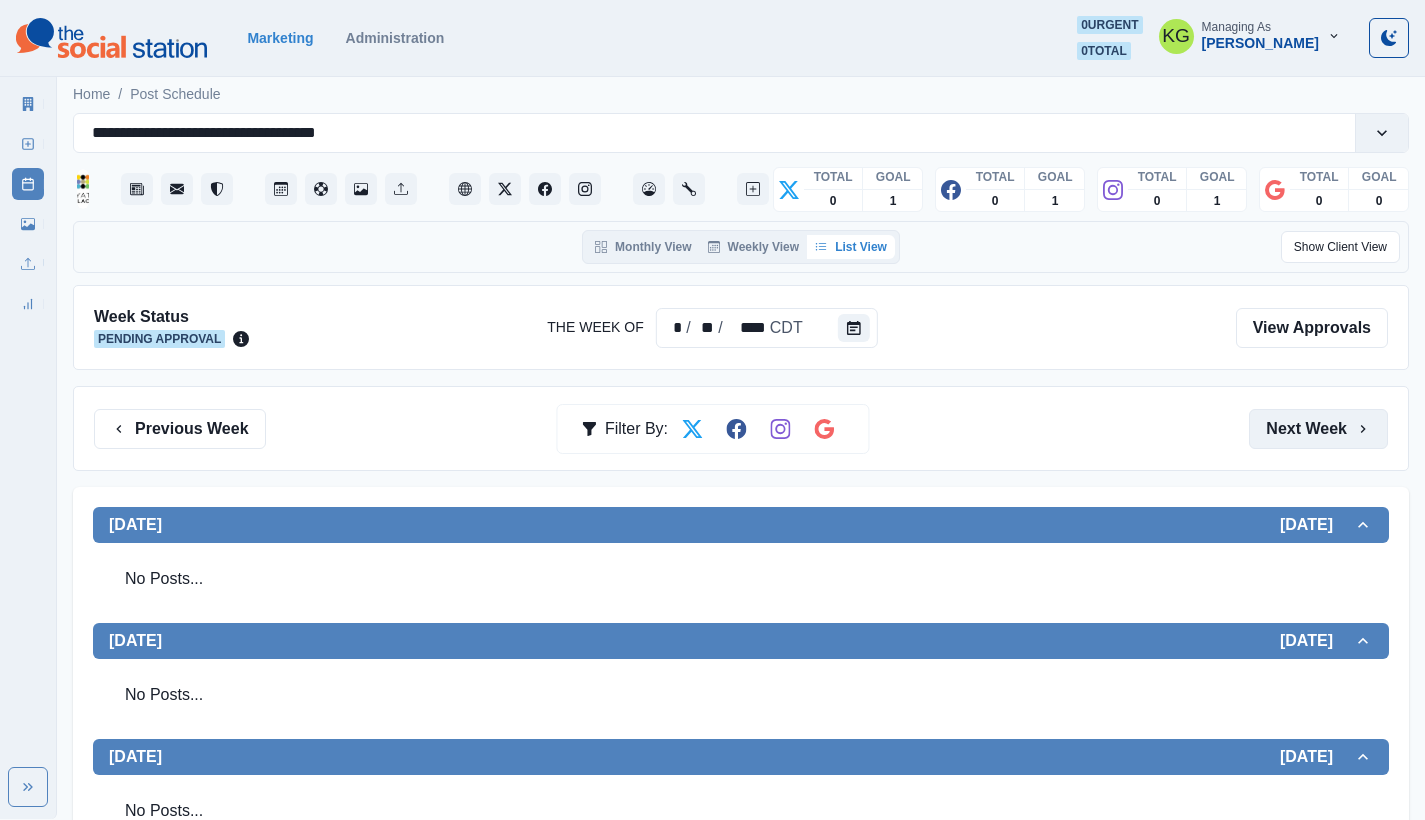 click on "Next Week" at bounding box center [1318, 429] 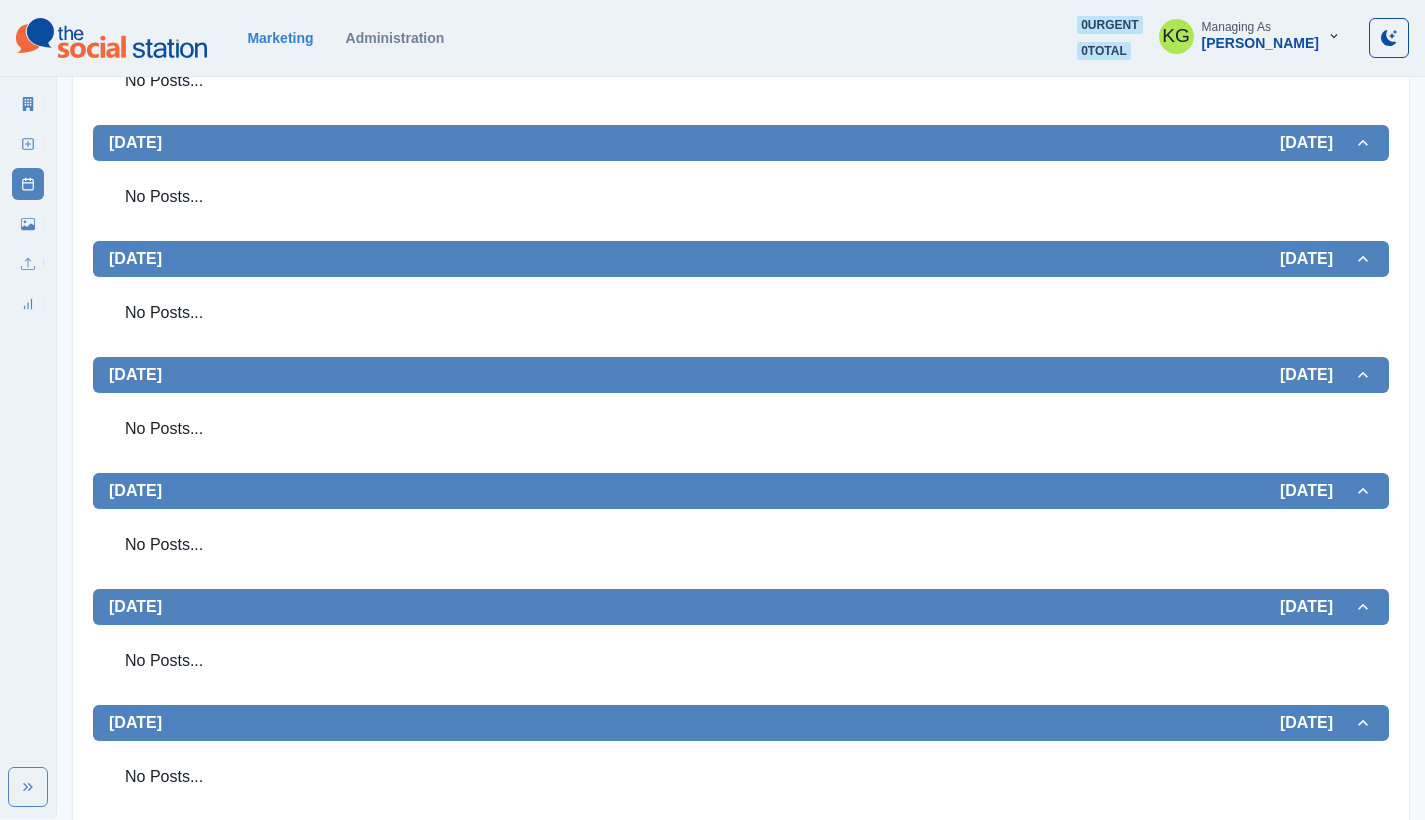 scroll, scrollTop: 0, scrollLeft: 0, axis: both 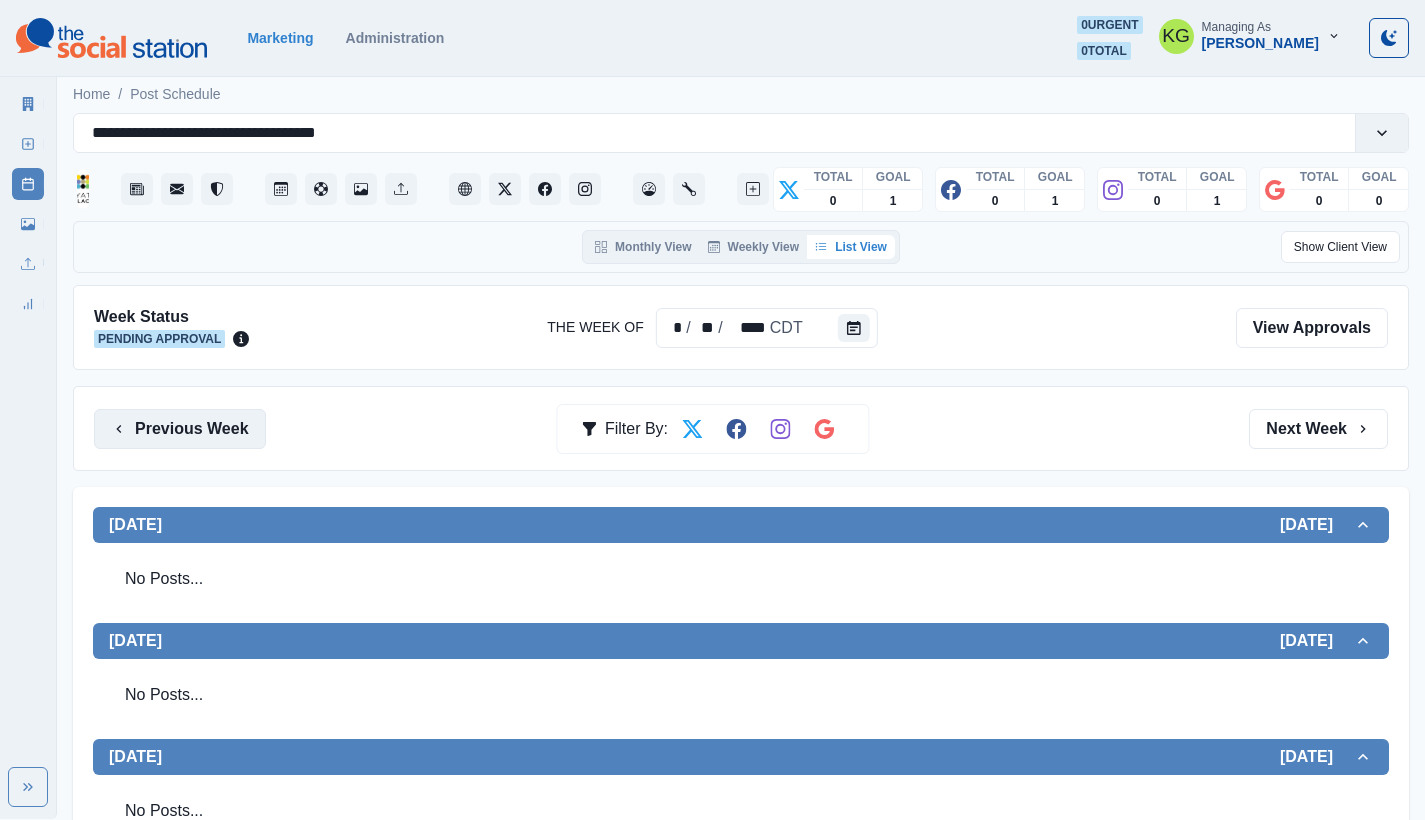 click on "Previous Week" at bounding box center [180, 429] 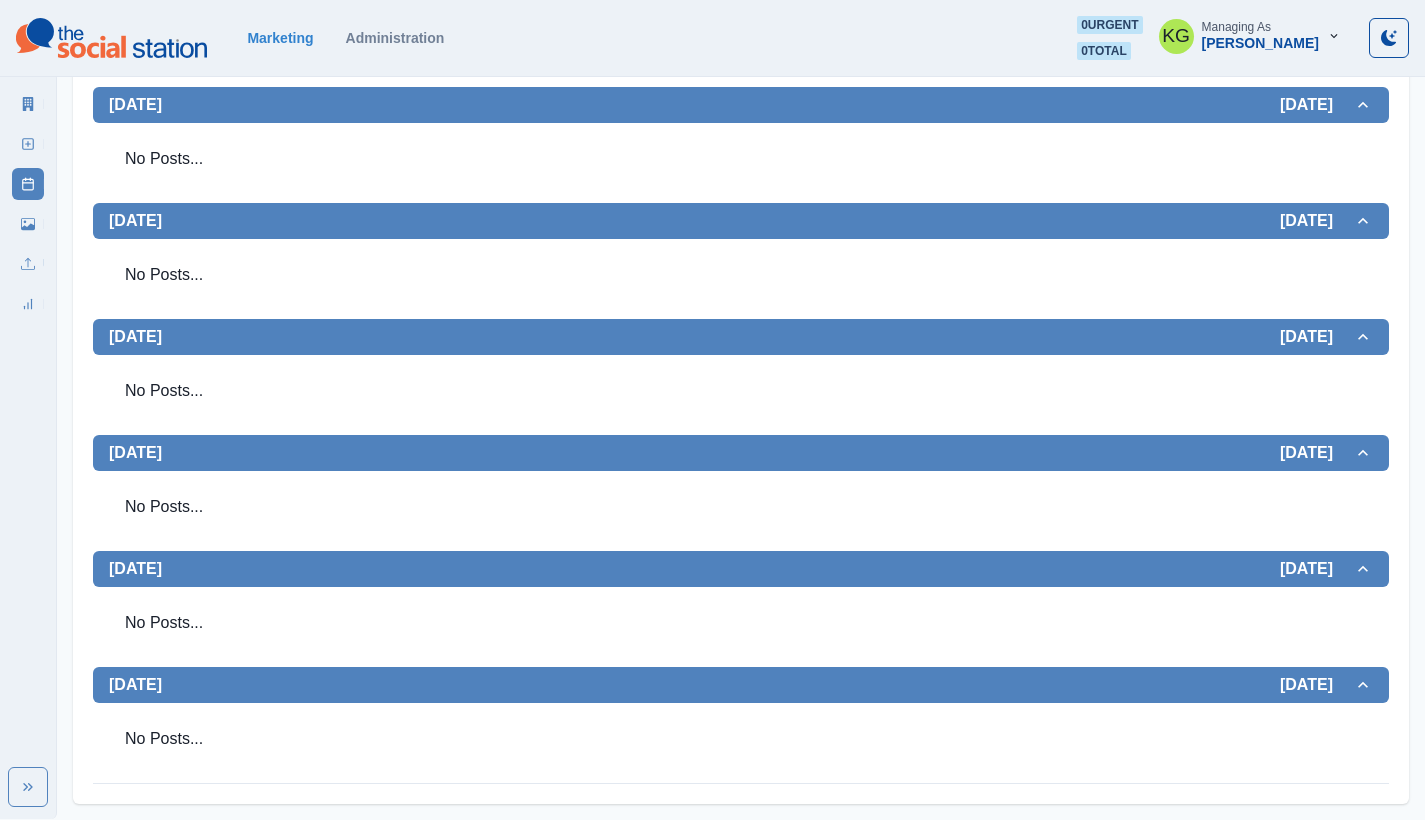 scroll, scrollTop: 0, scrollLeft: 0, axis: both 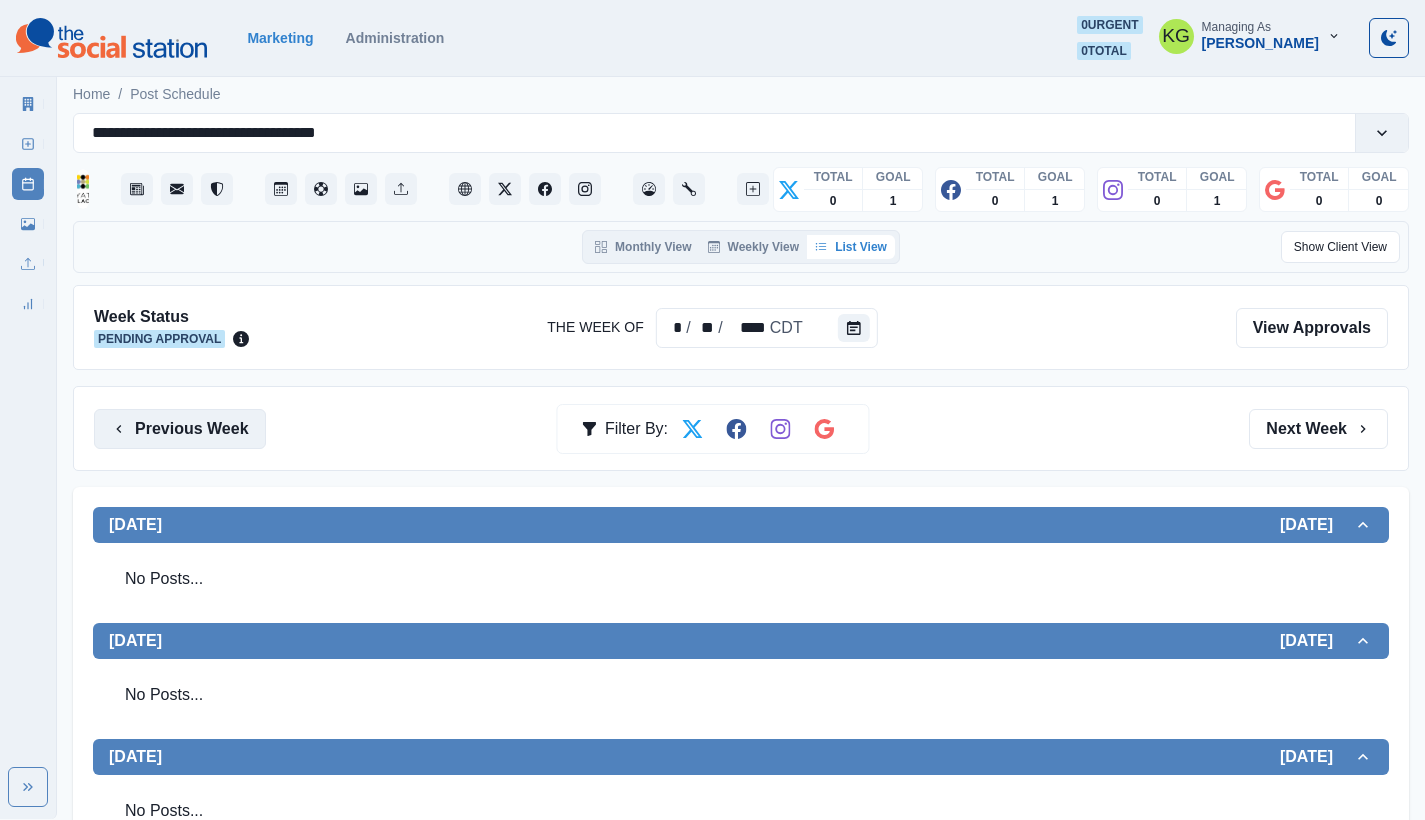 click on "Previous Week" at bounding box center (180, 429) 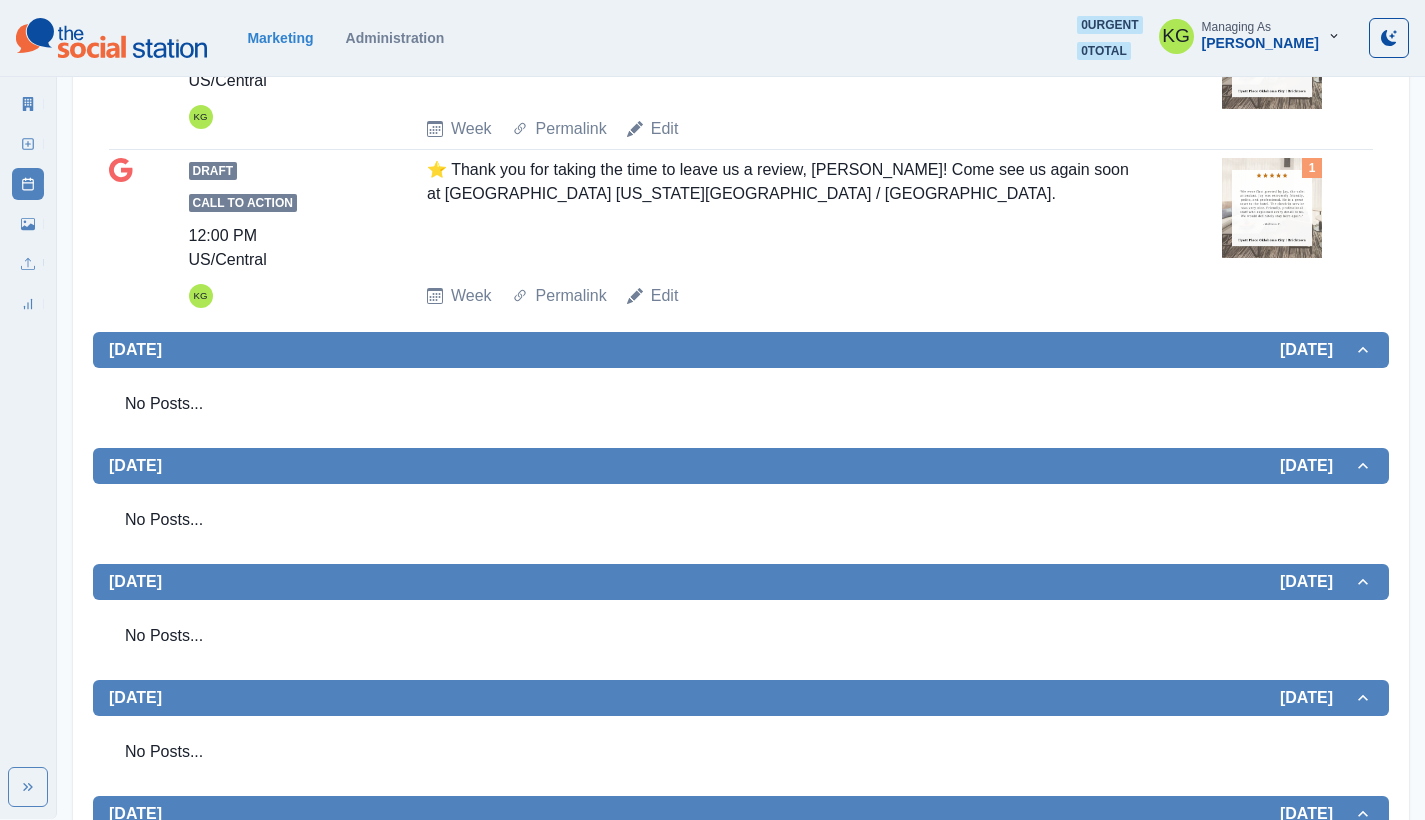 scroll, scrollTop: 0, scrollLeft: 0, axis: both 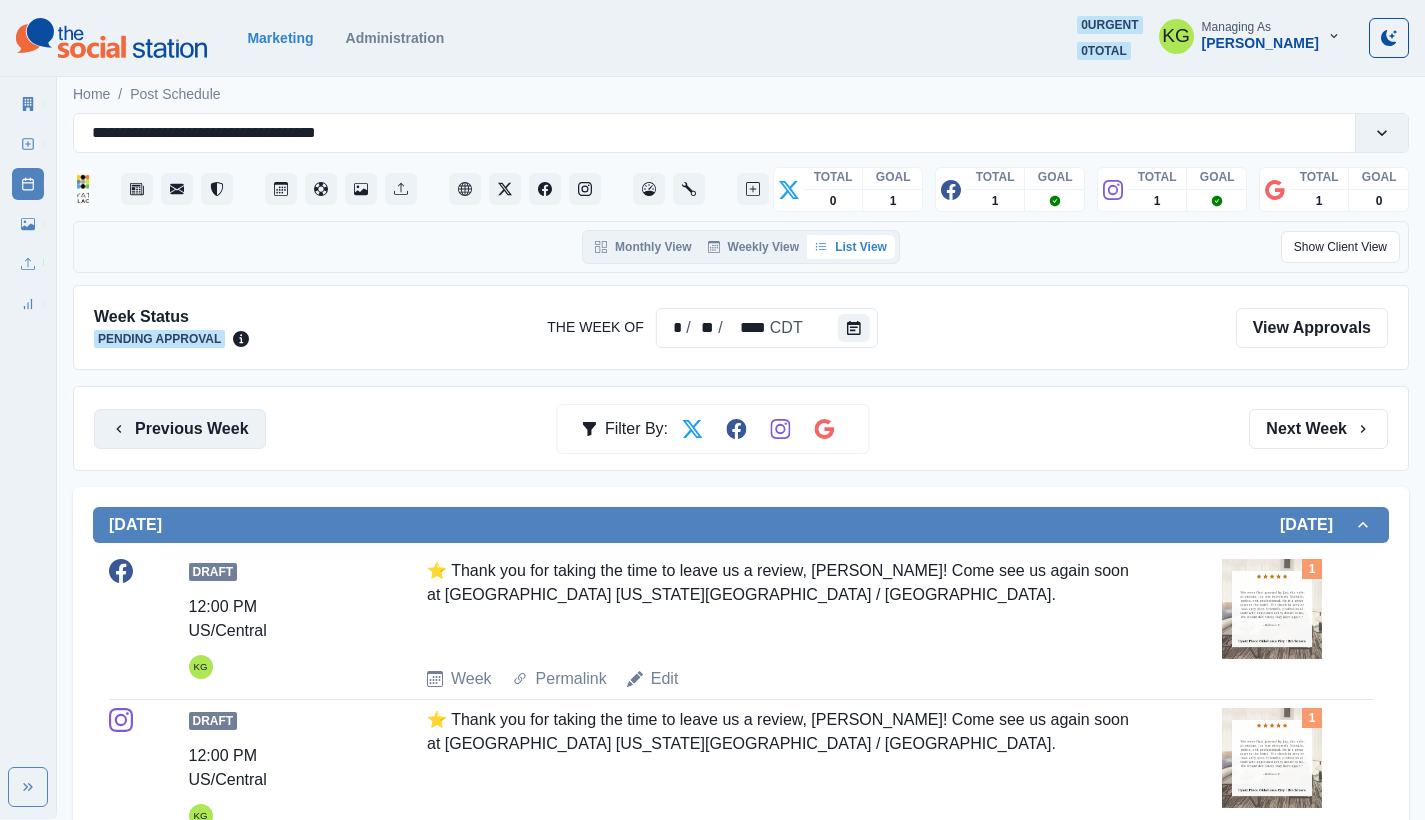 click on "Previous Week" at bounding box center (180, 429) 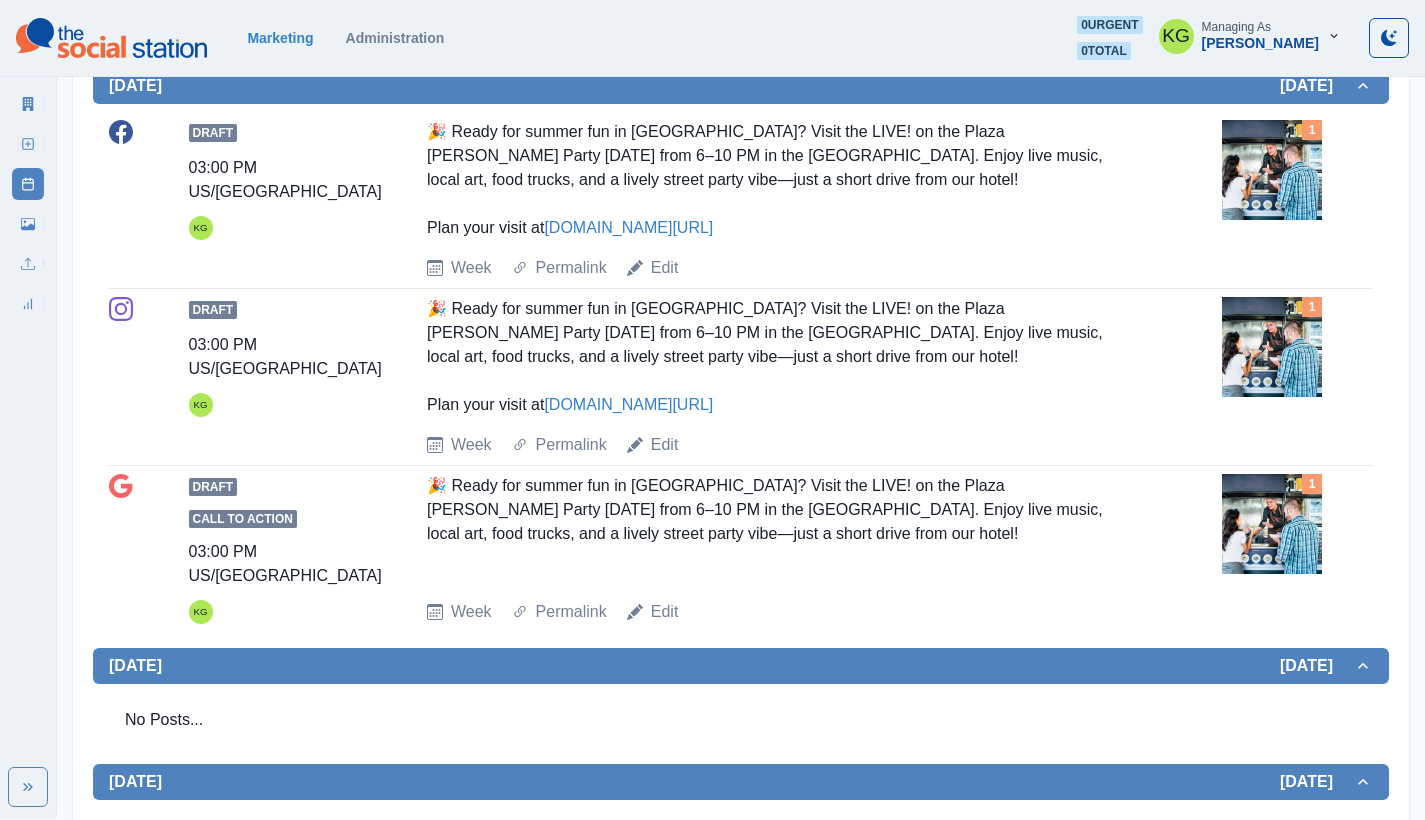 scroll, scrollTop: 0, scrollLeft: 0, axis: both 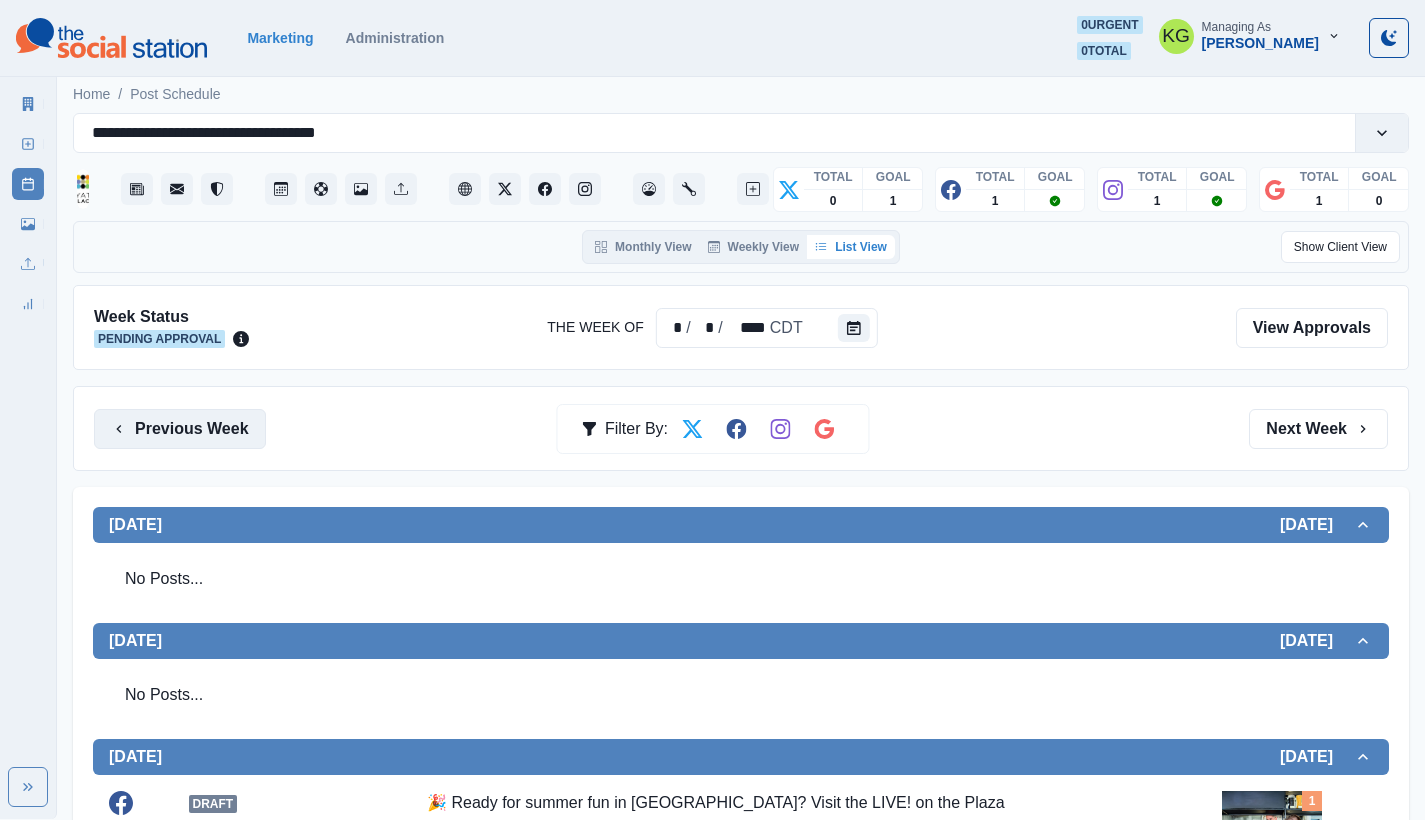 click 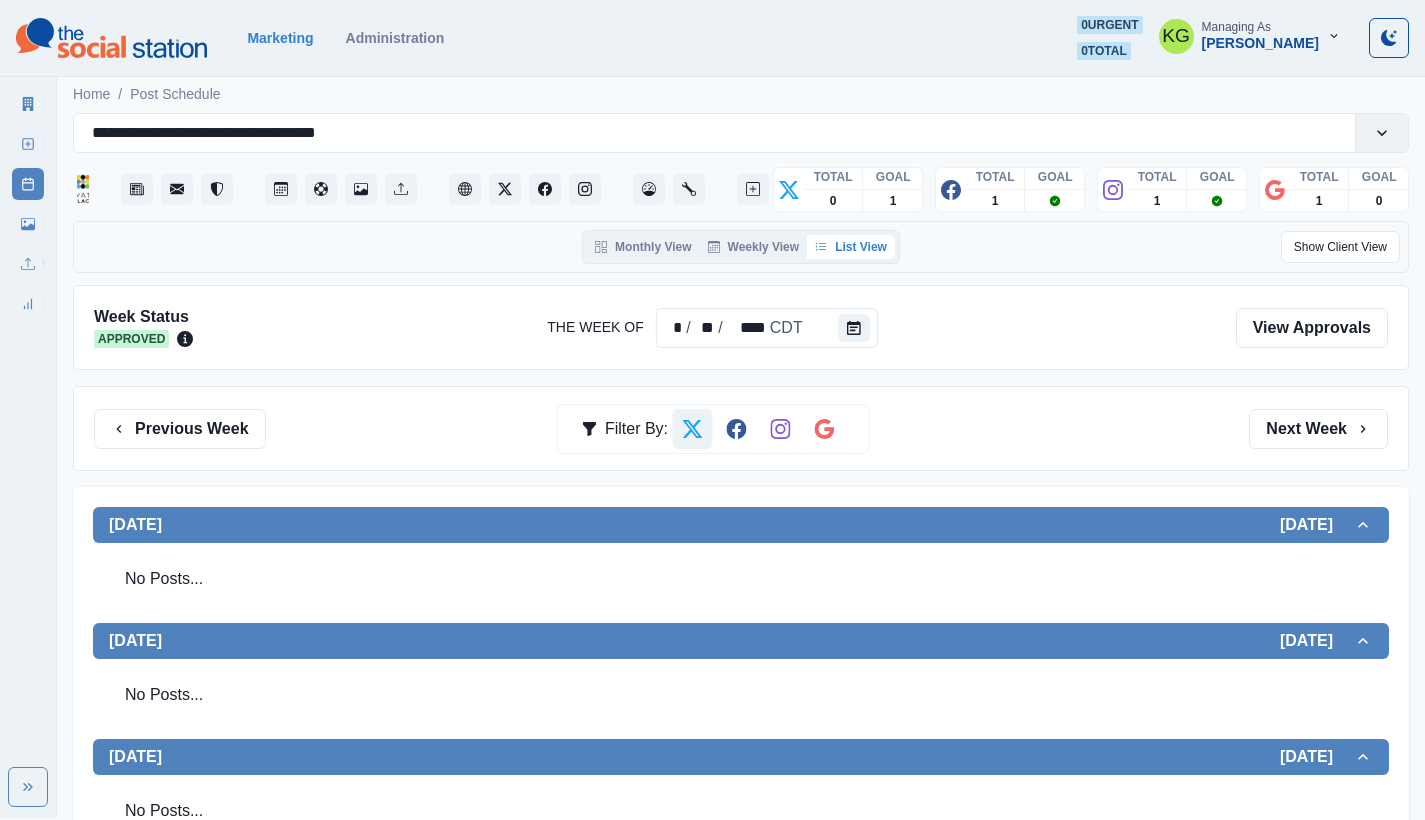 scroll, scrollTop: 691, scrollLeft: 0, axis: vertical 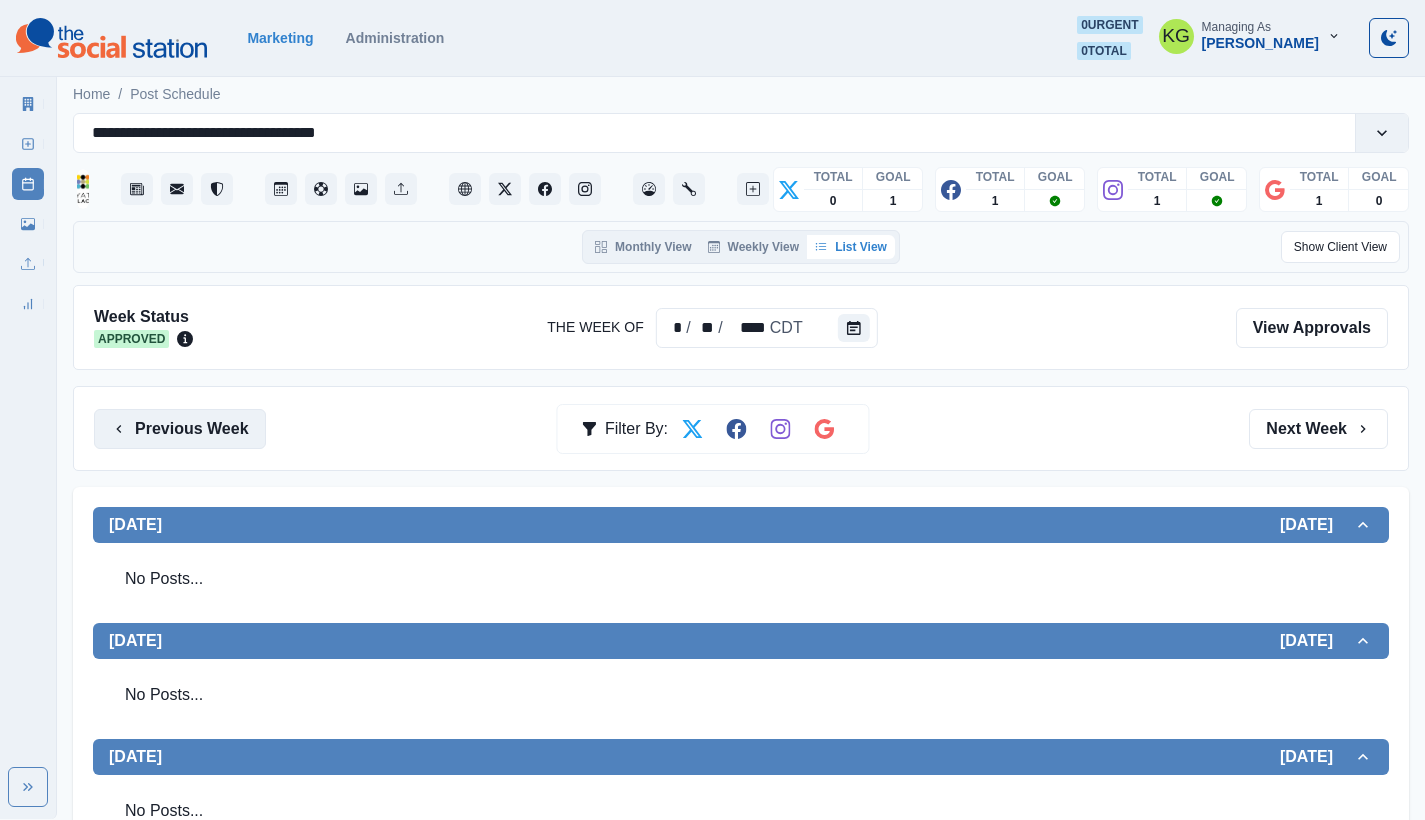 click on "Previous Week" at bounding box center (180, 429) 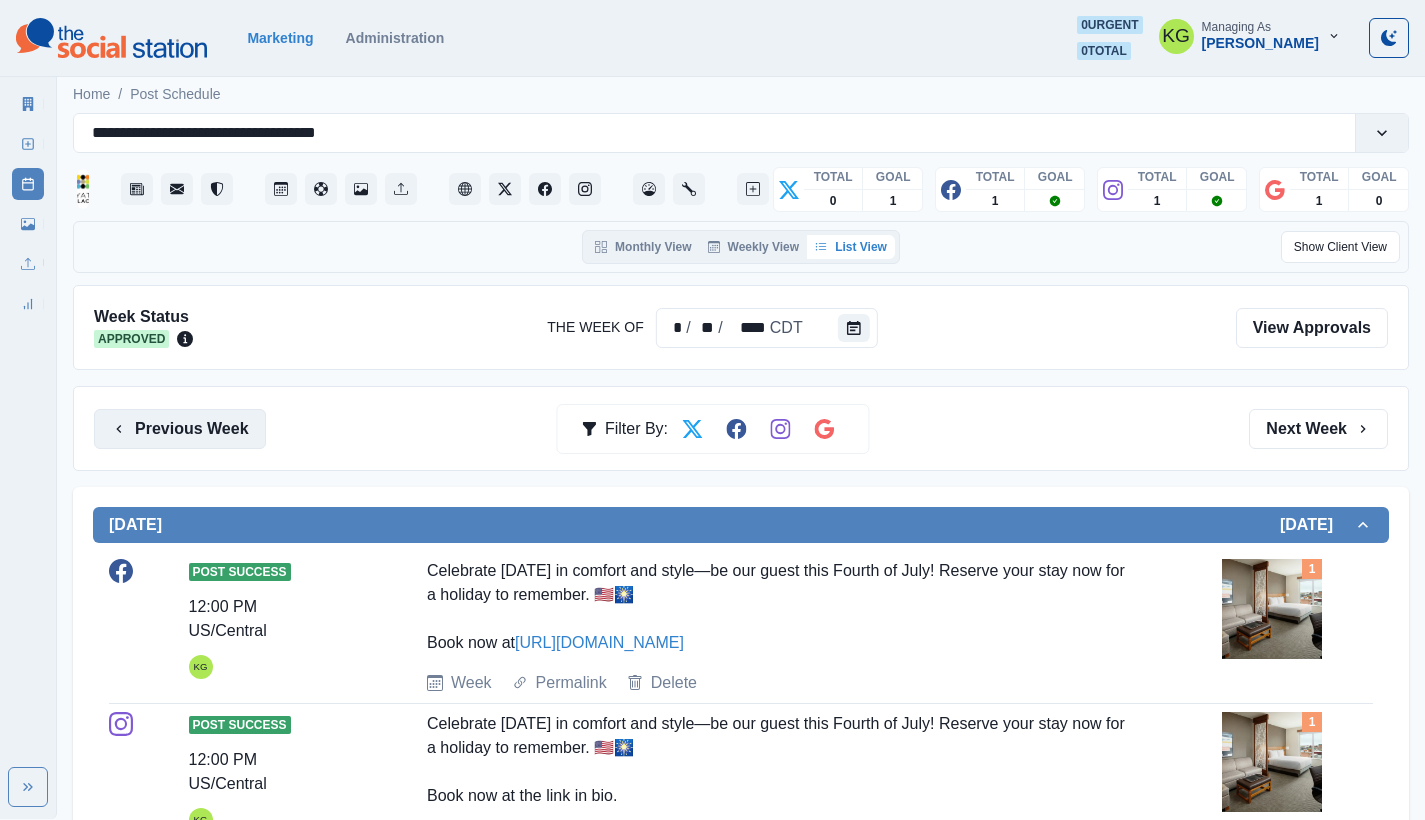 click on "Previous Week" at bounding box center (180, 429) 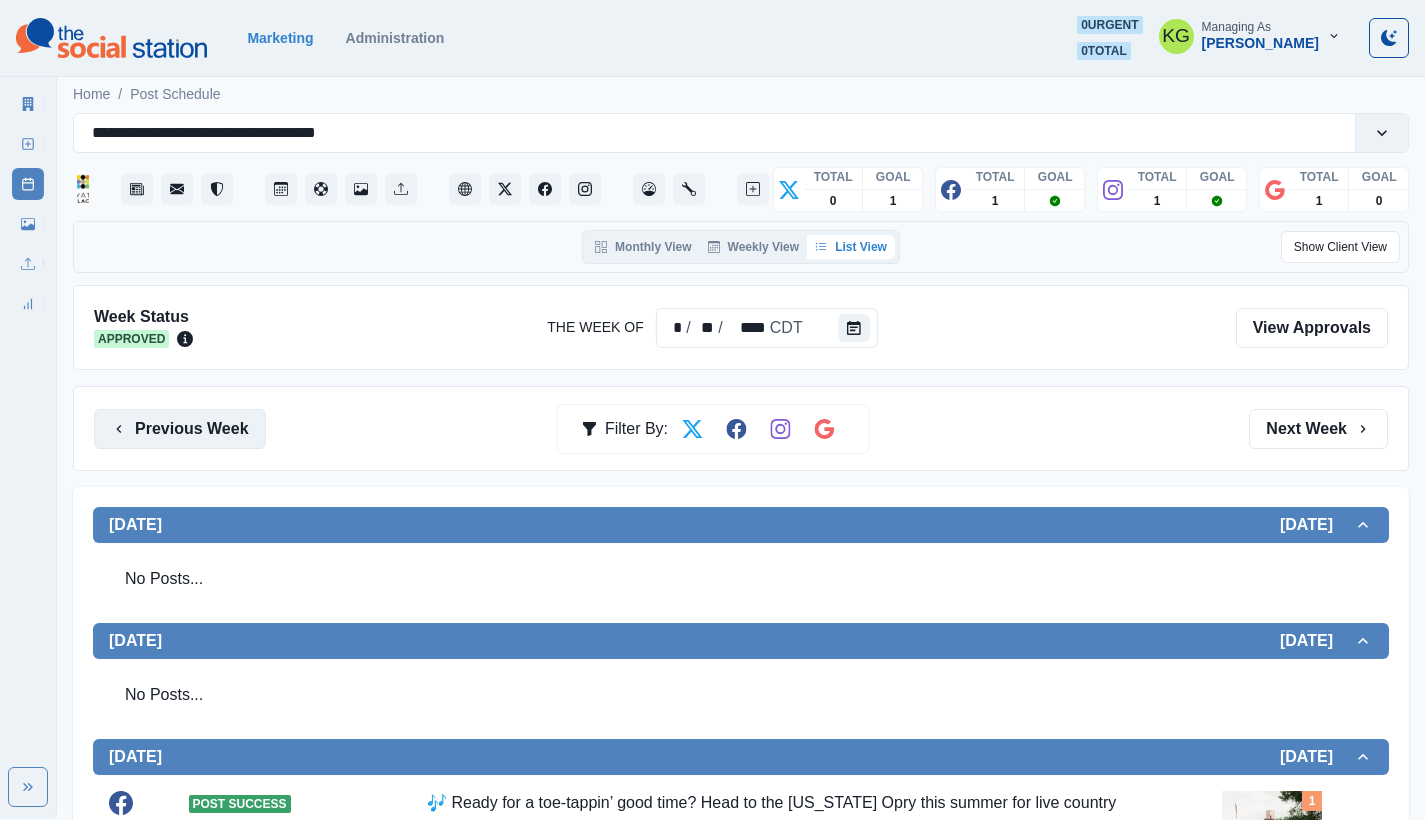 click on "Previous Week" at bounding box center [180, 429] 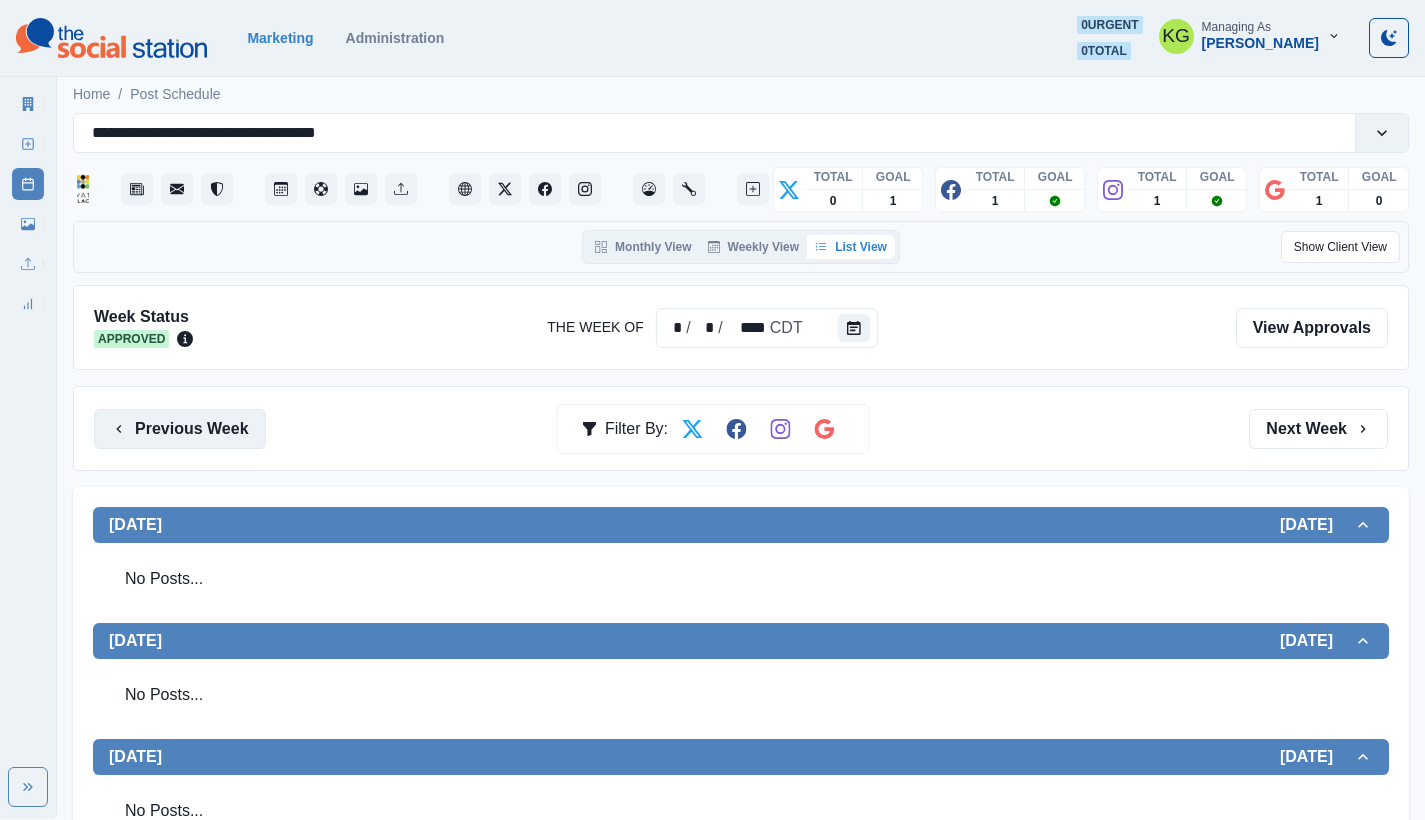 click on "Previous Week" at bounding box center (180, 429) 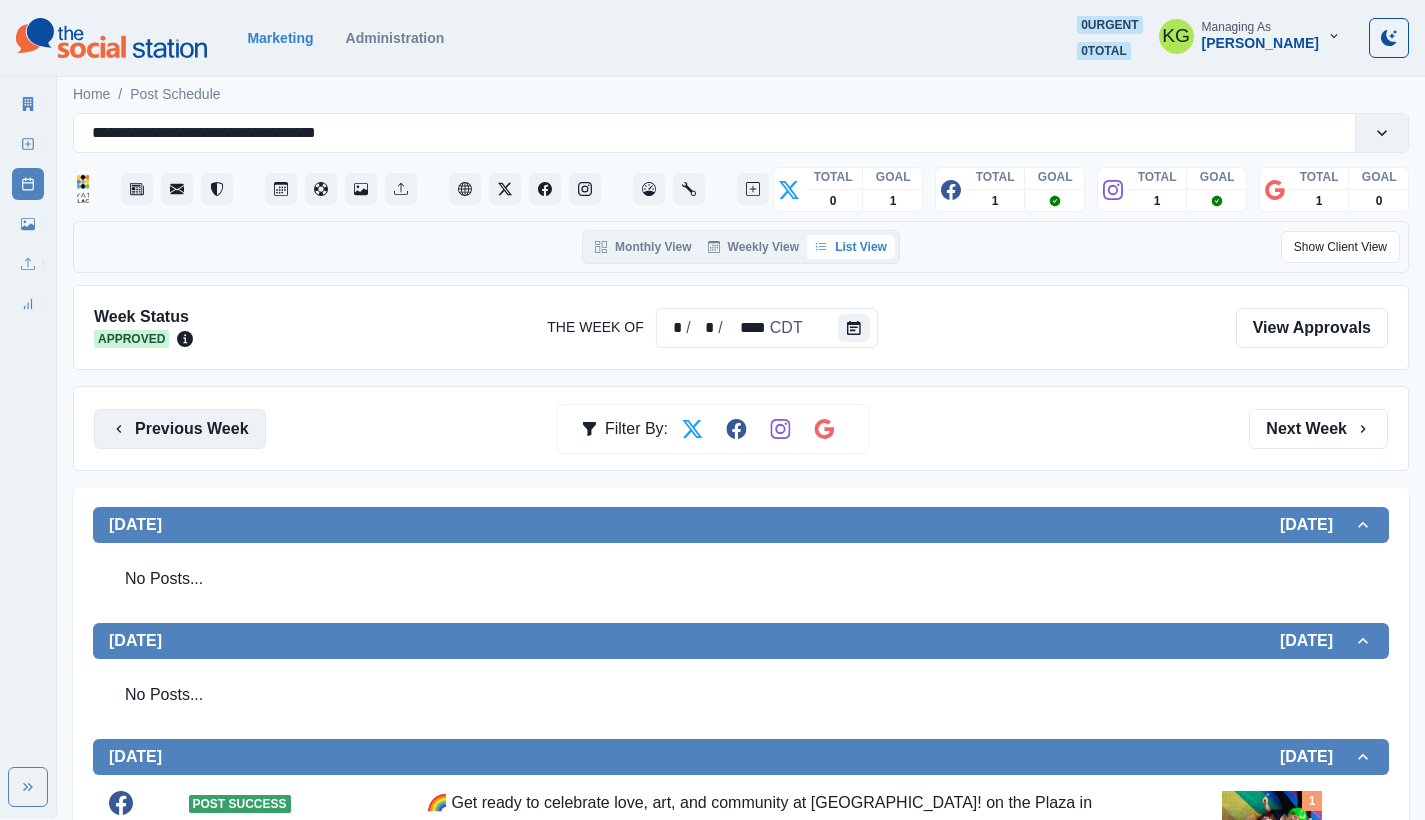 click on "Previous Week" at bounding box center [180, 429] 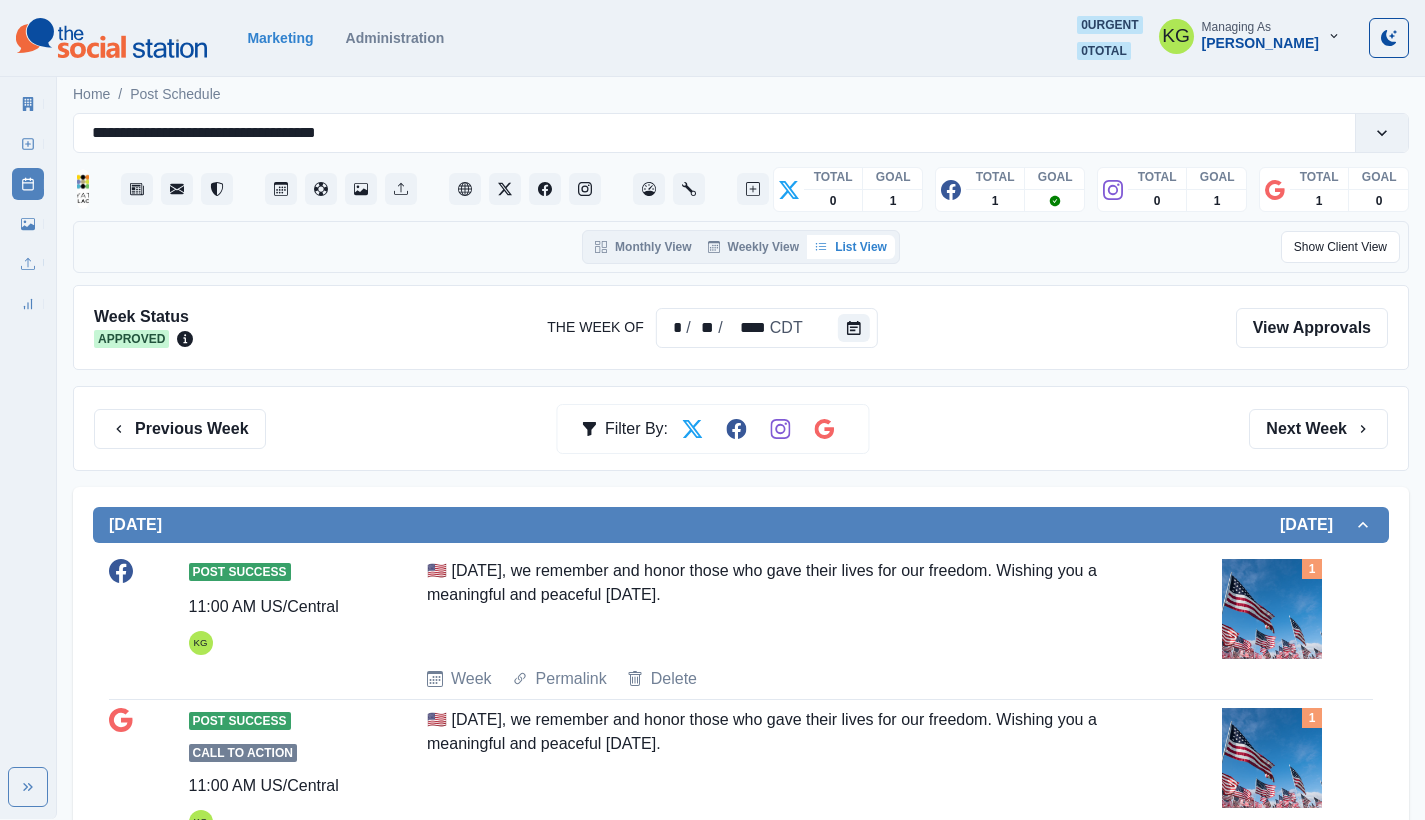 click on "Previous Week Filter By: Next Week" at bounding box center [741, 429] 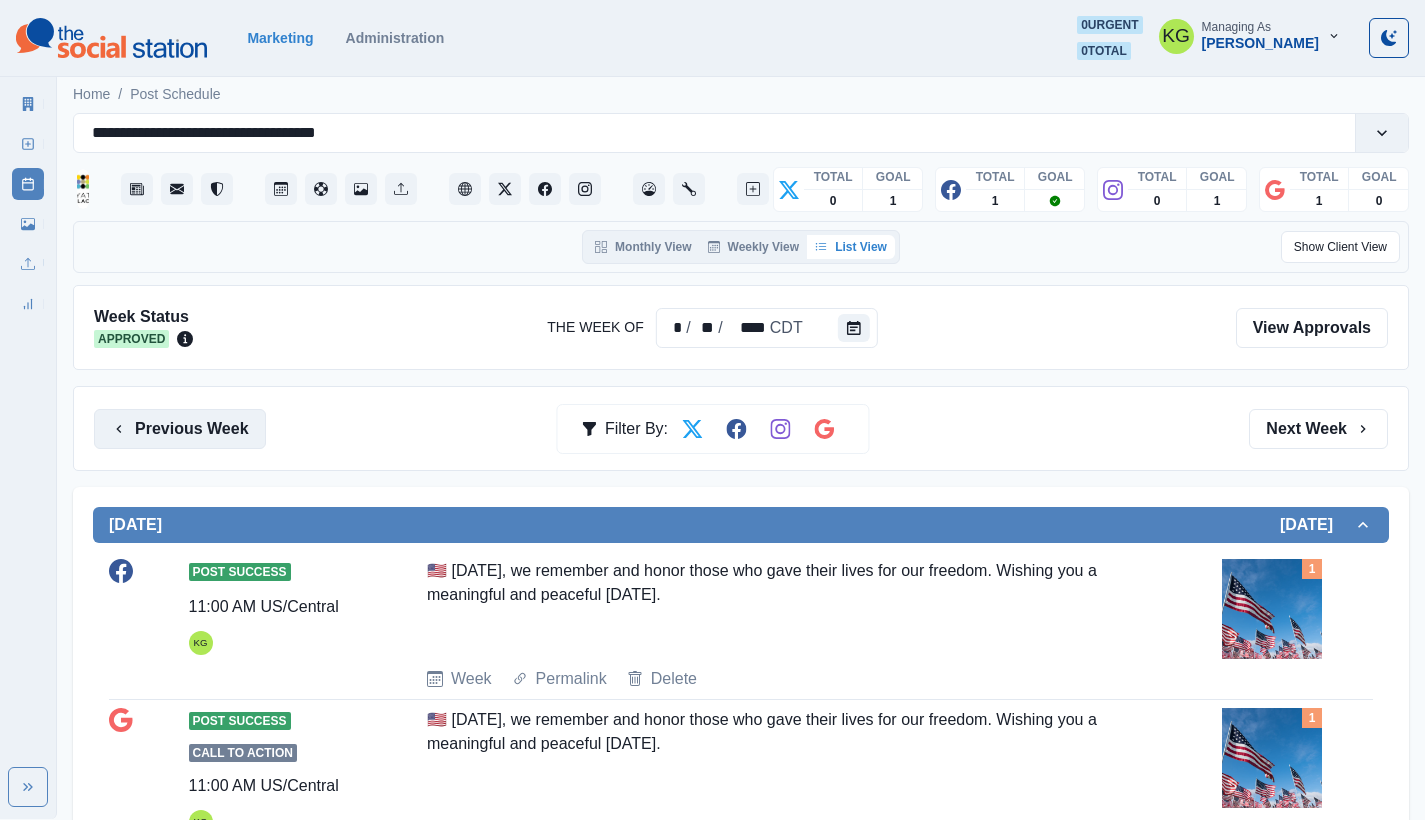 click on "Previous Week" at bounding box center (180, 429) 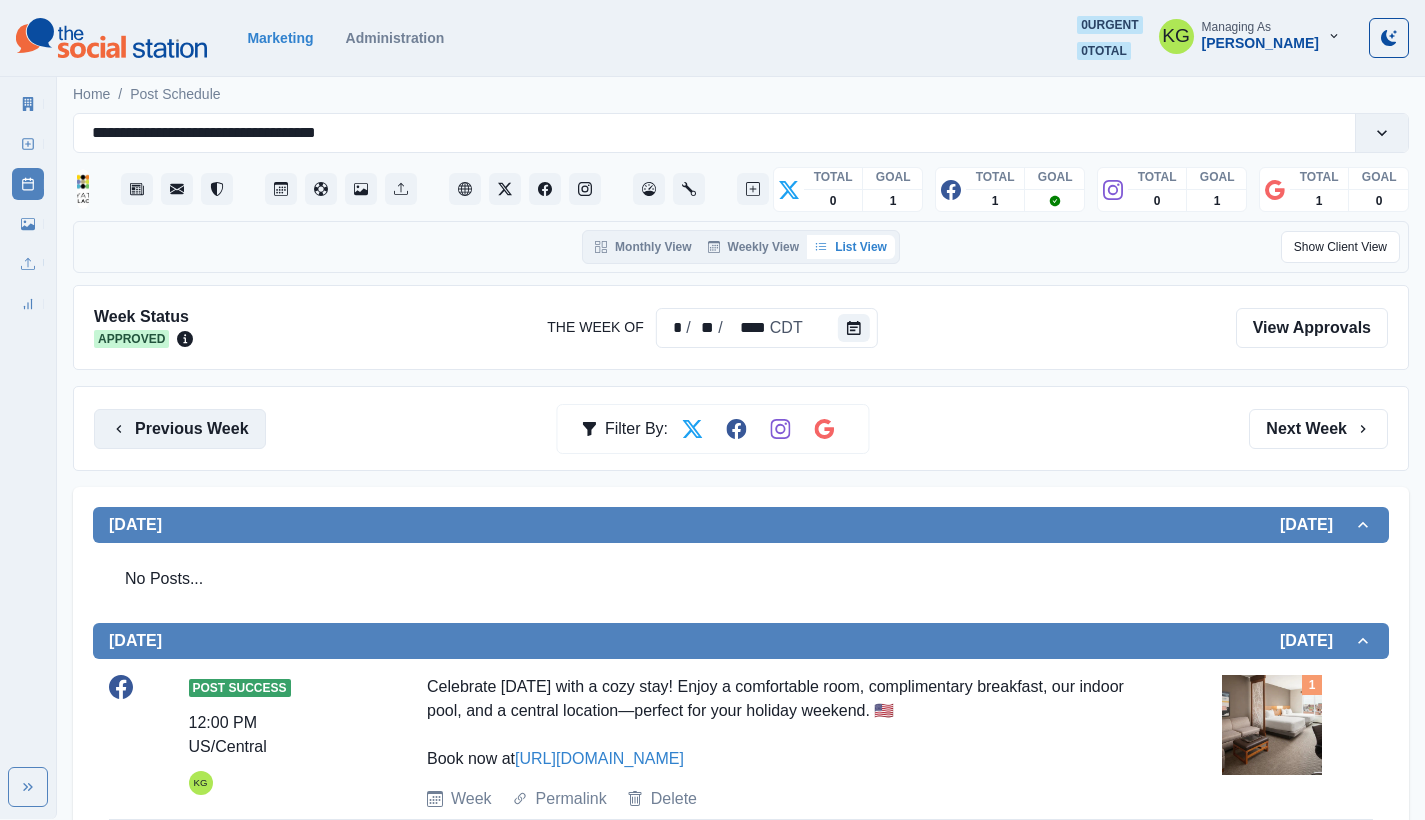 click on "Previous Week" at bounding box center [180, 429] 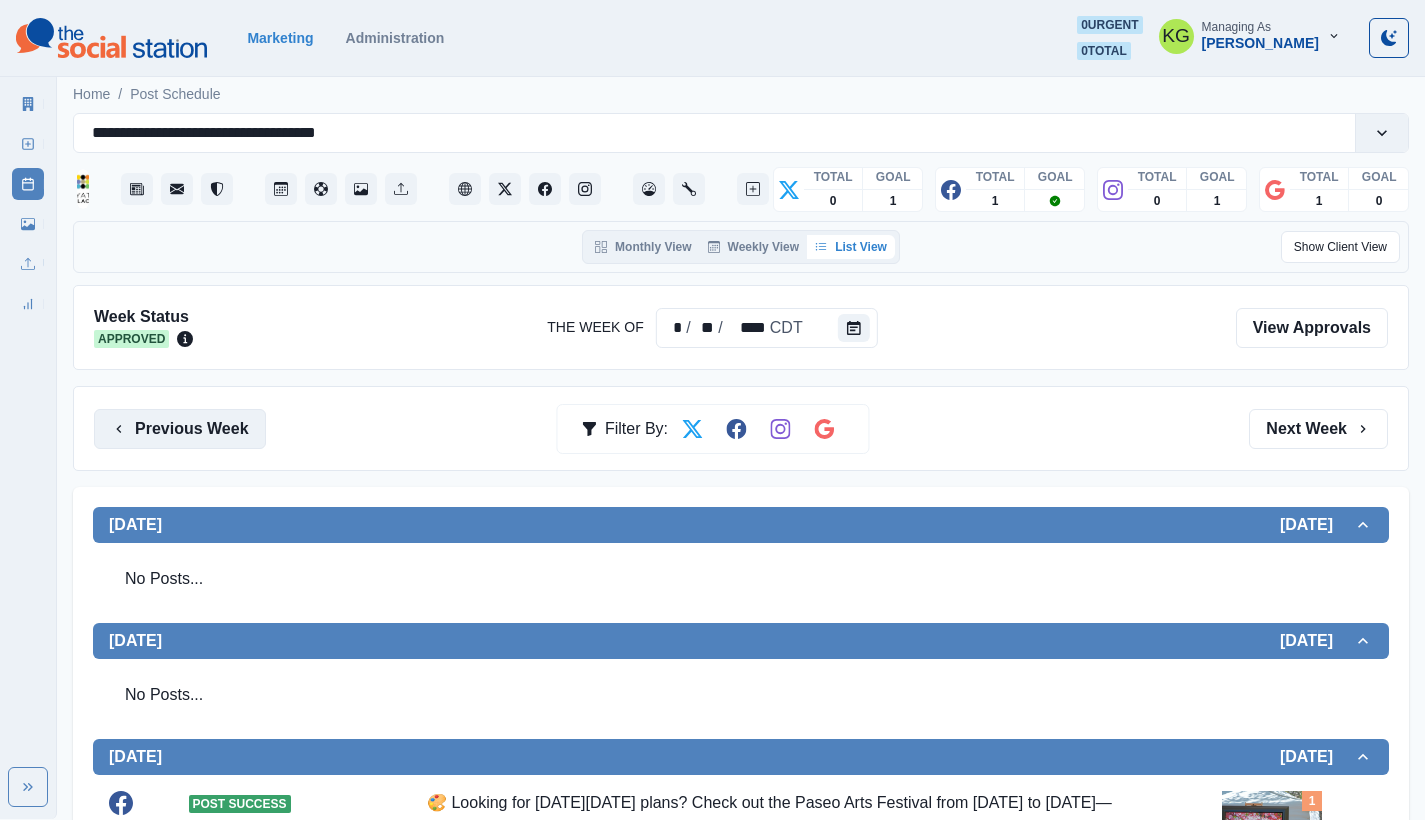 click on "Previous Week" at bounding box center [180, 429] 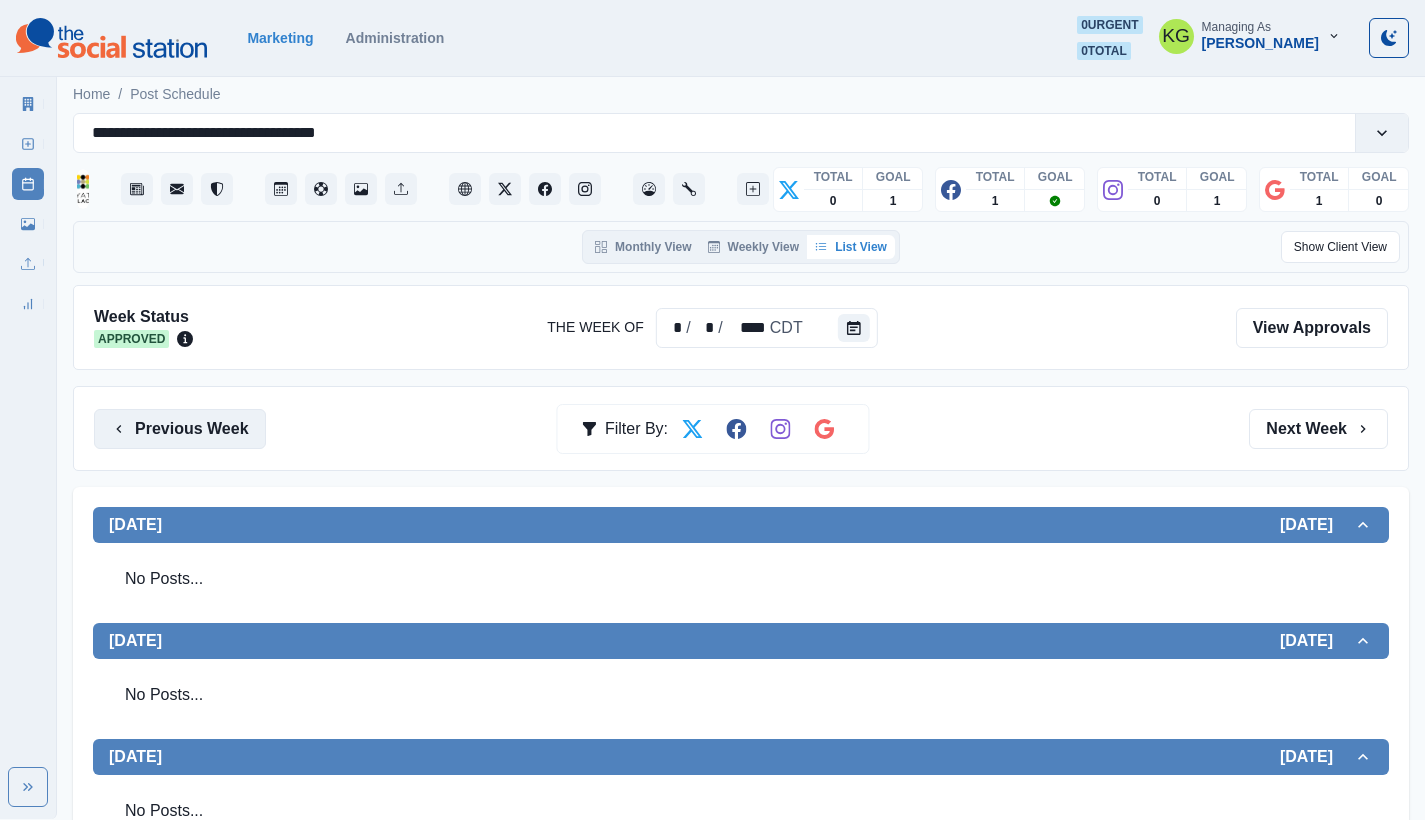 click on "Previous Week" at bounding box center [180, 429] 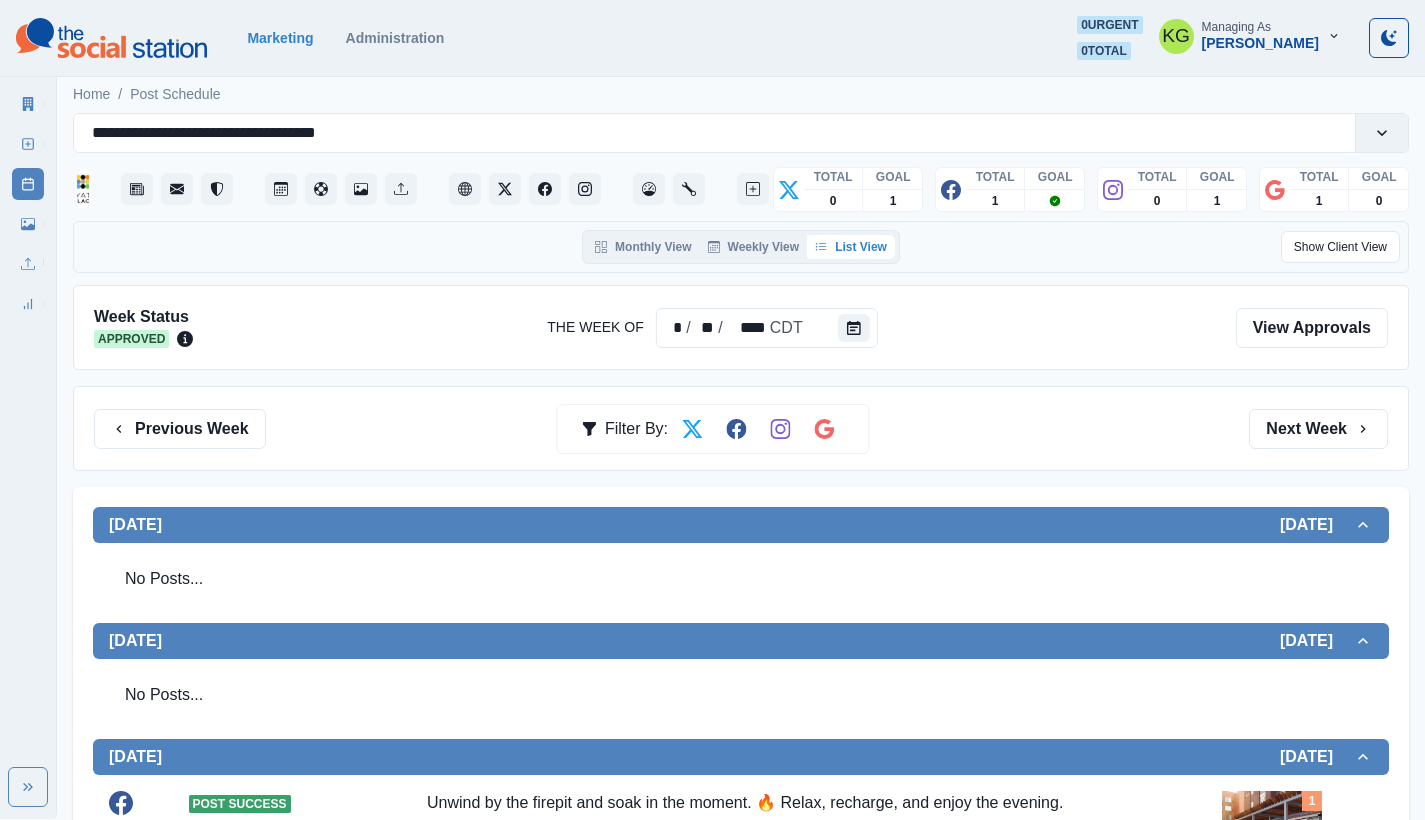 scroll, scrollTop: 694, scrollLeft: 0, axis: vertical 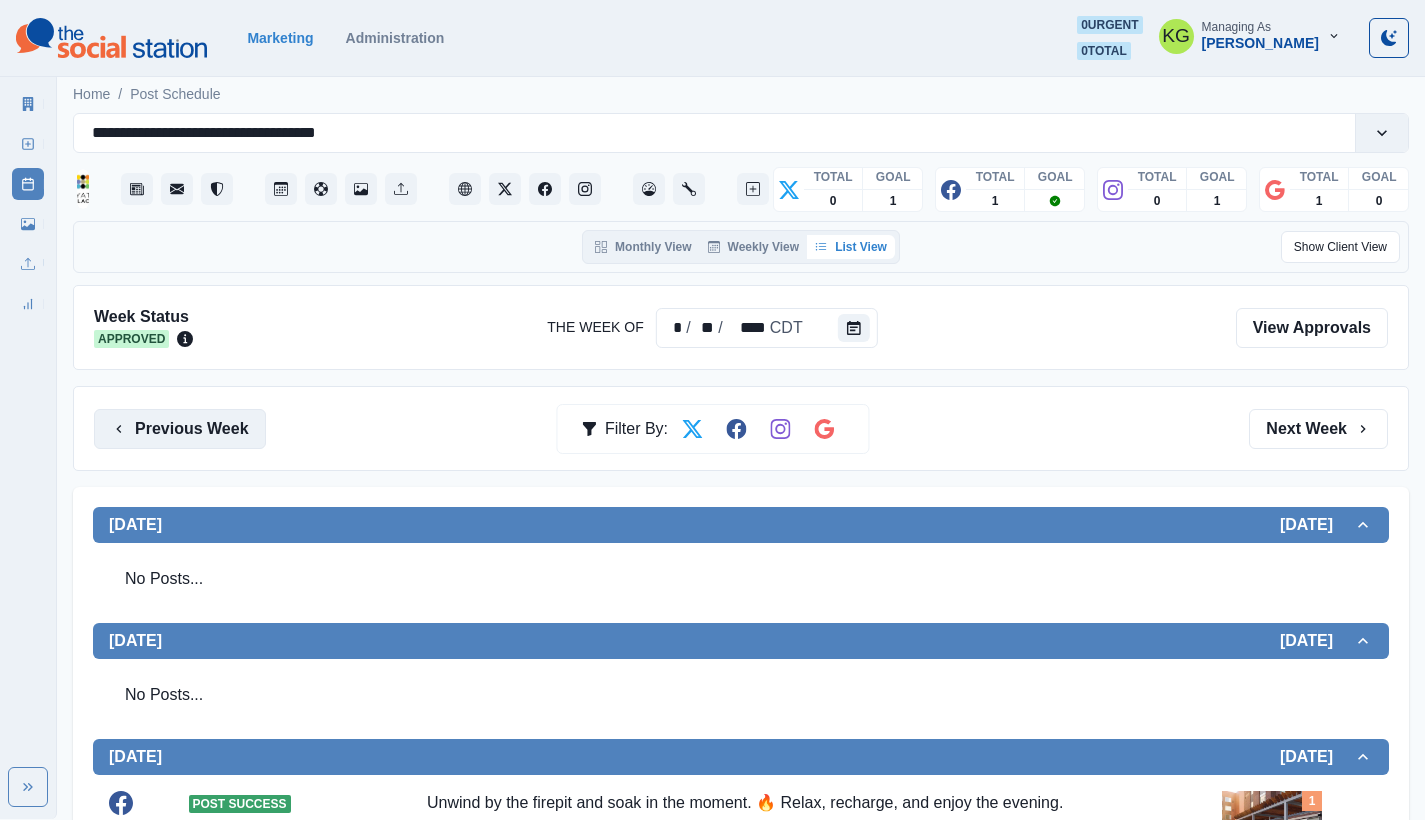 click on "Previous Week" at bounding box center (180, 429) 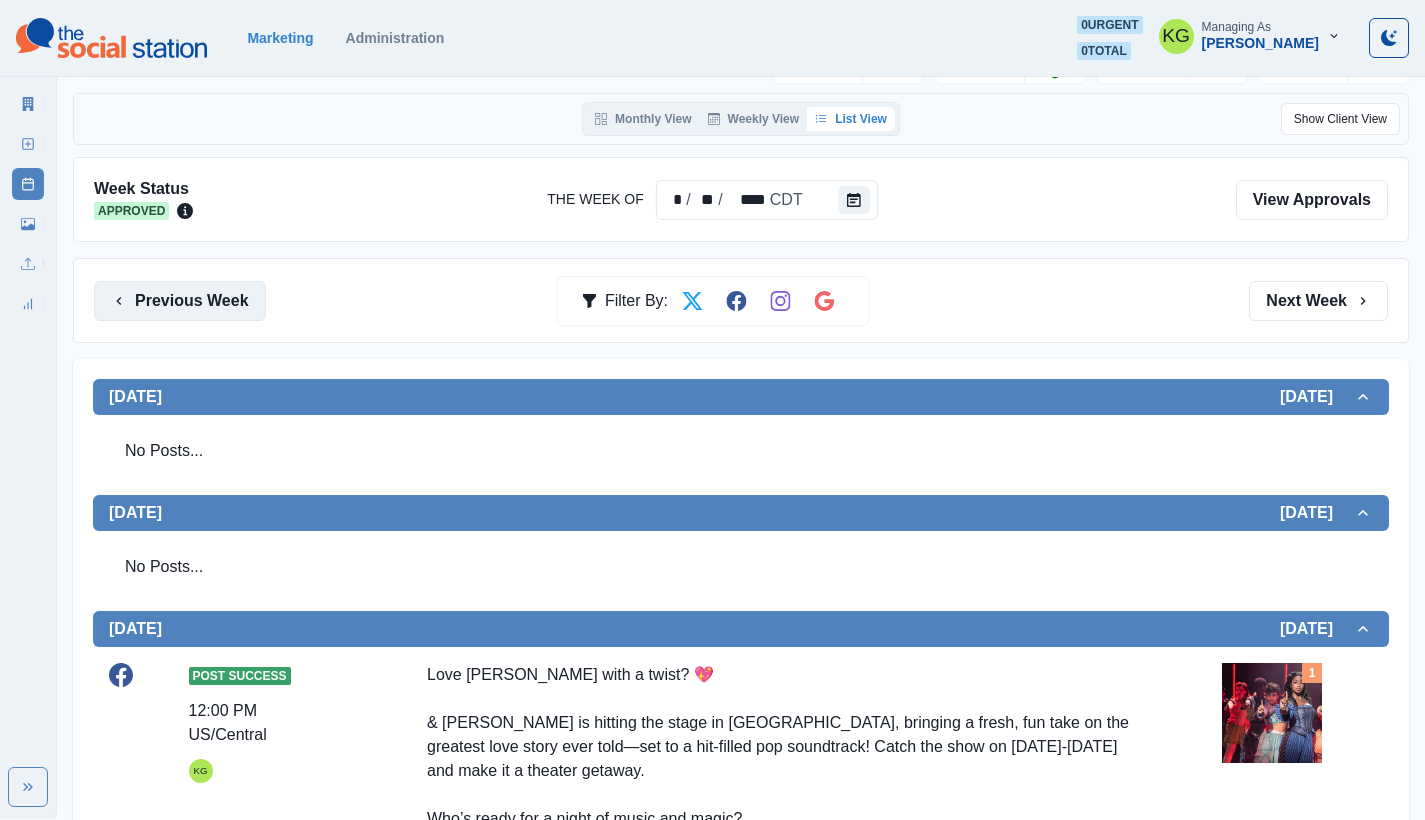 click on "Previous Week" at bounding box center [180, 301] 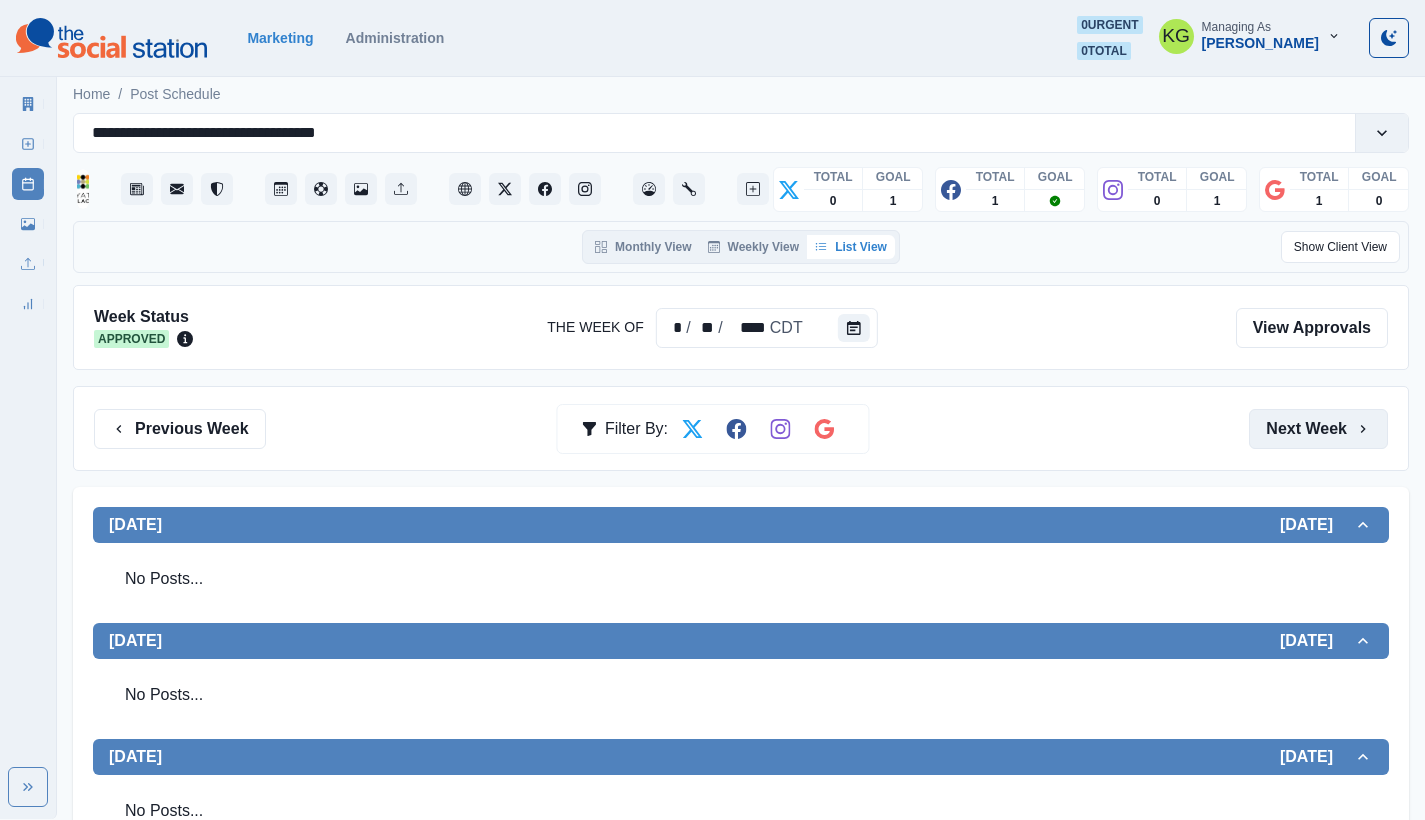 click on "Next Week" at bounding box center (1318, 429) 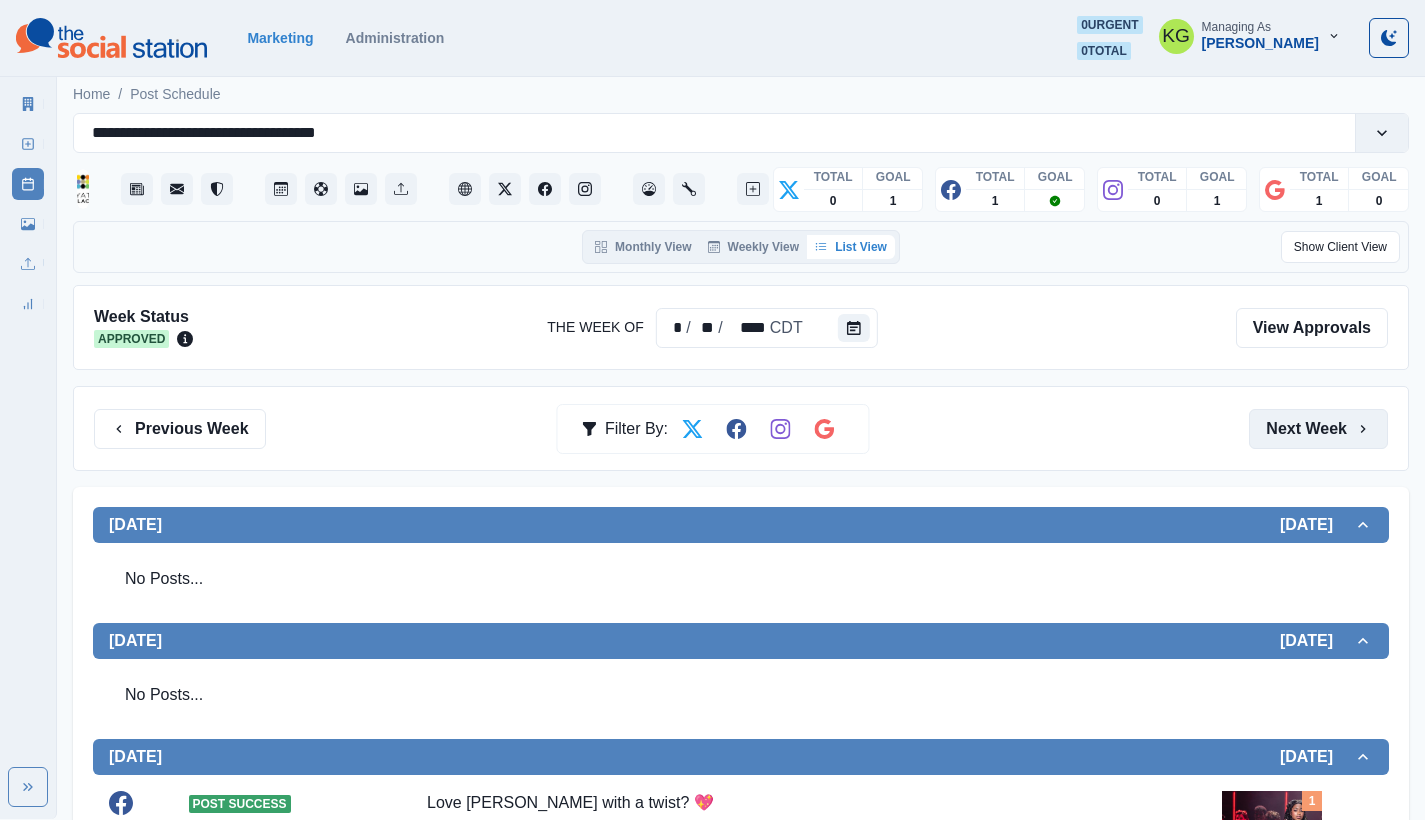 click on "Next Week" at bounding box center [1318, 429] 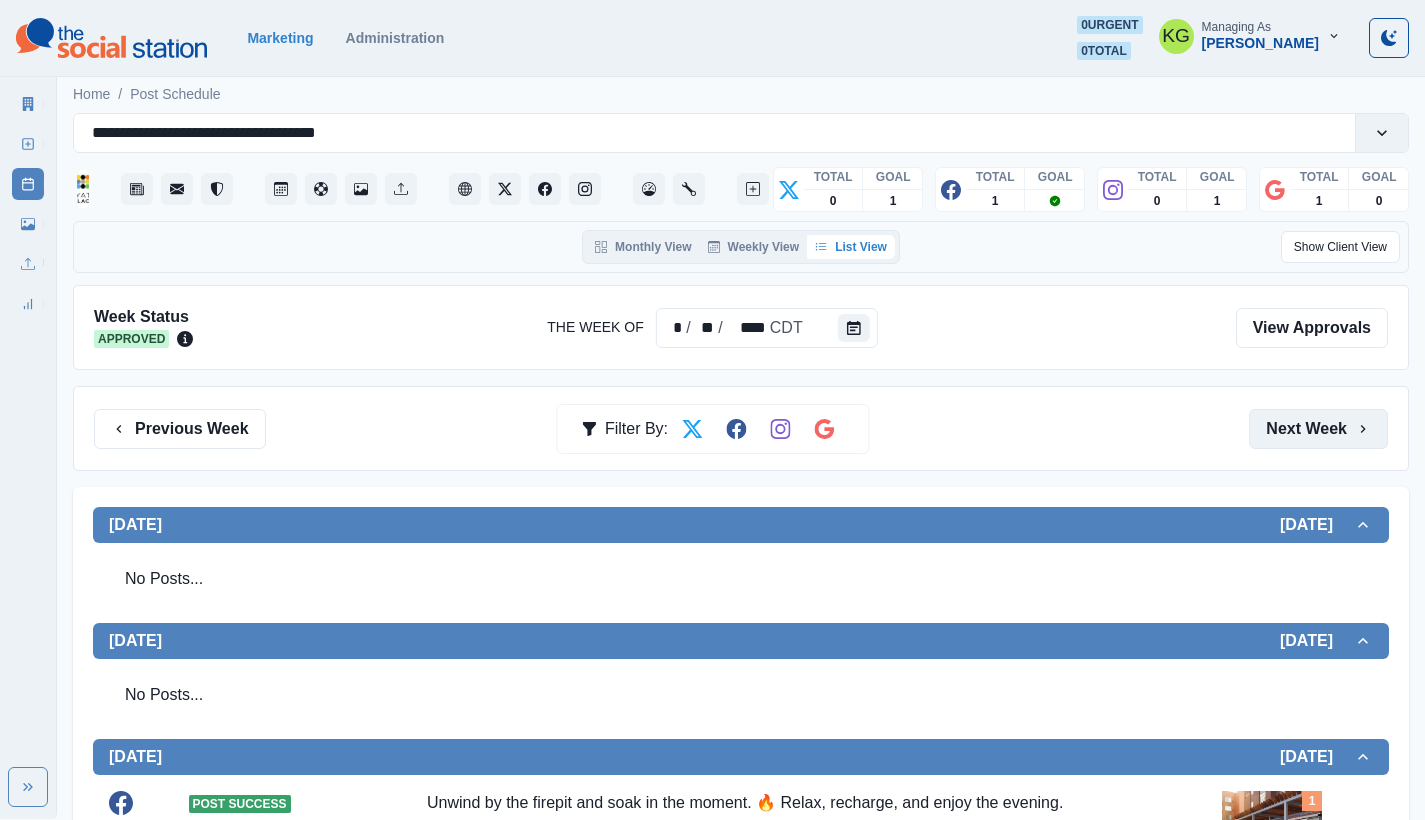 click on "Next Week" at bounding box center (1318, 429) 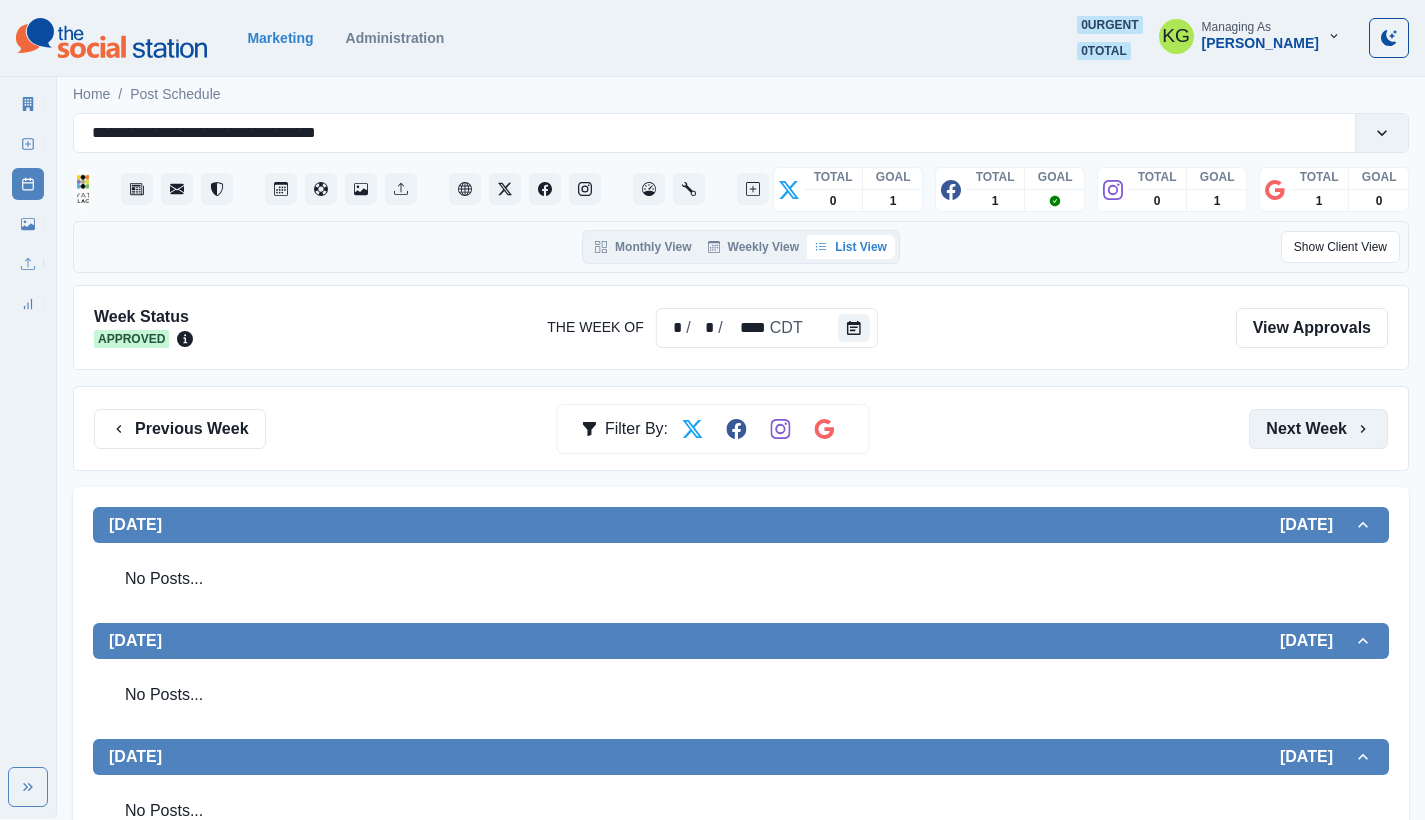 click on "Next Week" at bounding box center (1318, 429) 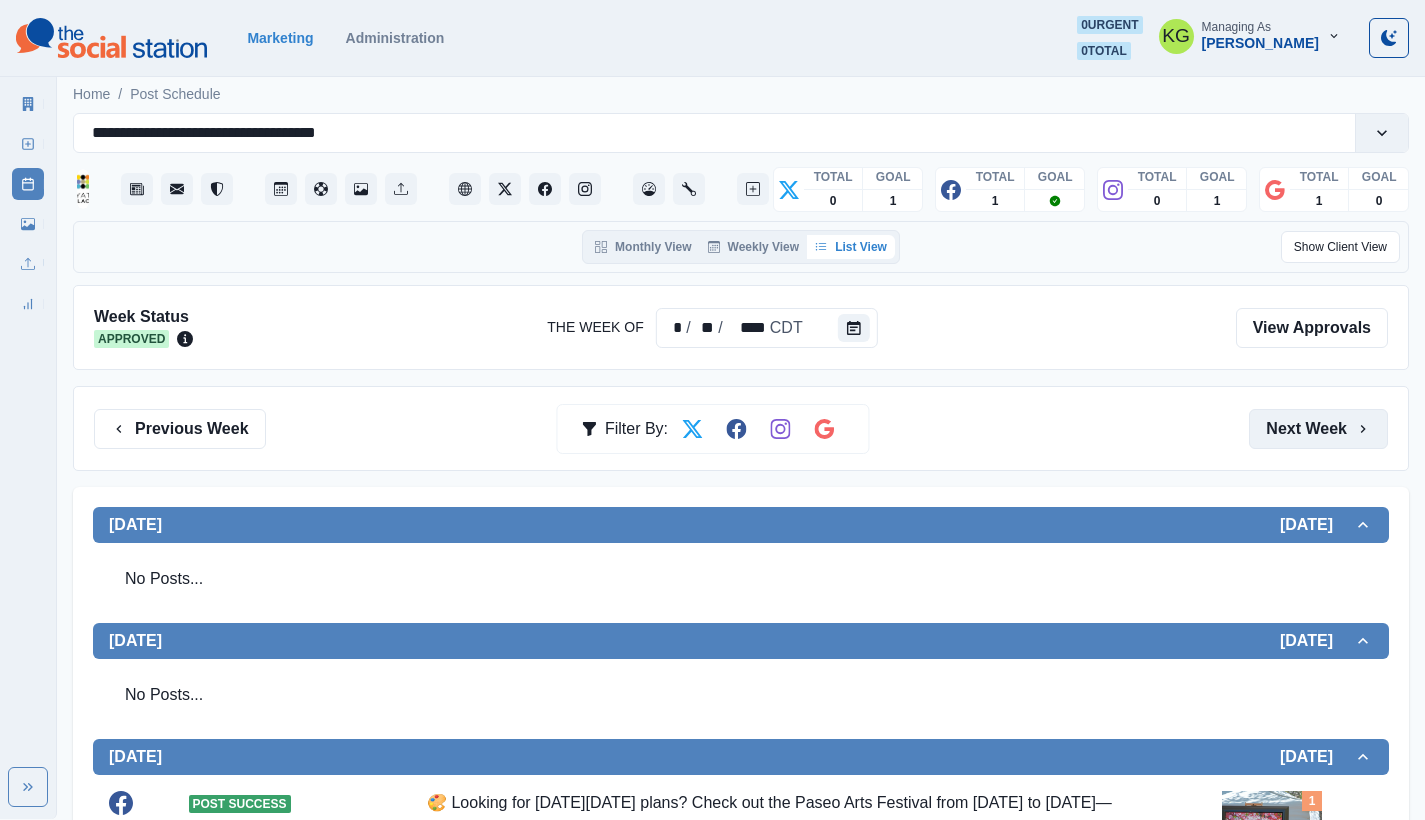 click on "Next Week" at bounding box center (1318, 429) 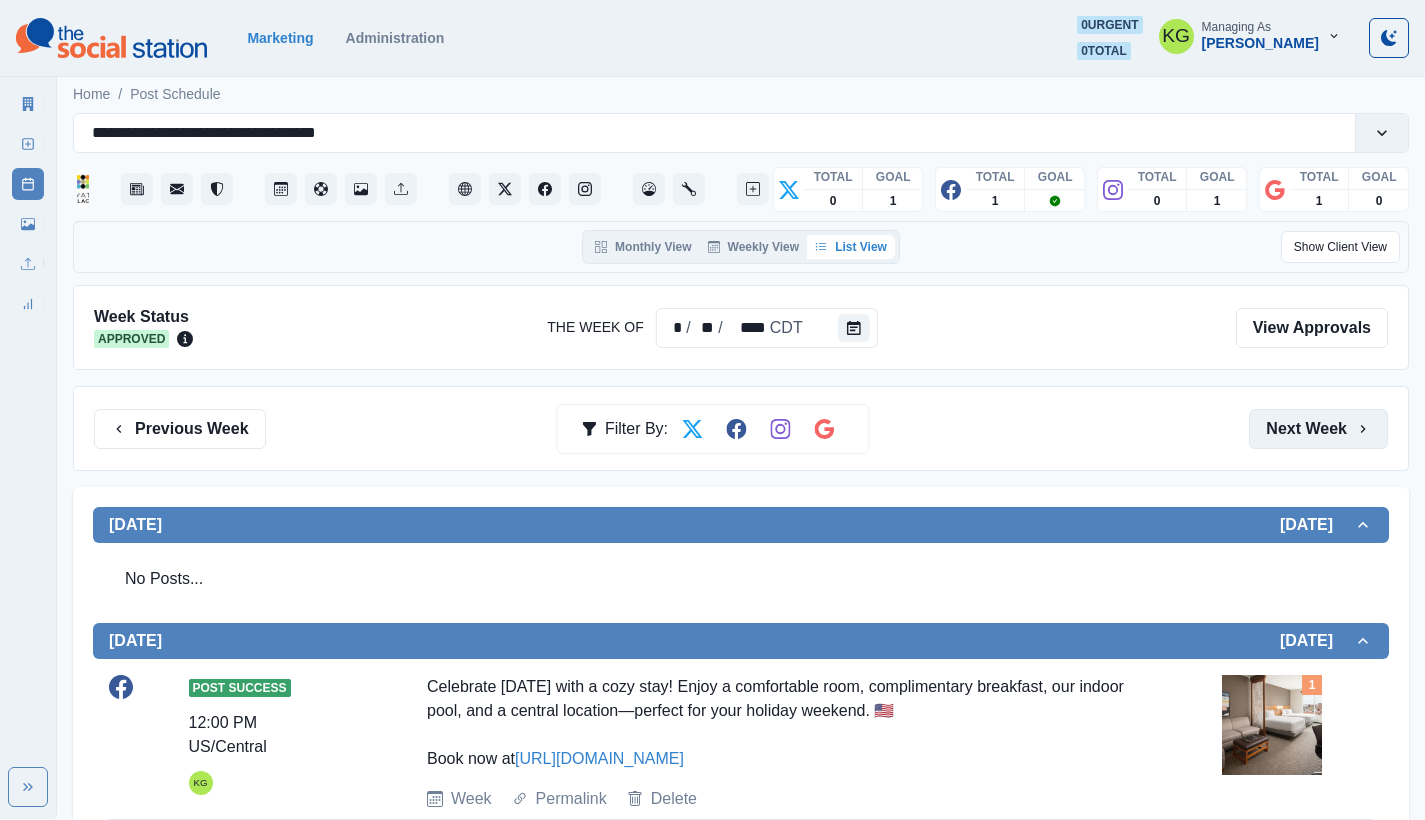 click on "Next Week" at bounding box center [1318, 429] 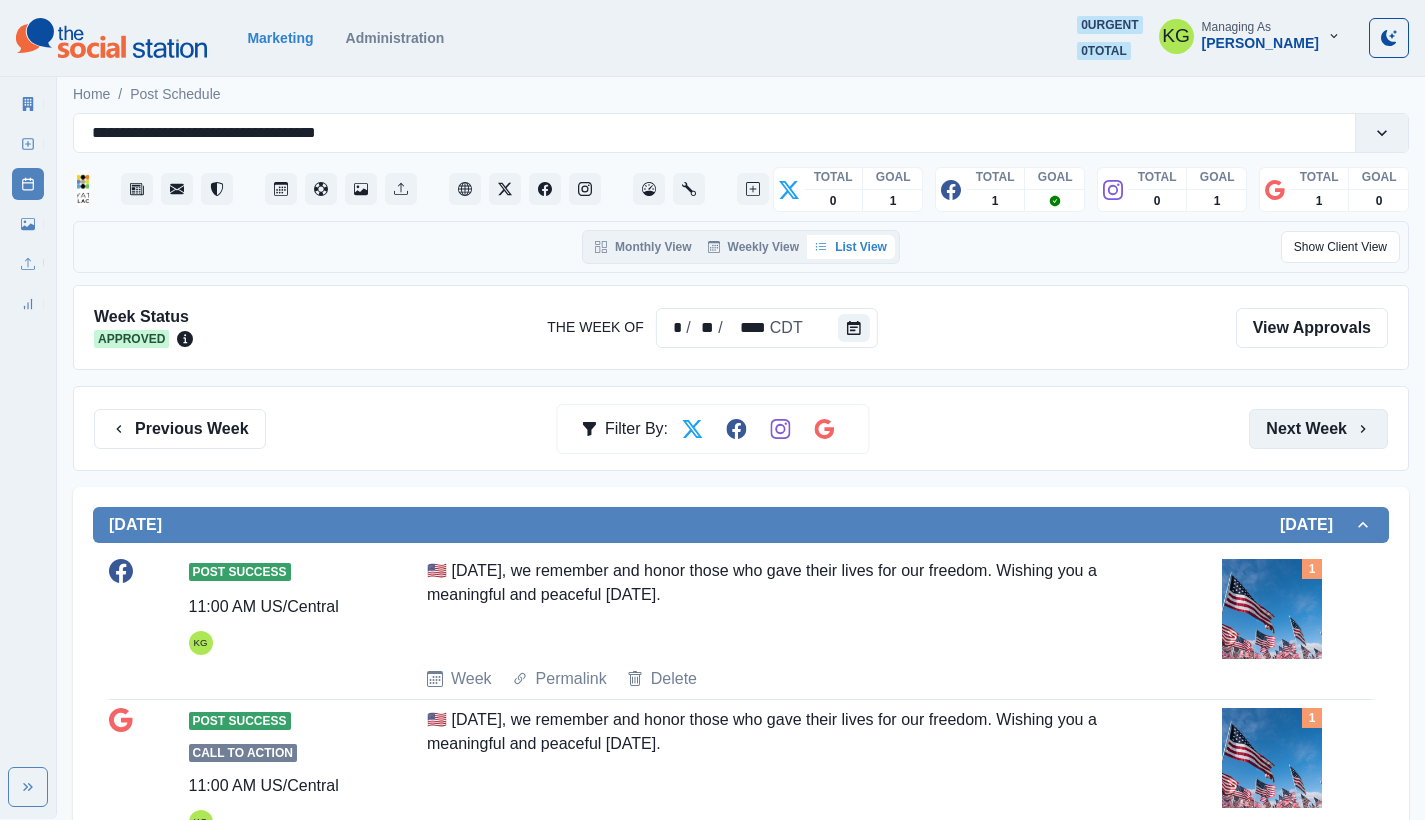 click on "Next Week" at bounding box center [1318, 429] 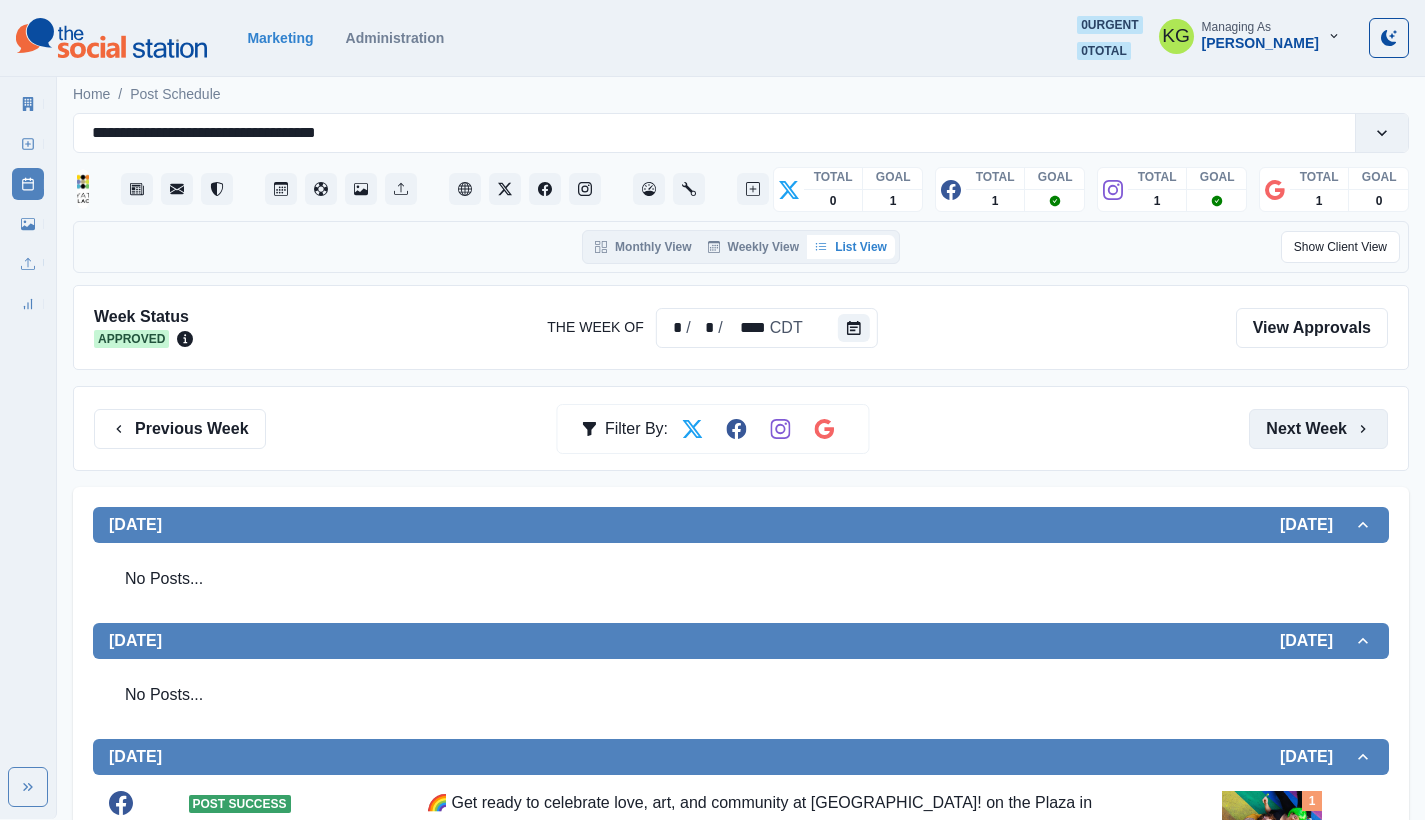 click on "Next Week" at bounding box center [1318, 429] 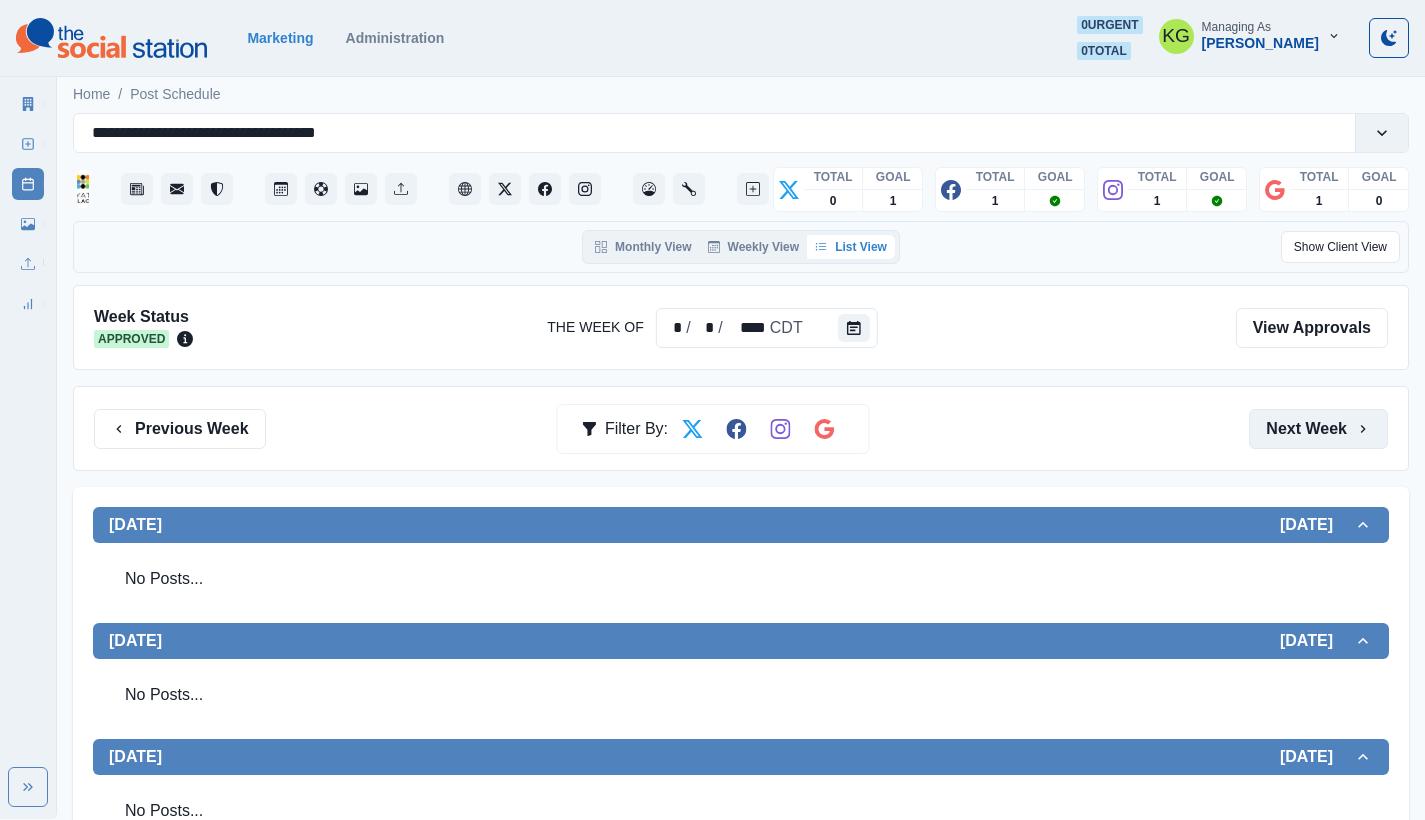click on "Next Week" at bounding box center [1318, 429] 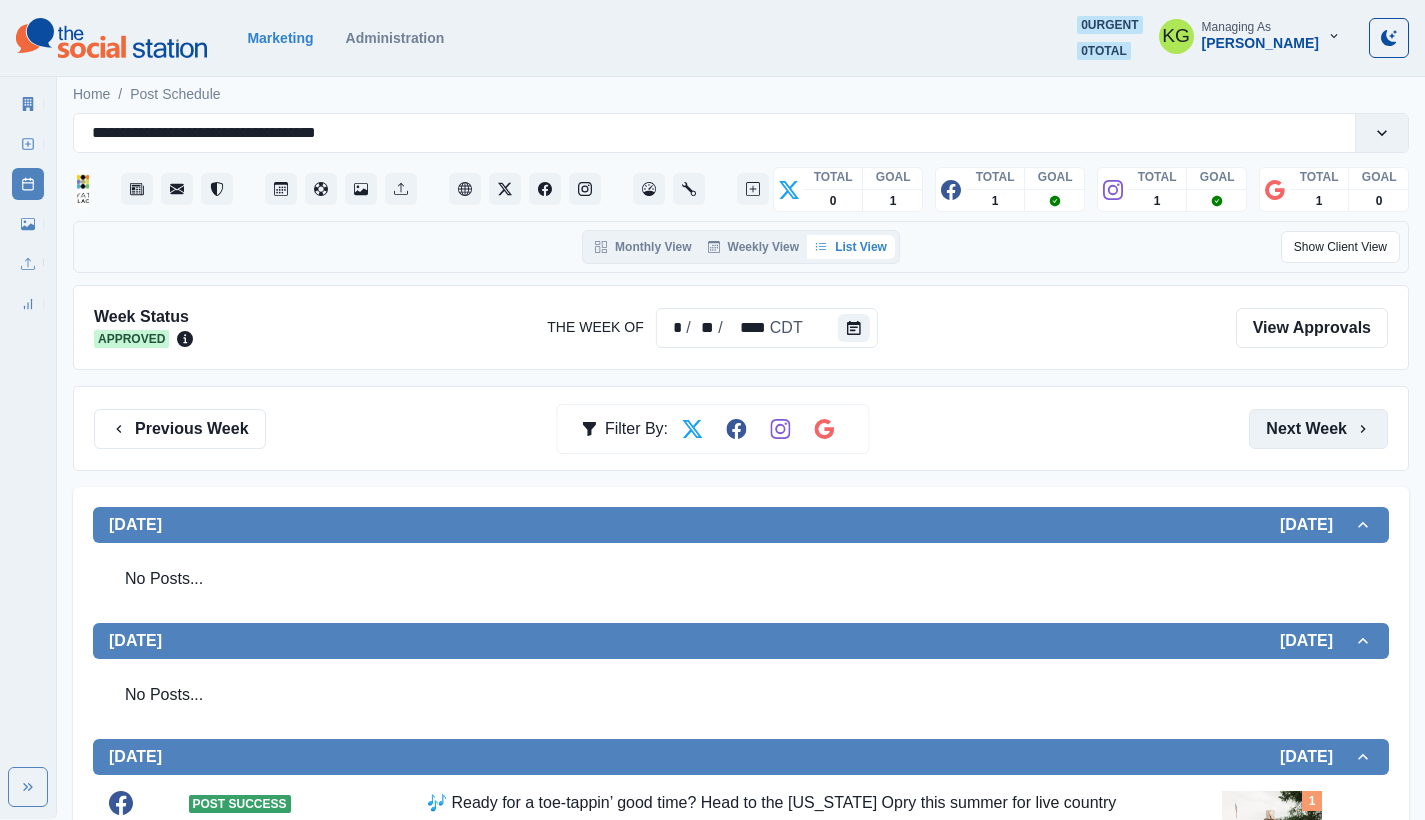 click on "Next Week" at bounding box center (1318, 429) 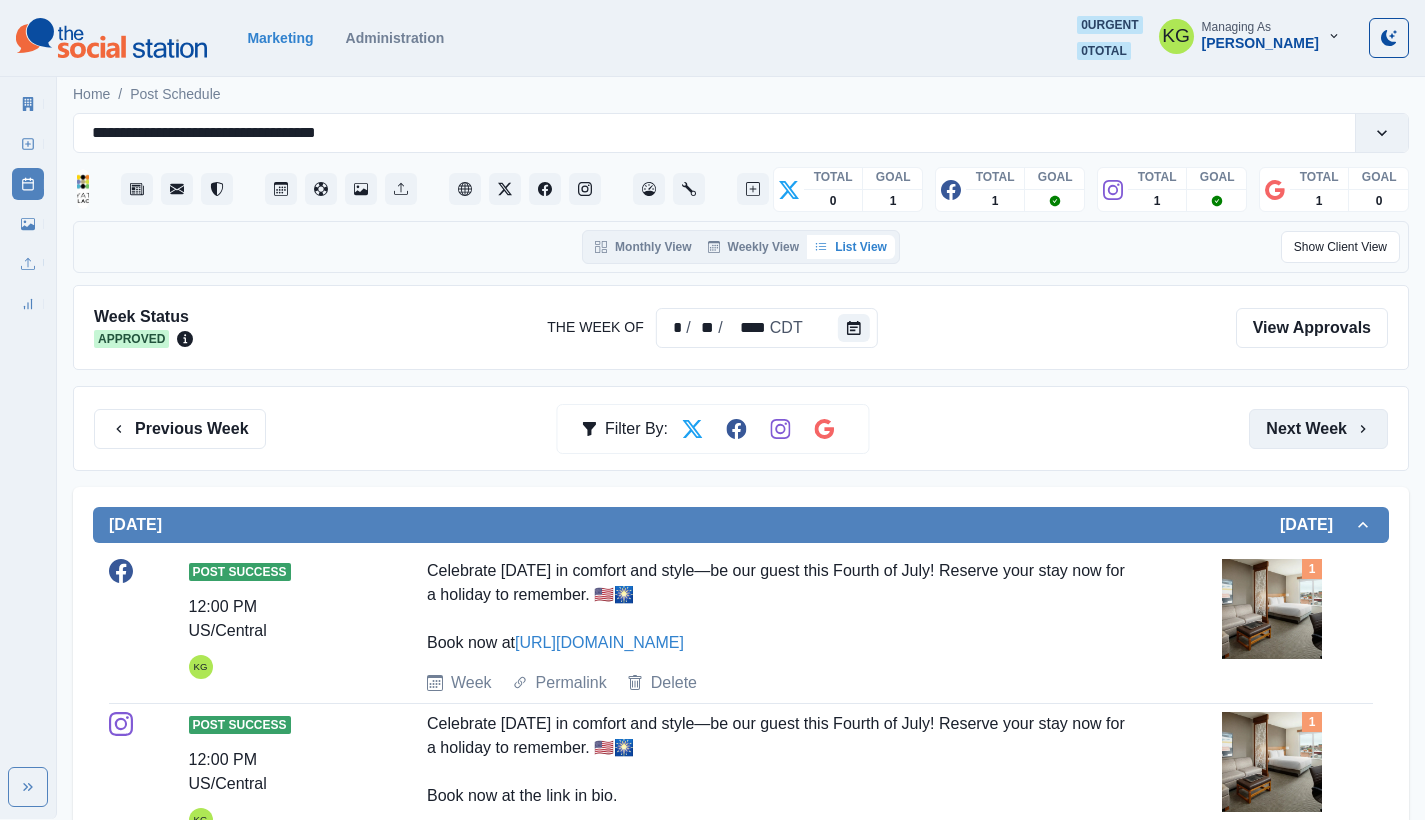 click on "Next Week" at bounding box center (1318, 429) 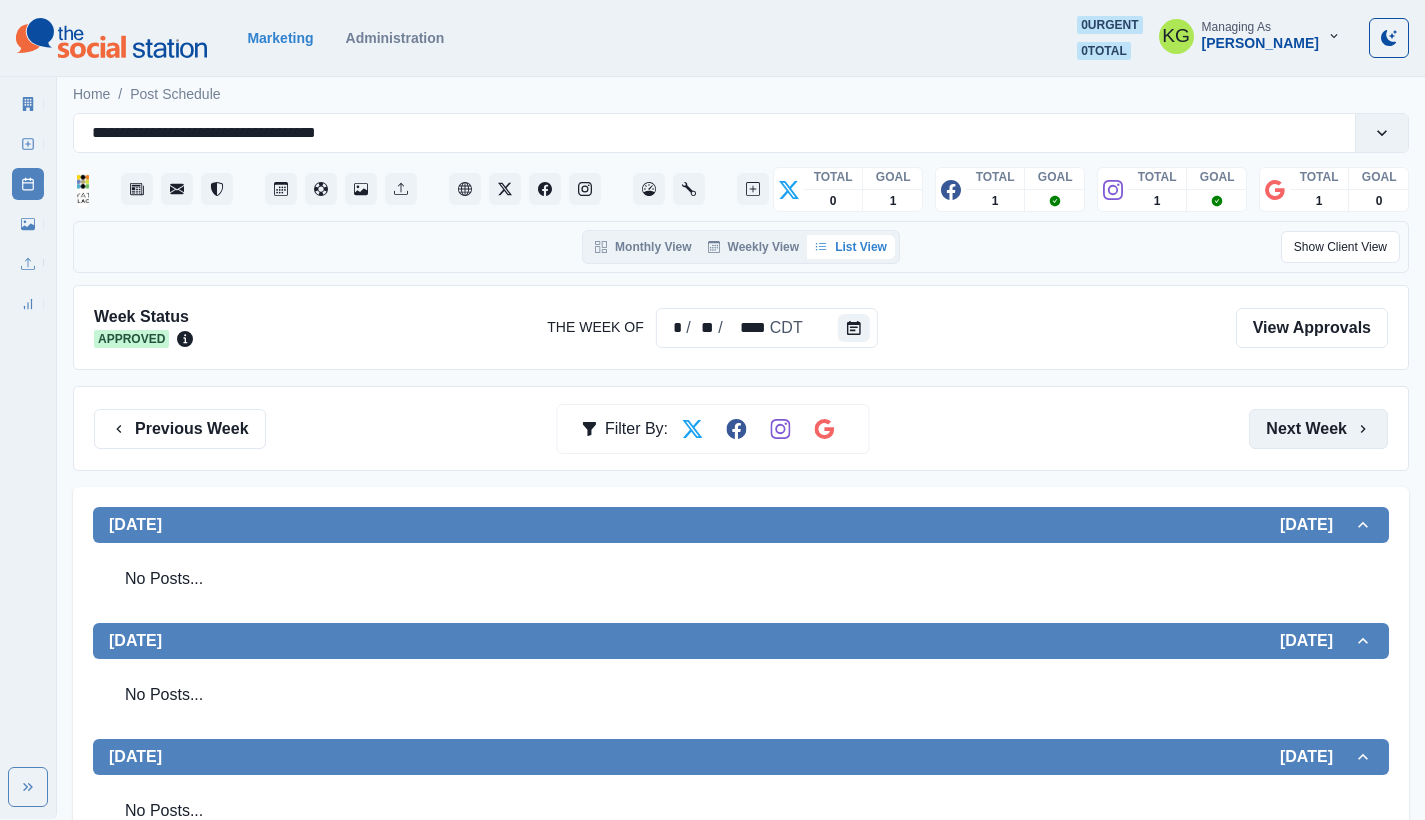 click on "Next Week" at bounding box center [1318, 429] 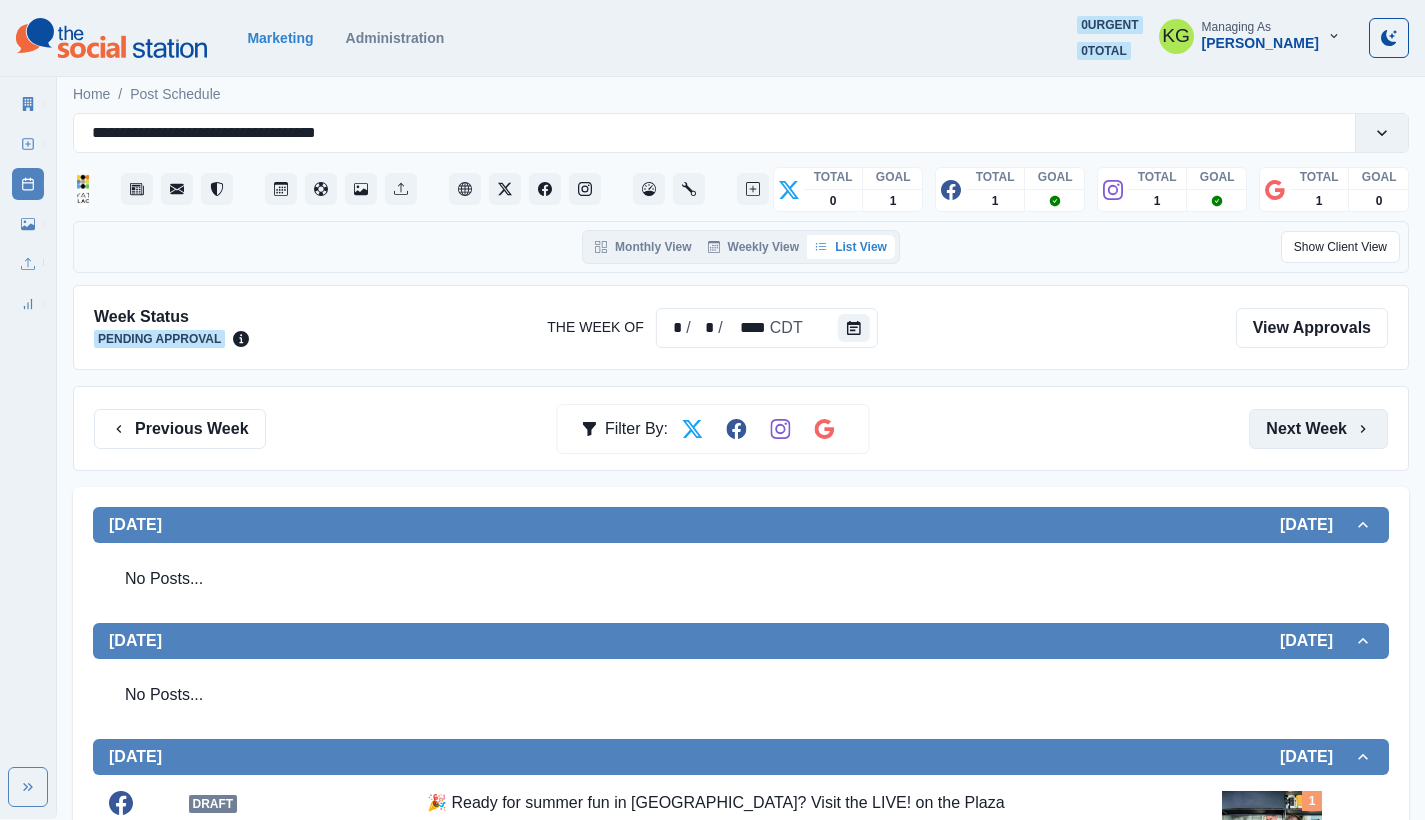 click on "Next Week" at bounding box center [1318, 429] 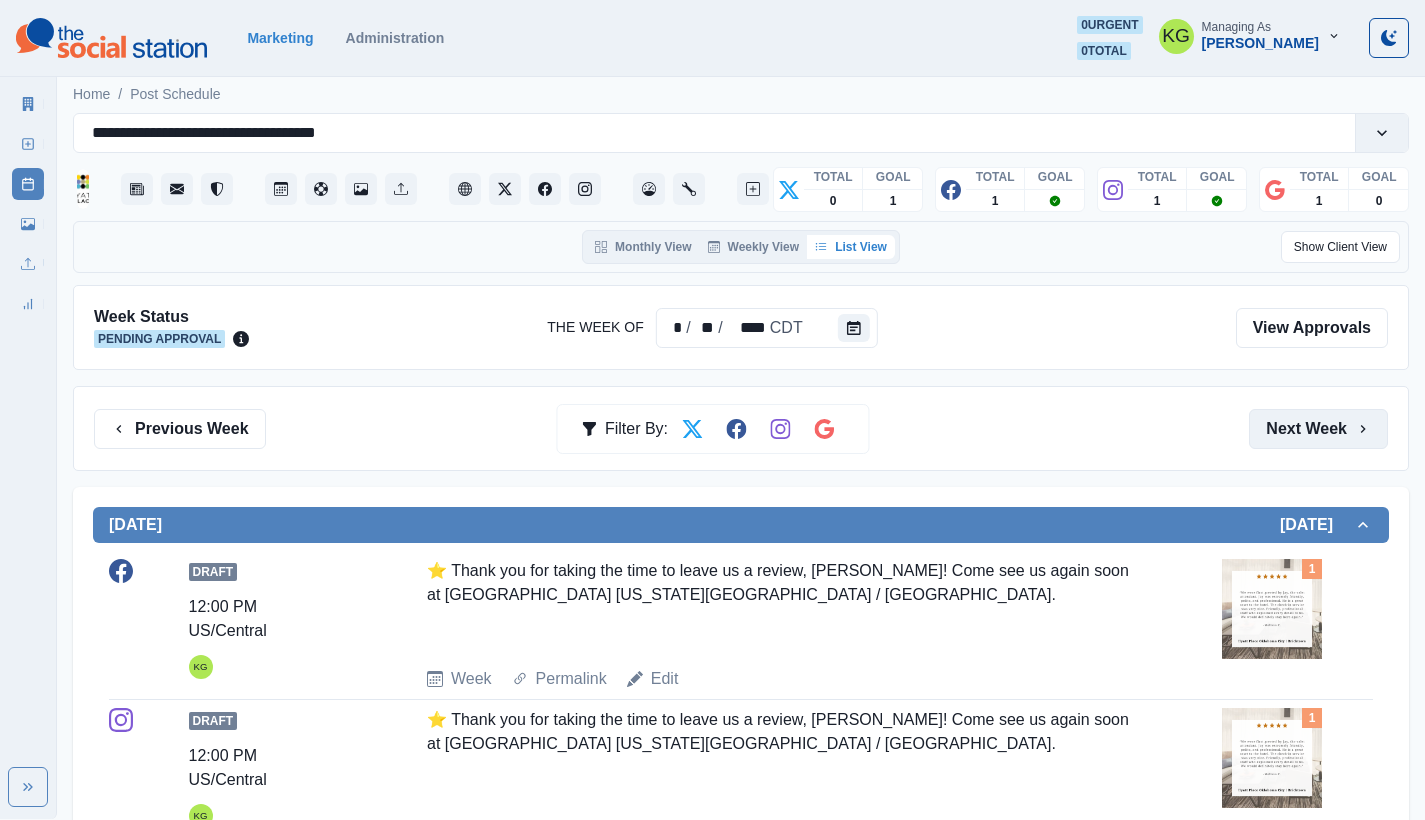 click on "Next Week" at bounding box center [1318, 429] 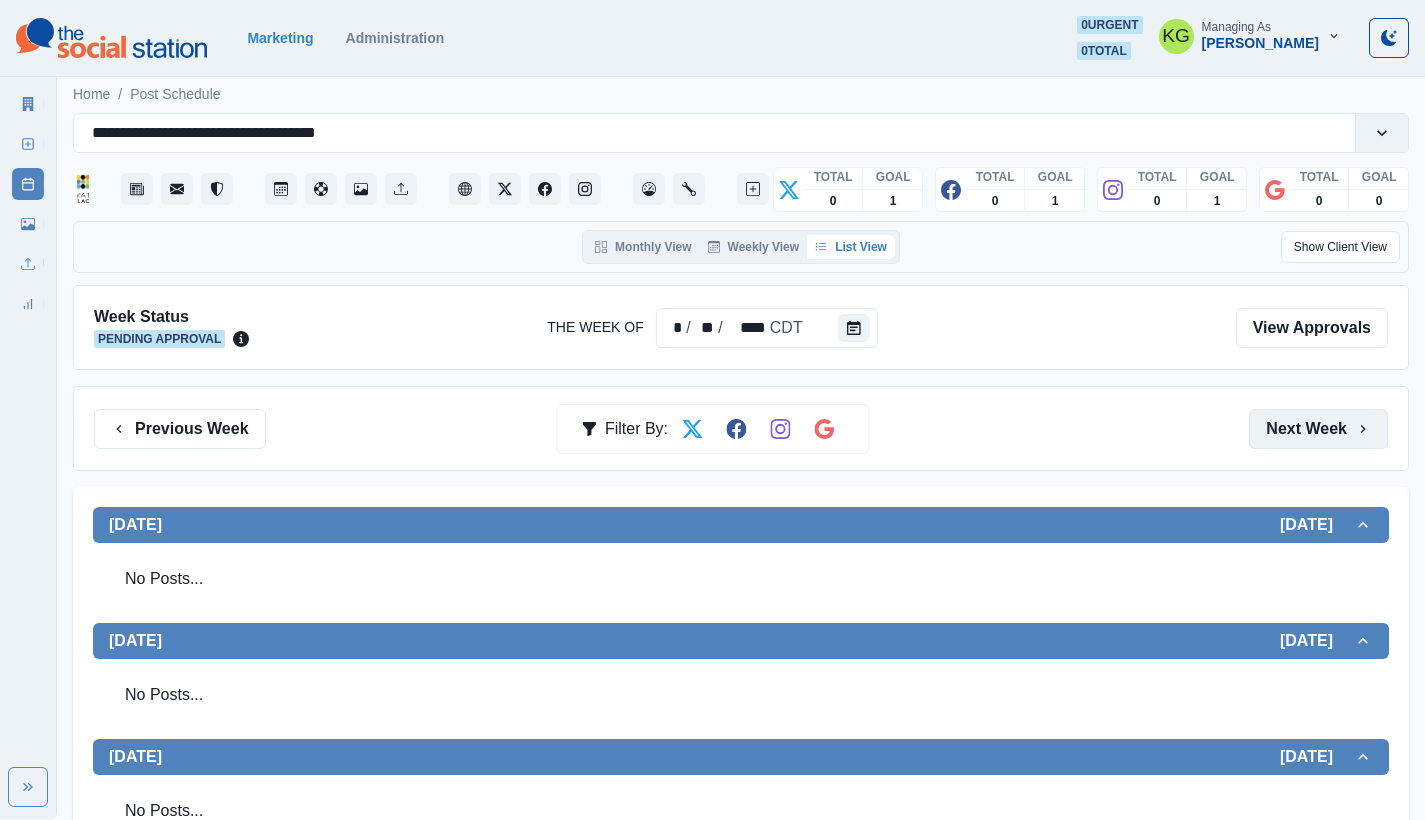 click on "Next Week" at bounding box center (1318, 429) 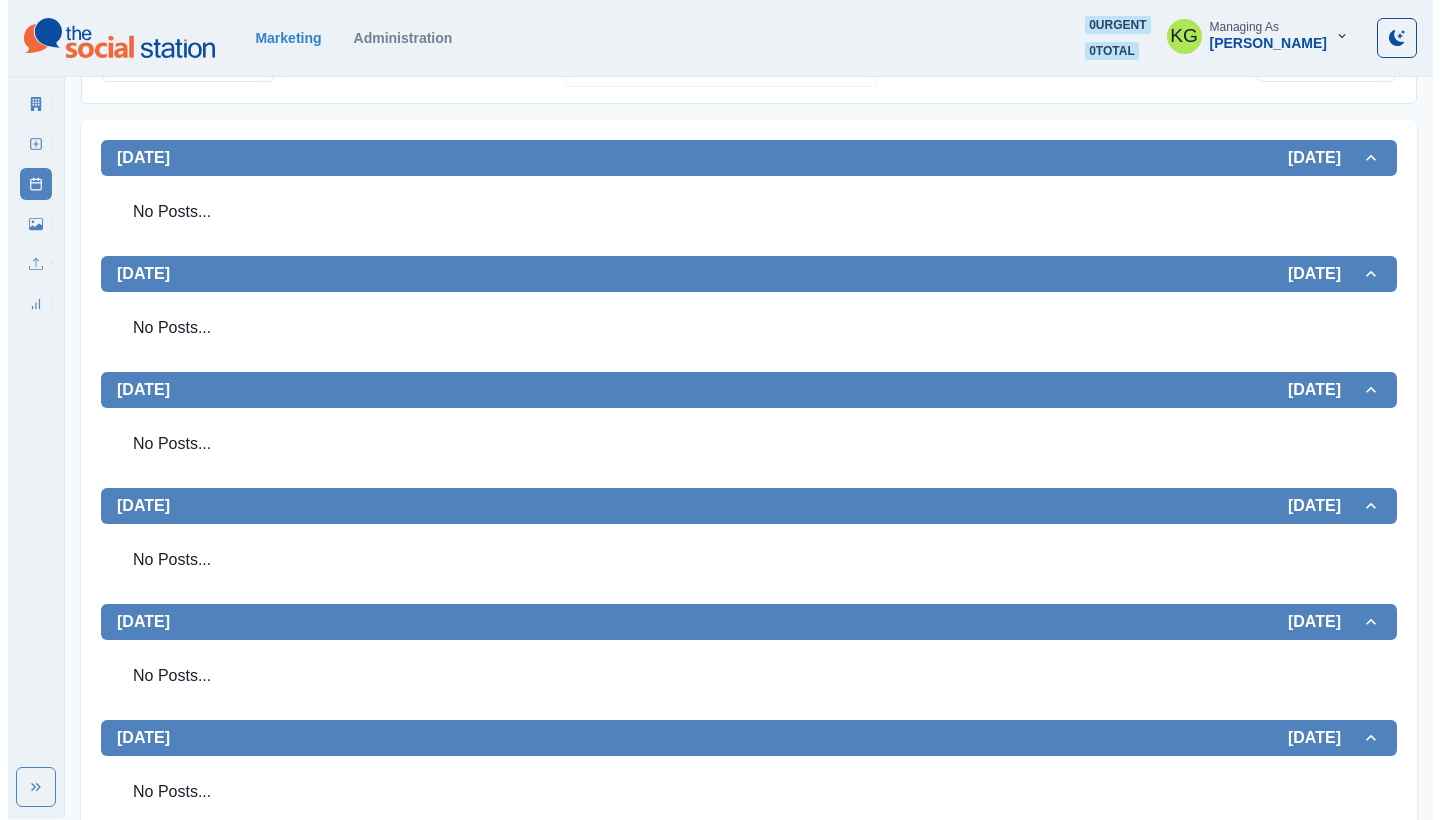 scroll, scrollTop: 0, scrollLeft: 0, axis: both 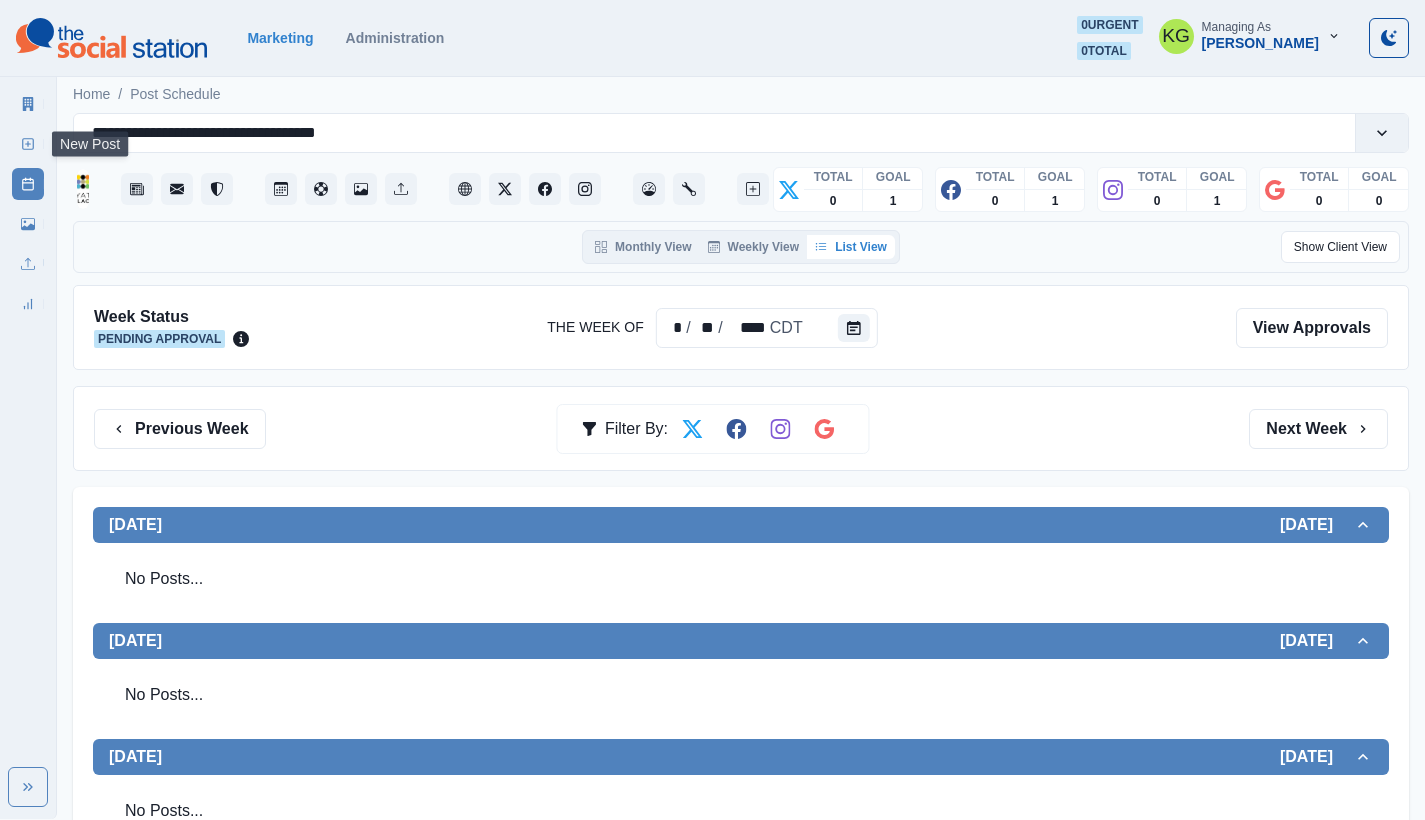 click 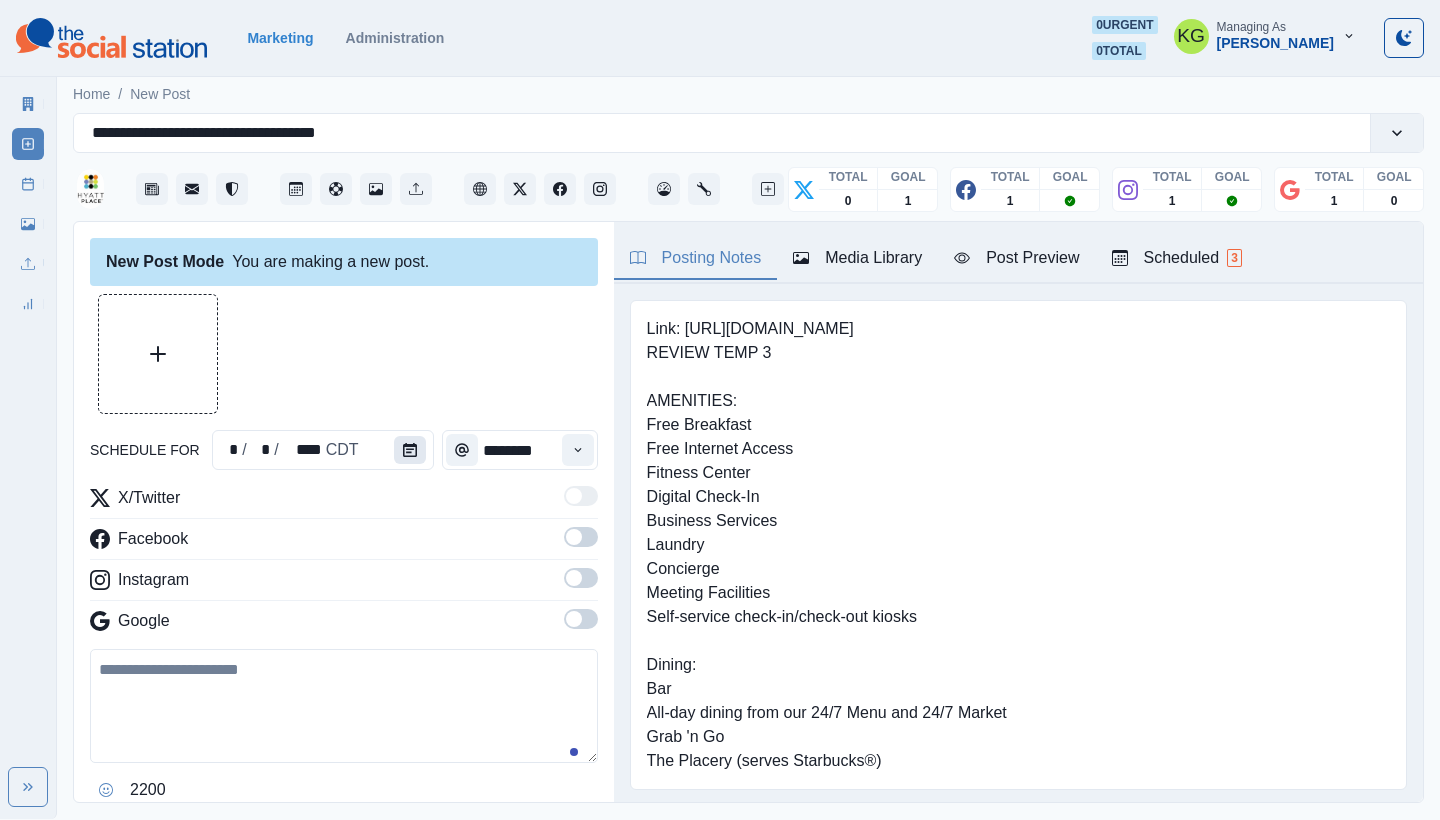 click 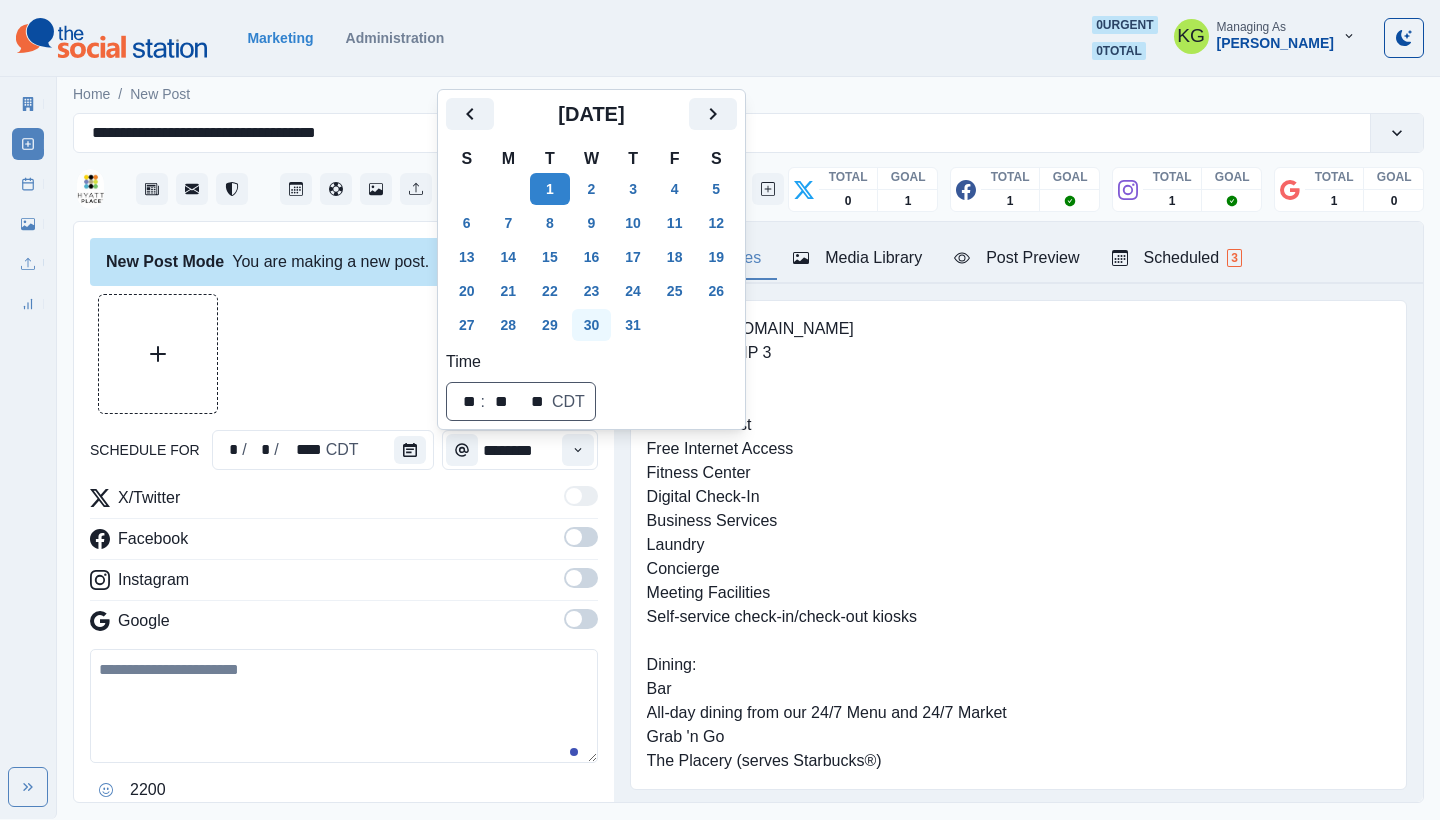click on "30" at bounding box center [592, 325] 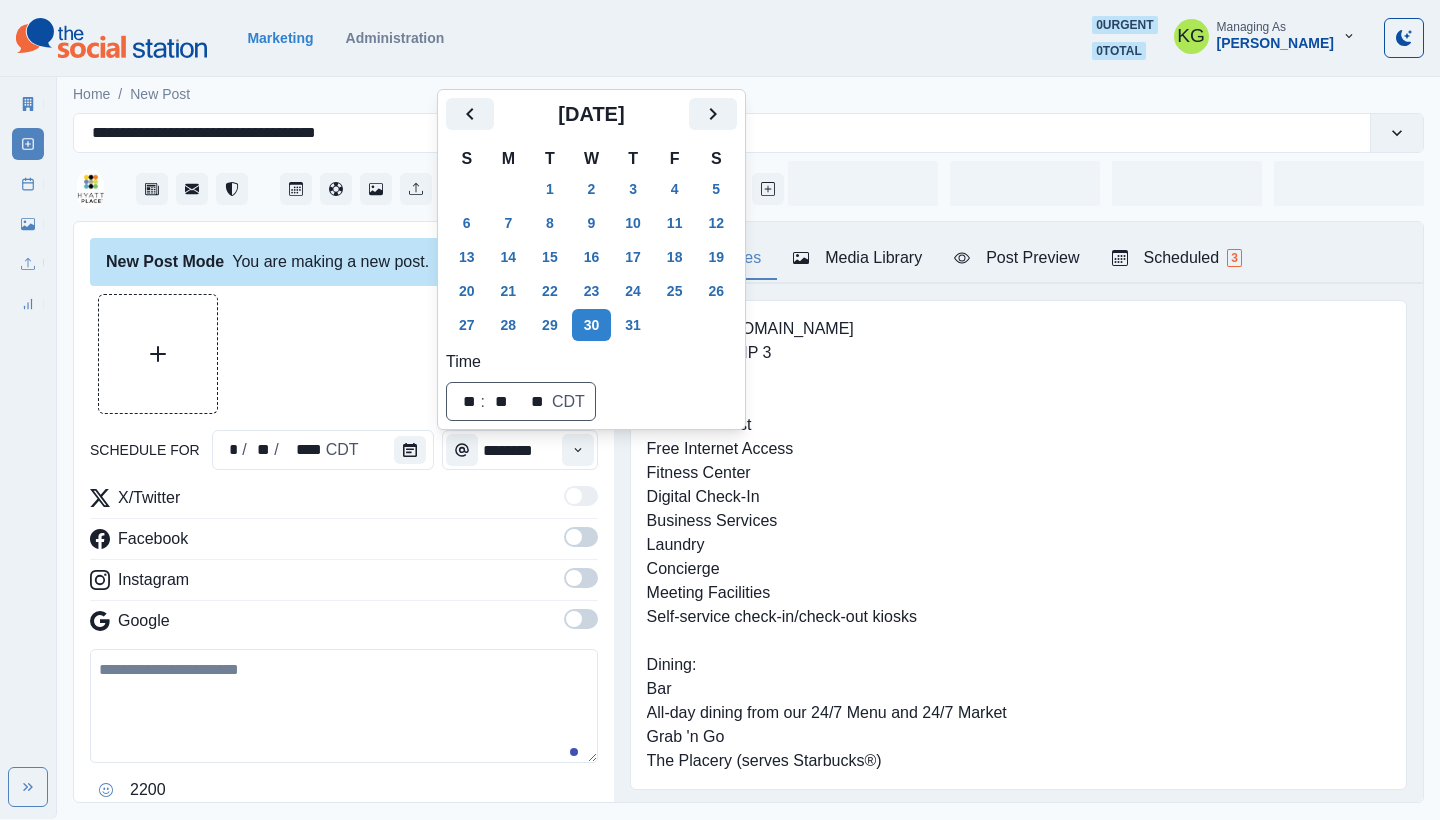 click at bounding box center [344, 354] 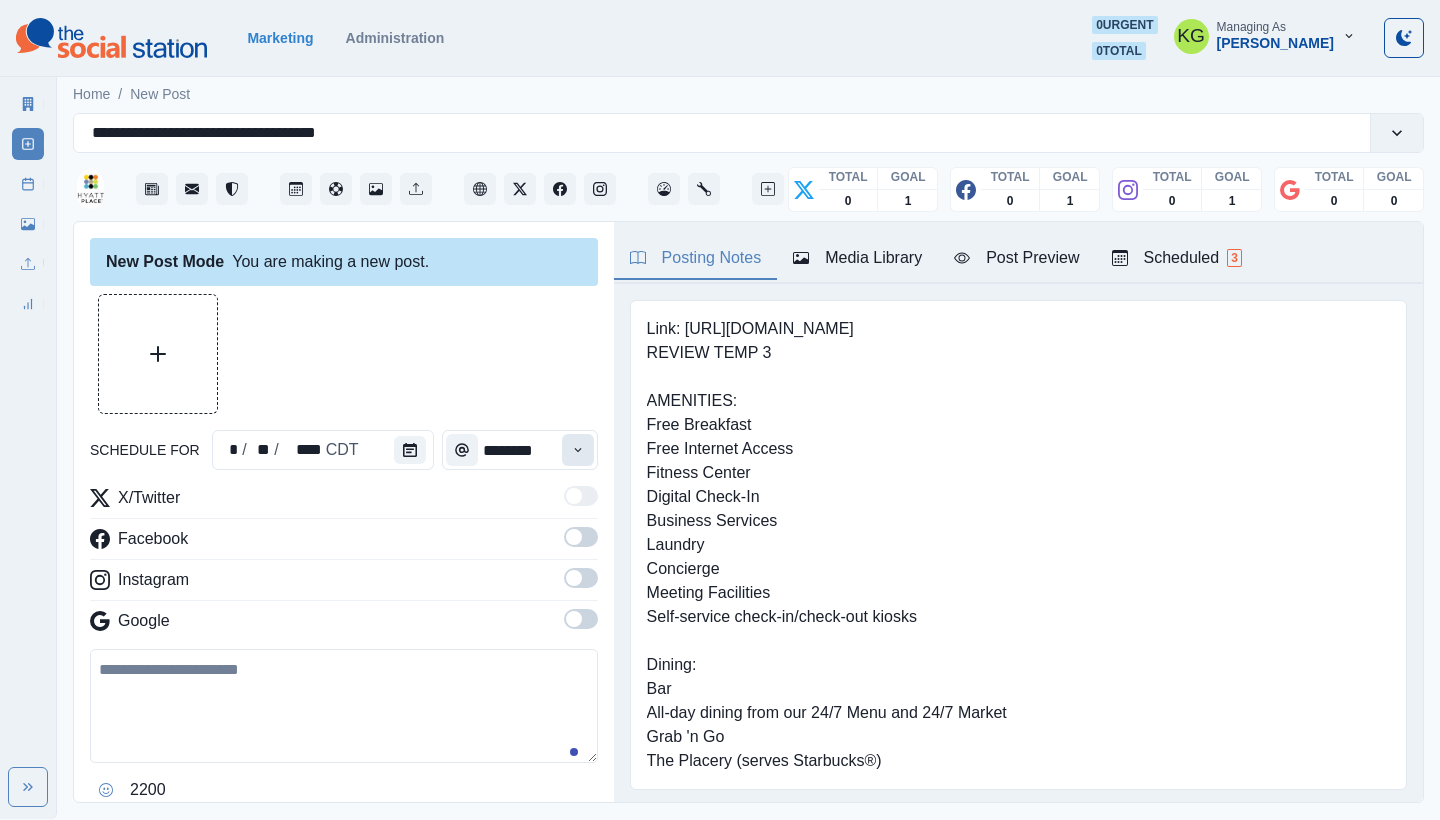 click 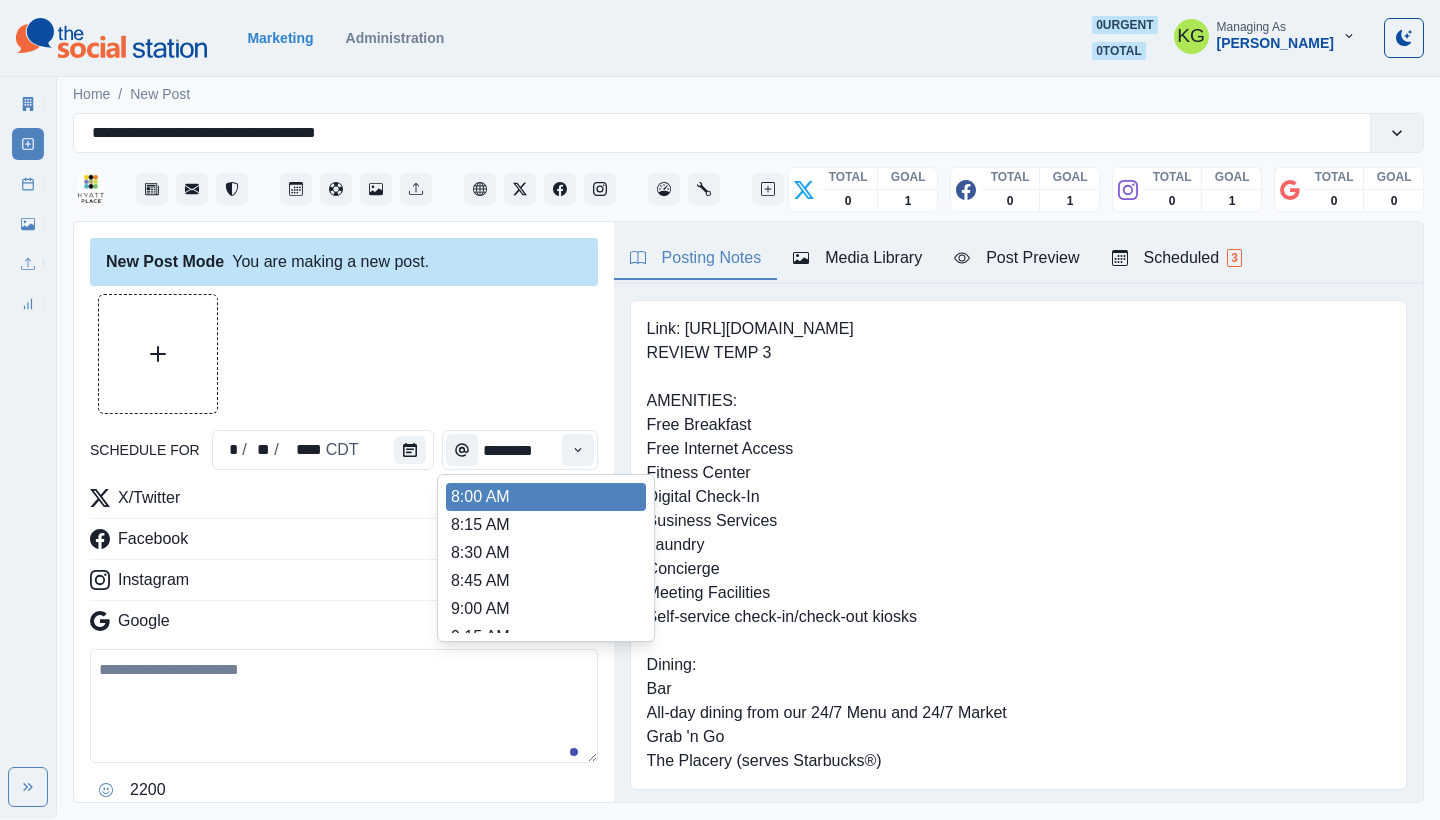 scroll, scrollTop: 420, scrollLeft: 0, axis: vertical 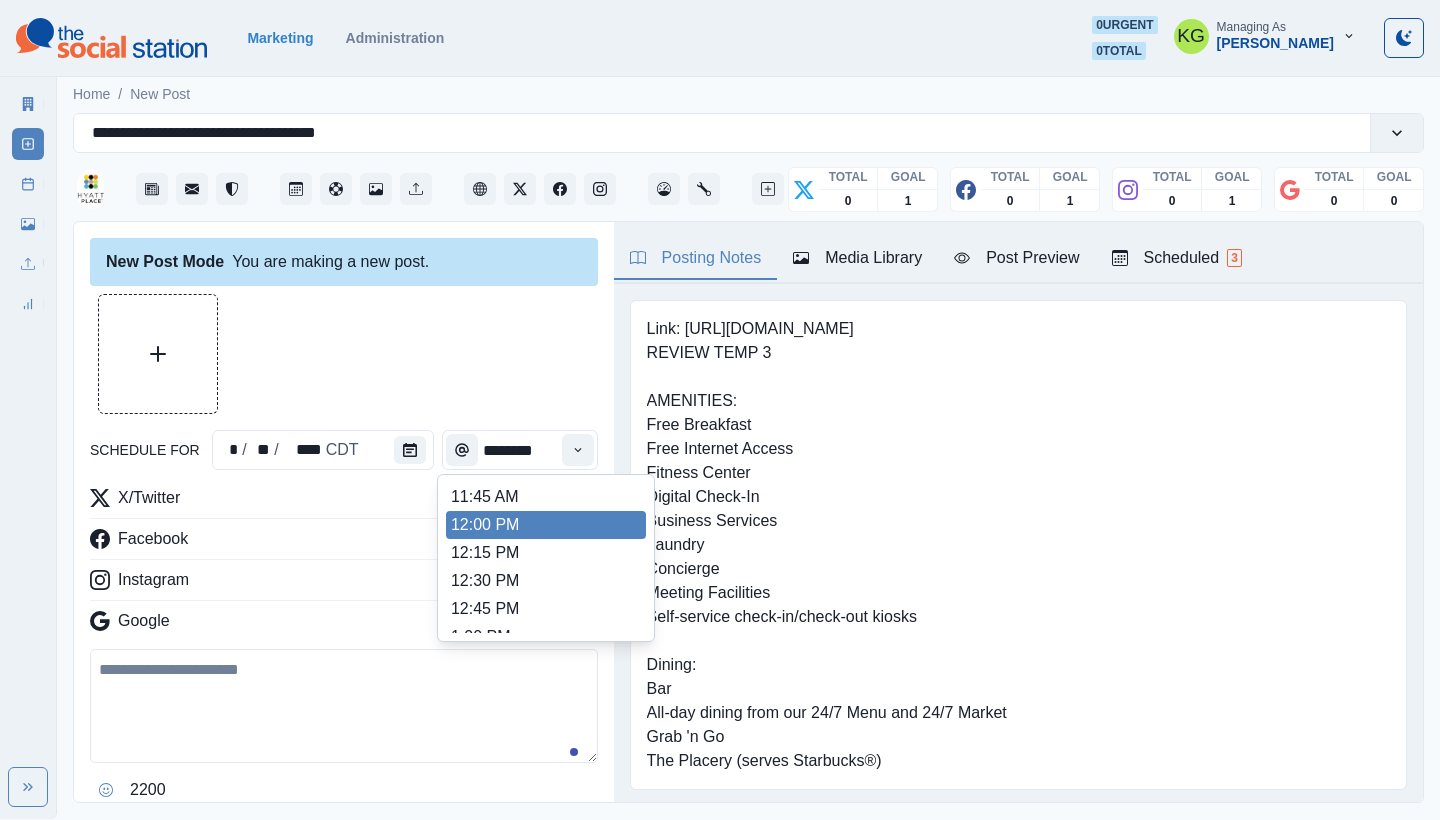 click on "12:00 PM" at bounding box center [546, 525] 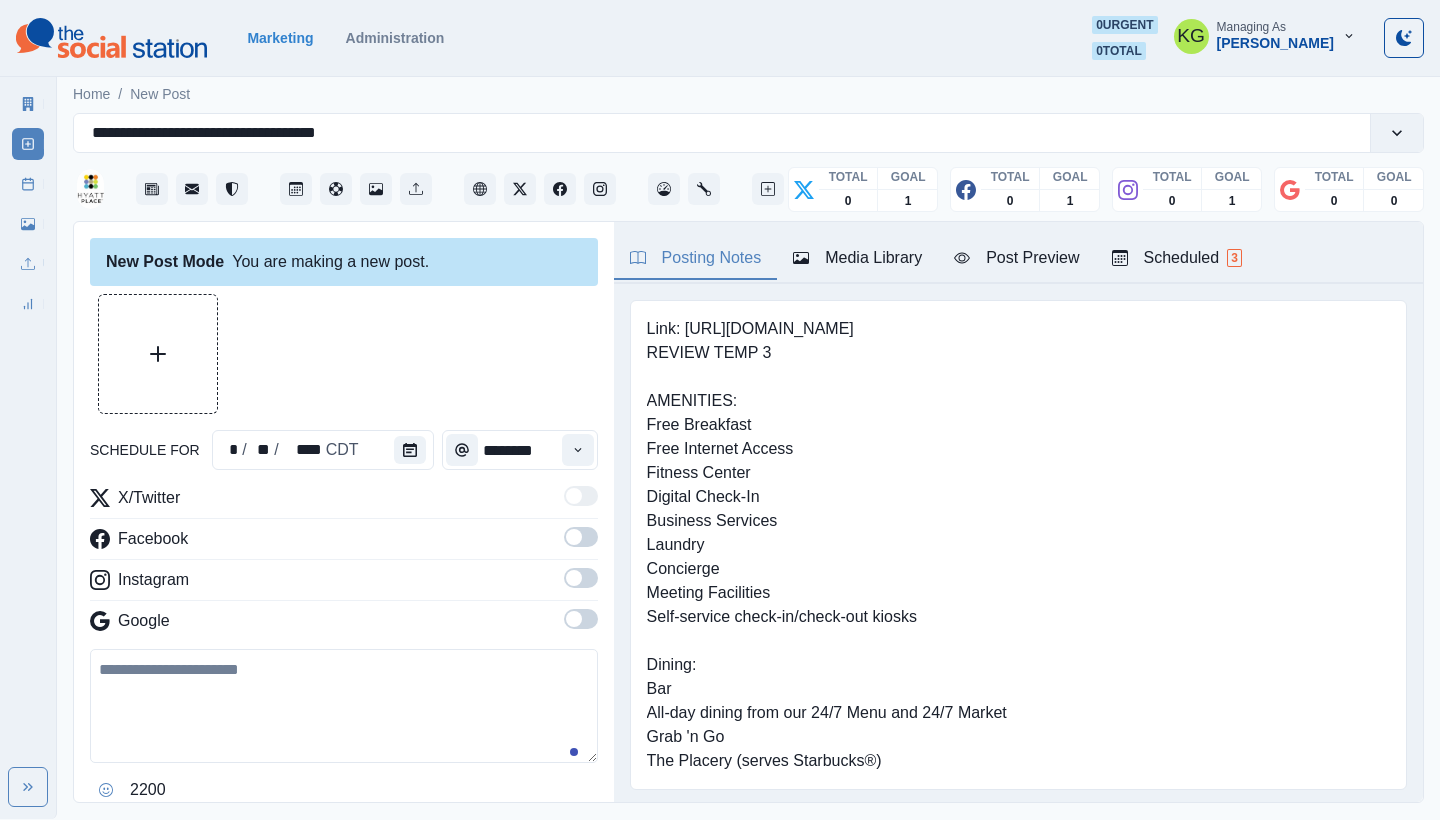 click at bounding box center [581, 619] 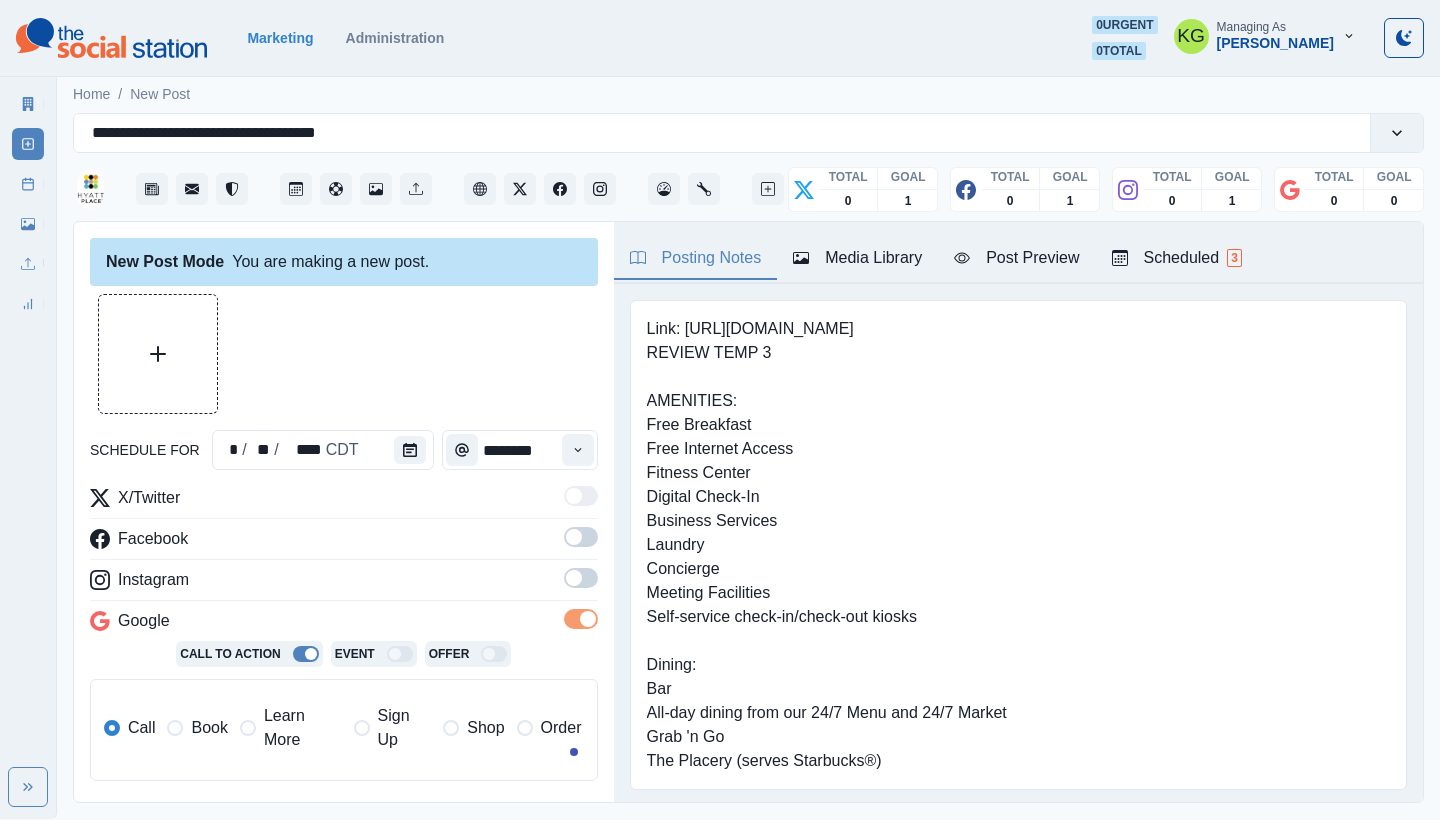click at bounding box center [581, 584] 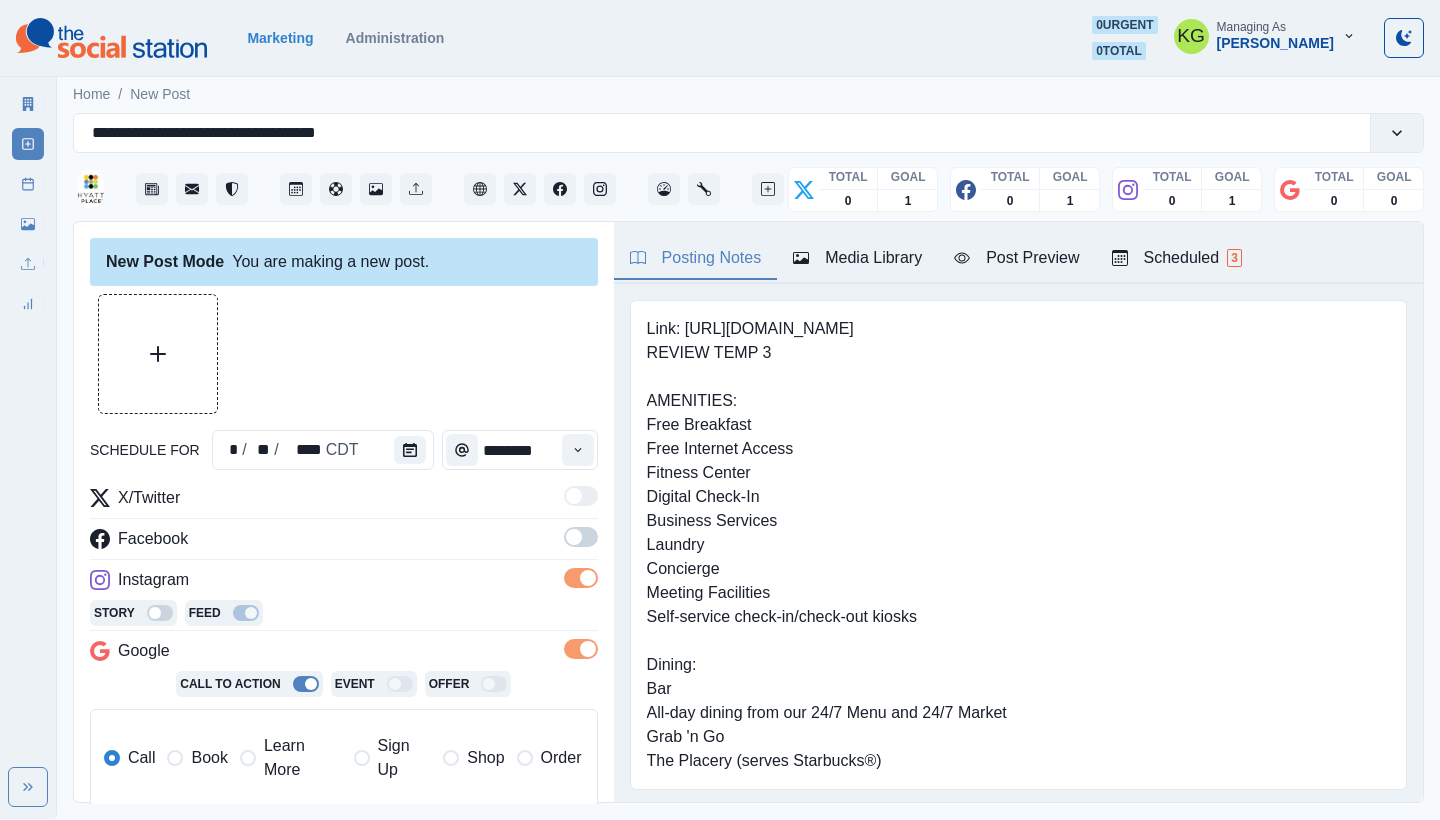 click at bounding box center (574, 537) 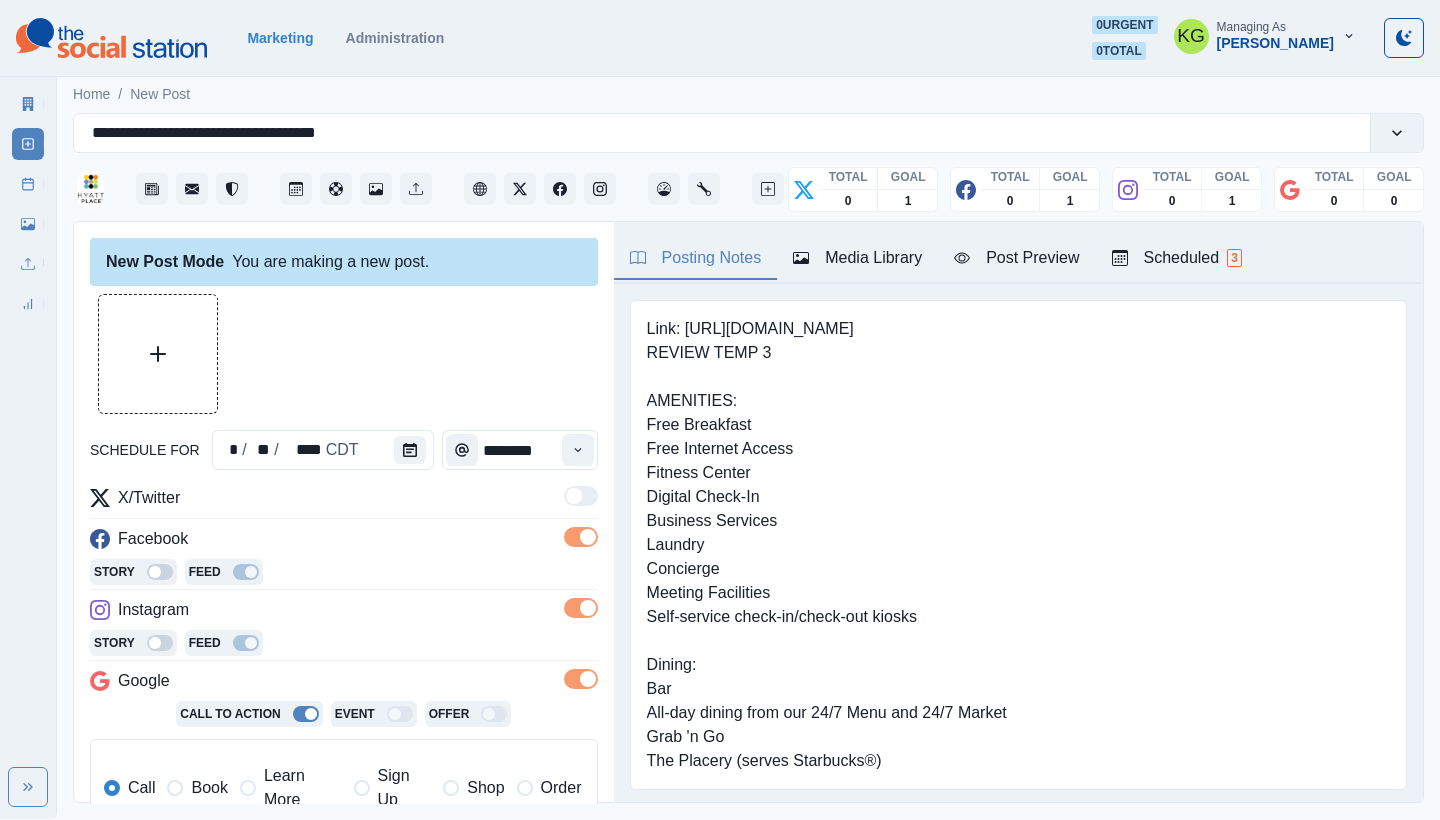 scroll, scrollTop: 402, scrollLeft: 0, axis: vertical 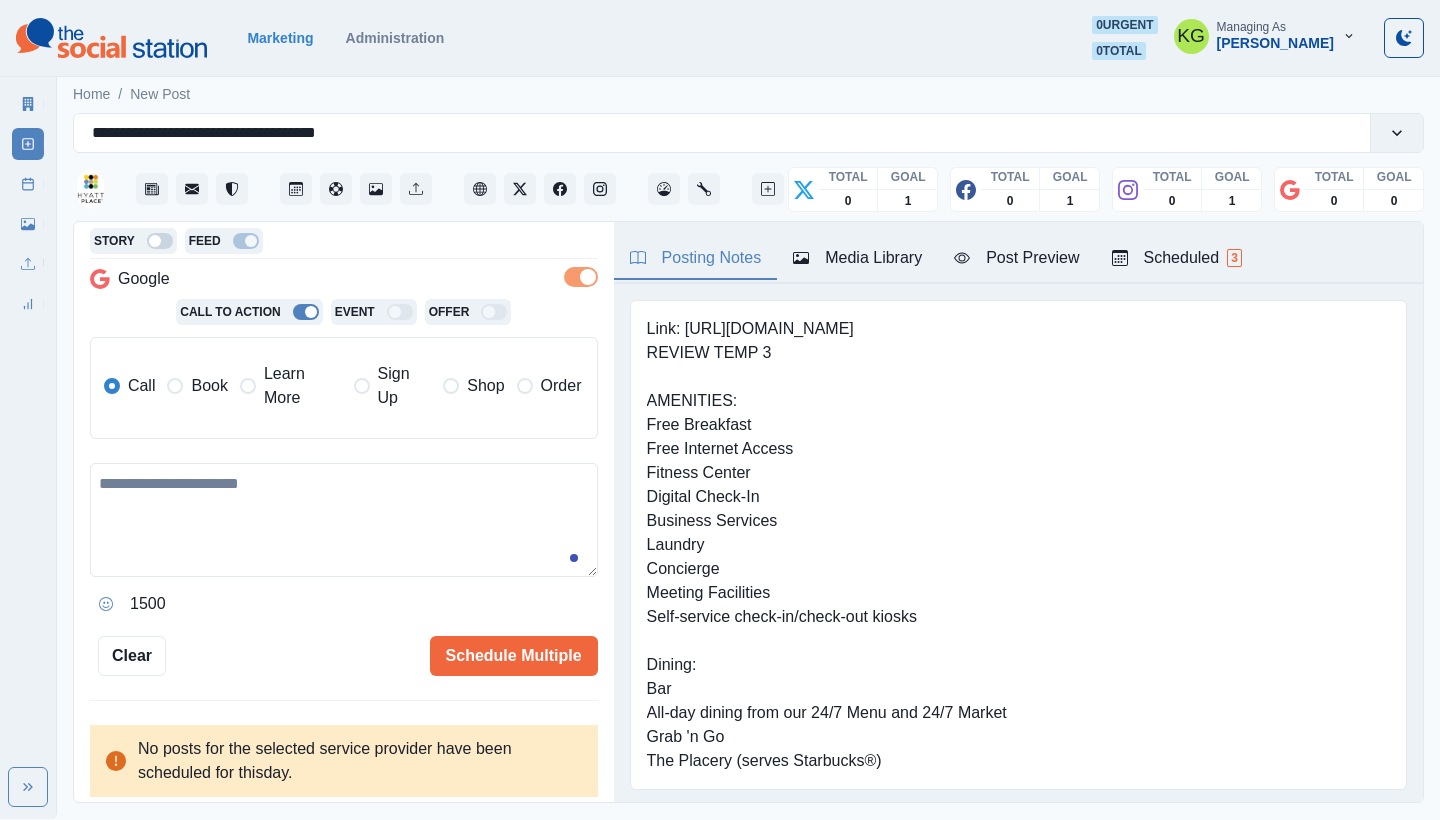 click at bounding box center (248, 386) 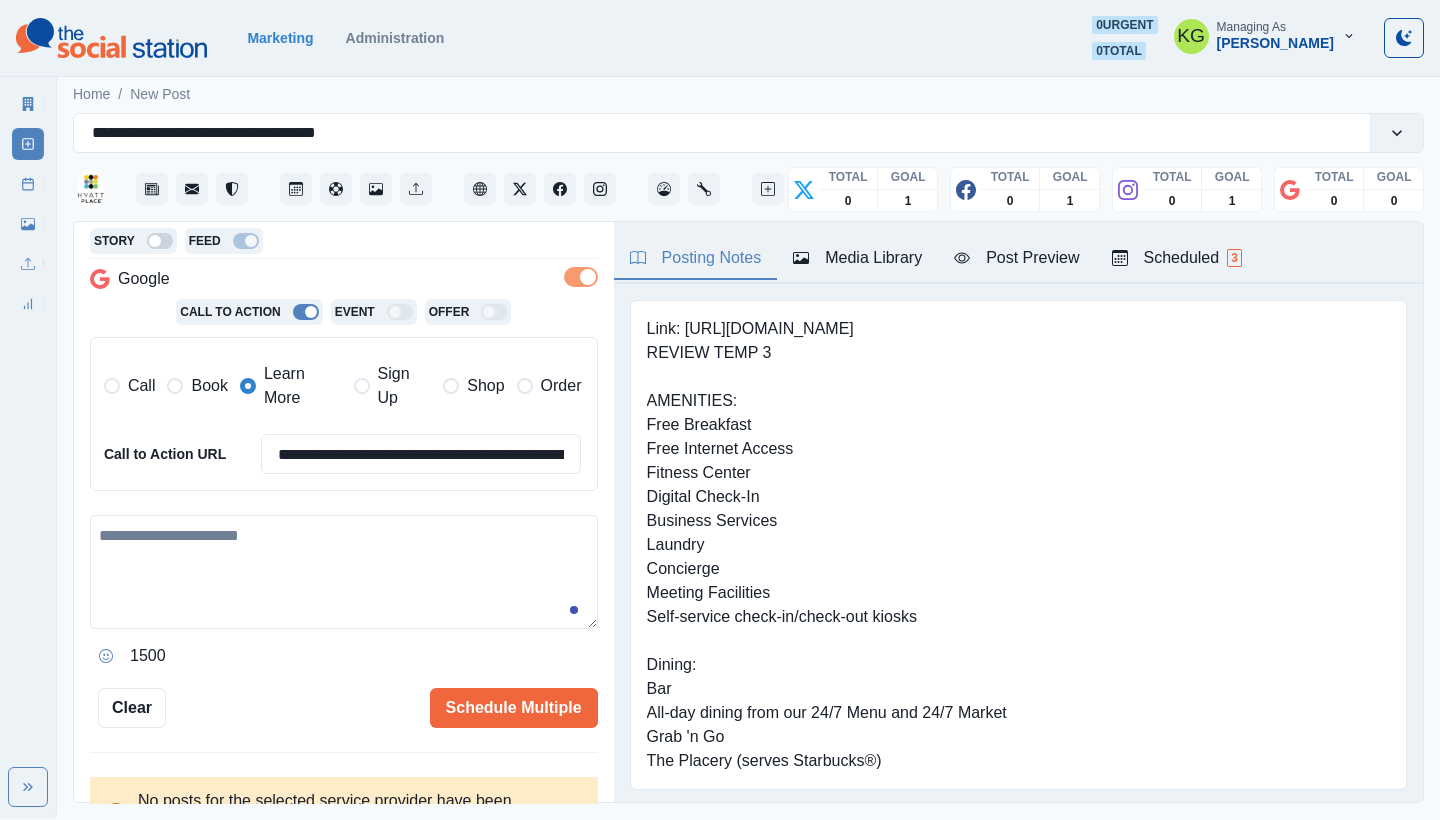 click on "Book" at bounding box center (209, 386) 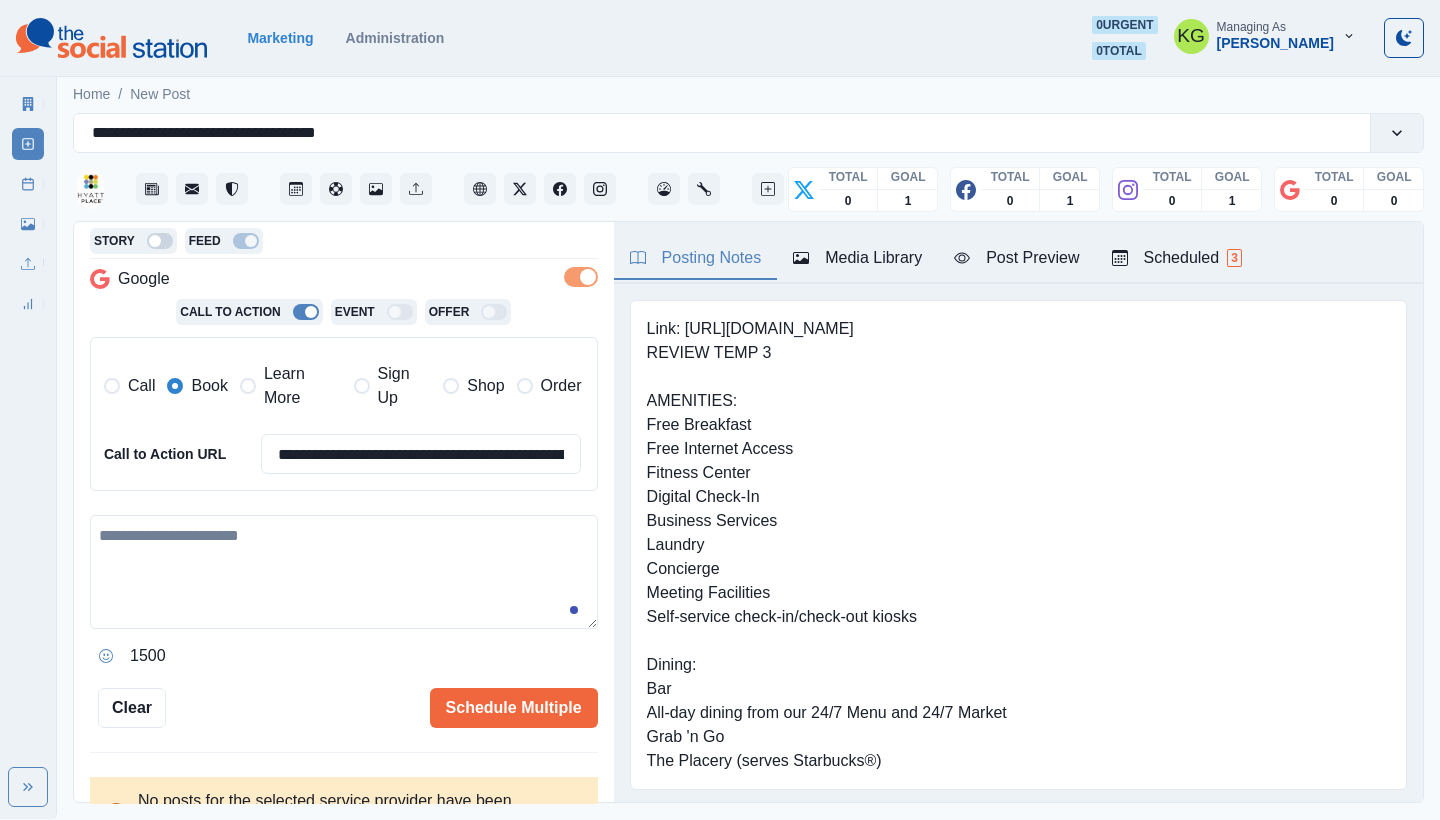scroll, scrollTop: 0, scrollLeft: 0, axis: both 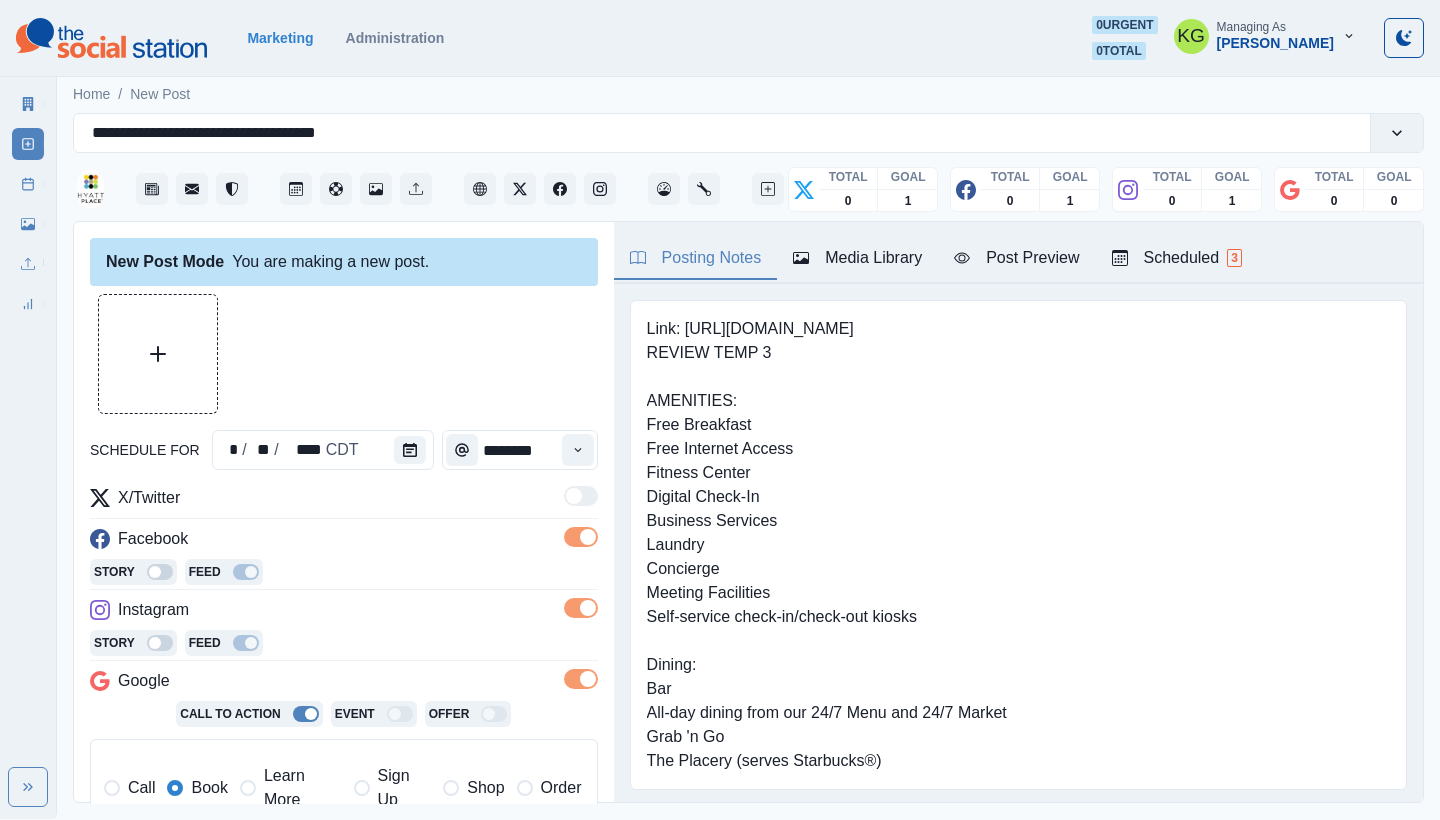 click at bounding box center (158, 354) 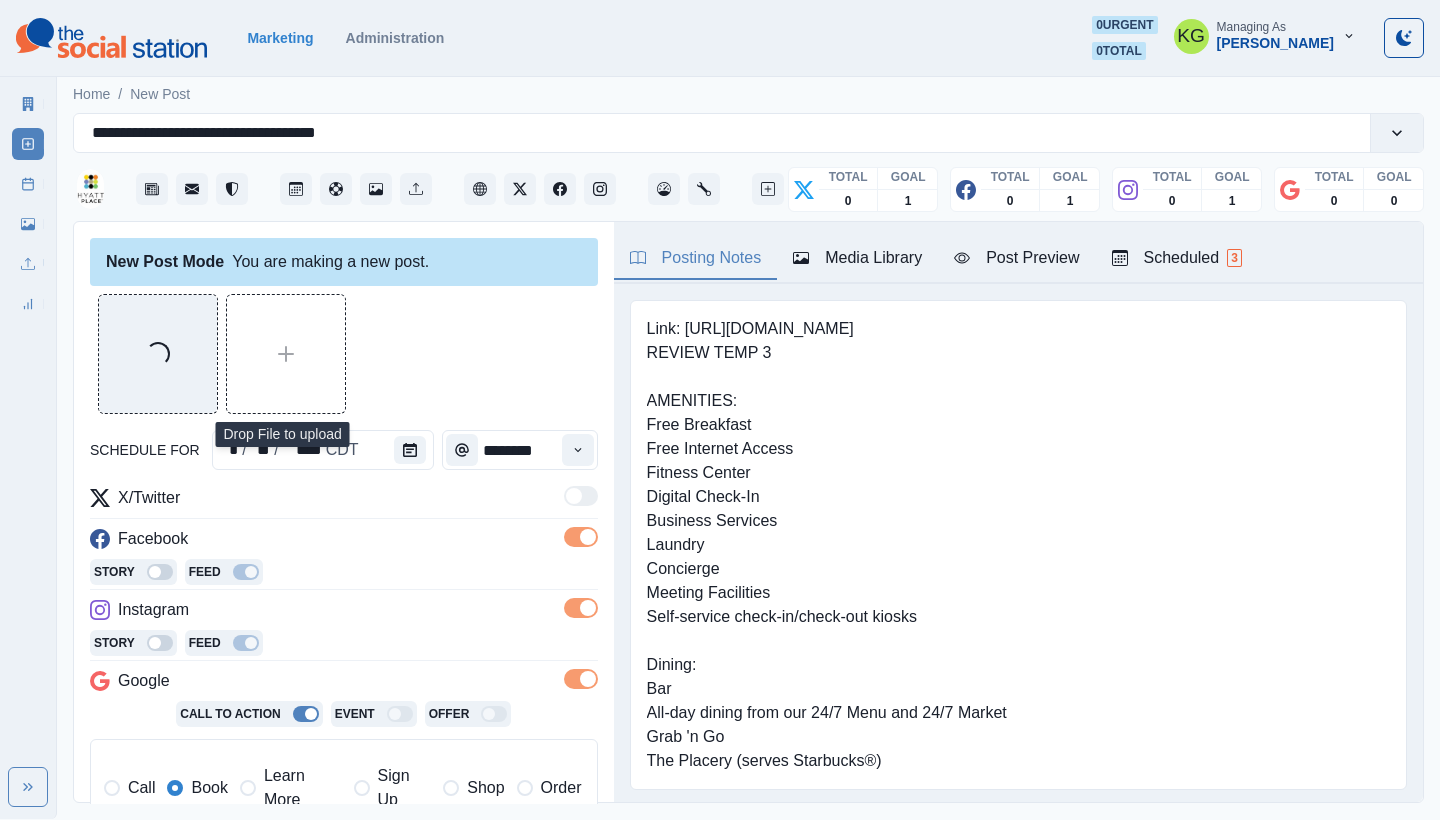 scroll, scrollTop: 454, scrollLeft: 0, axis: vertical 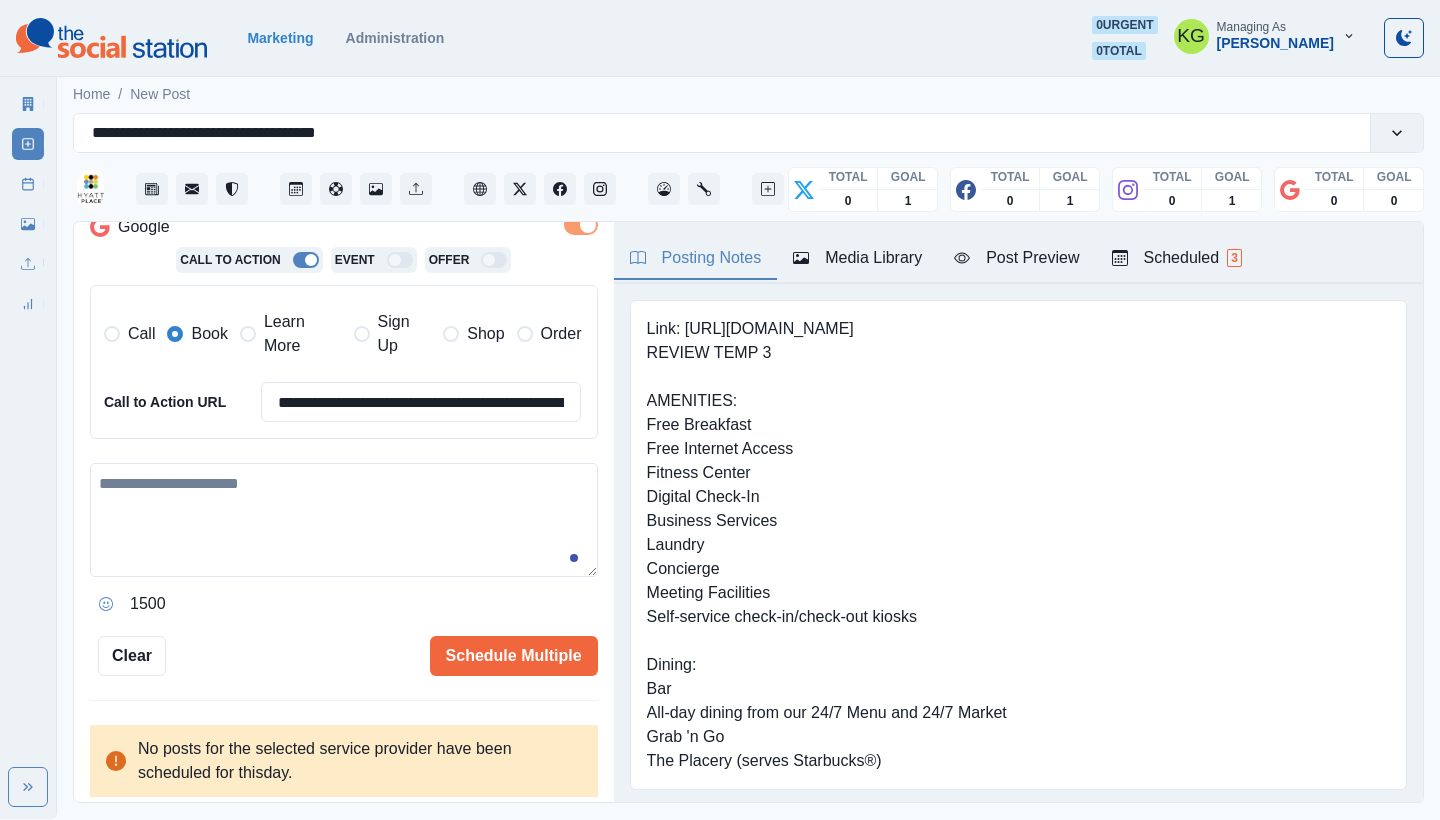 click at bounding box center (344, 520) 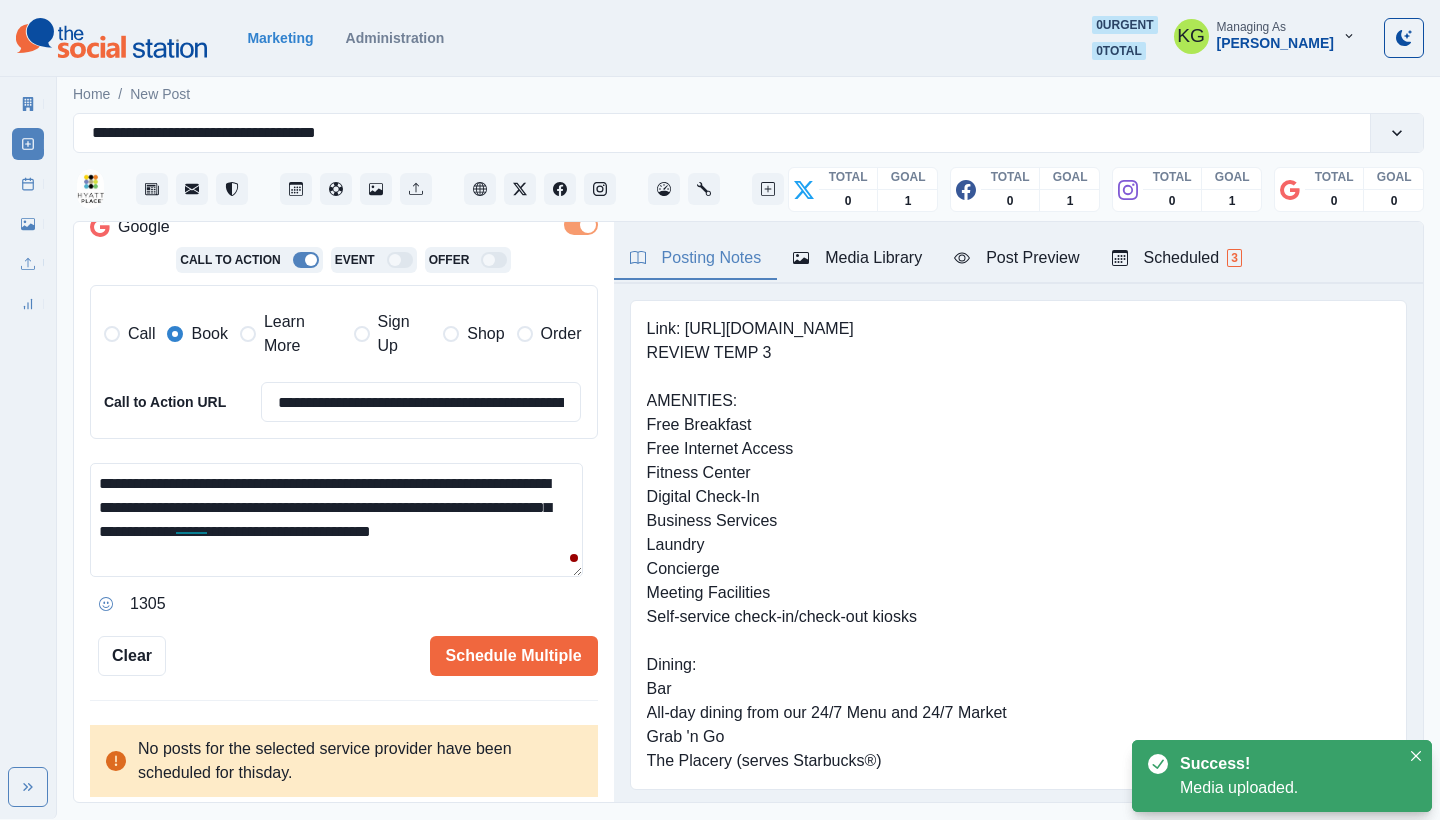 click on "**********" at bounding box center [336, 520] 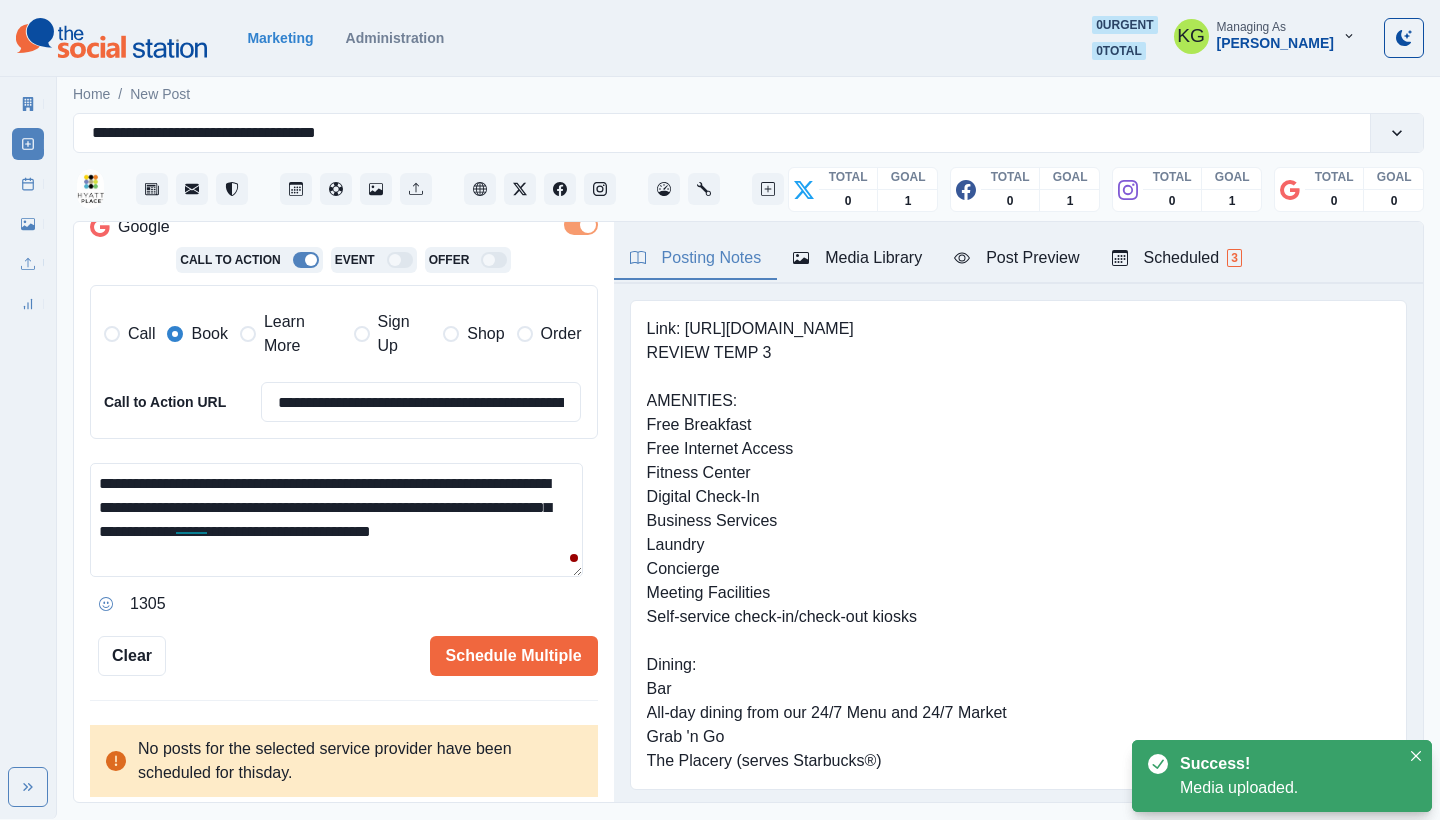 paste on "**" 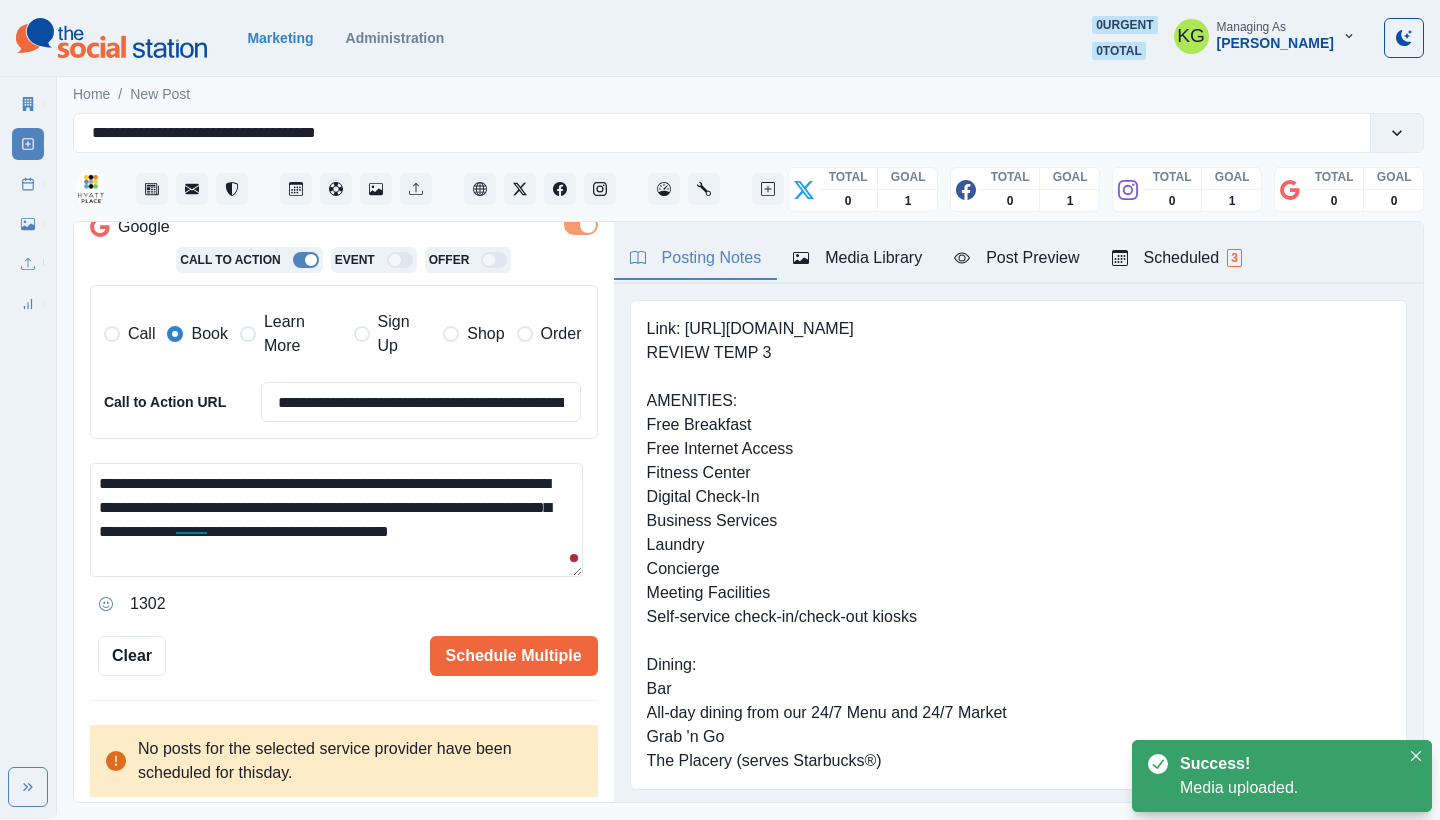 drag, startPoint x: 267, startPoint y: 501, endPoint x: 277, endPoint y: 542, distance: 42.201897 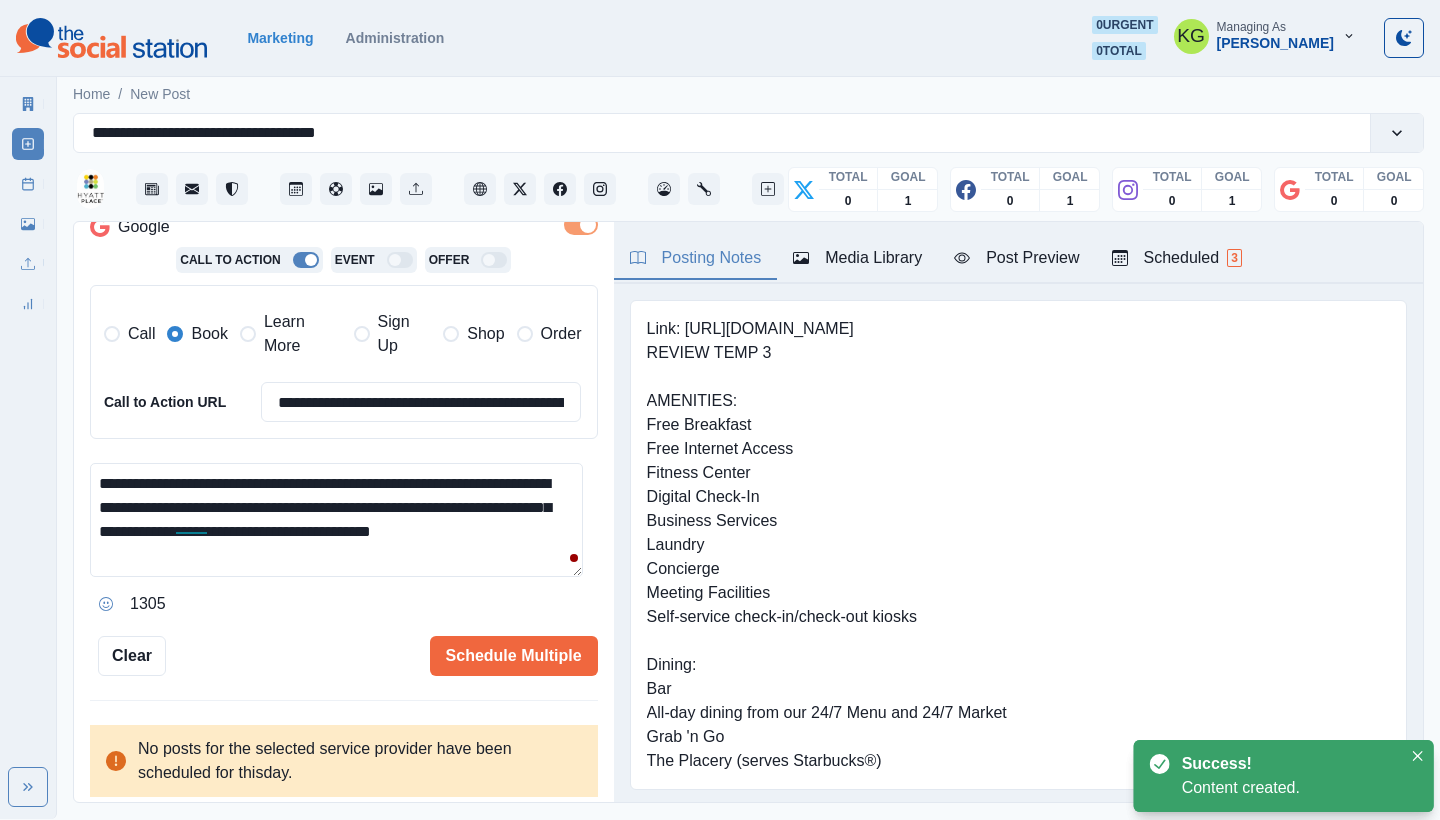click on "**********" at bounding box center (336, 520) 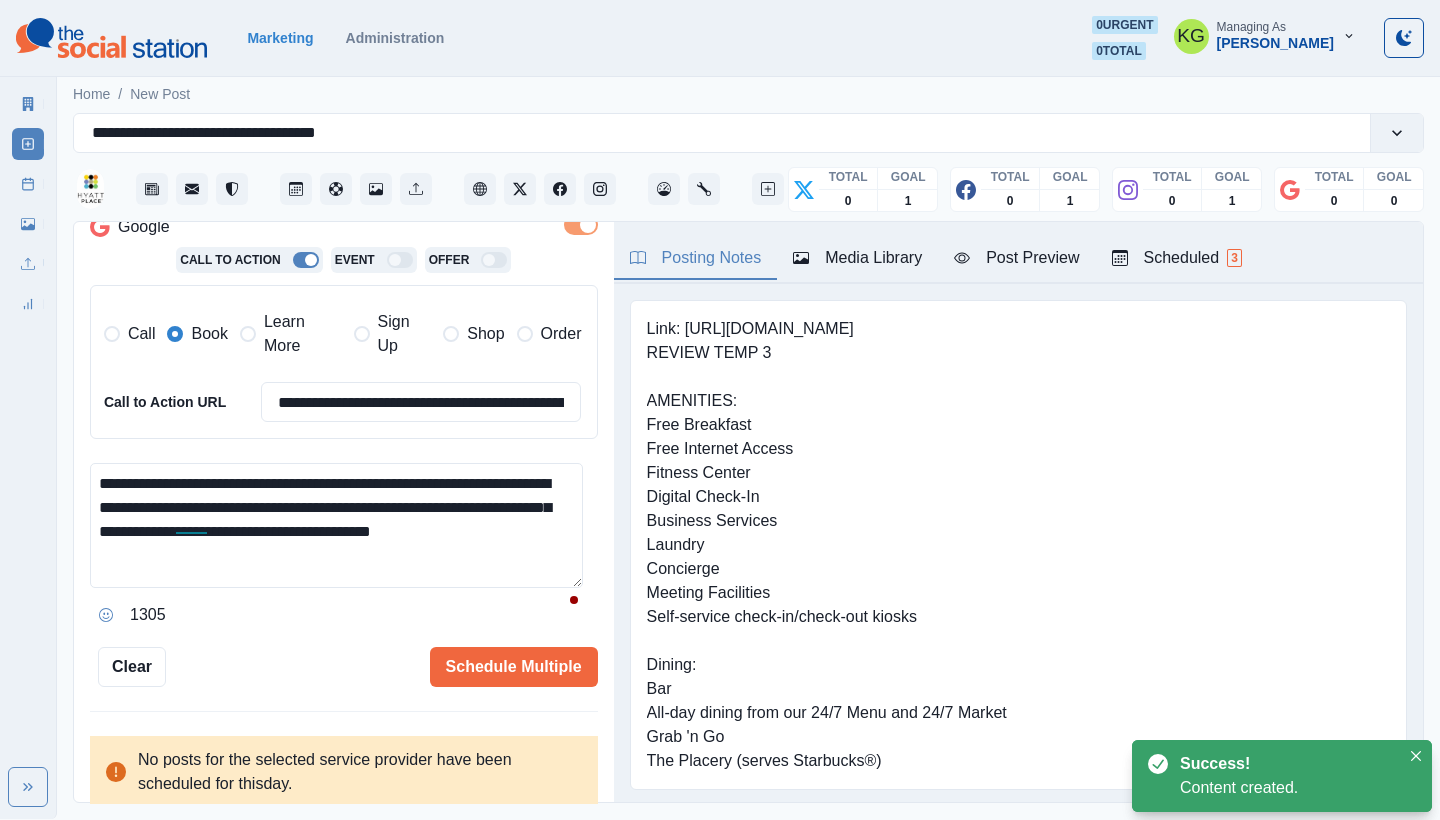 click on "**********" at bounding box center [336, 525] 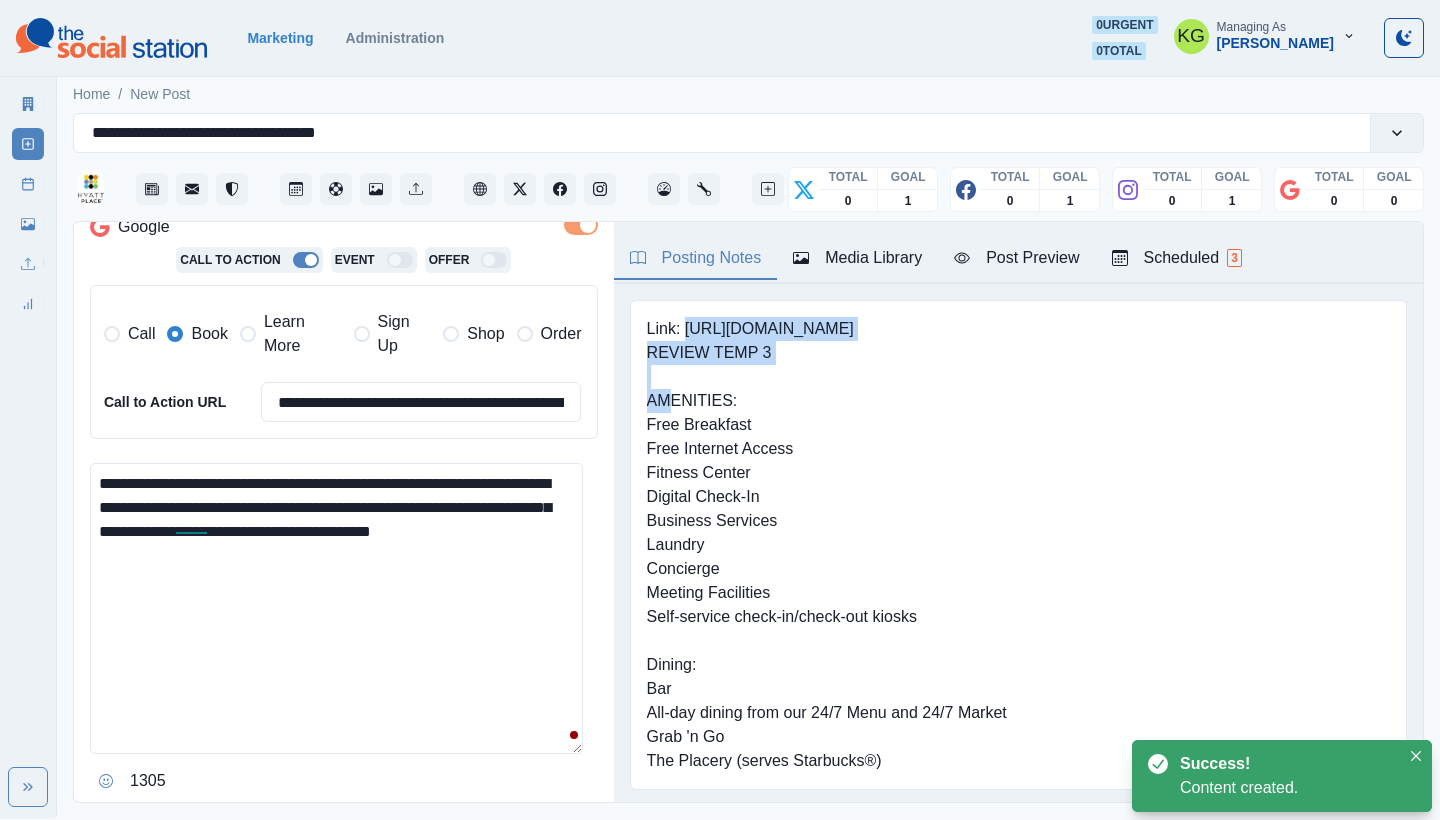 drag, startPoint x: 685, startPoint y: 324, endPoint x: 874, endPoint y: 339, distance: 189.5943 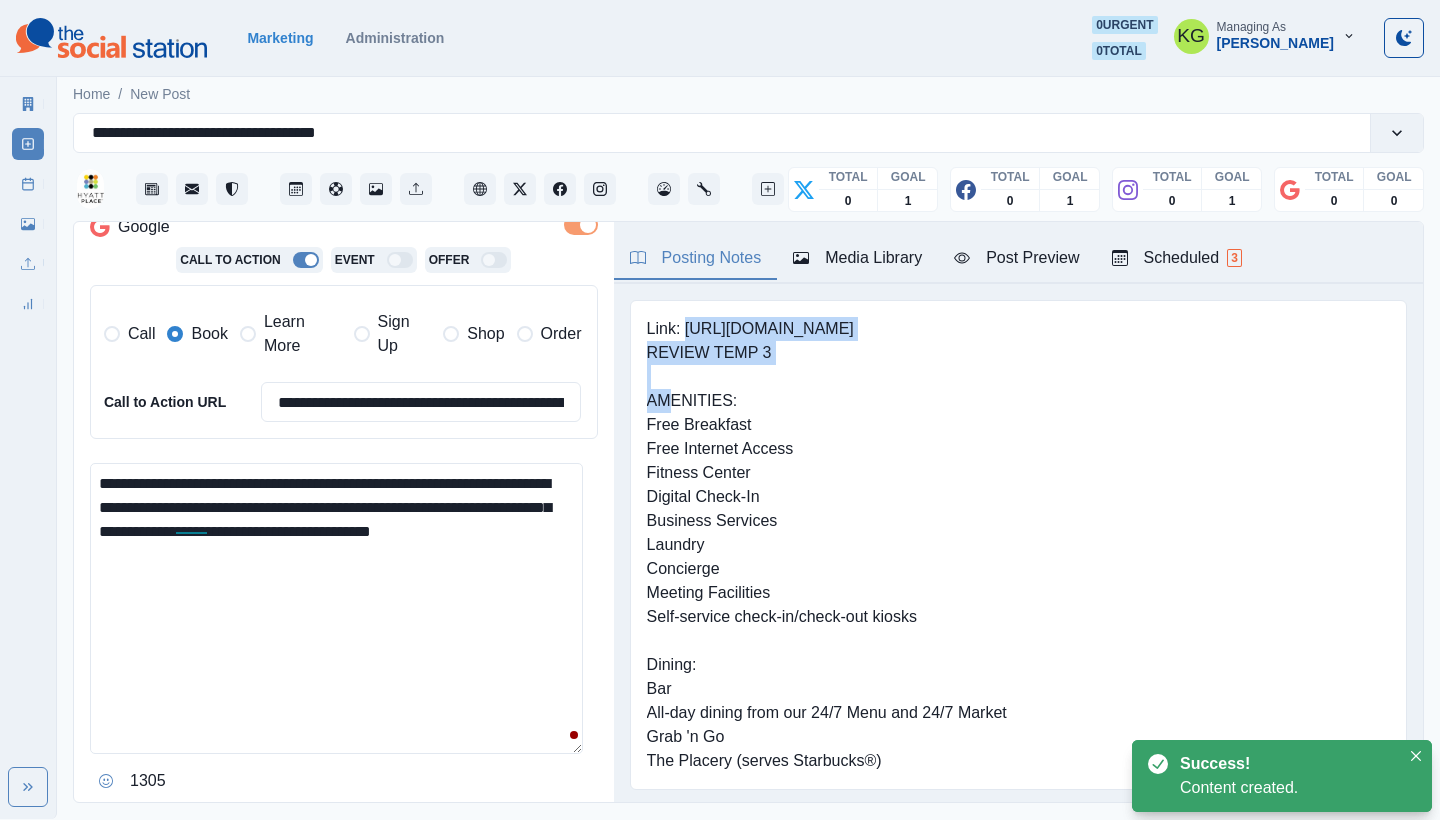 click on "Link: https://bit.ly/41Gswui
REVIEW TEMP 3
AMENITIES:
Free Breakfast
Free Internet Access
Fitness Center
Digital Check-In
Business Services
Laundry
Concierge
Meeting Facilities
Self-service check-in/check-out kiosks
Dining:
Bar
All-day dining from our 24/7 Menu and 24/7 Market
Grab 'n Go
The Placery (serves Starbucks®)" at bounding box center (827, 545) 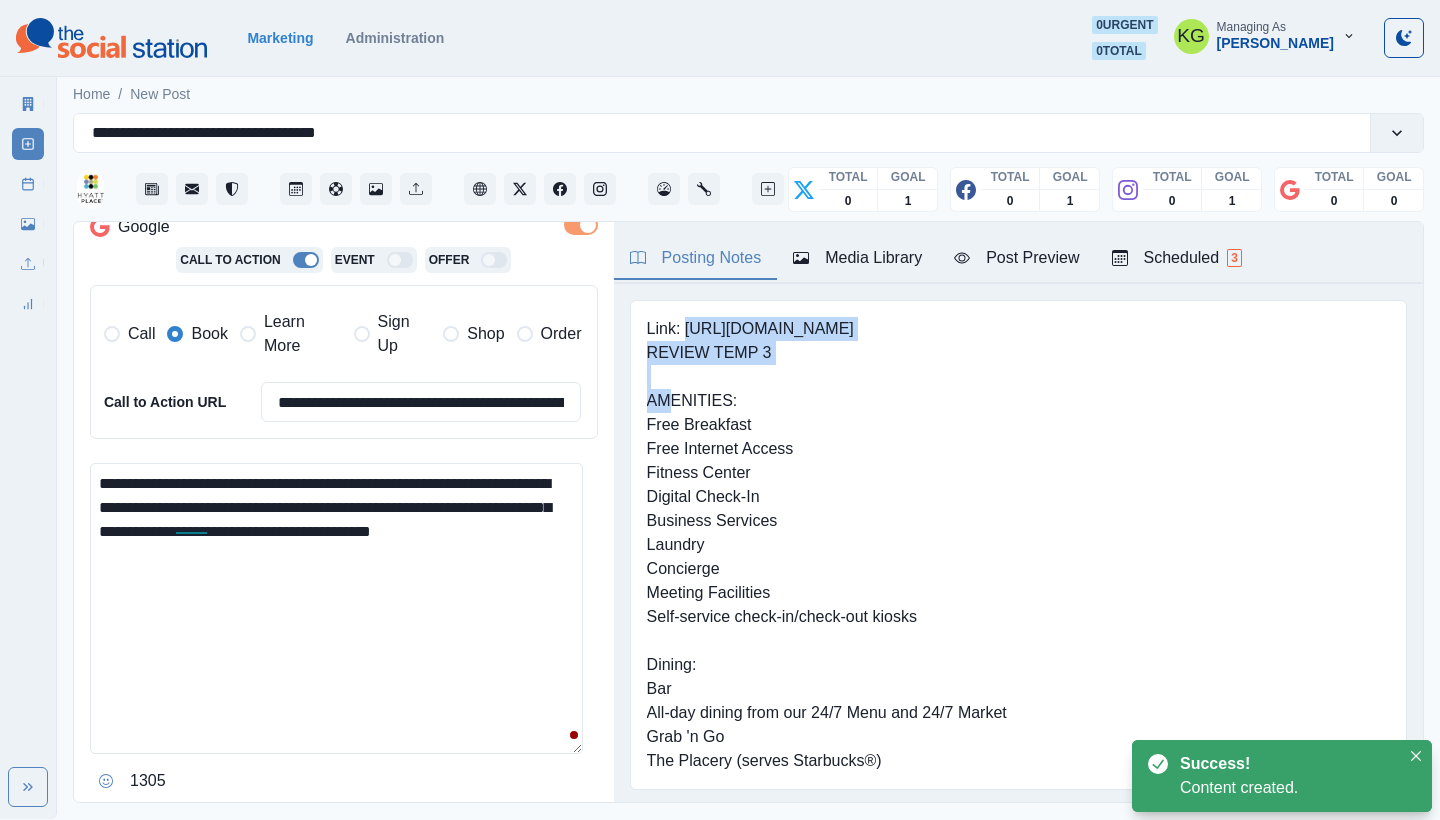 click on "Link: https://bit.ly/41Gswui
REVIEW TEMP 3
AMENITIES:
Free Breakfast
Free Internet Access
Fitness Center
Digital Check-In
Business Services
Laundry
Concierge
Meeting Facilities
Self-service check-in/check-out kiosks
Dining:
Bar
All-day dining from our 24/7 Menu and 24/7 Market
Grab 'n Go
The Placery (serves Starbucks®)" at bounding box center (827, 545) 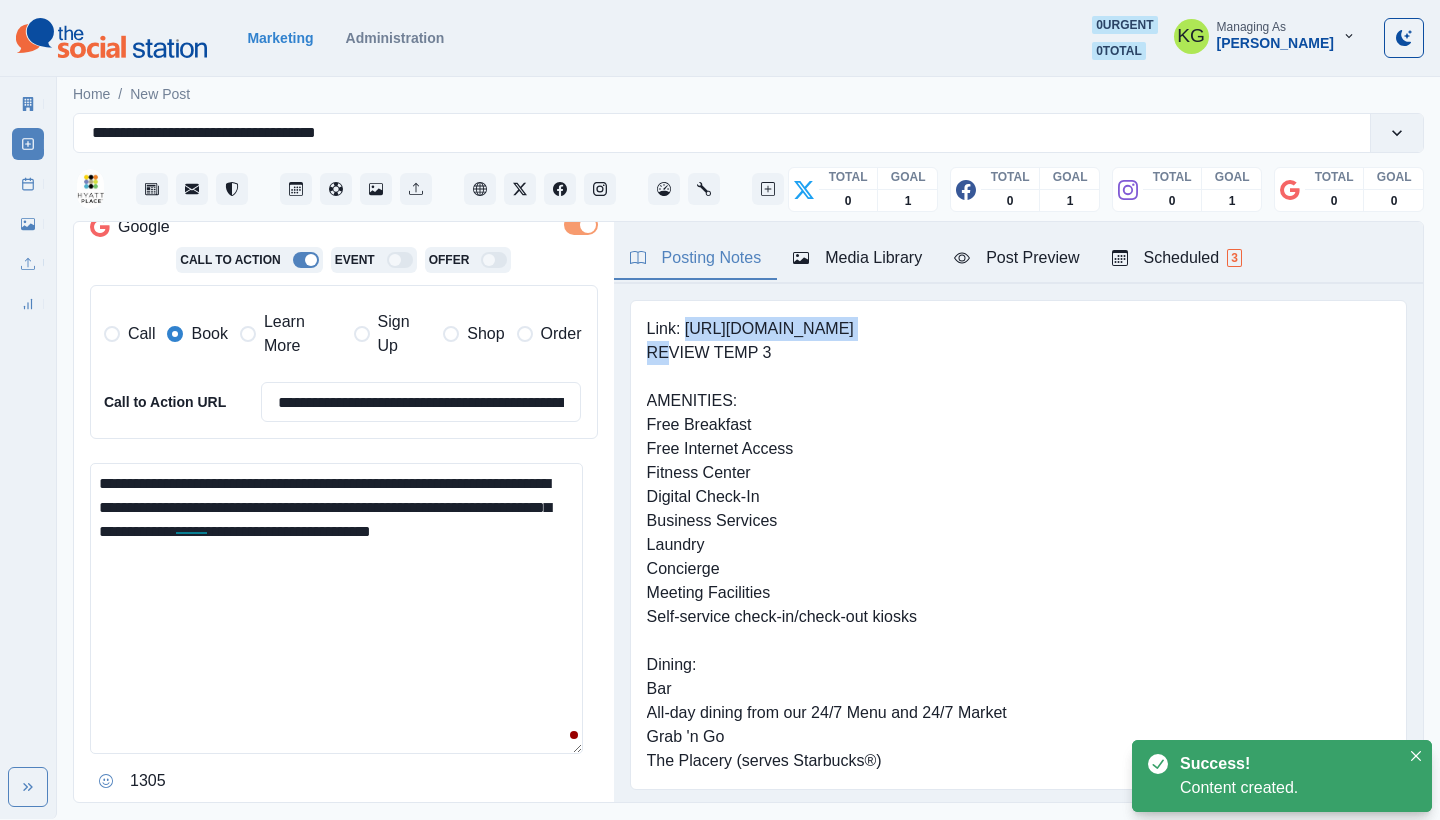 drag, startPoint x: 798, startPoint y: 324, endPoint x: 686, endPoint y: 323, distance: 112.00446 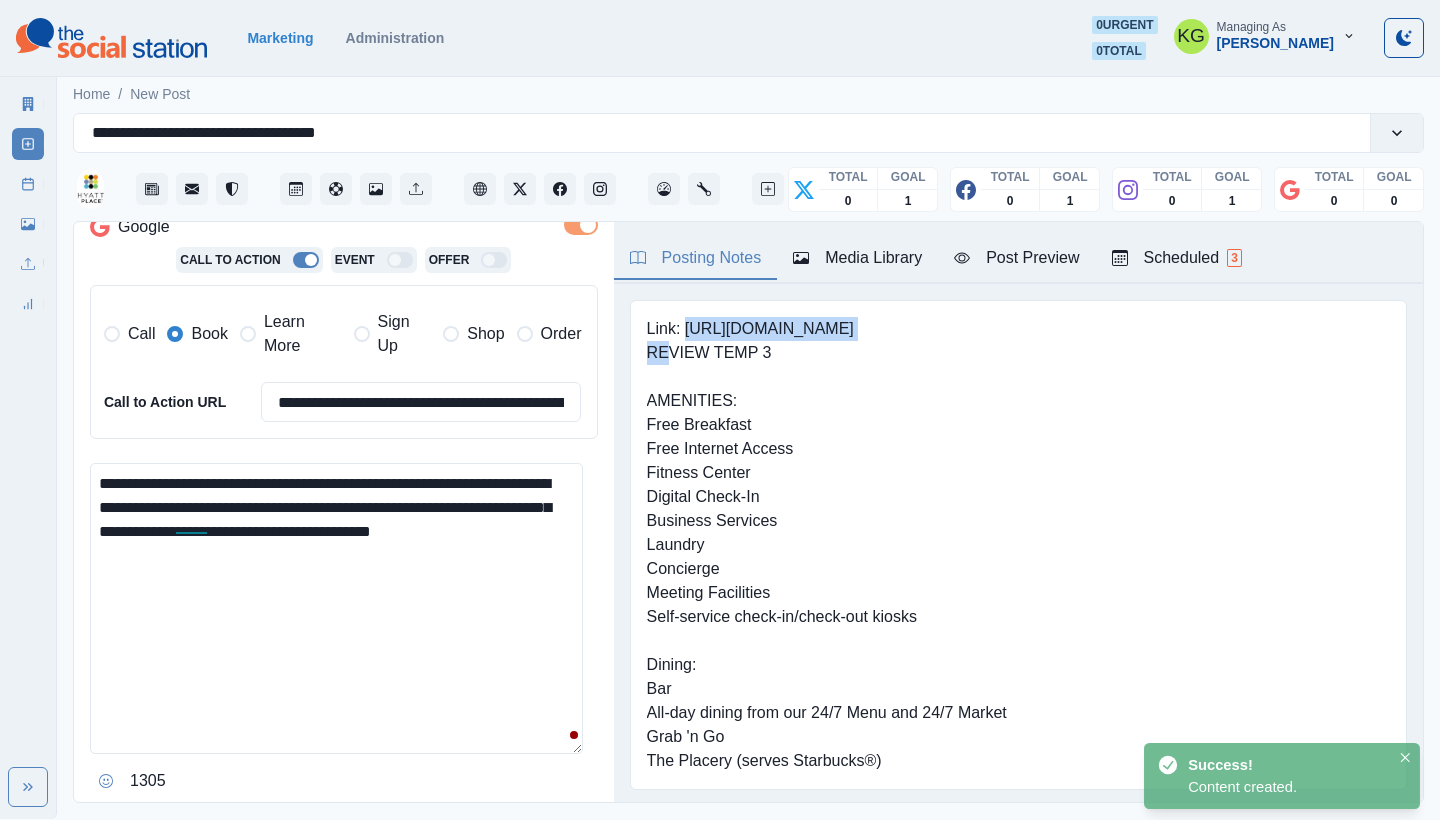 copy on "https://bit.ly/41Gswu" 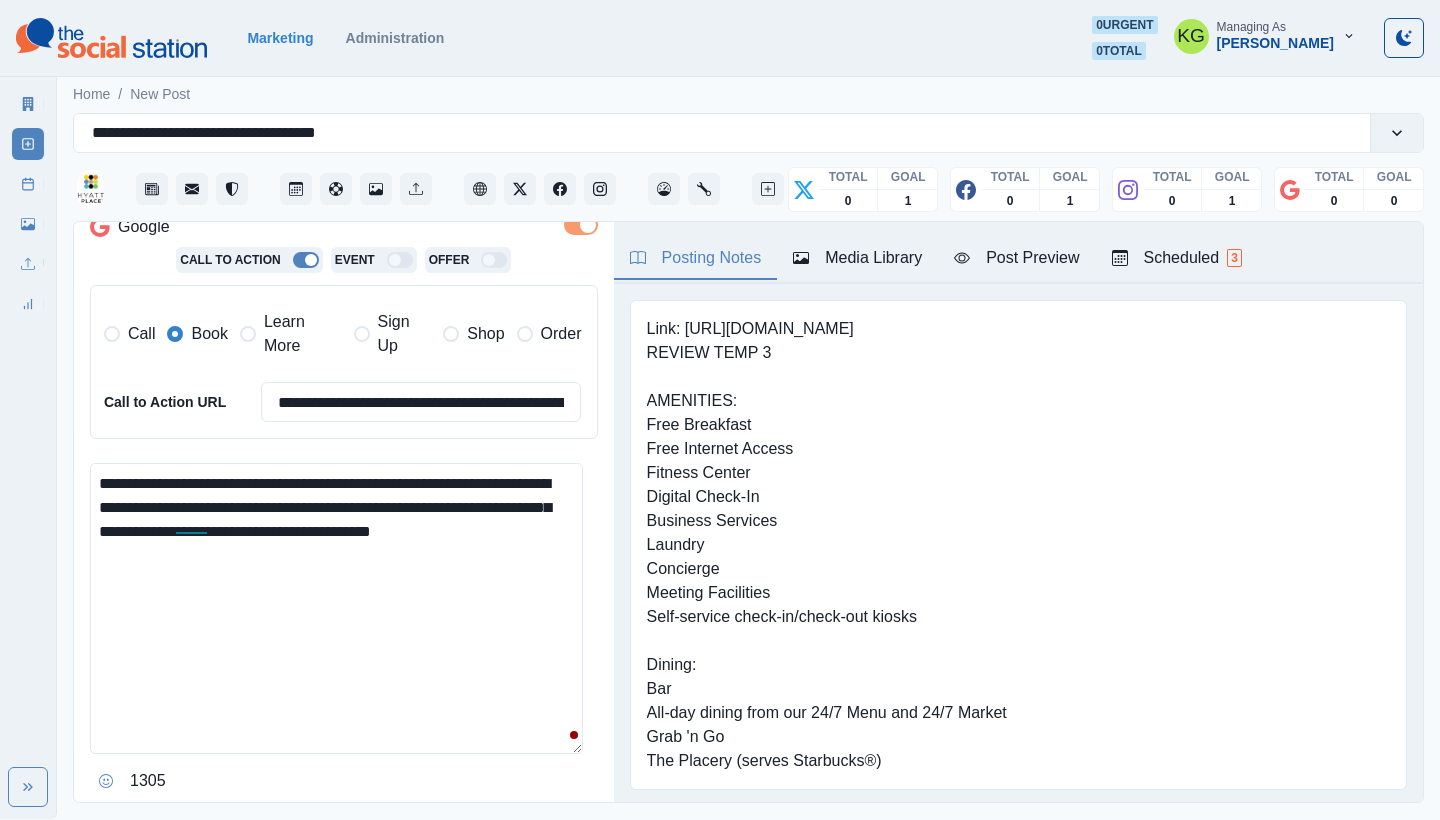 click on "**********" at bounding box center [336, 608] 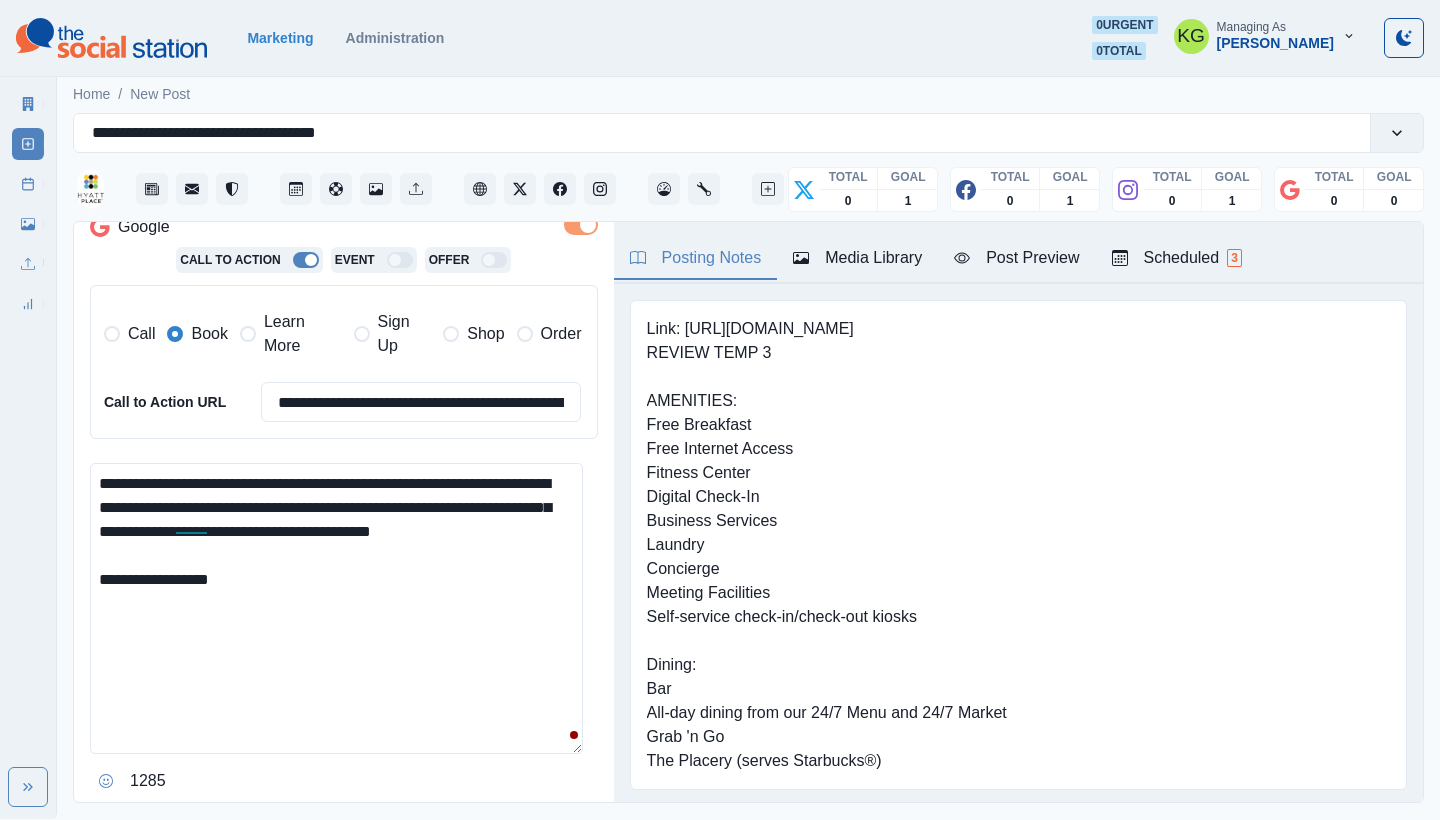 paste on "**********" 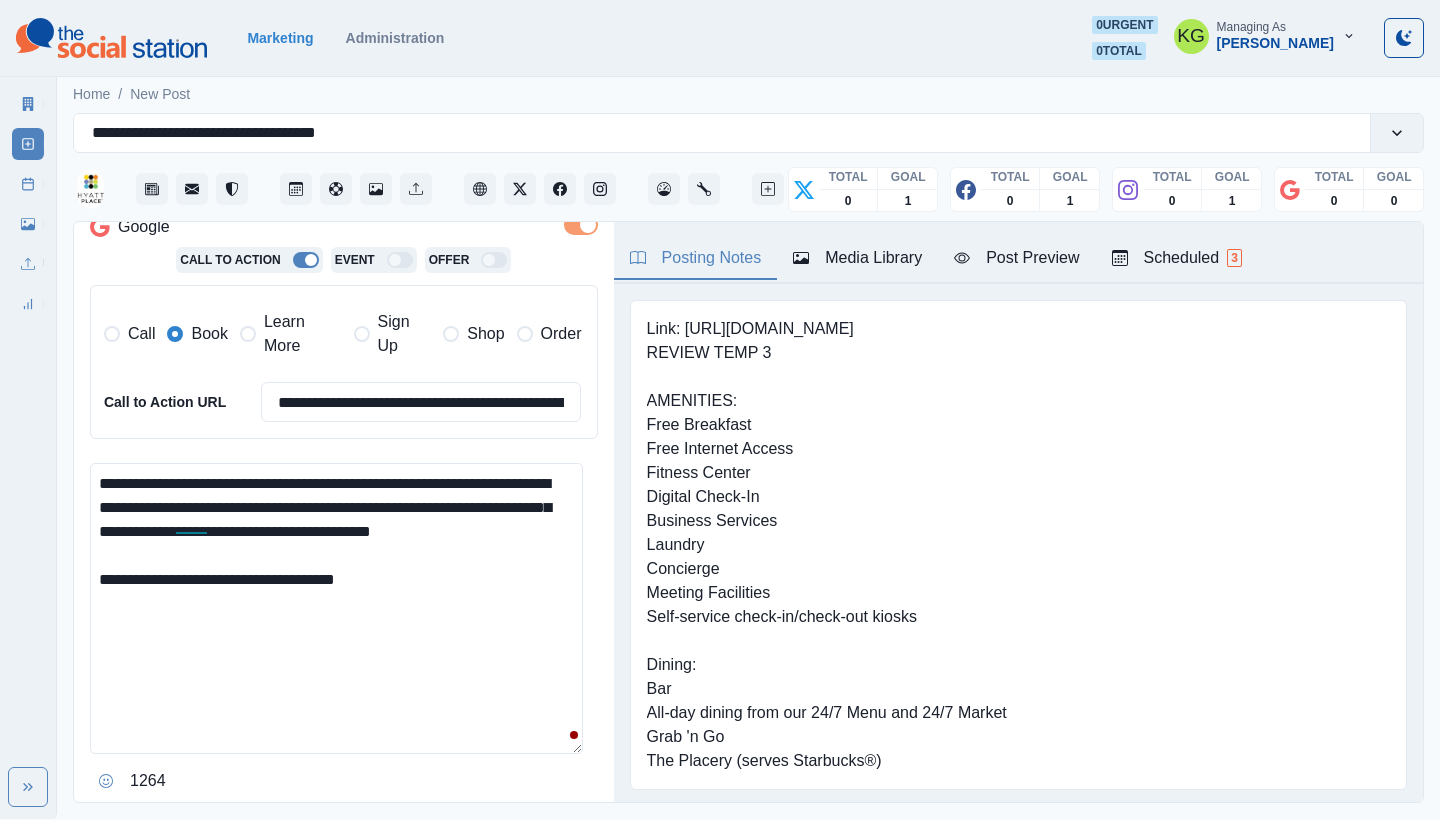 scroll, scrollTop: 631, scrollLeft: 0, axis: vertical 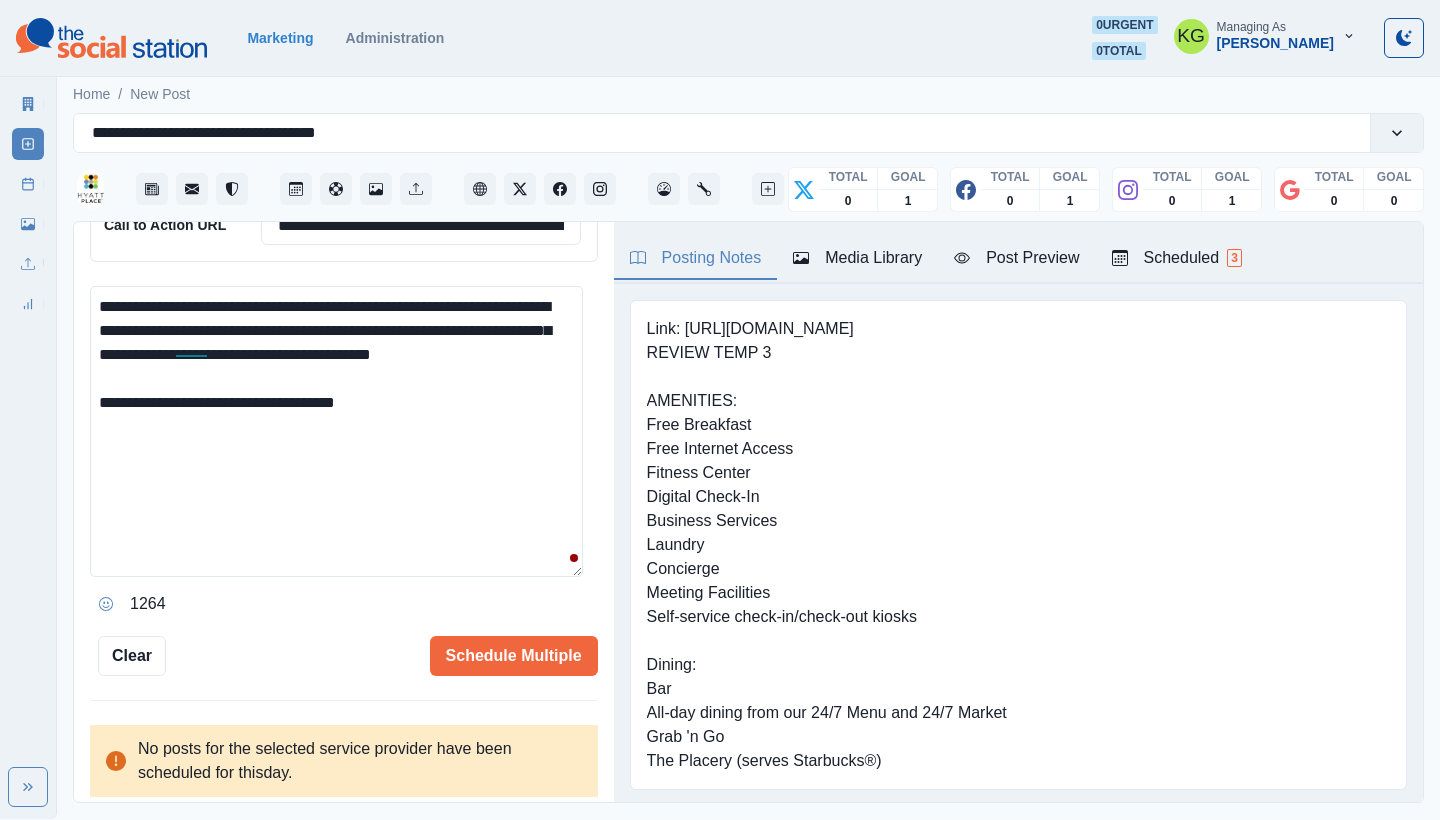 drag, startPoint x: 264, startPoint y: 413, endPoint x: 224, endPoint y: 411, distance: 40.04997 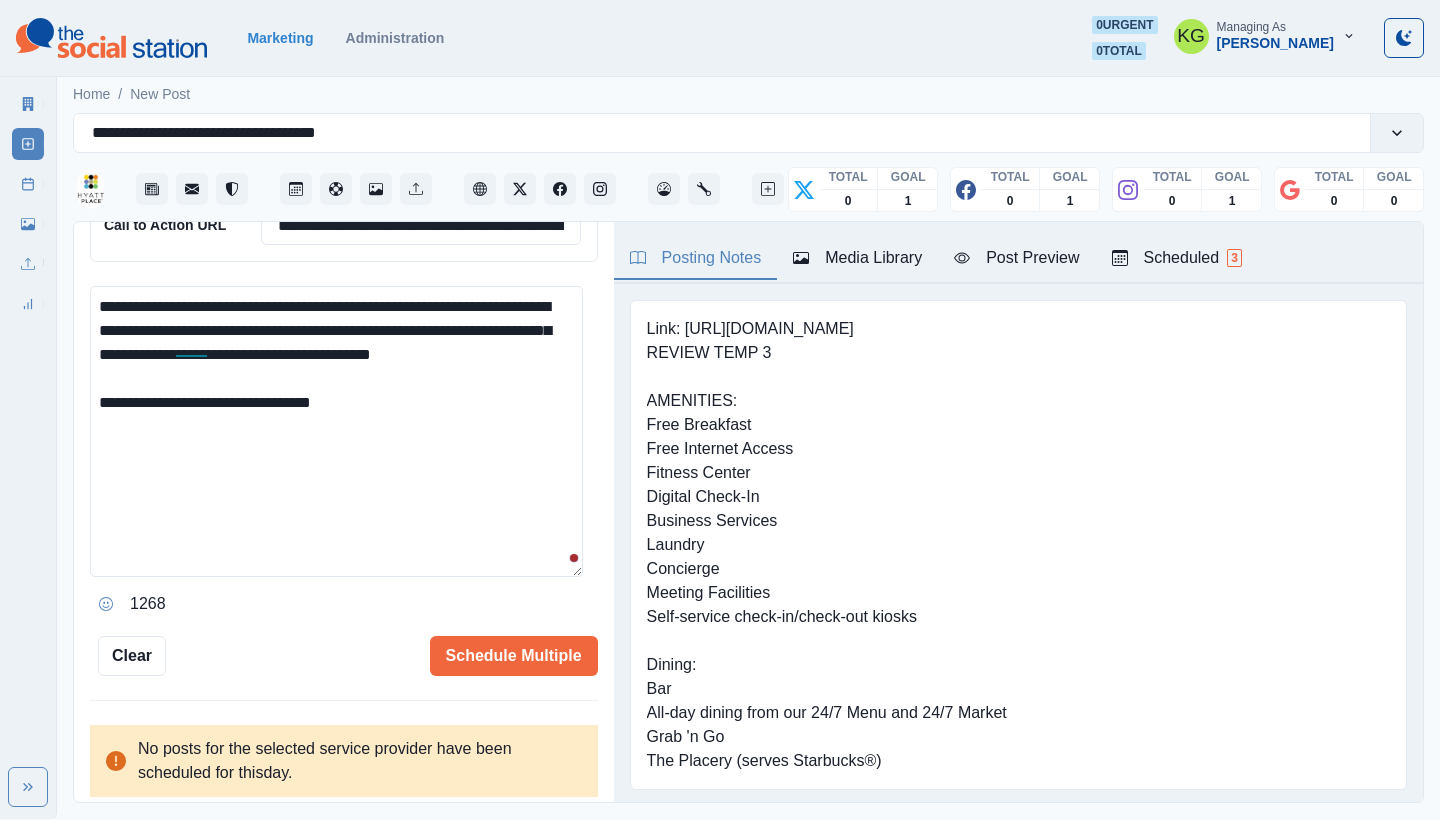 click on "**********" at bounding box center [336, 431] 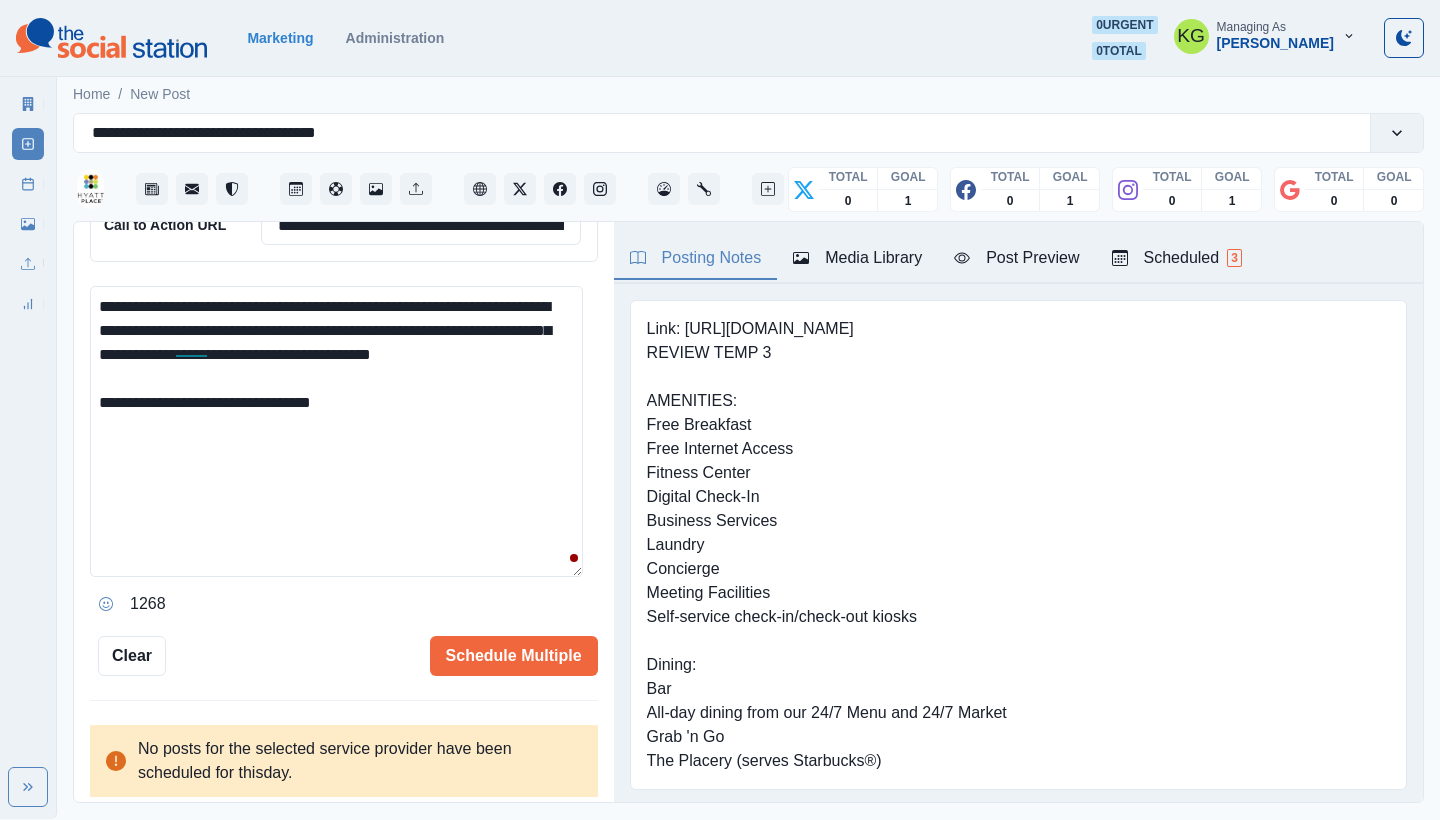 click on "**********" at bounding box center (336, 431) 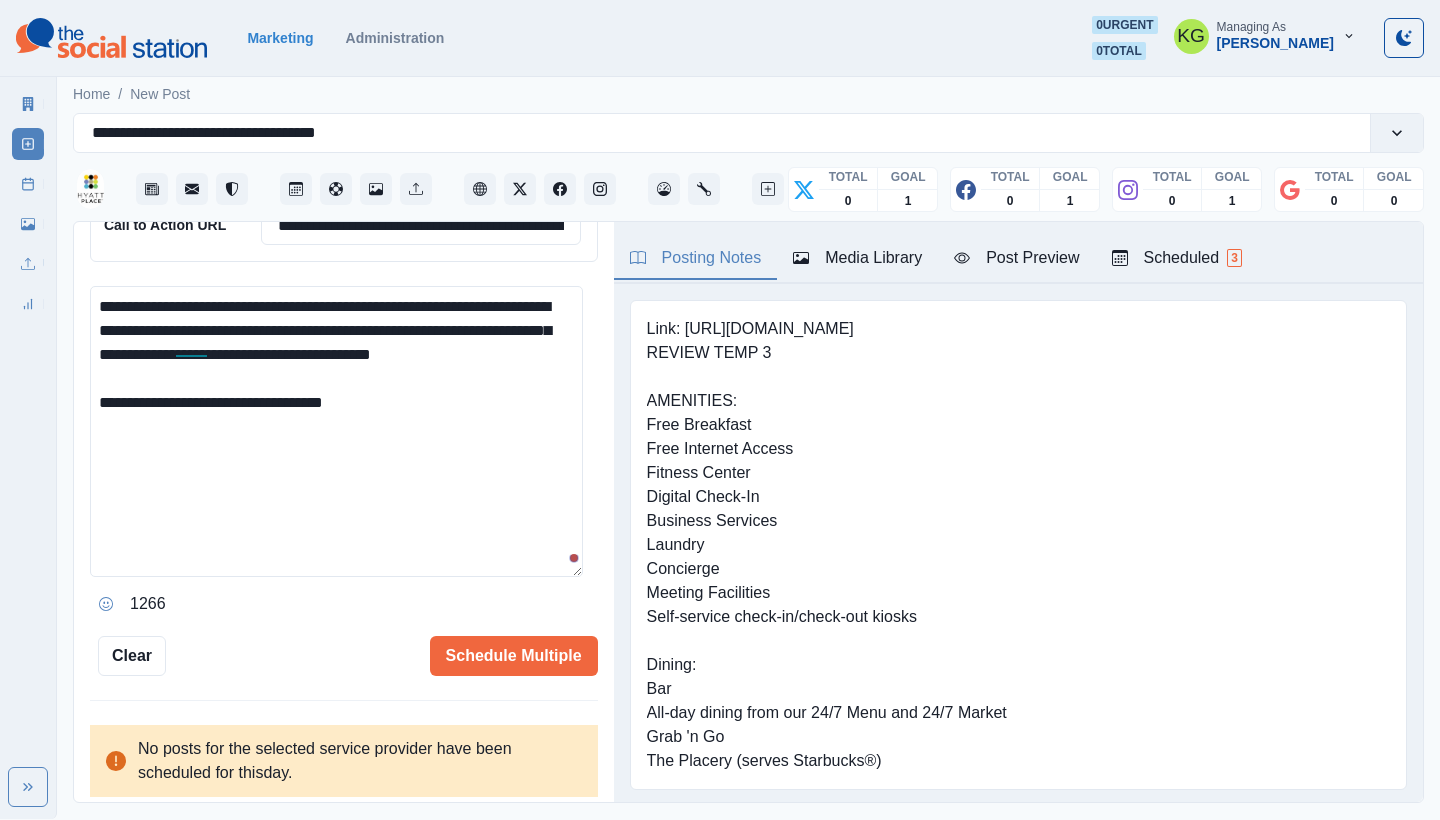 click 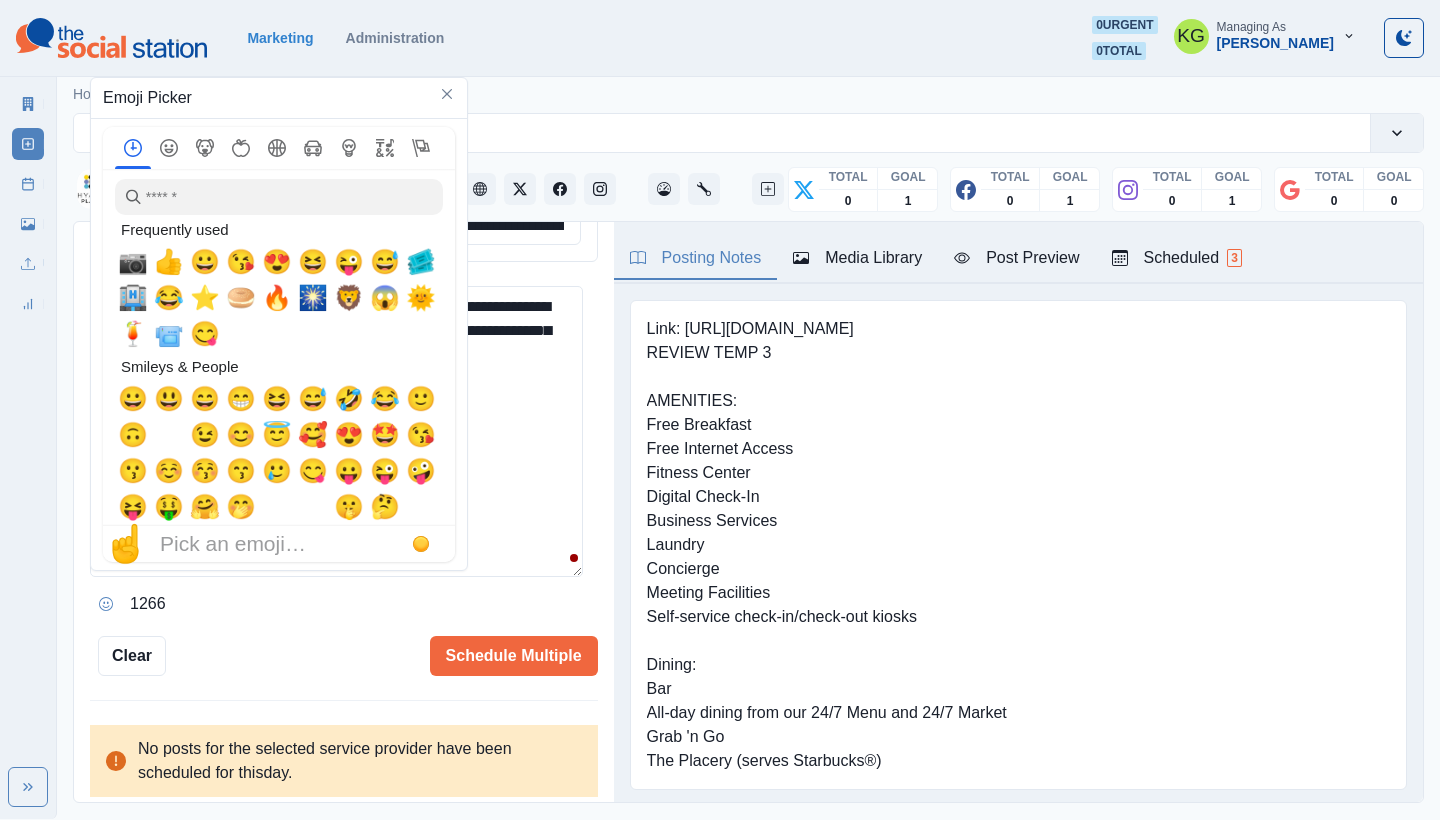 click on "📷" at bounding box center (133, 262) 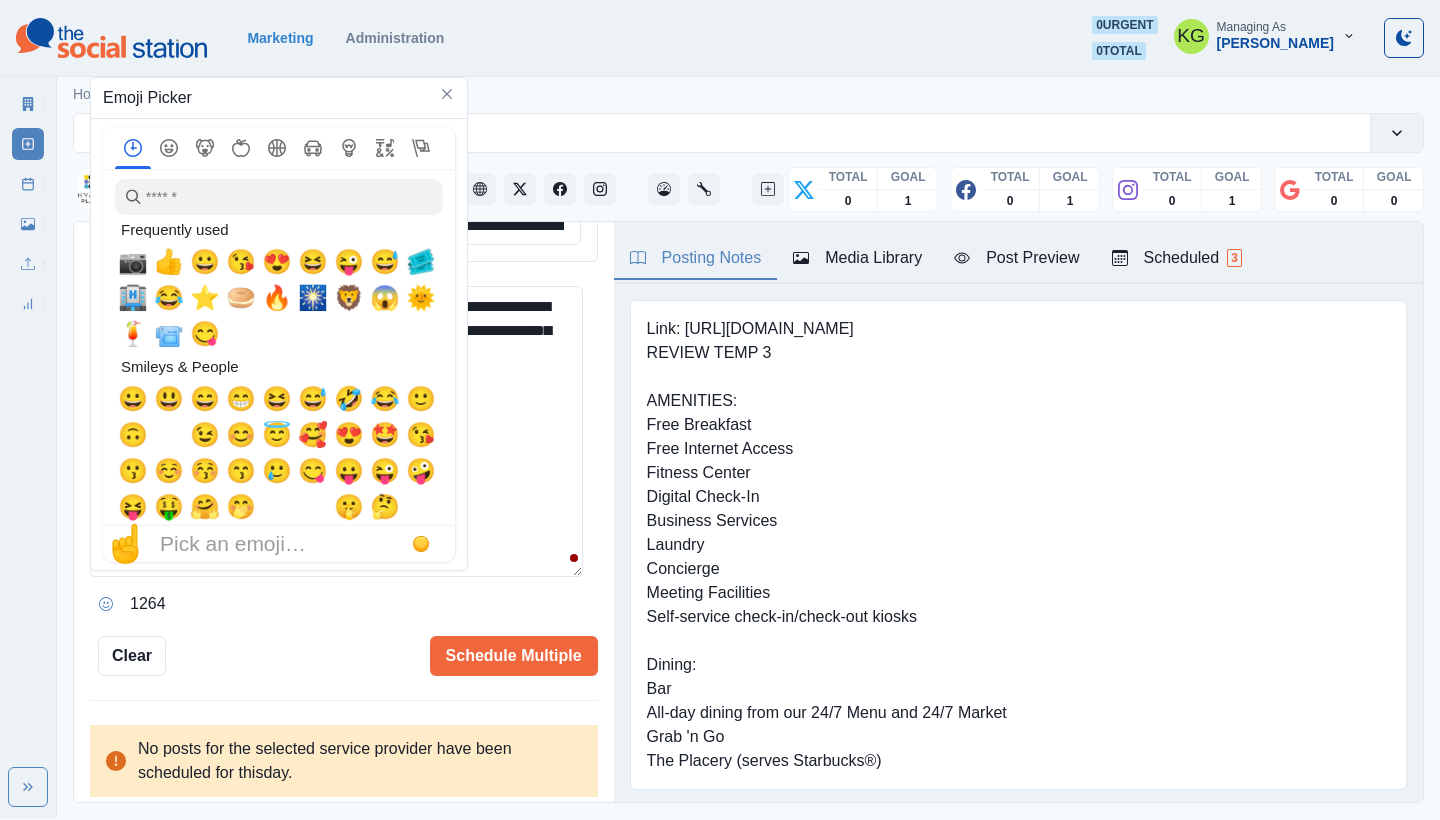 click on "**********" at bounding box center (336, 431) 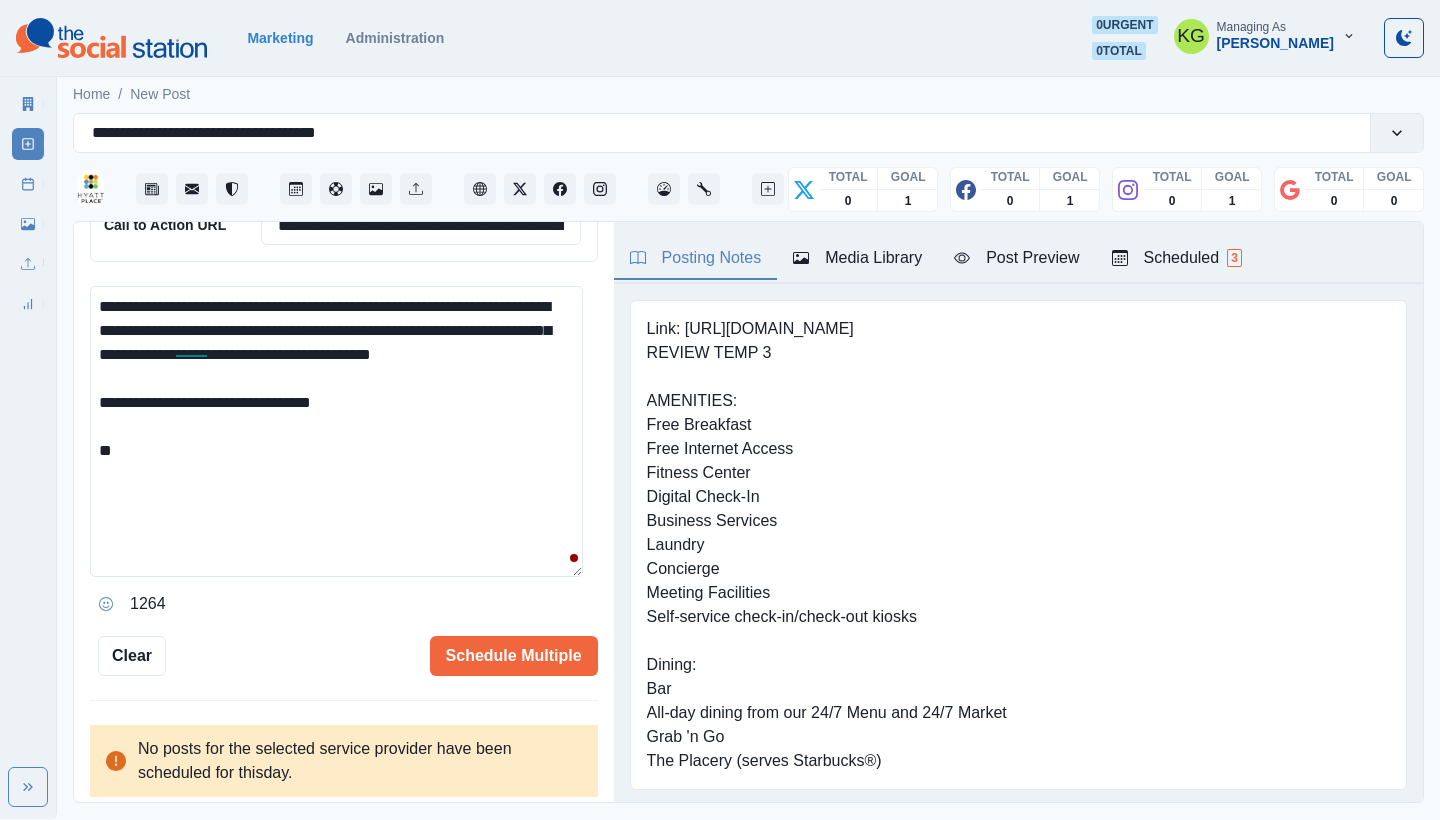 click on "**********" at bounding box center (336, 431) 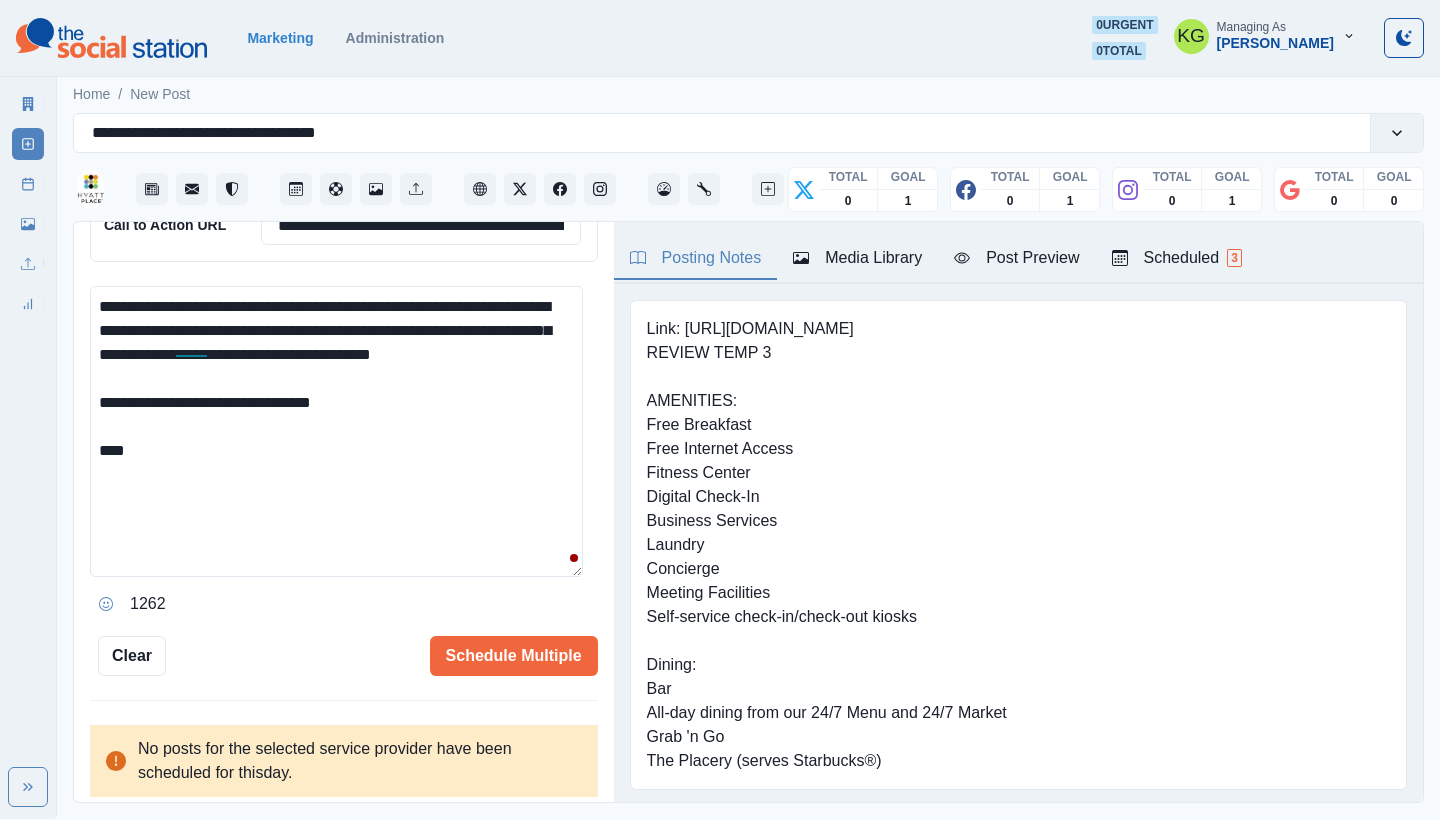 paste on "**********" 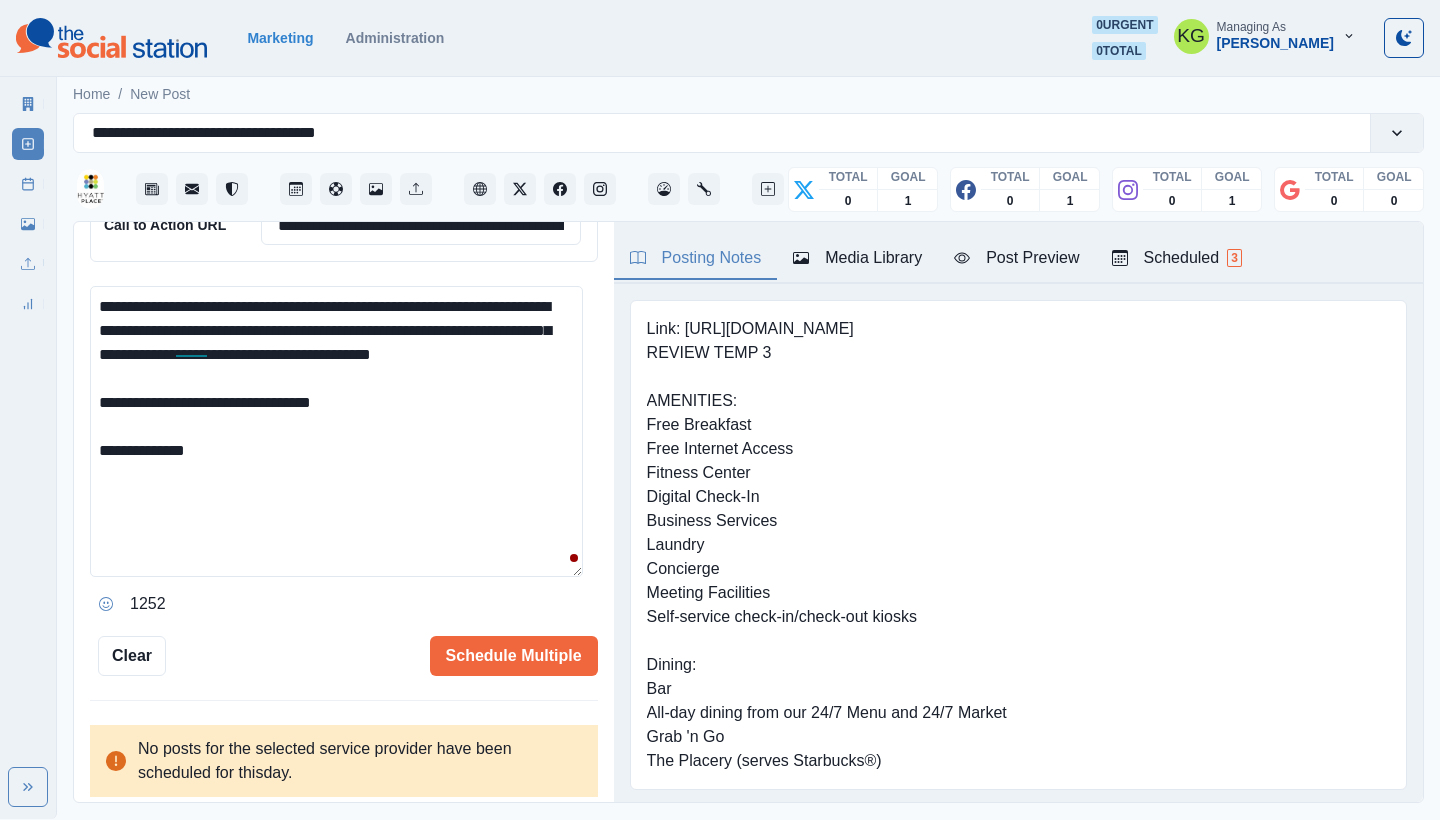 click on "**********" at bounding box center [336, 431] 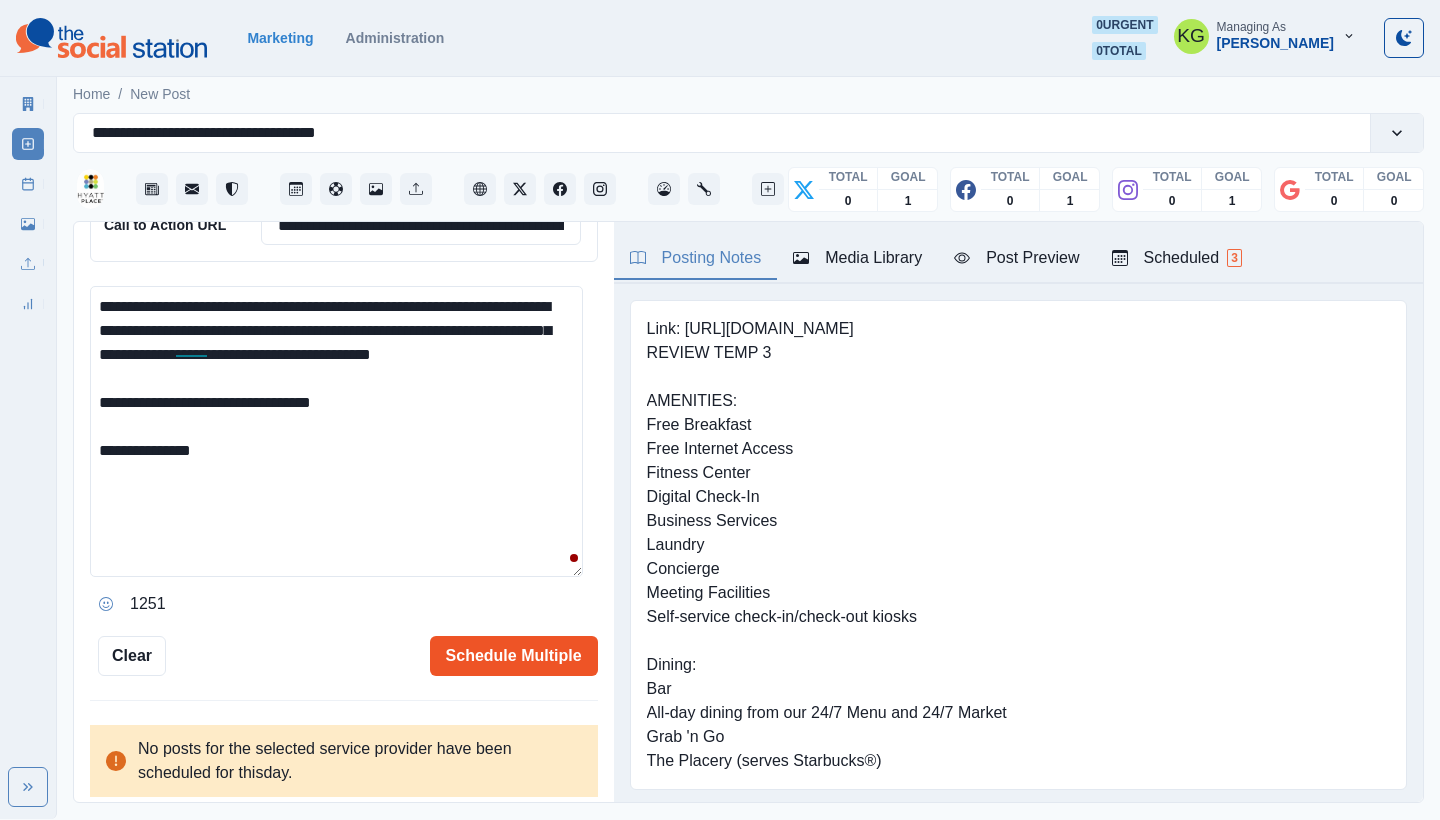 type on "**********" 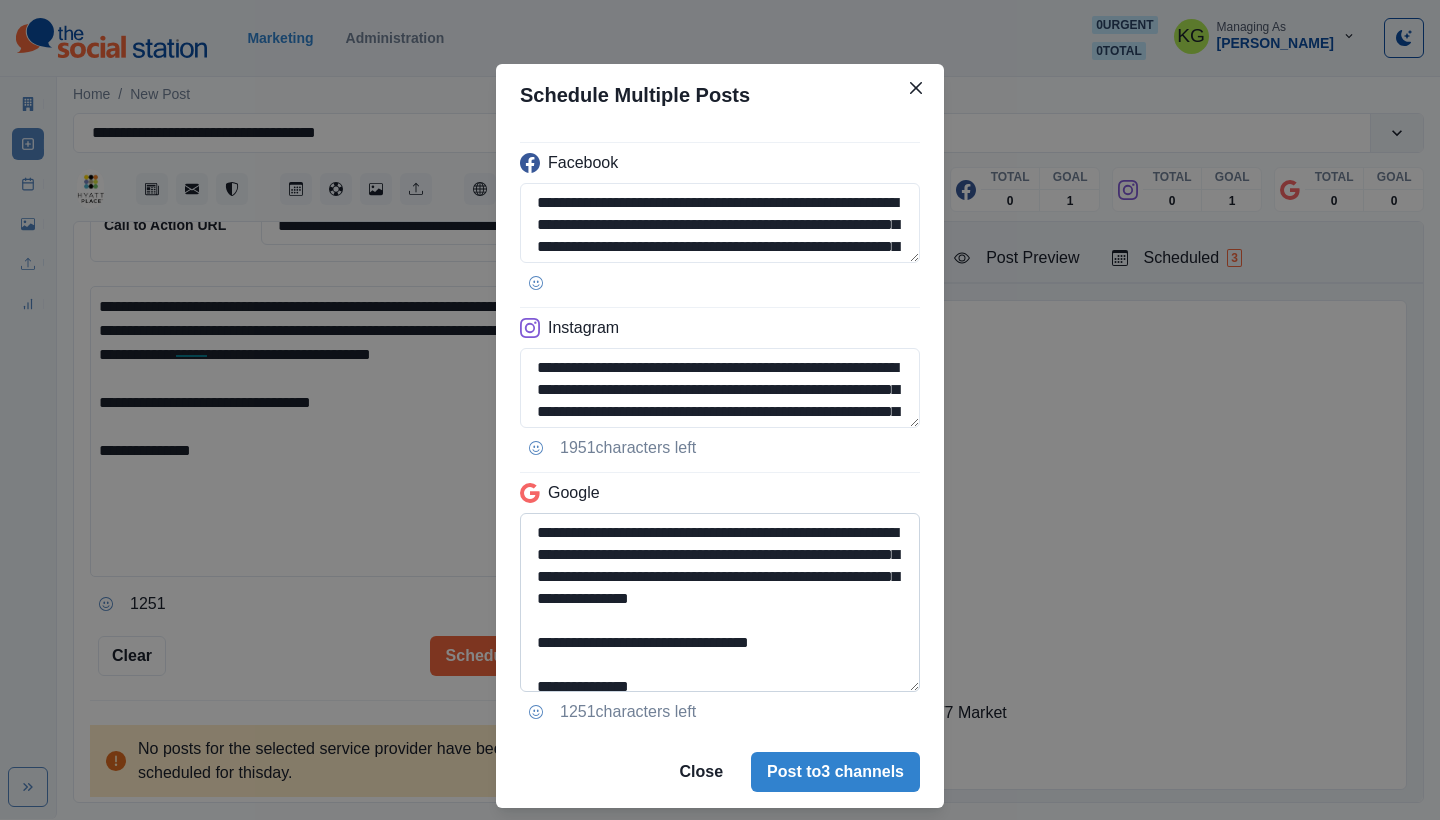 click on "**********" at bounding box center [720, 602] 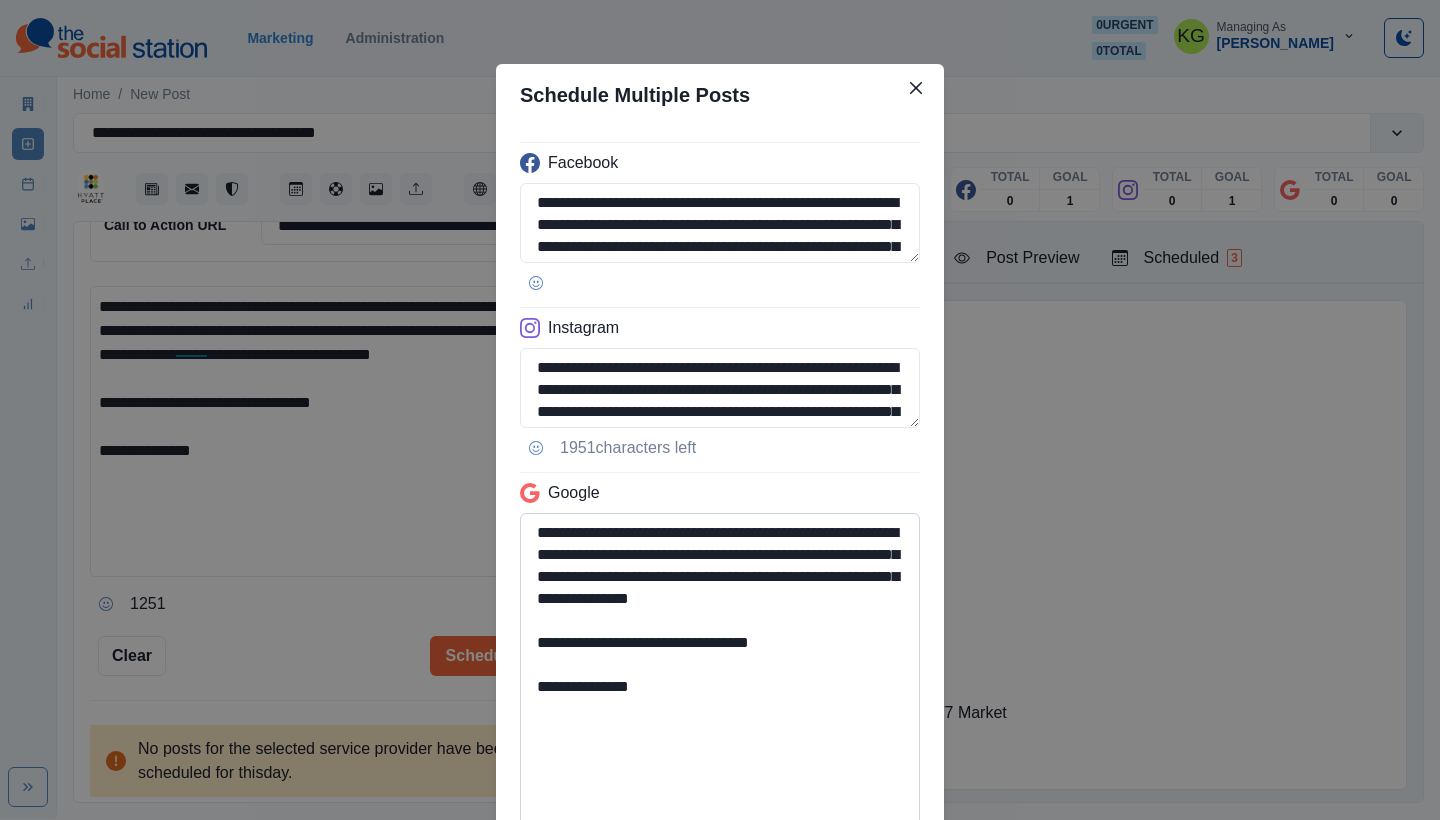 click on "**********" at bounding box center [720, 672] 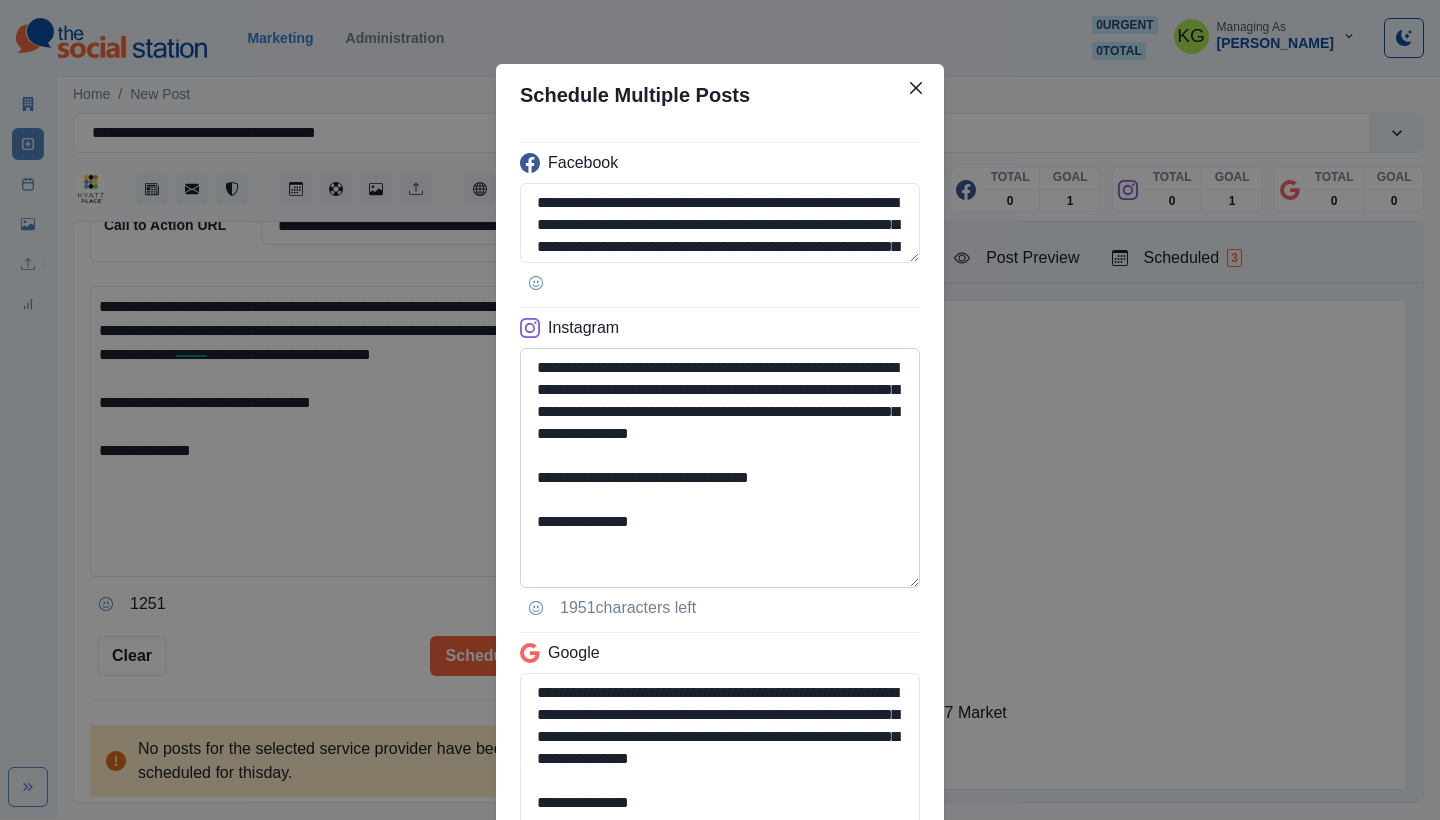 click on "**********" at bounding box center [720, 468] 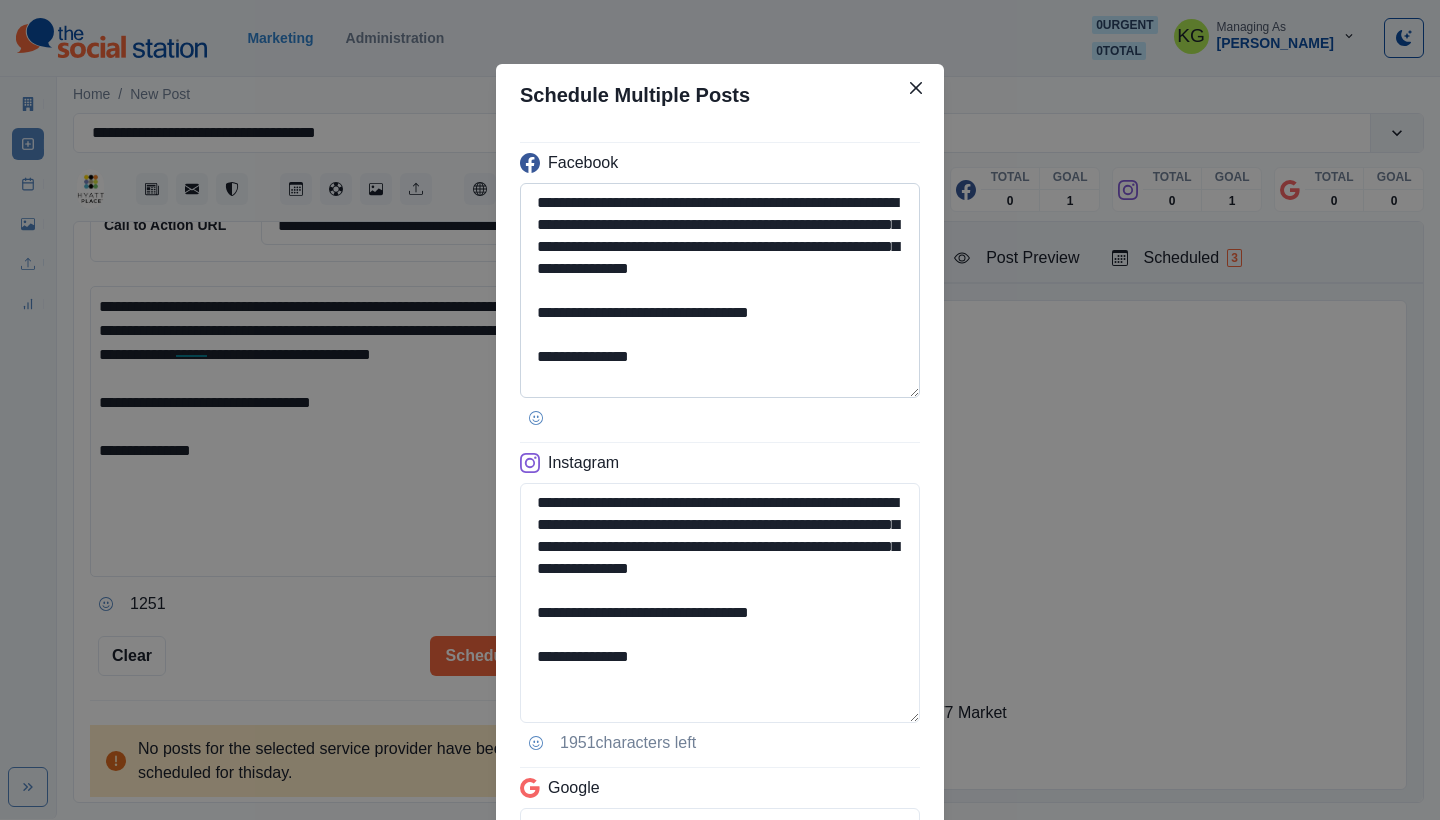 click on "**********" at bounding box center [720, 290] 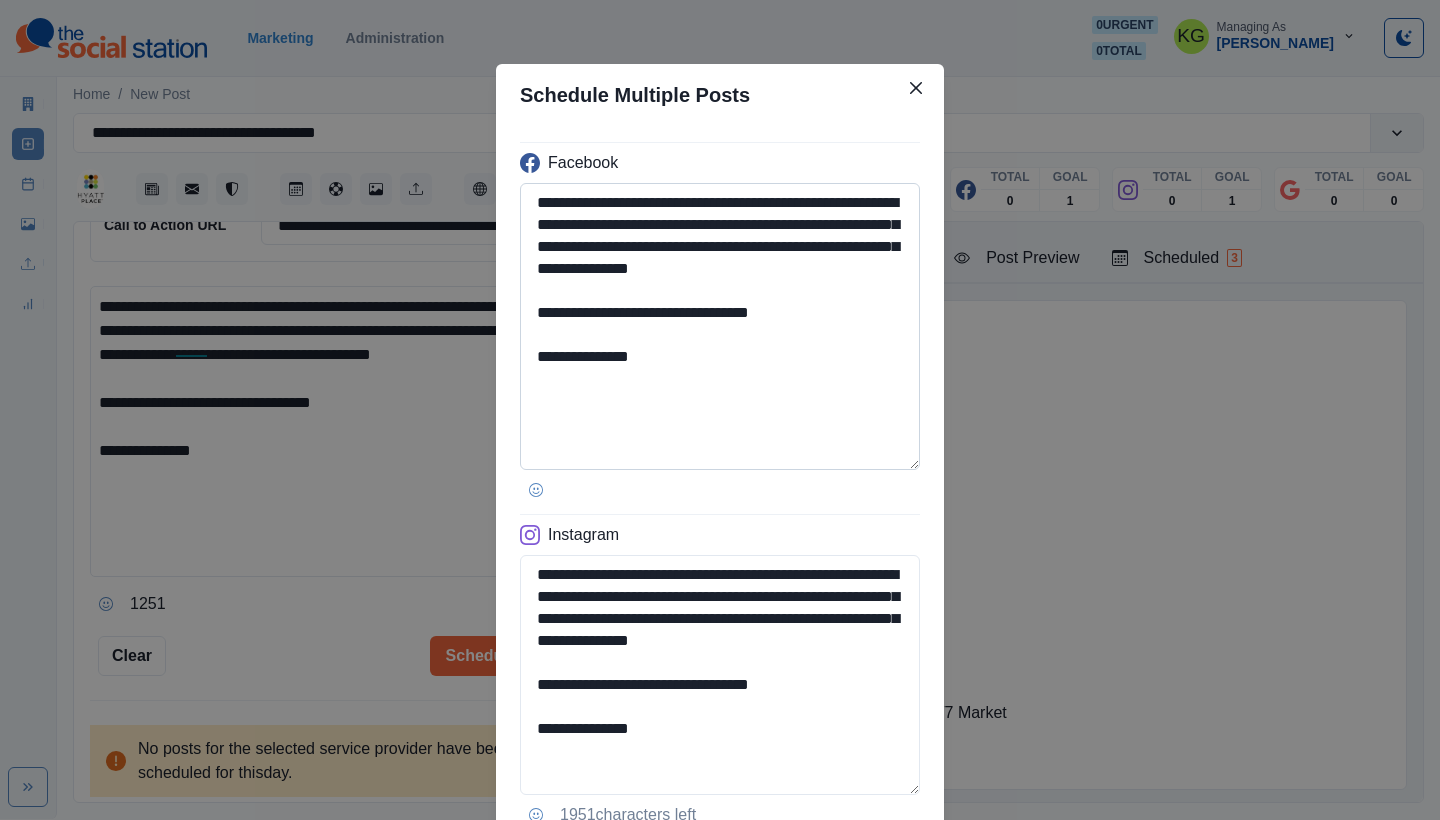 type on "**********" 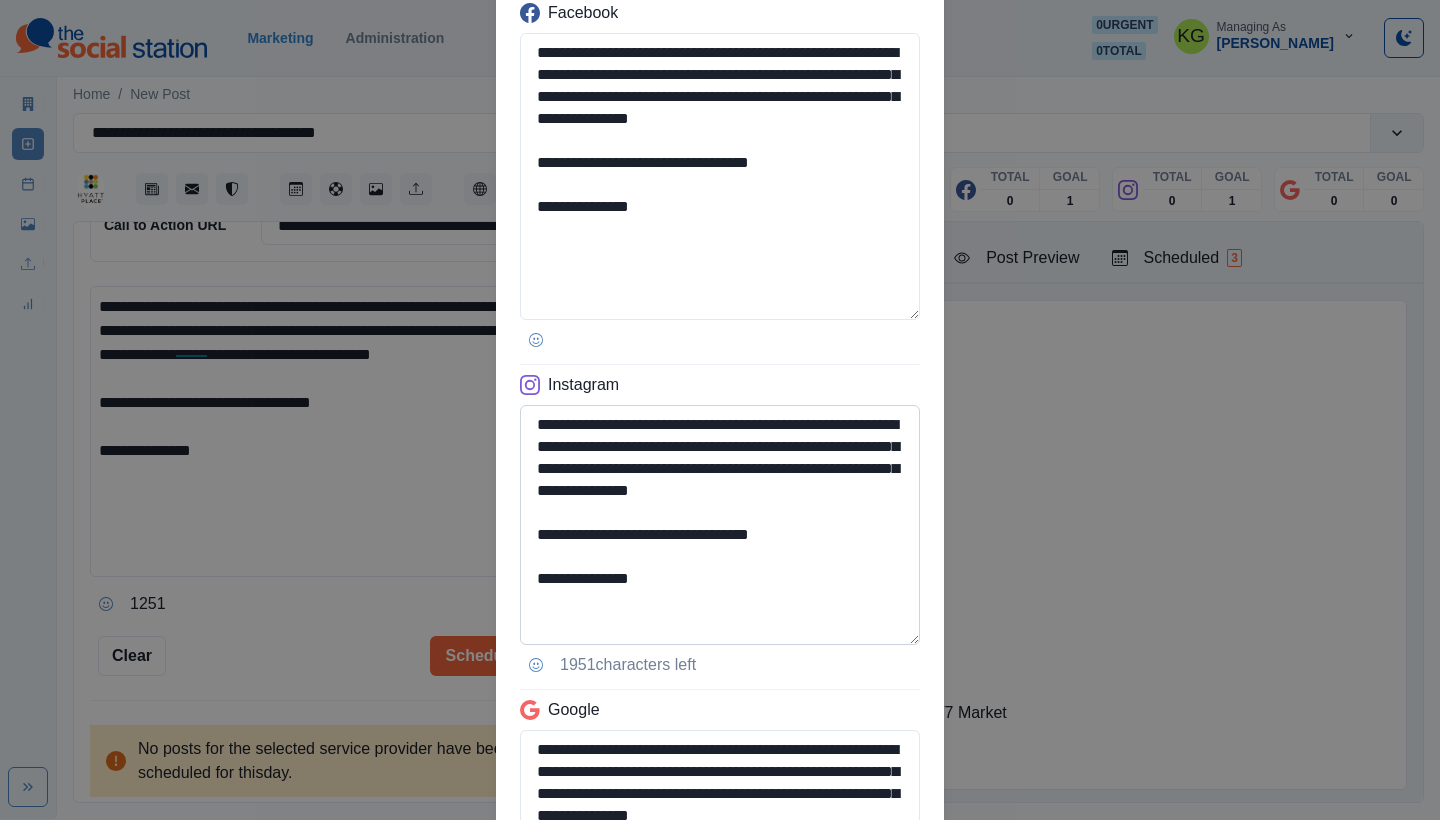 scroll, scrollTop: 180, scrollLeft: 0, axis: vertical 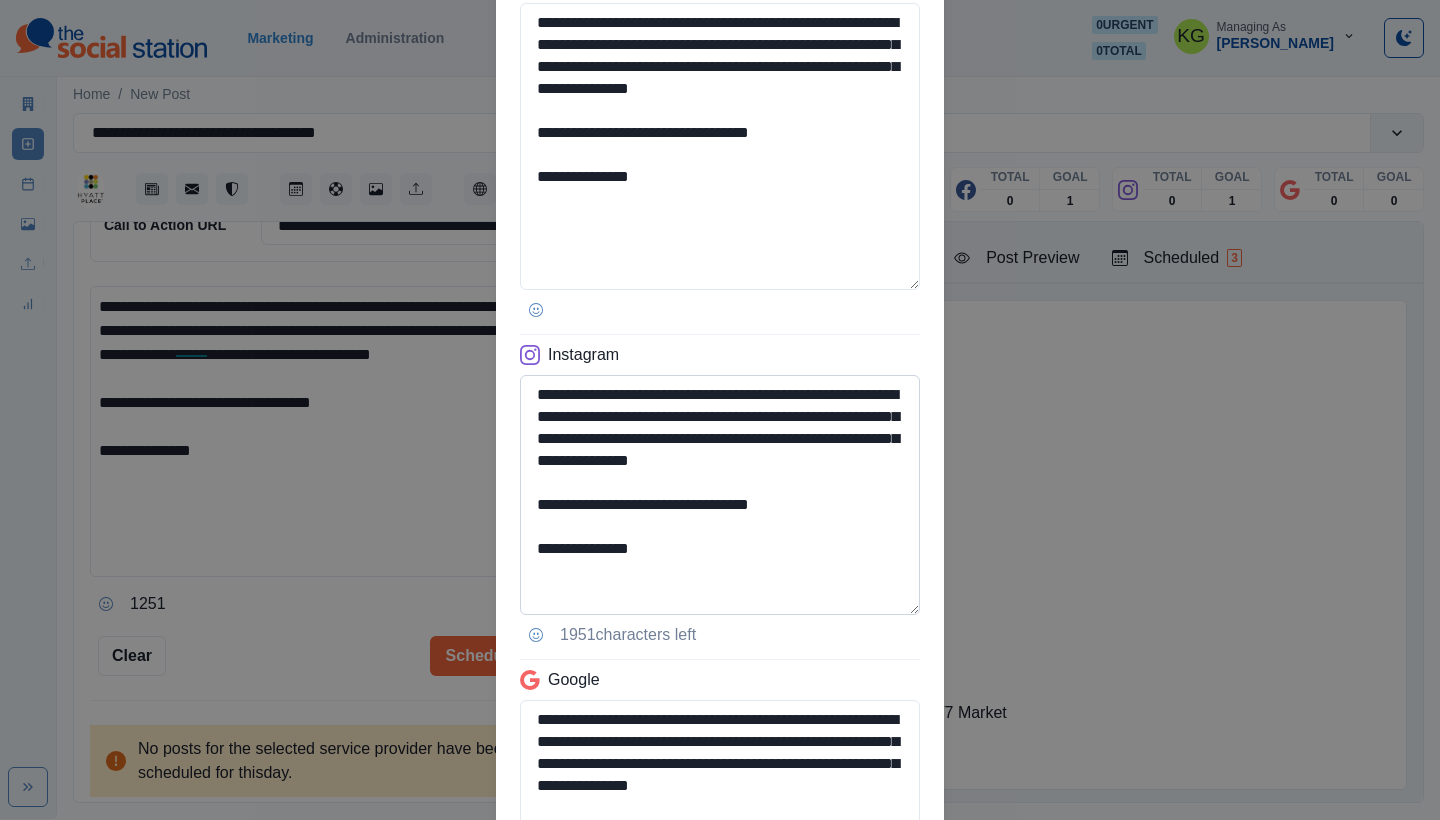 type on "**********" 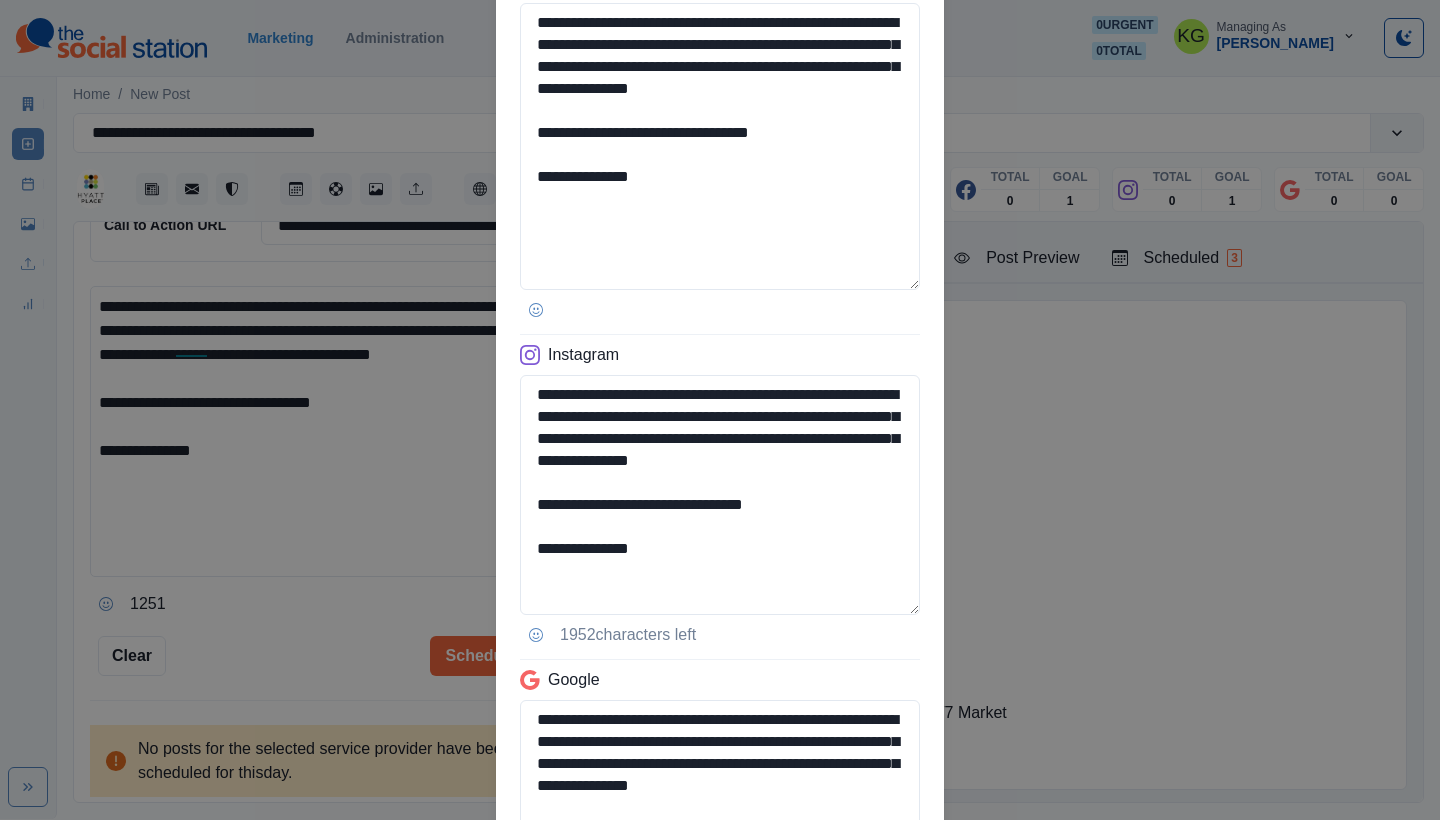 scroll, scrollTop: 558, scrollLeft: 0, axis: vertical 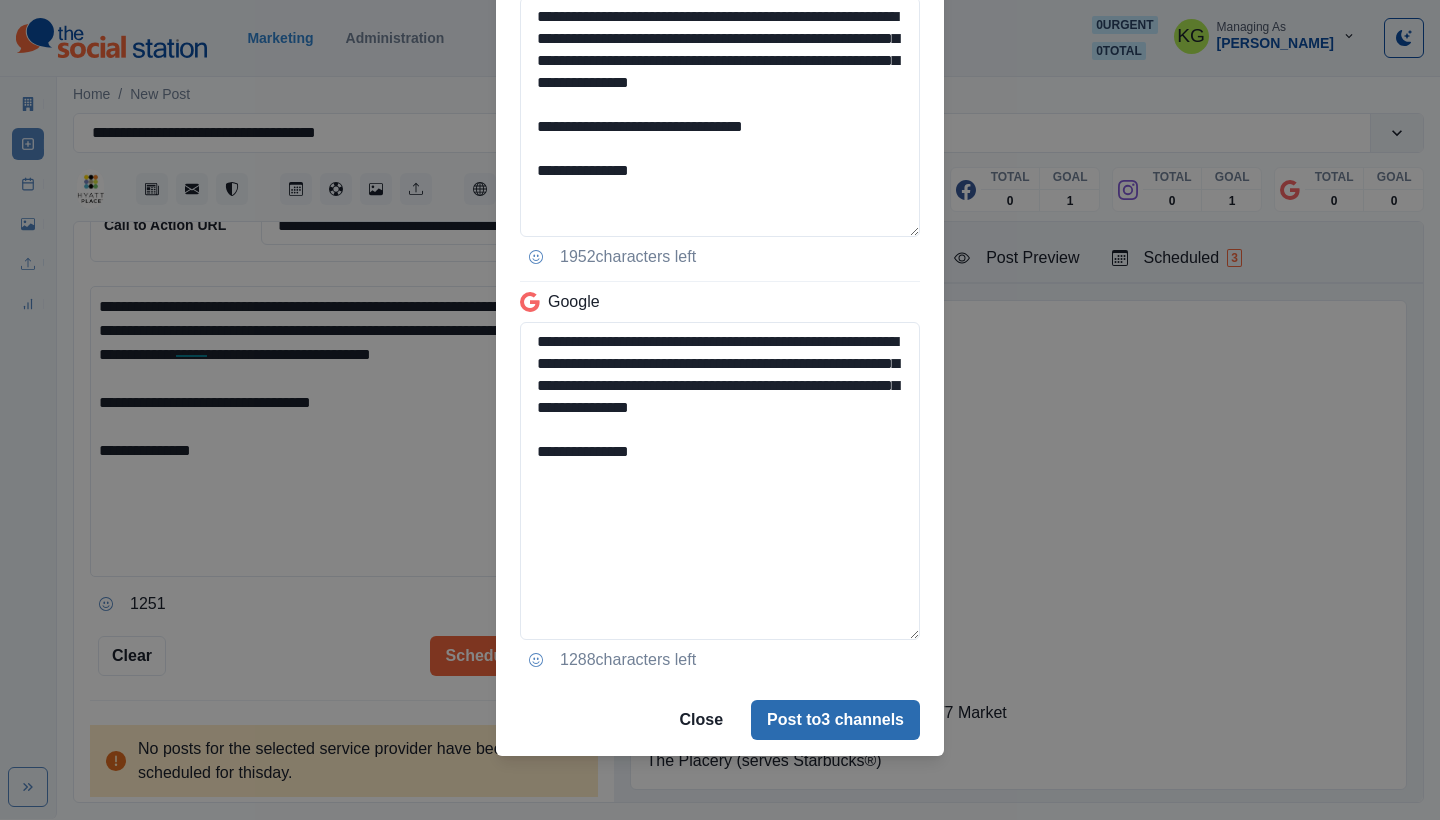 type on "**********" 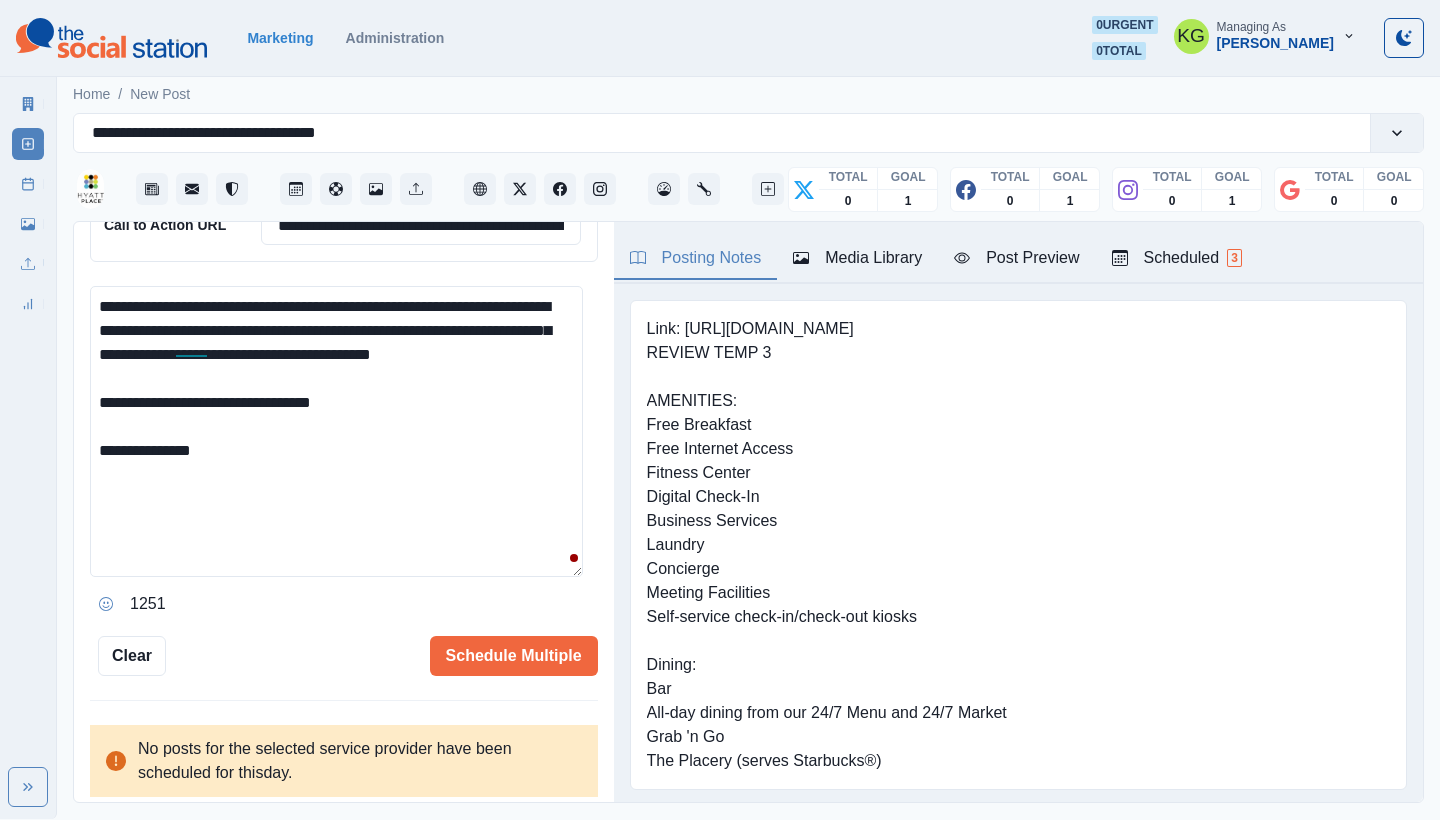type 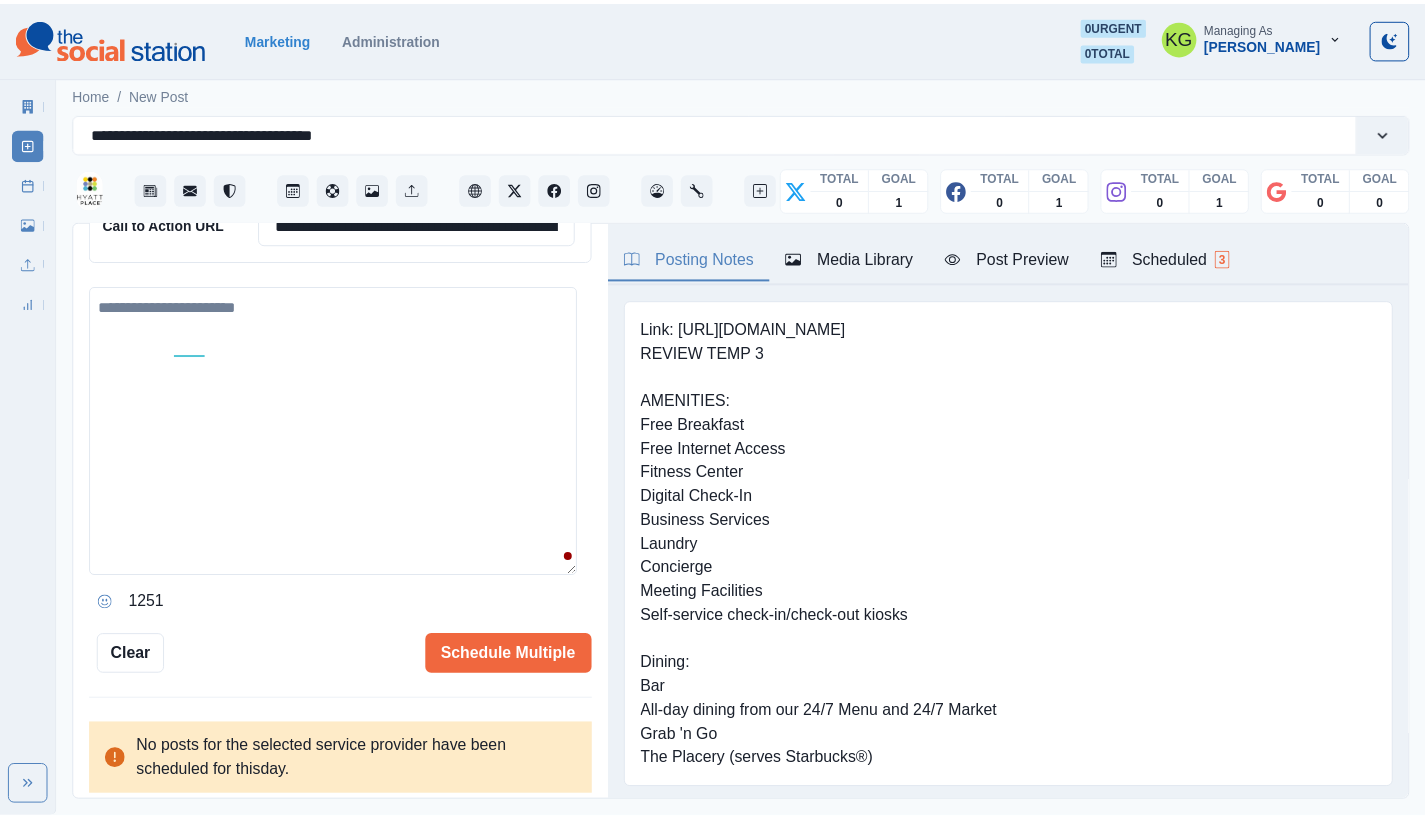 scroll, scrollTop: 371, scrollLeft: 0, axis: vertical 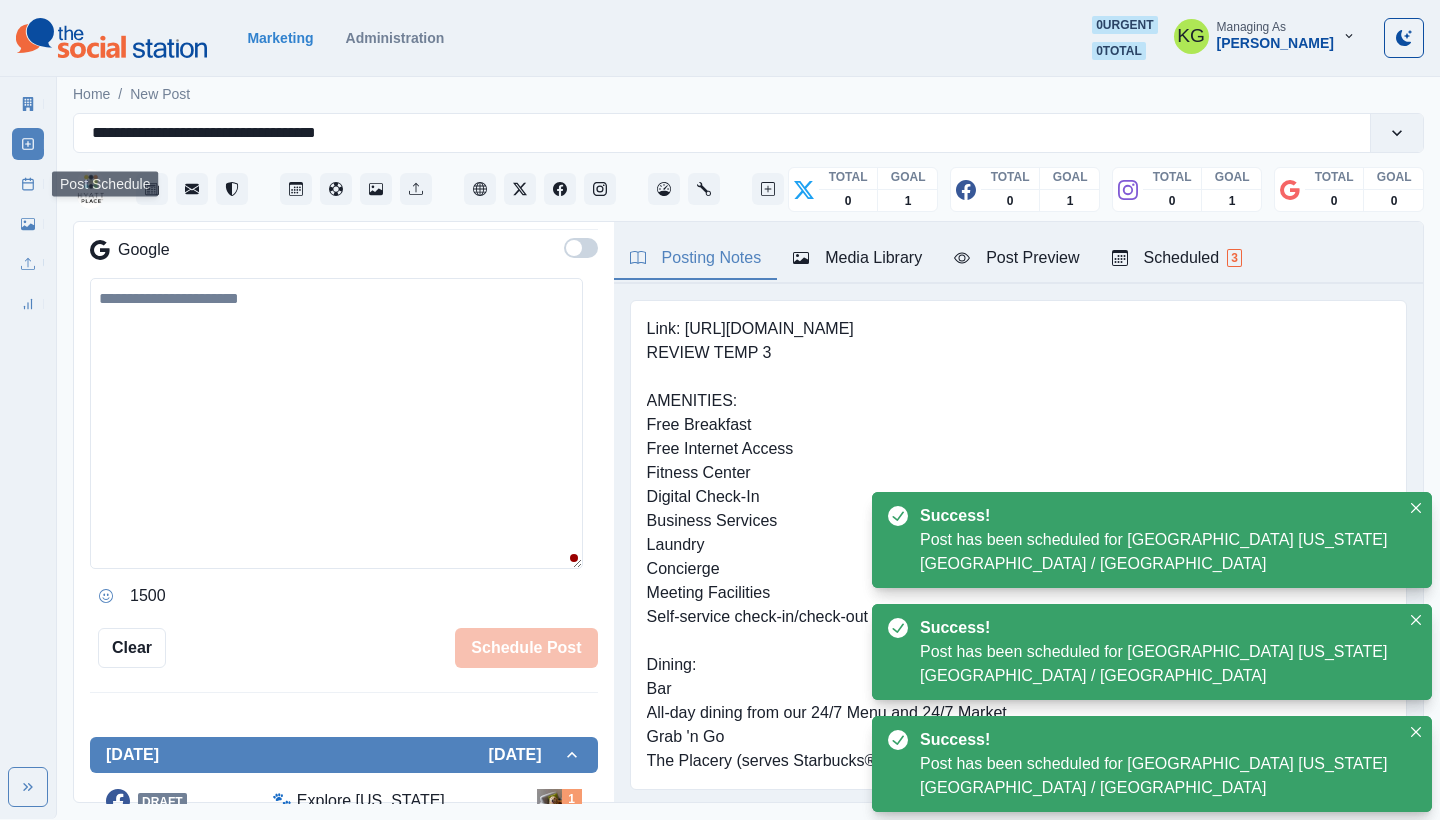 click 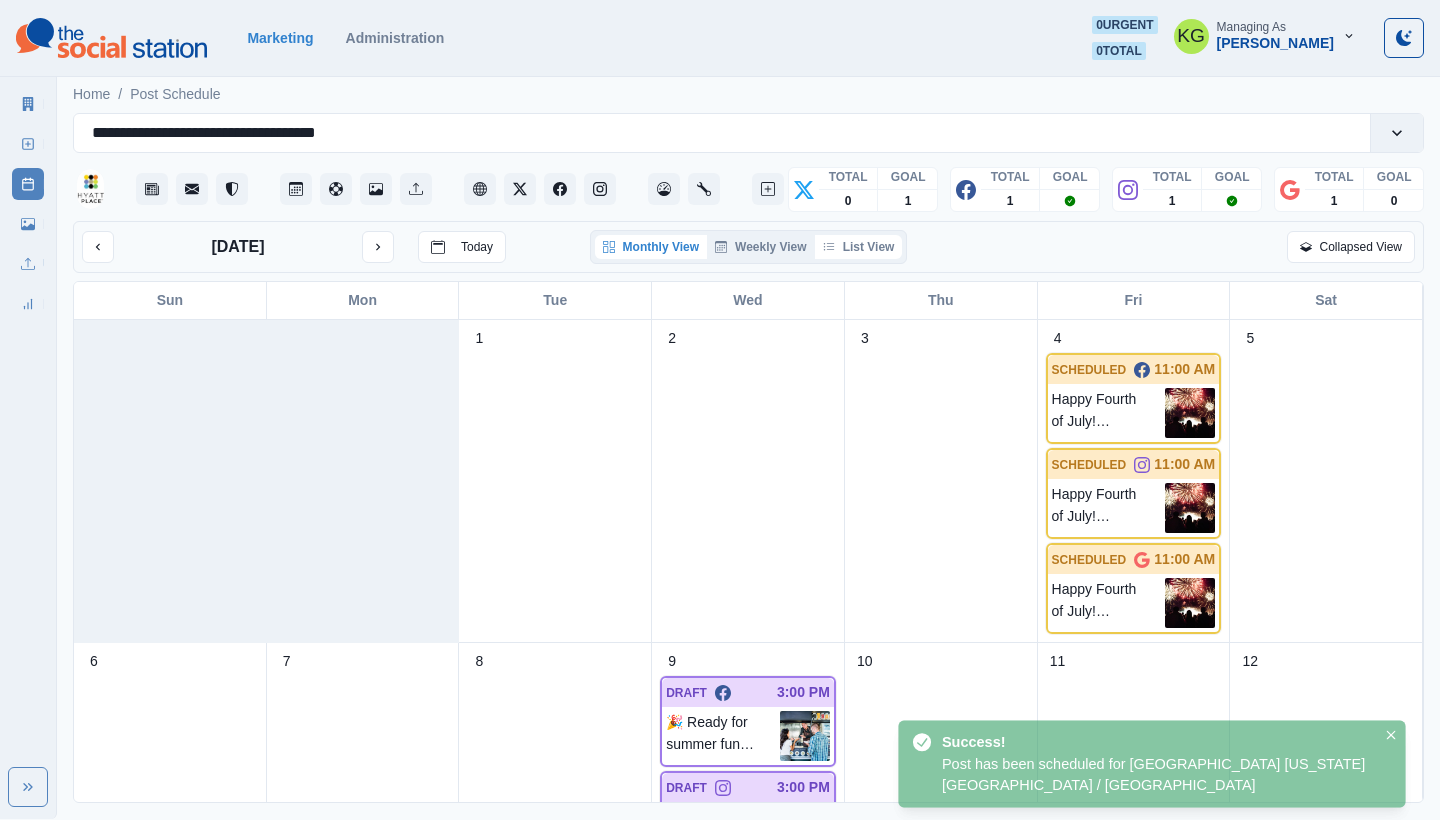 click on "List View" at bounding box center (859, 247) 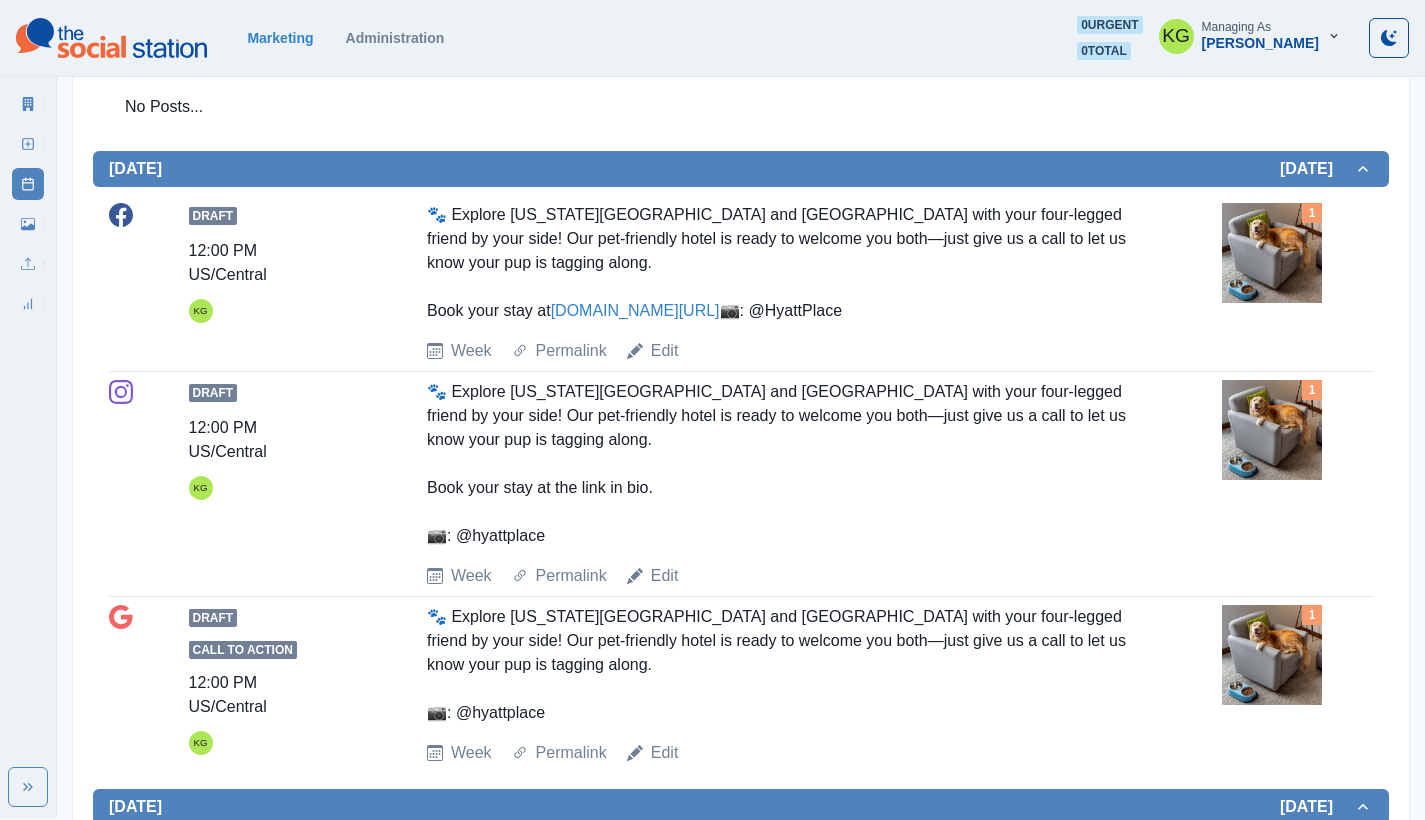 scroll, scrollTop: 147, scrollLeft: 0, axis: vertical 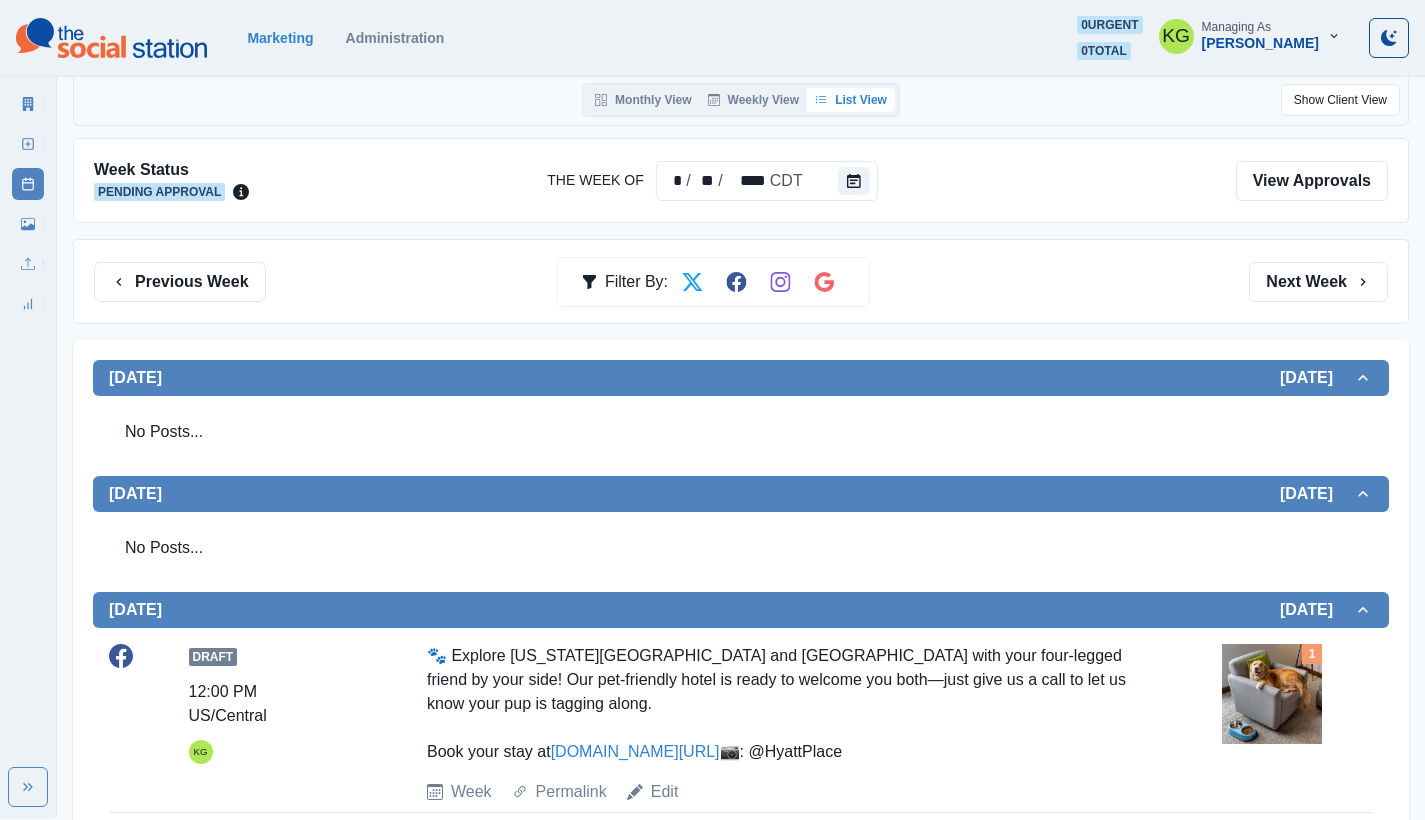 click on "Media Library" at bounding box center (28, 224) 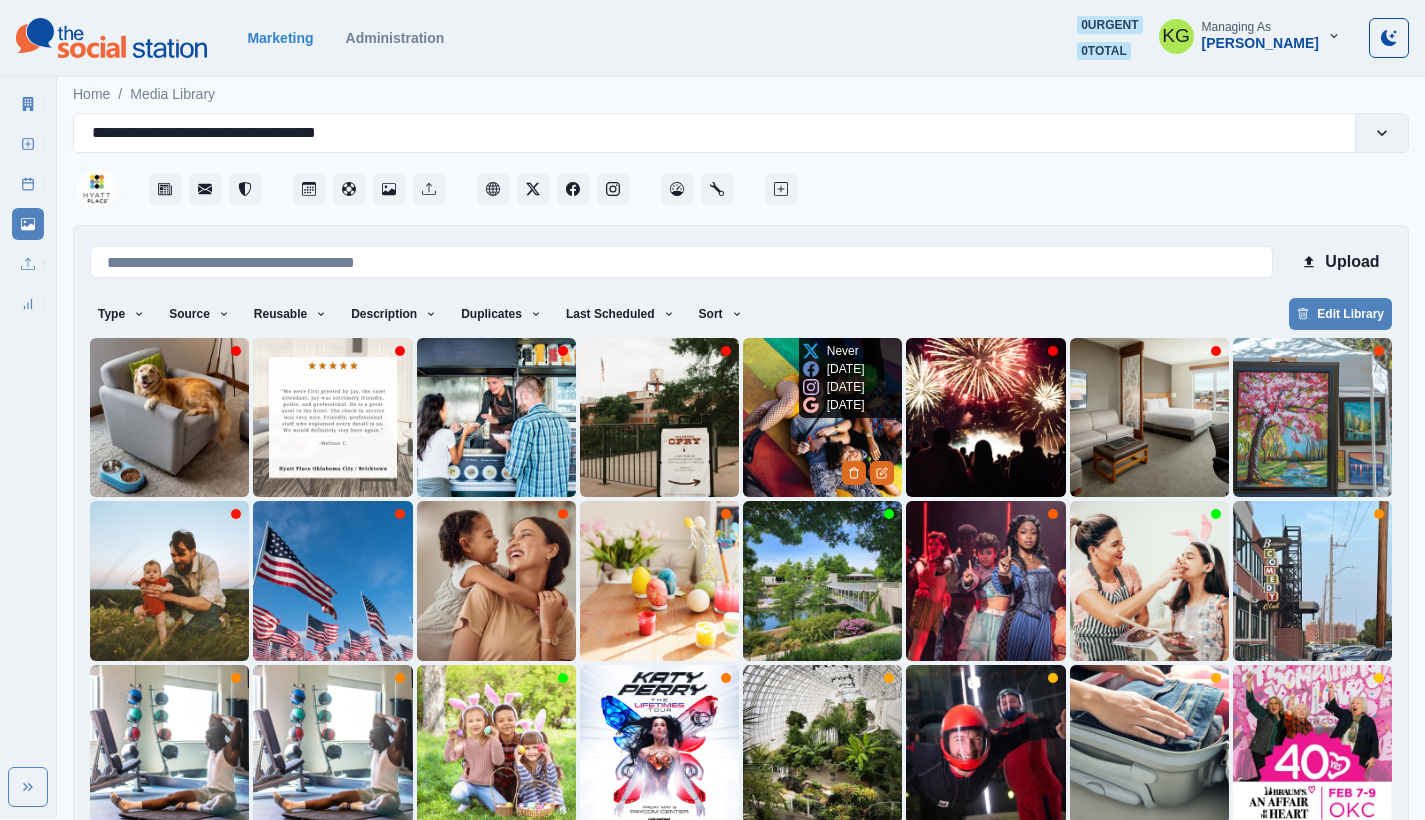 scroll, scrollTop: 89, scrollLeft: 0, axis: vertical 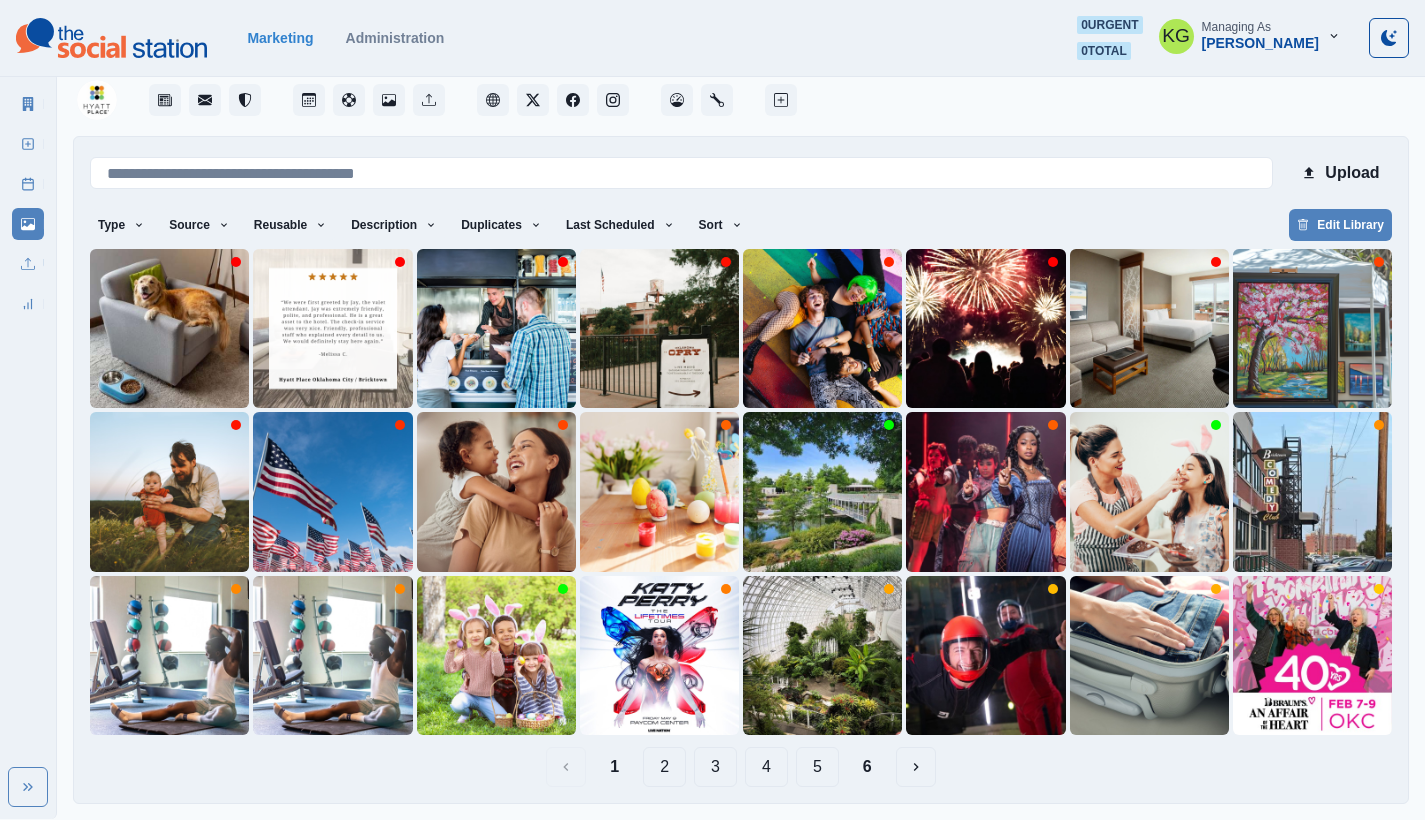 click on "2" at bounding box center (664, 767) 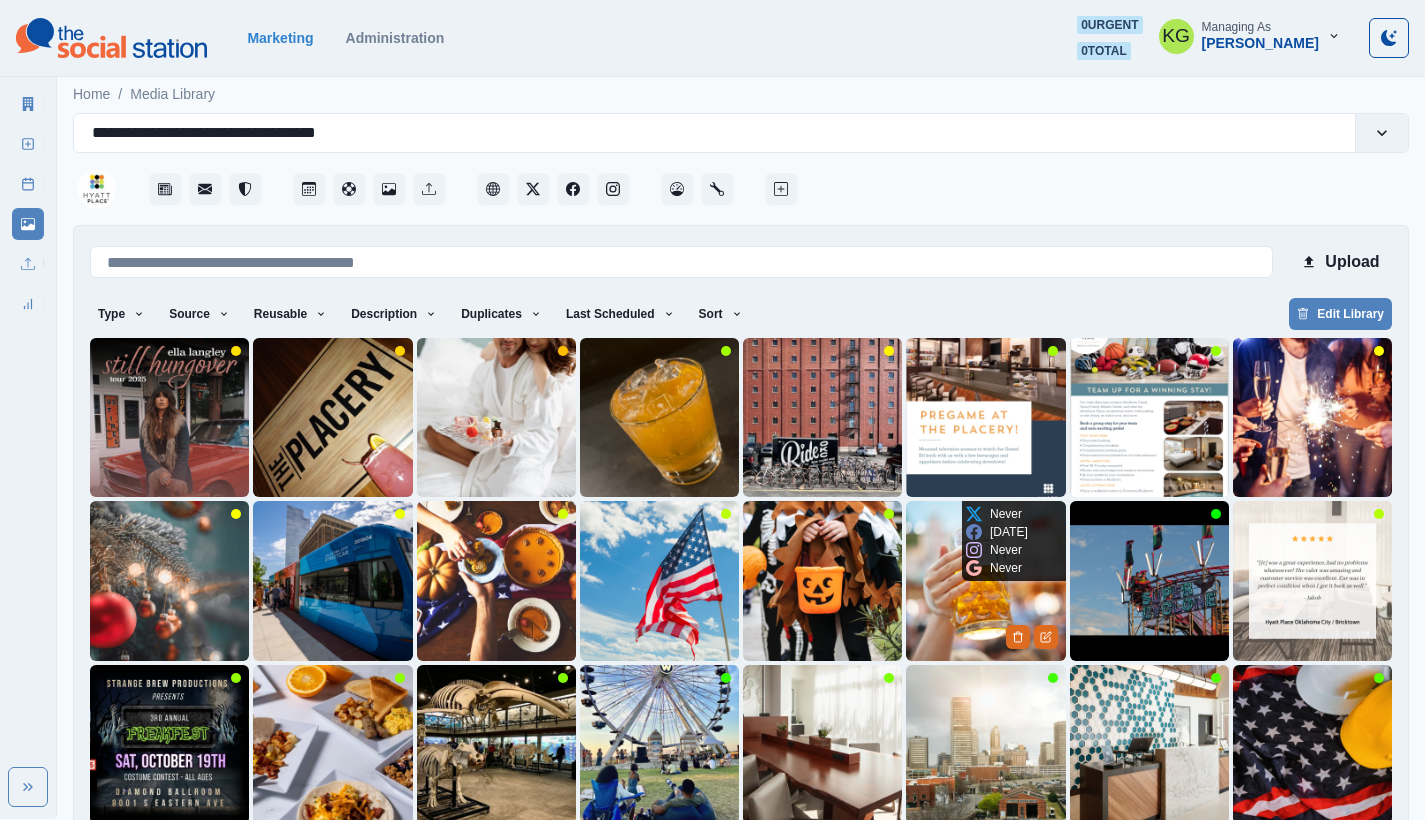 scroll, scrollTop: 89, scrollLeft: 0, axis: vertical 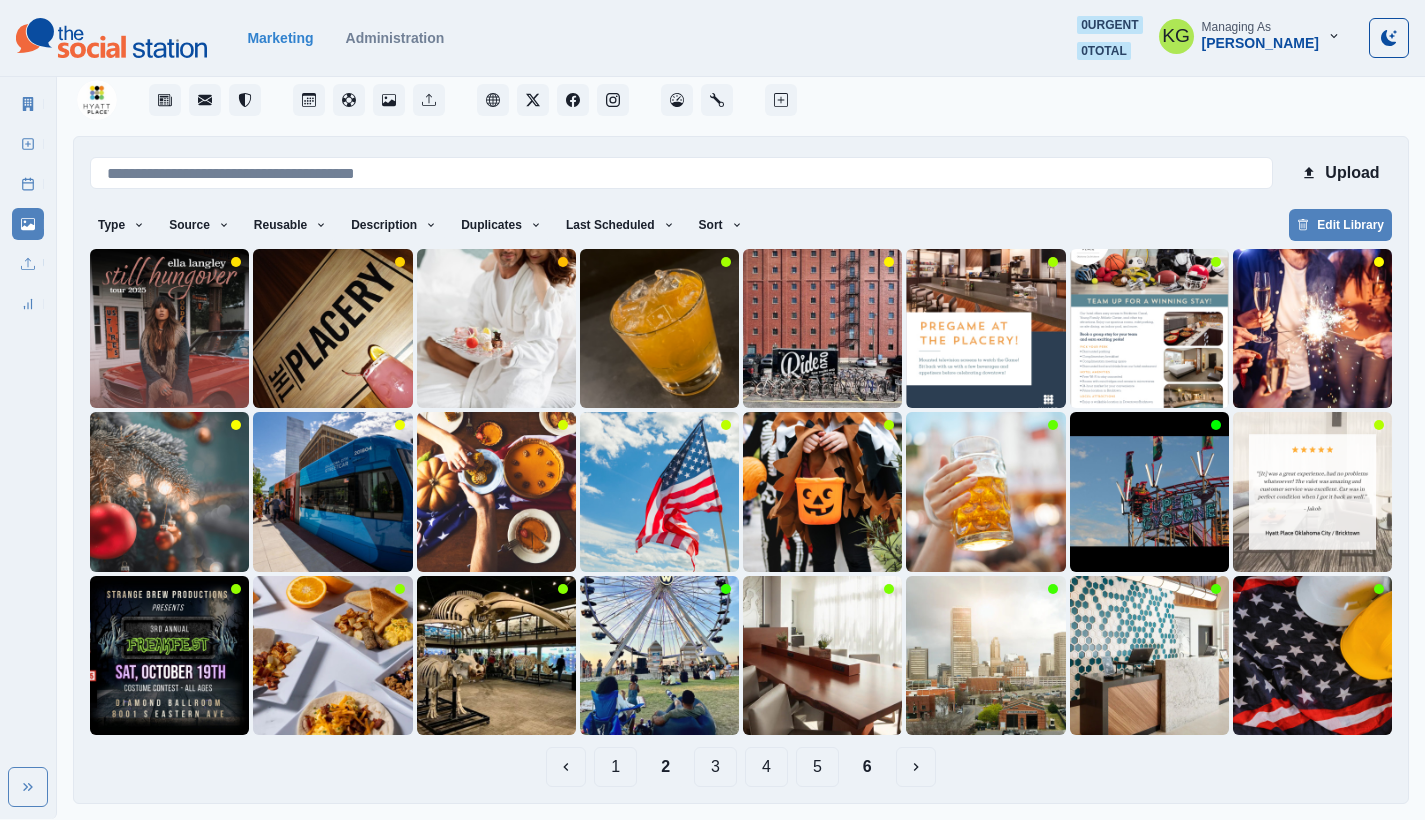 click on "1" at bounding box center (615, 767) 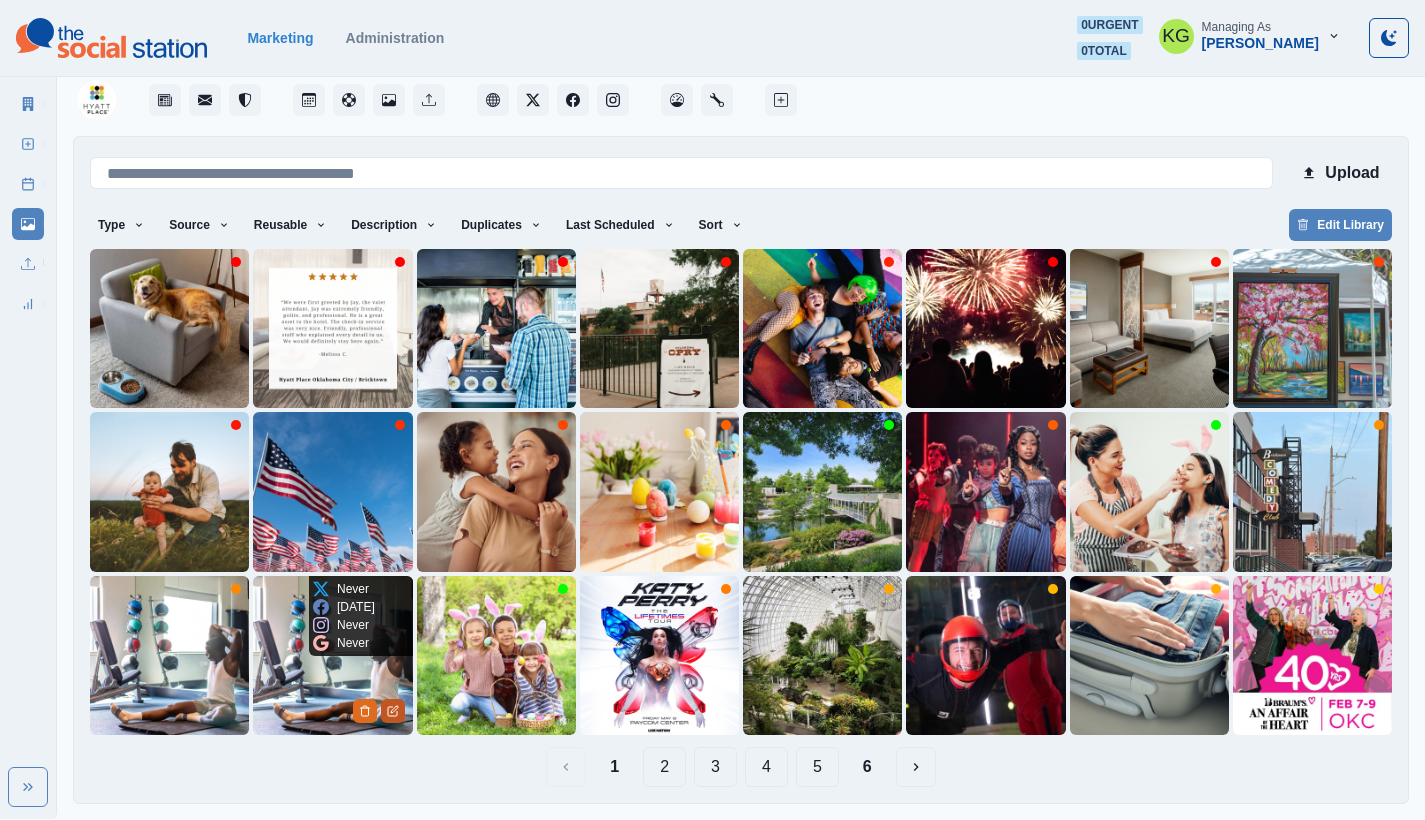 click 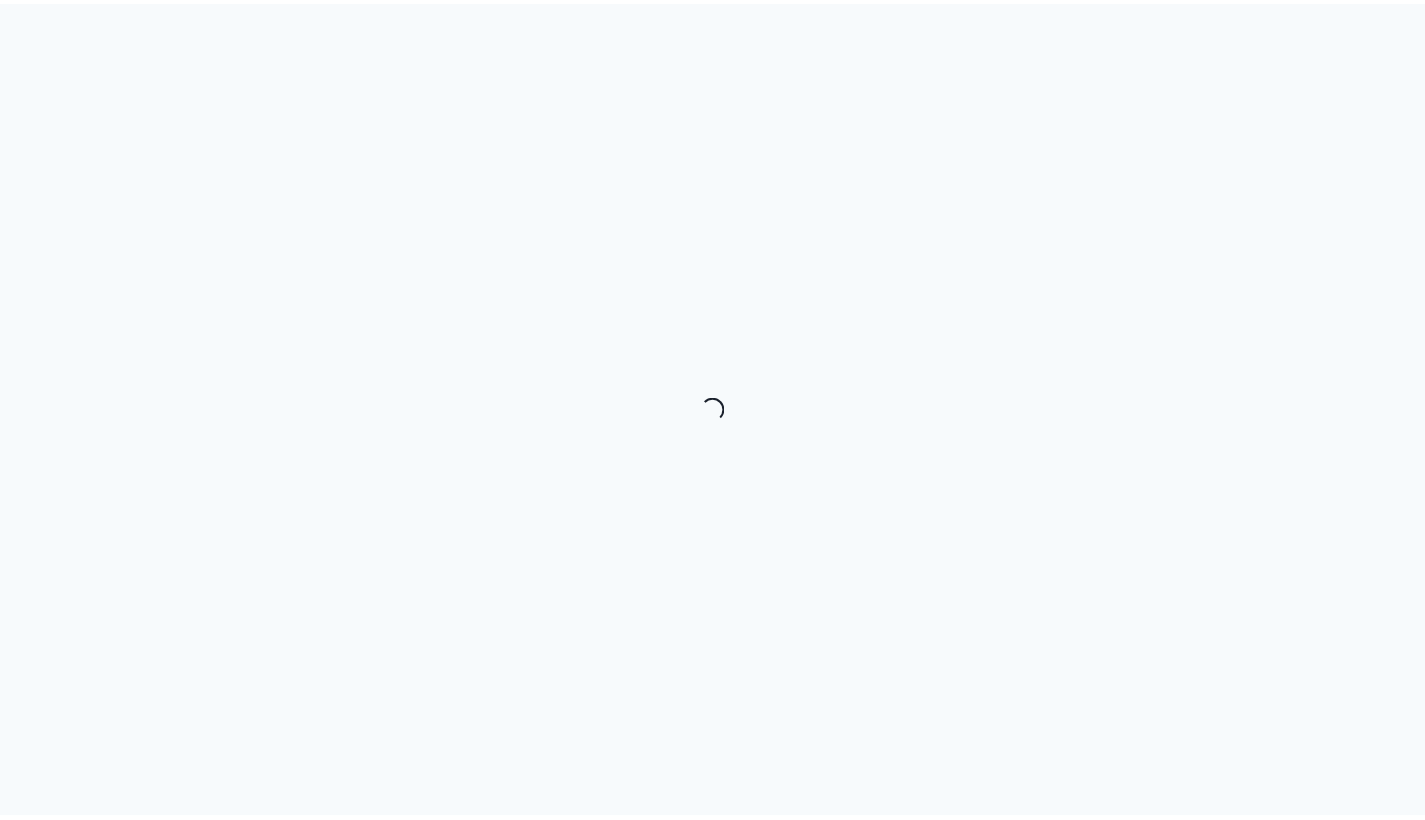scroll, scrollTop: 0, scrollLeft: 0, axis: both 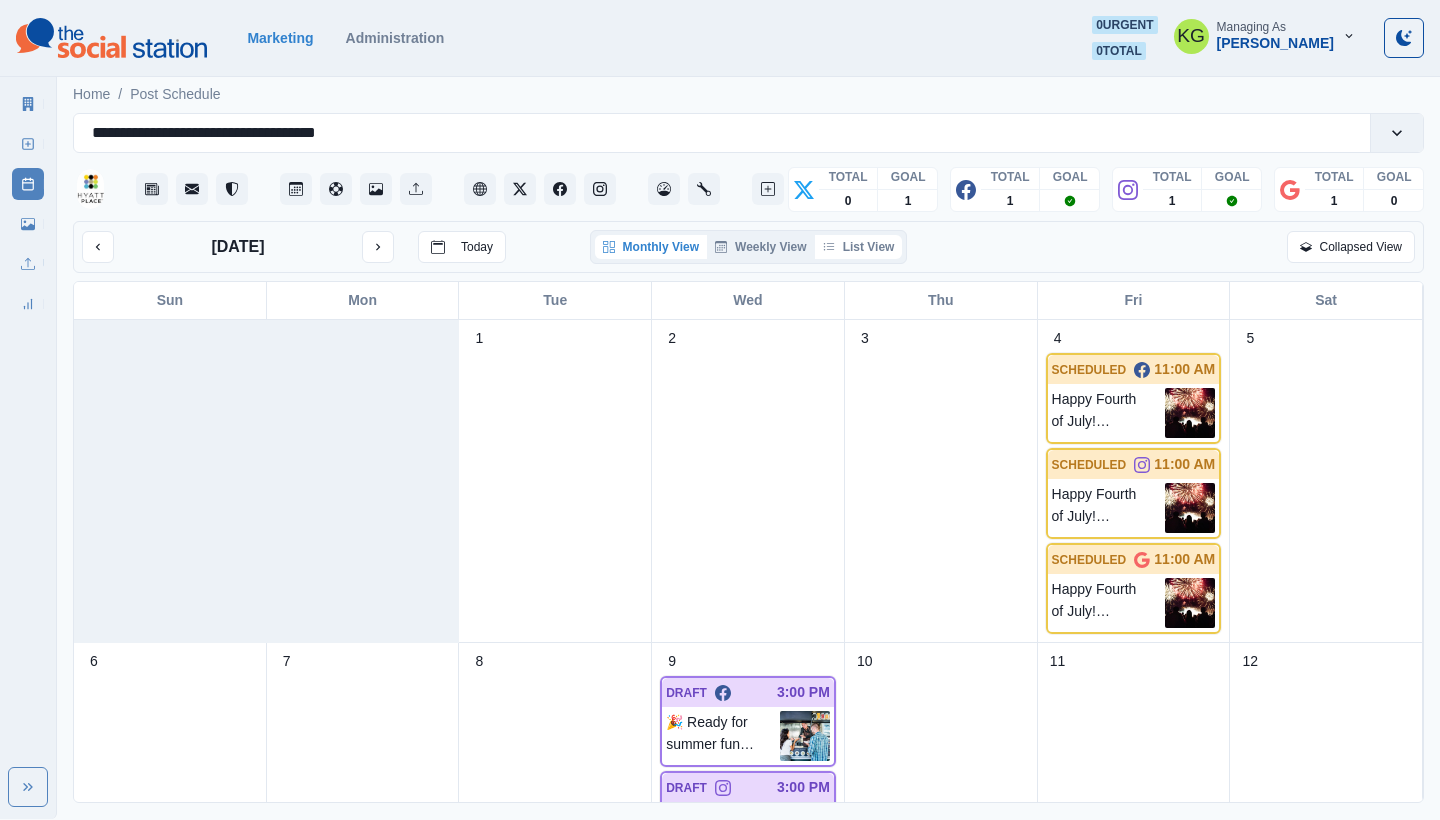 click on "List View" at bounding box center (859, 247) 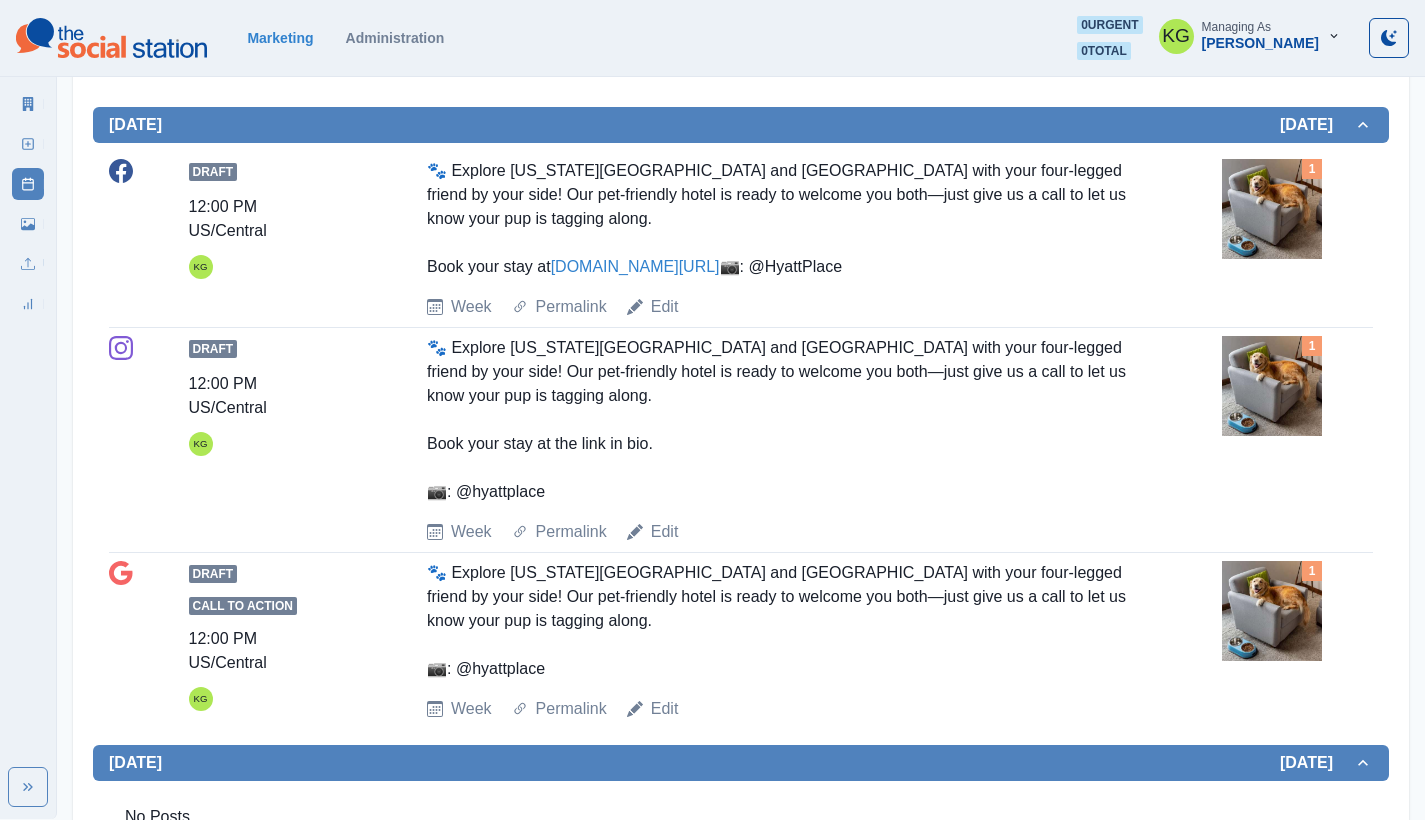 scroll, scrollTop: 632, scrollLeft: 0, axis: vertical 